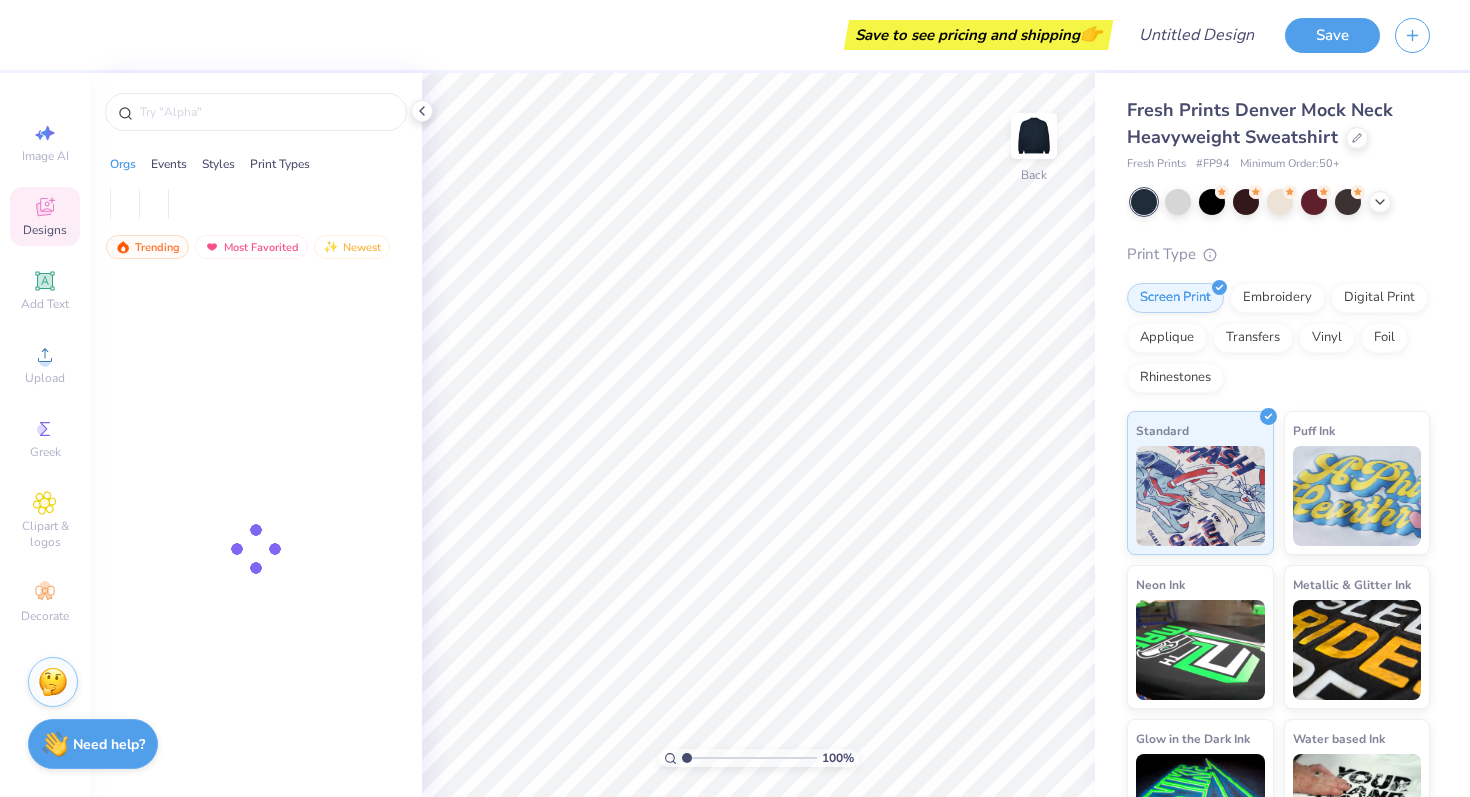 scroll, scrollTop: 0, scrollLeft: 0, axis: both 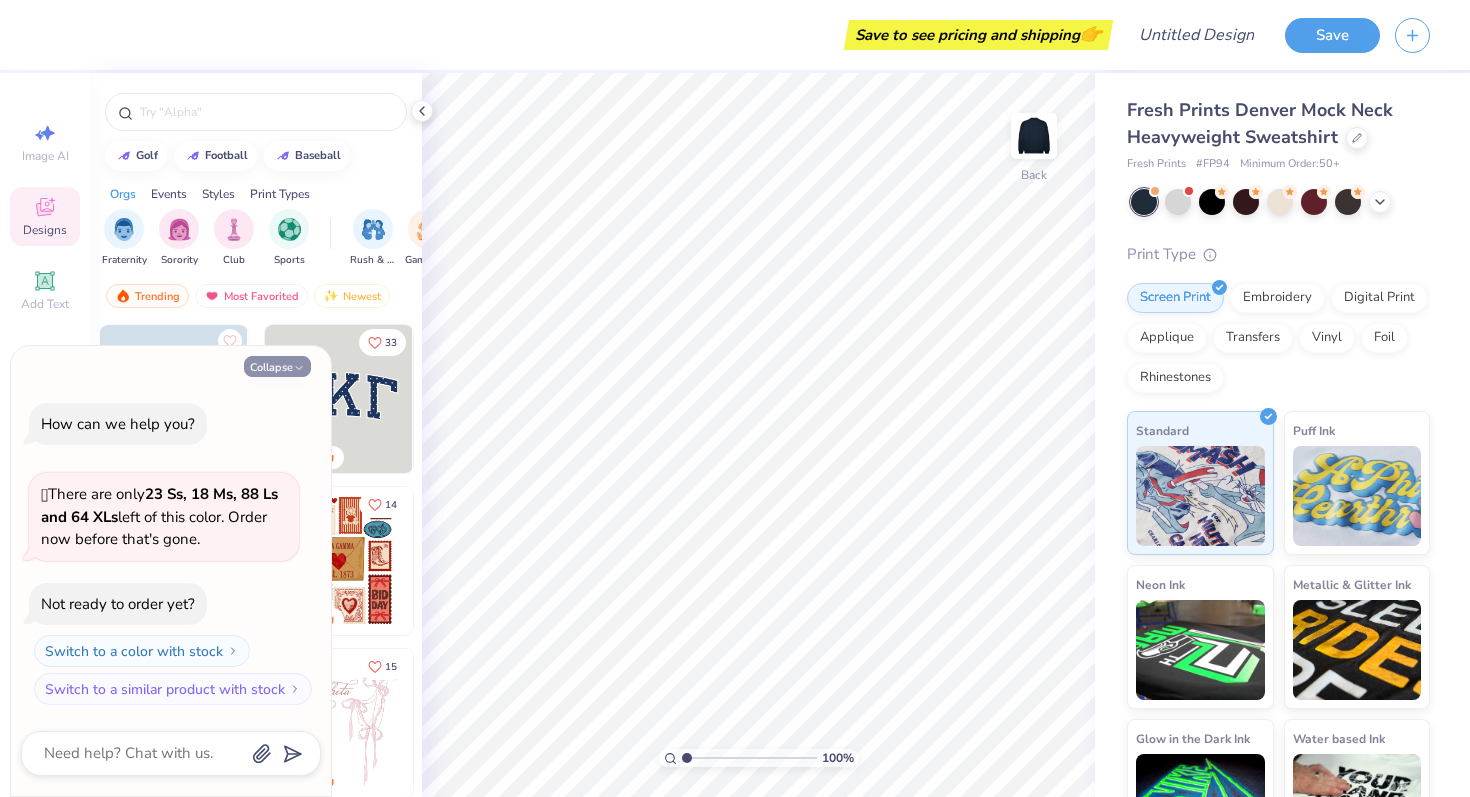 click 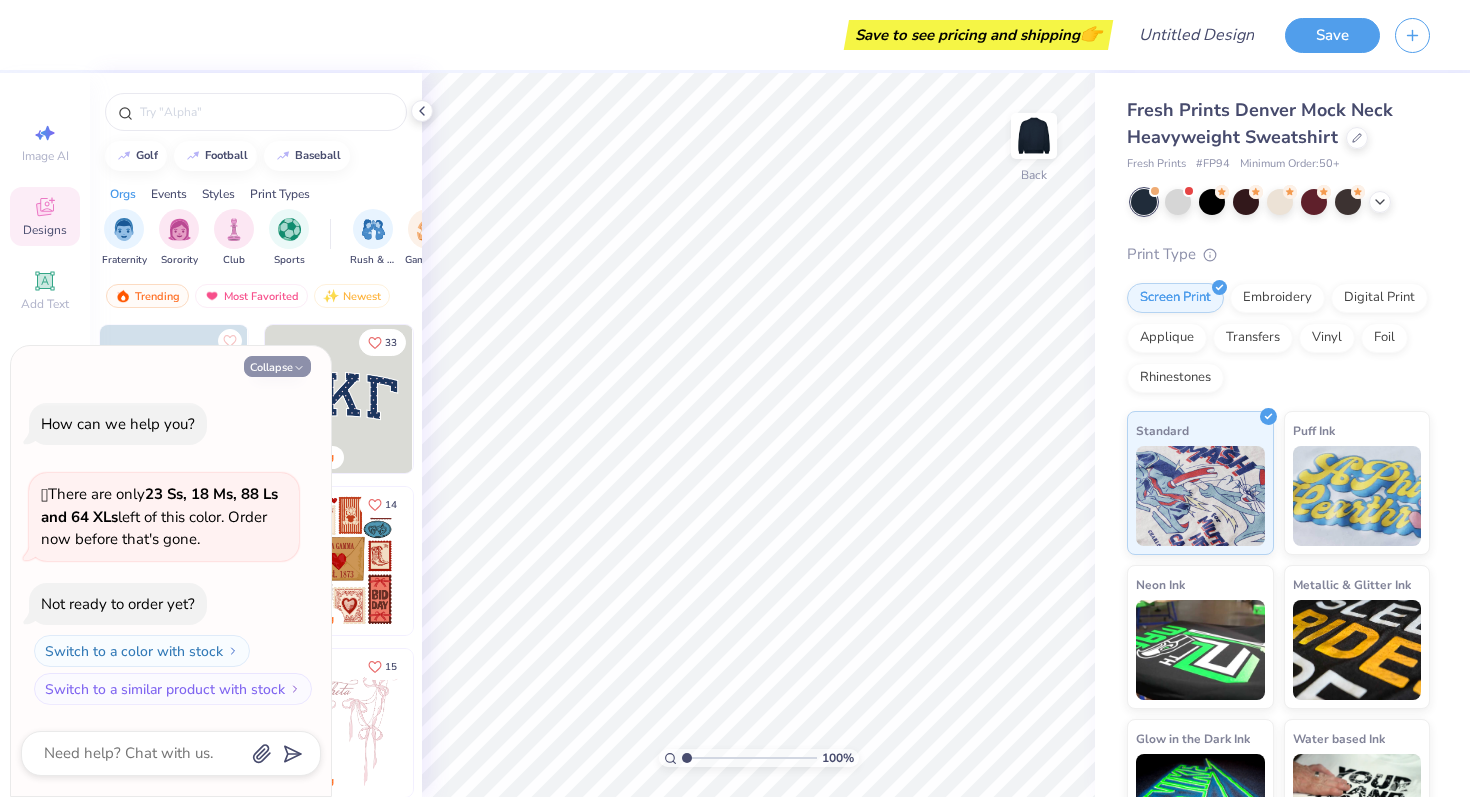 type on "x" 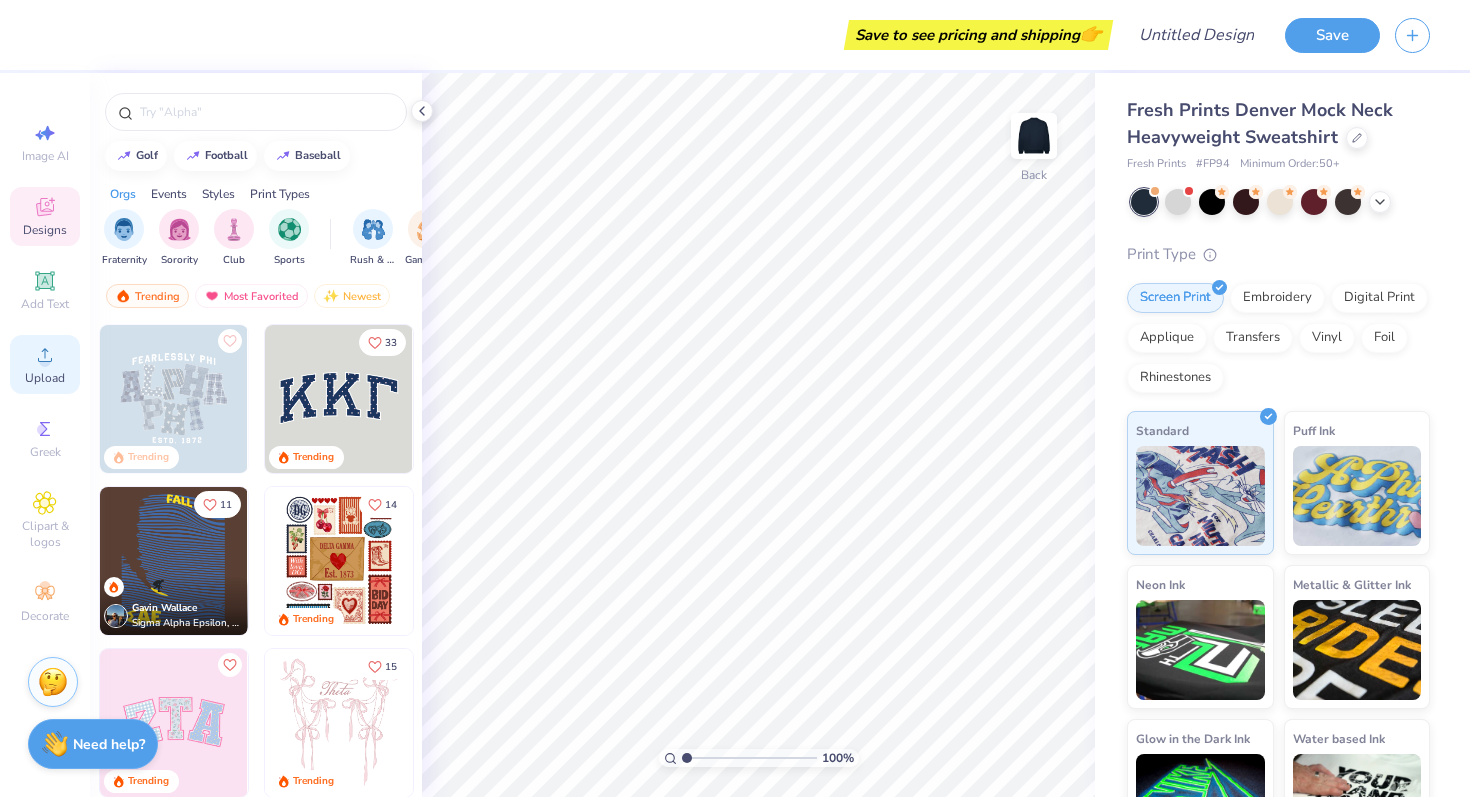 click 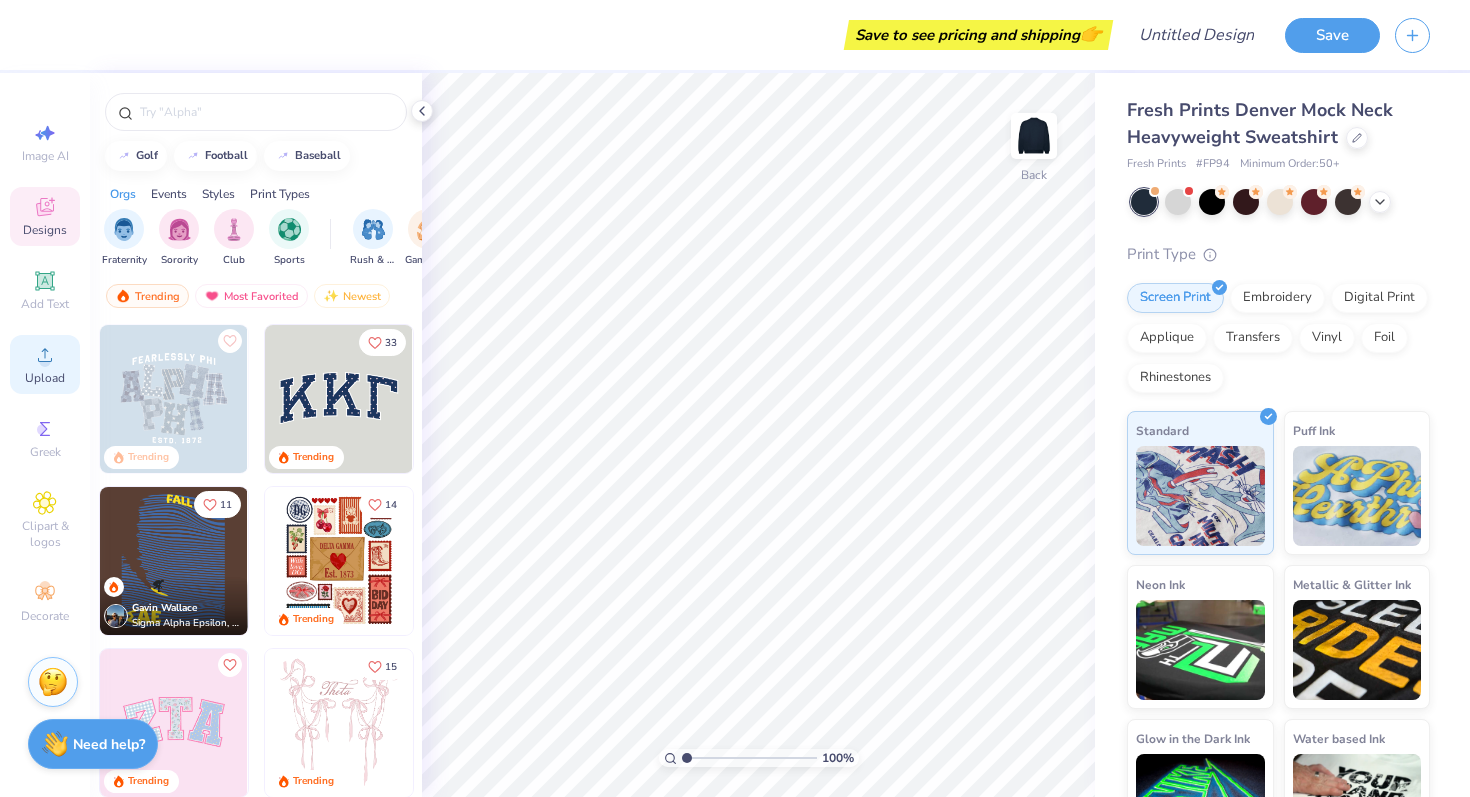 click on "Upload" at bounding box center (45, 364) 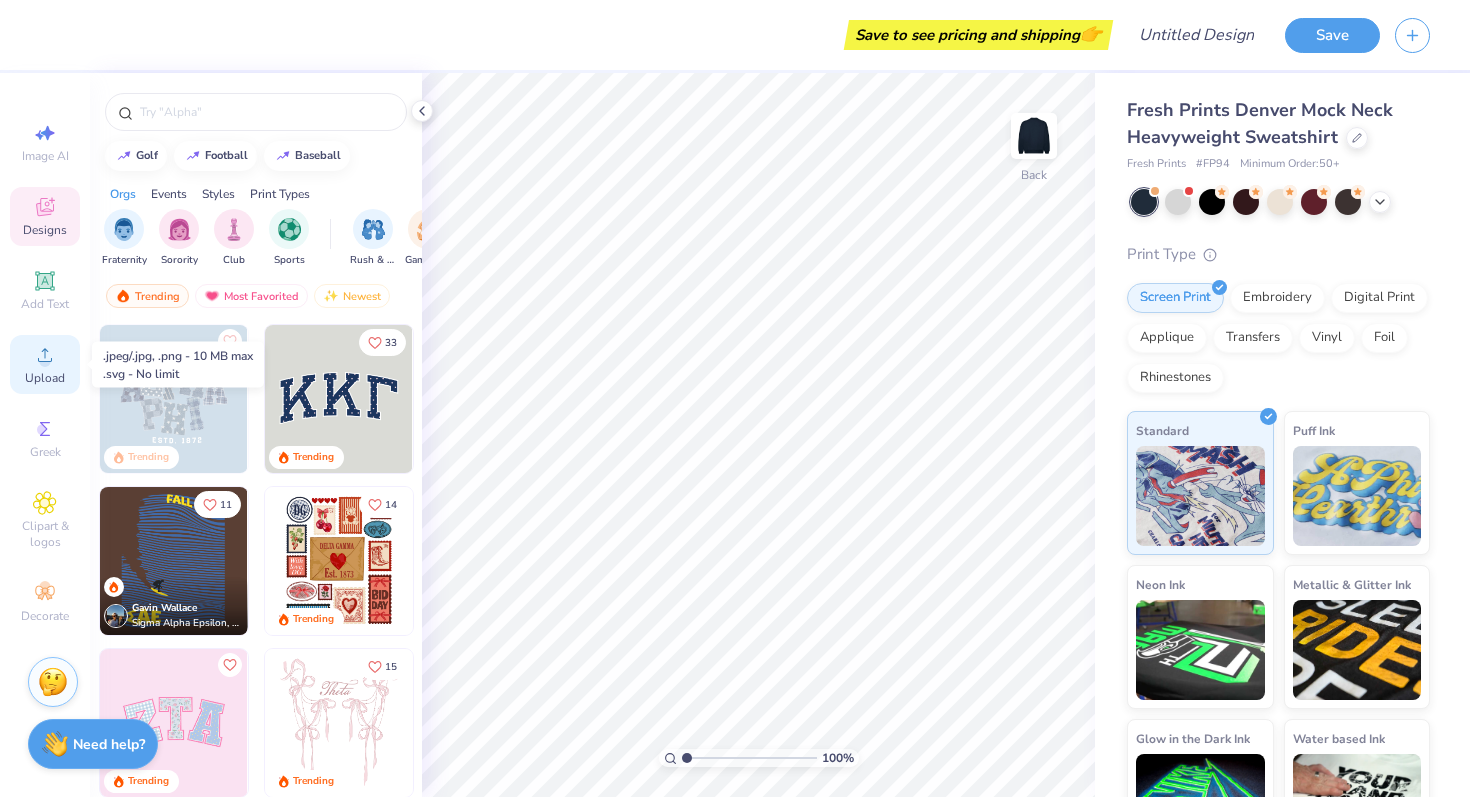 click on "Upload" at bounding box center [45, 378] 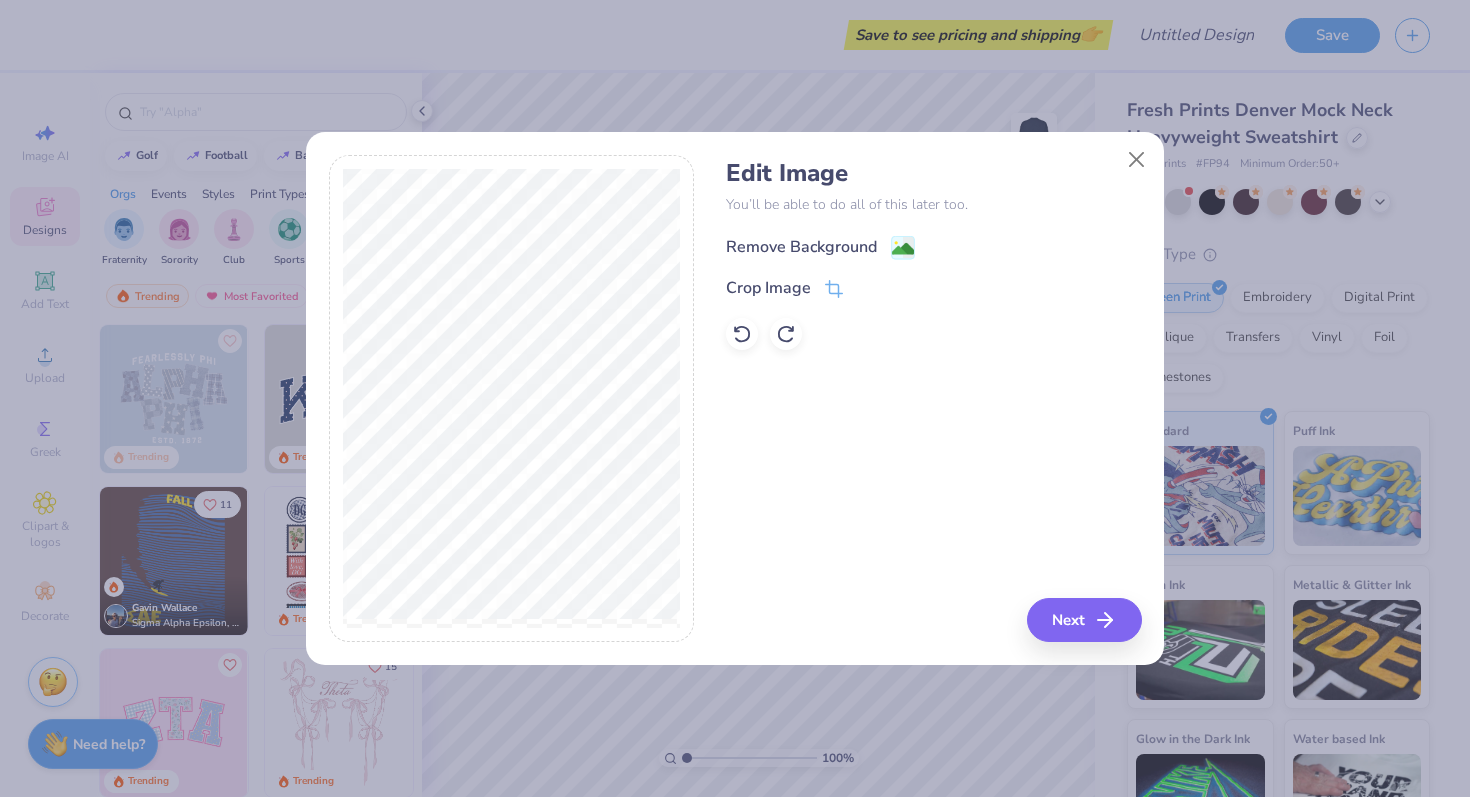 click 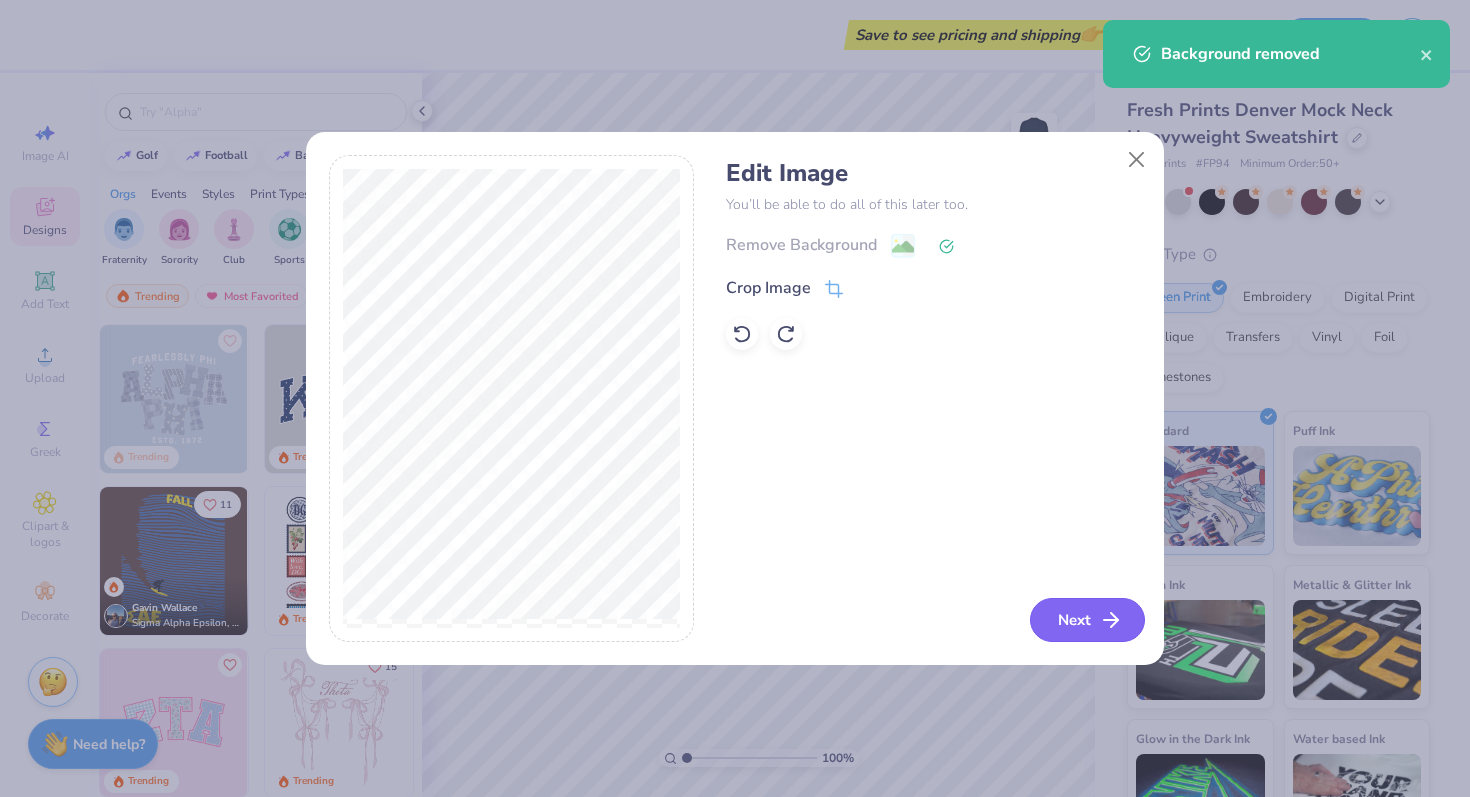 click on "Next" at bounding box center [1087, 620] 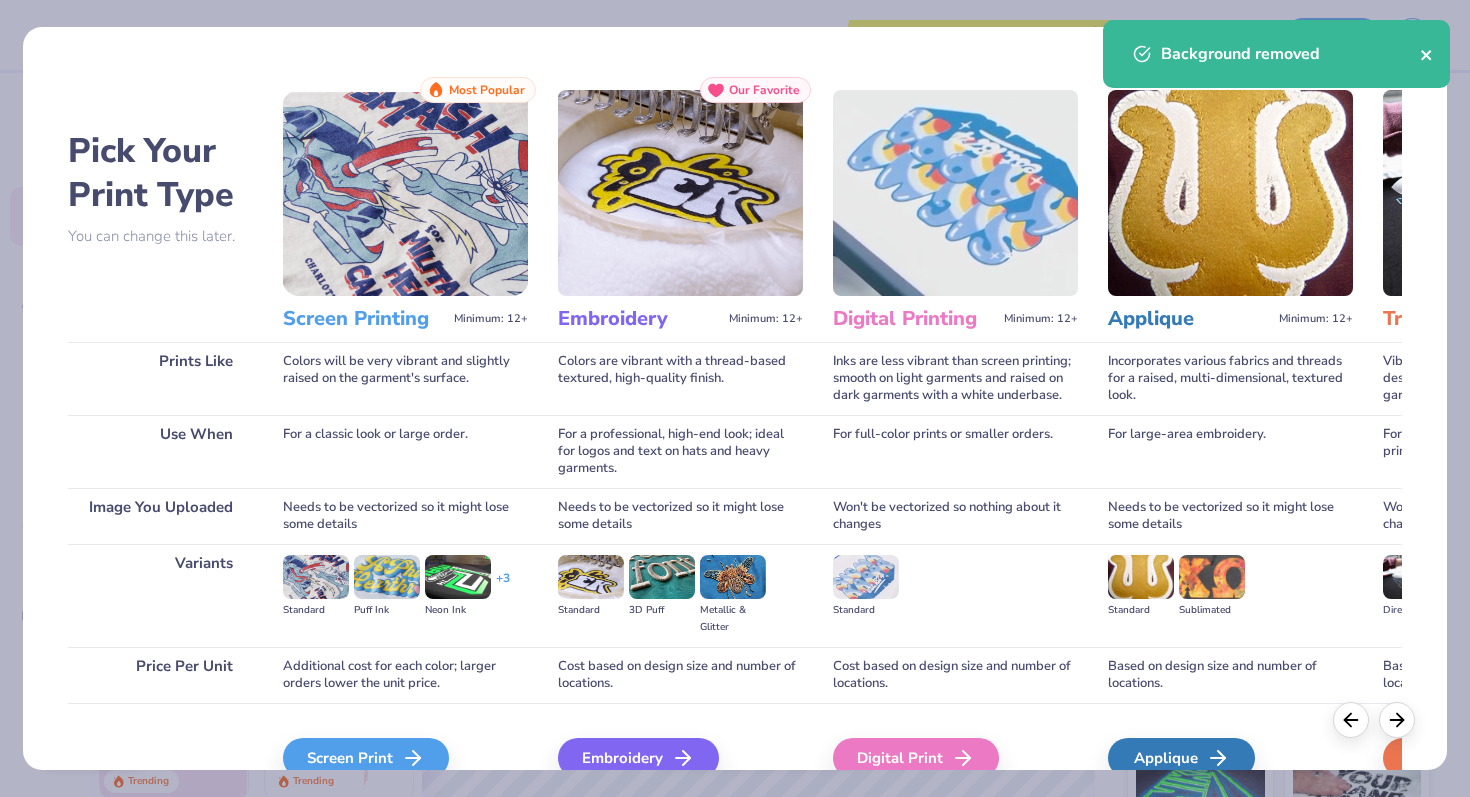 click 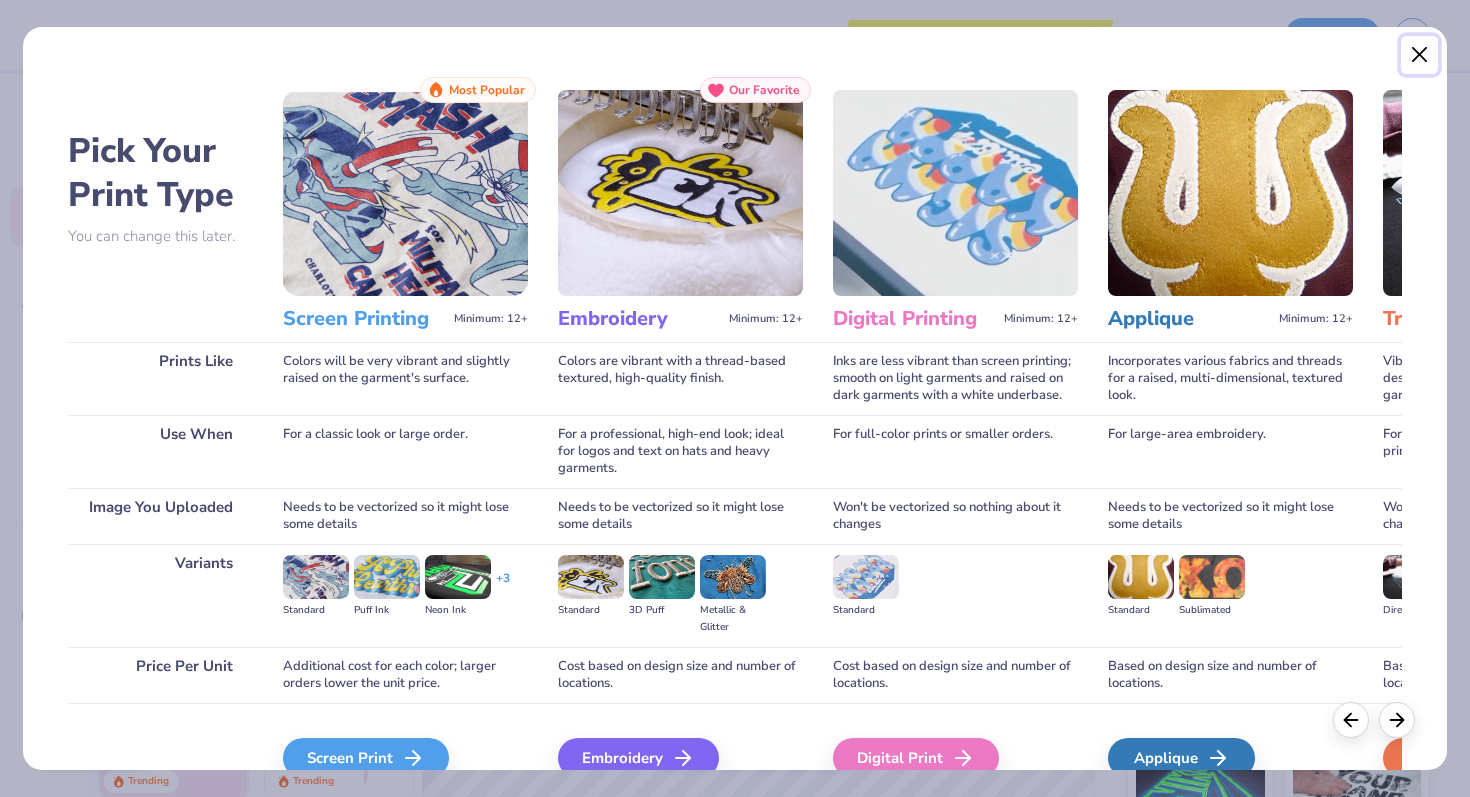 click at bounding box center [1420, 55] 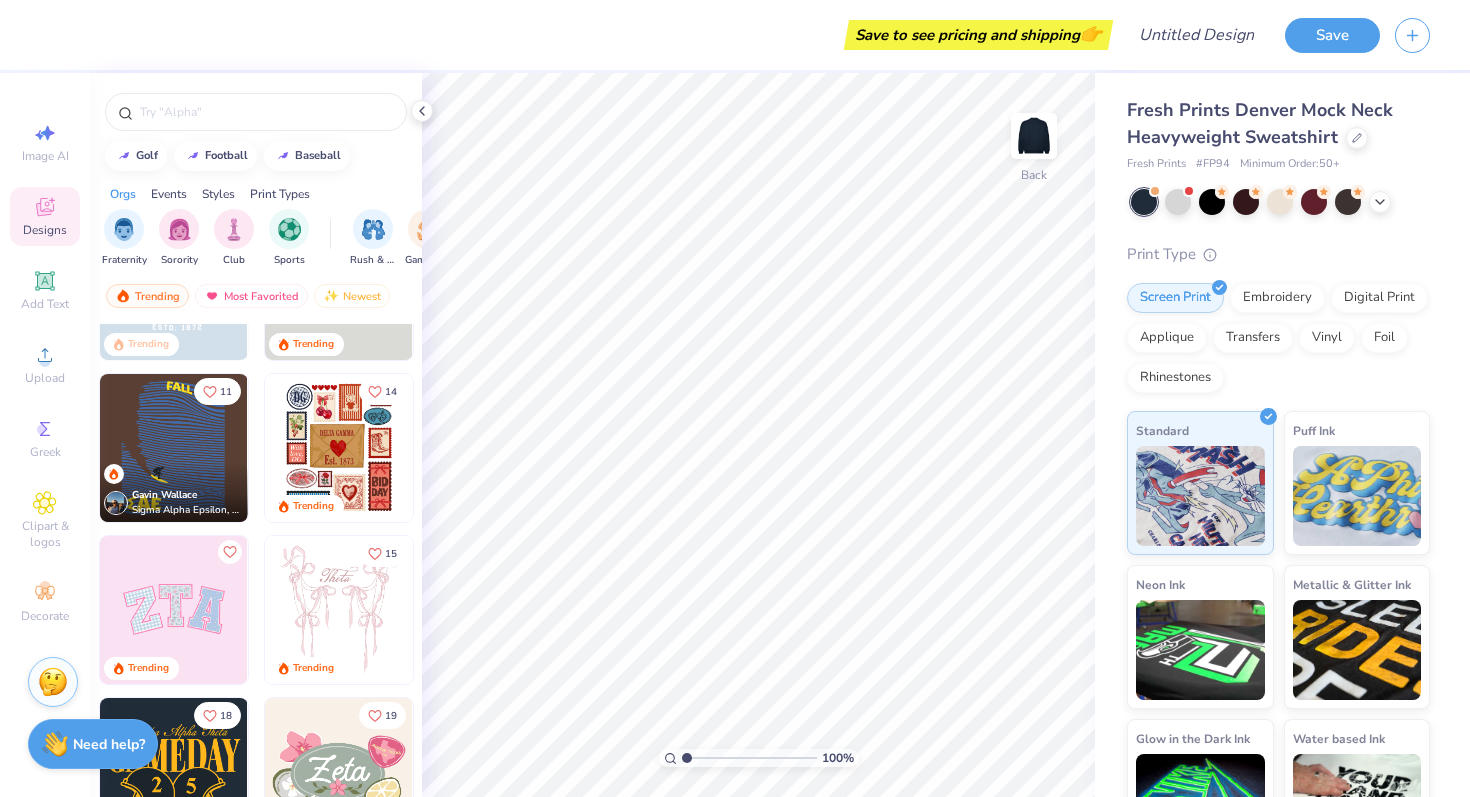 scroll, scrollTop: 178, scrollLeft: 0, axis: vertical 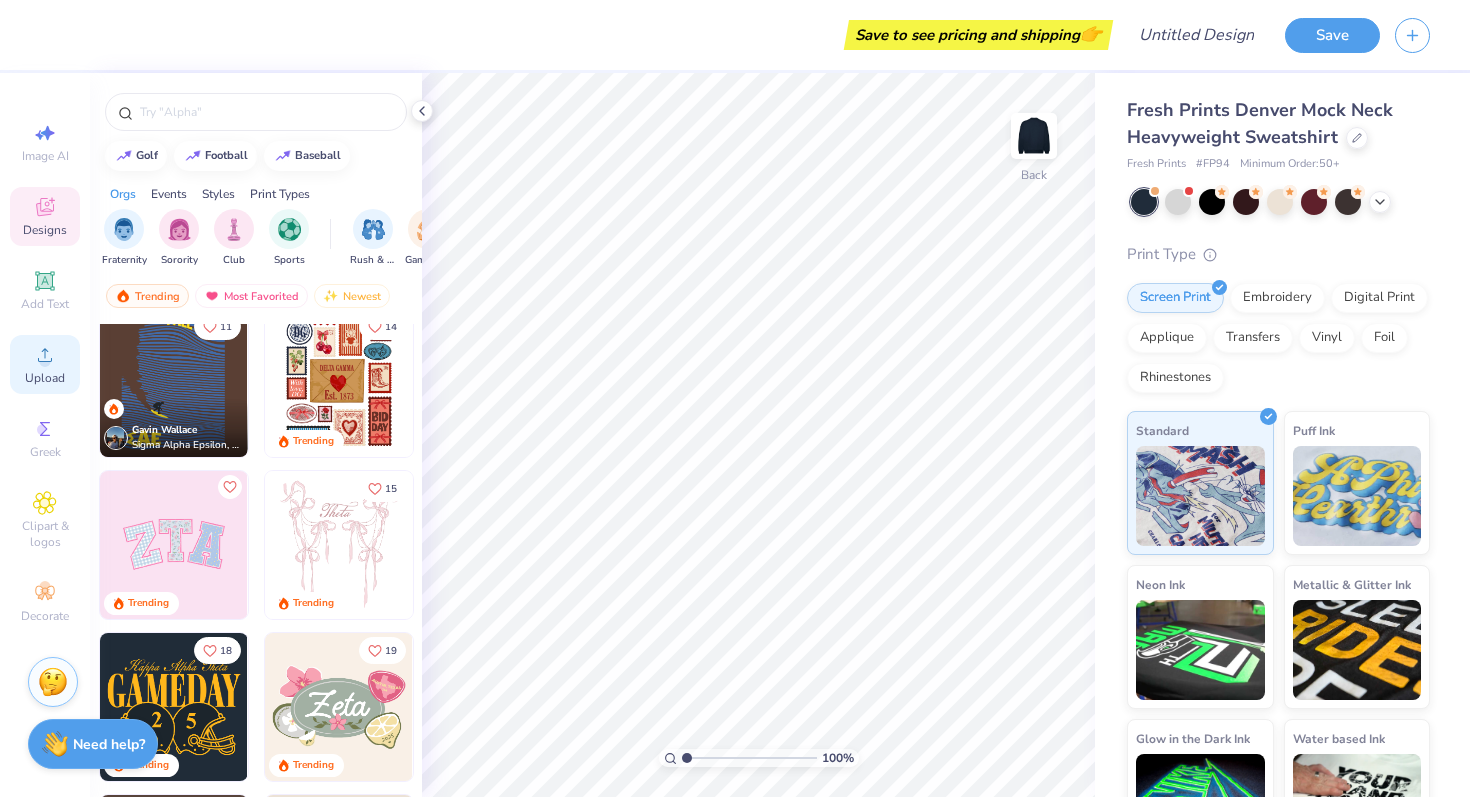 click on "Upload" at bounding box center (45, 378) 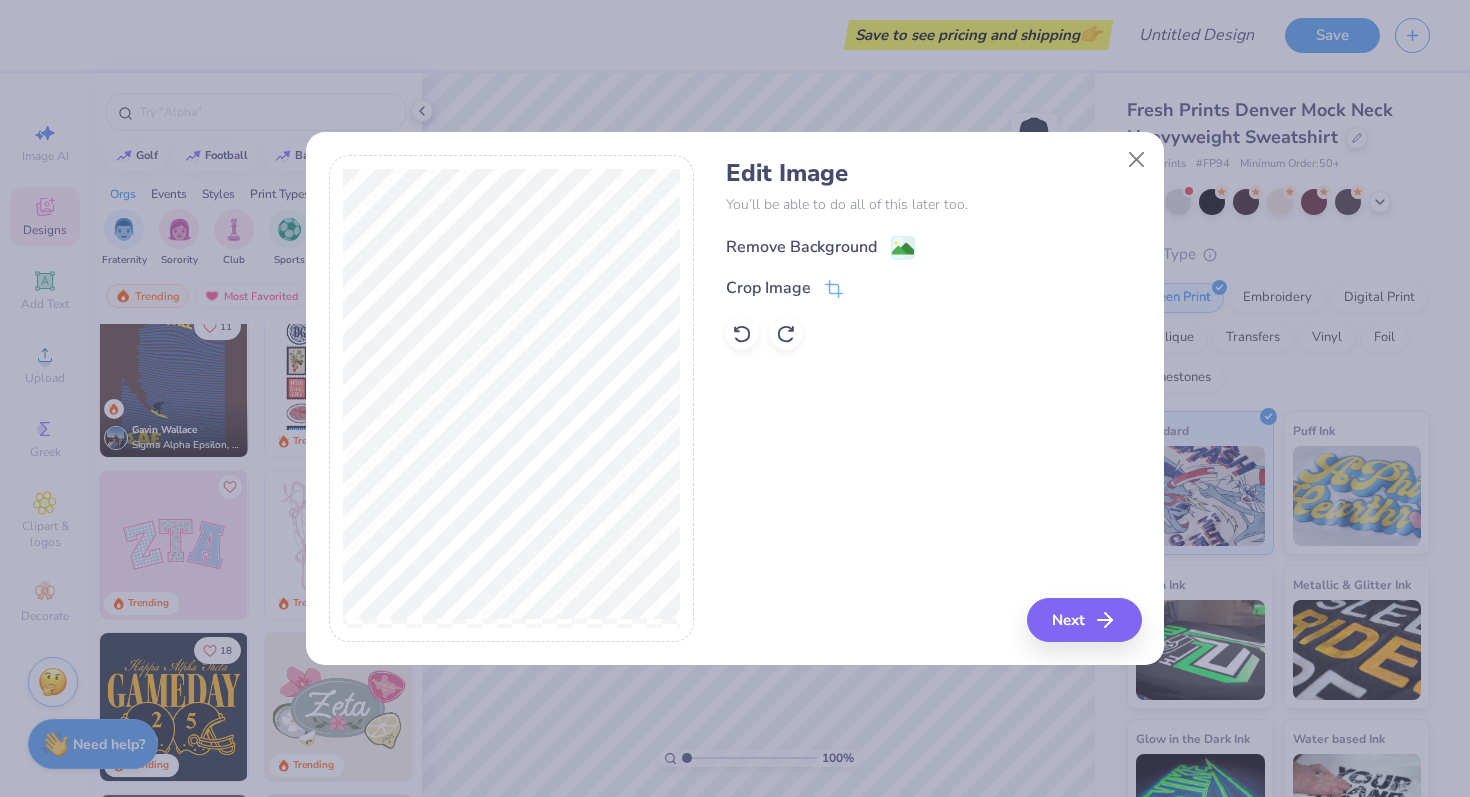 click 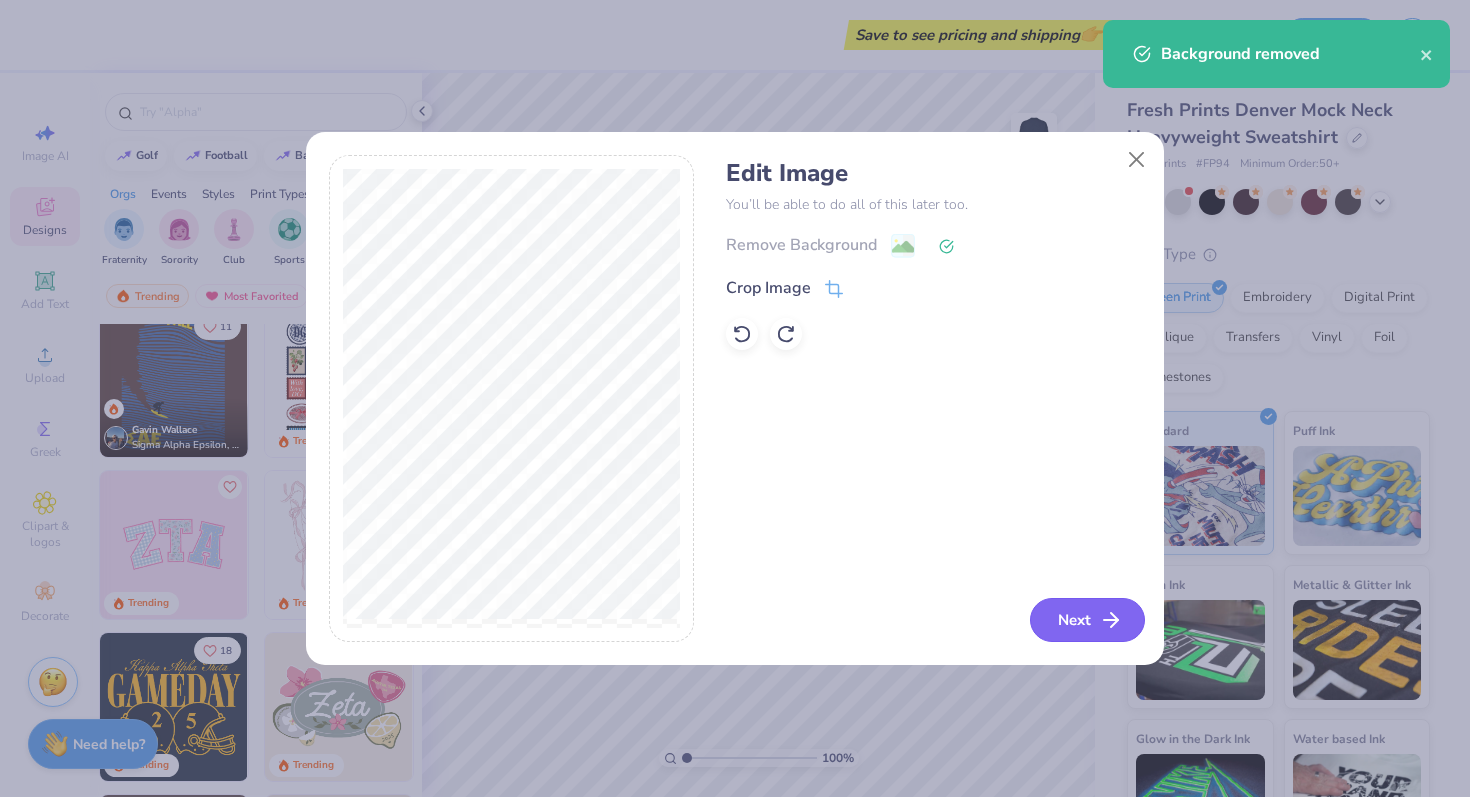 click 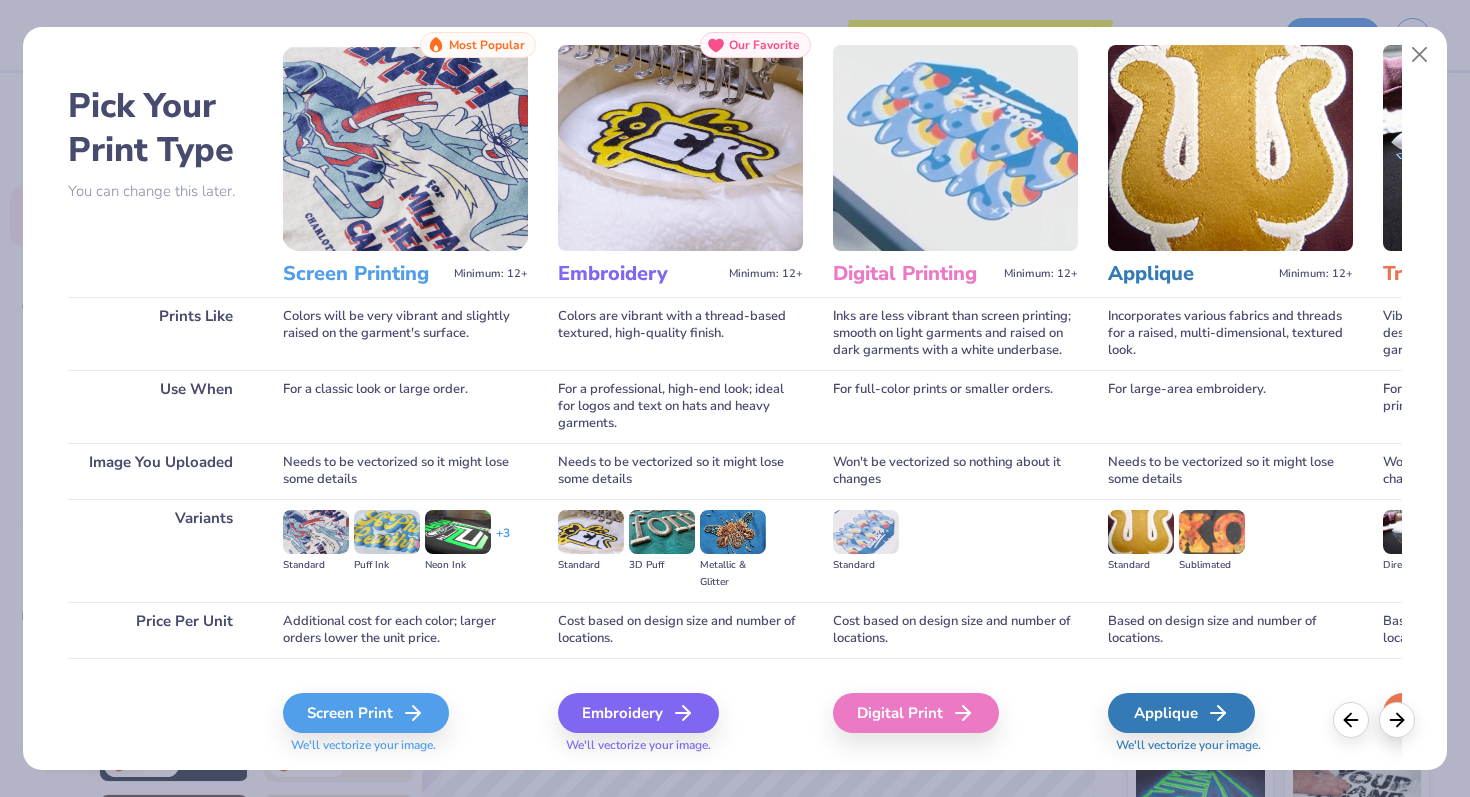scroll, scrollTop: 43, scrollLeft: 0, axis: vertical 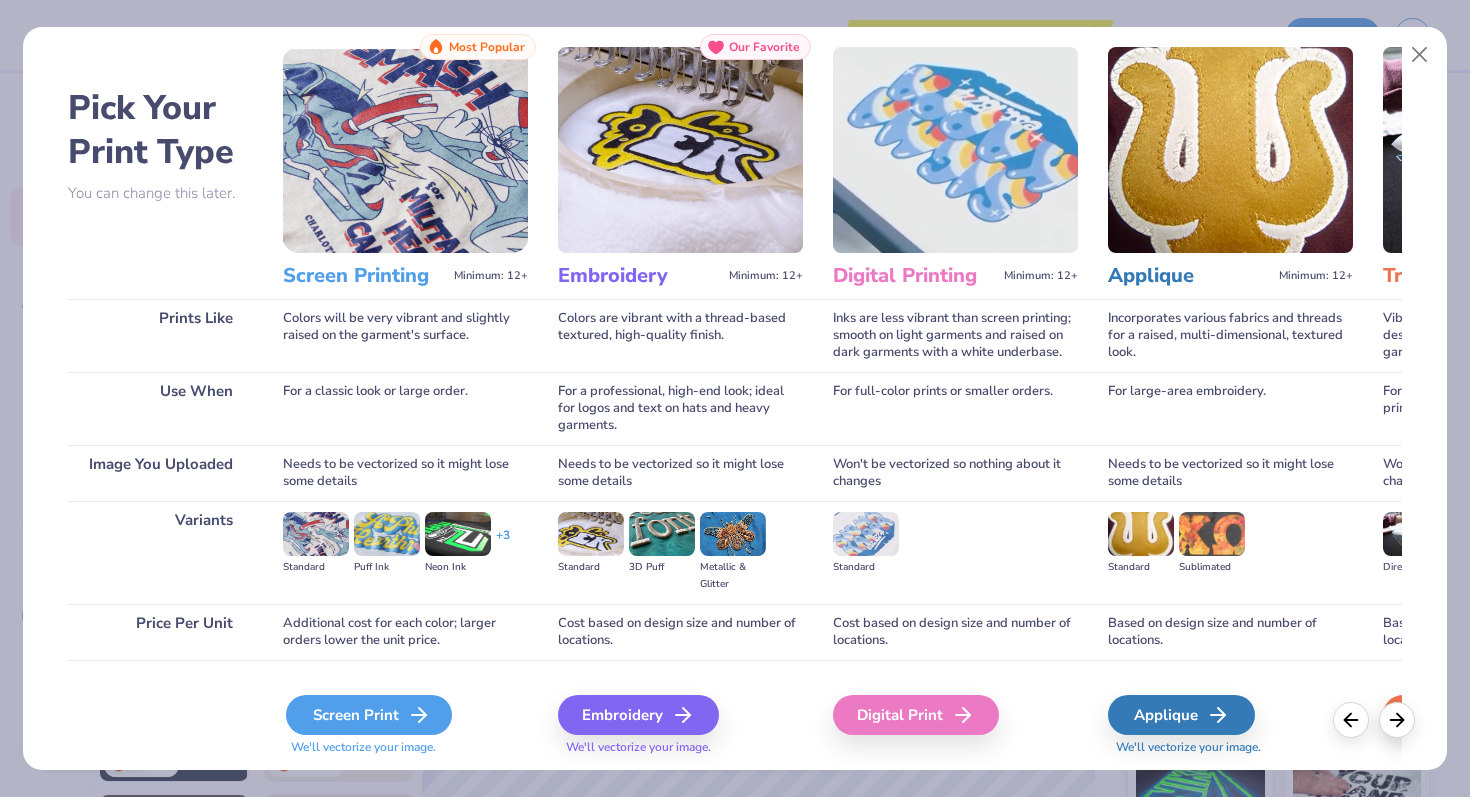 click on "Screen Print" at bounding box center [369, 715] 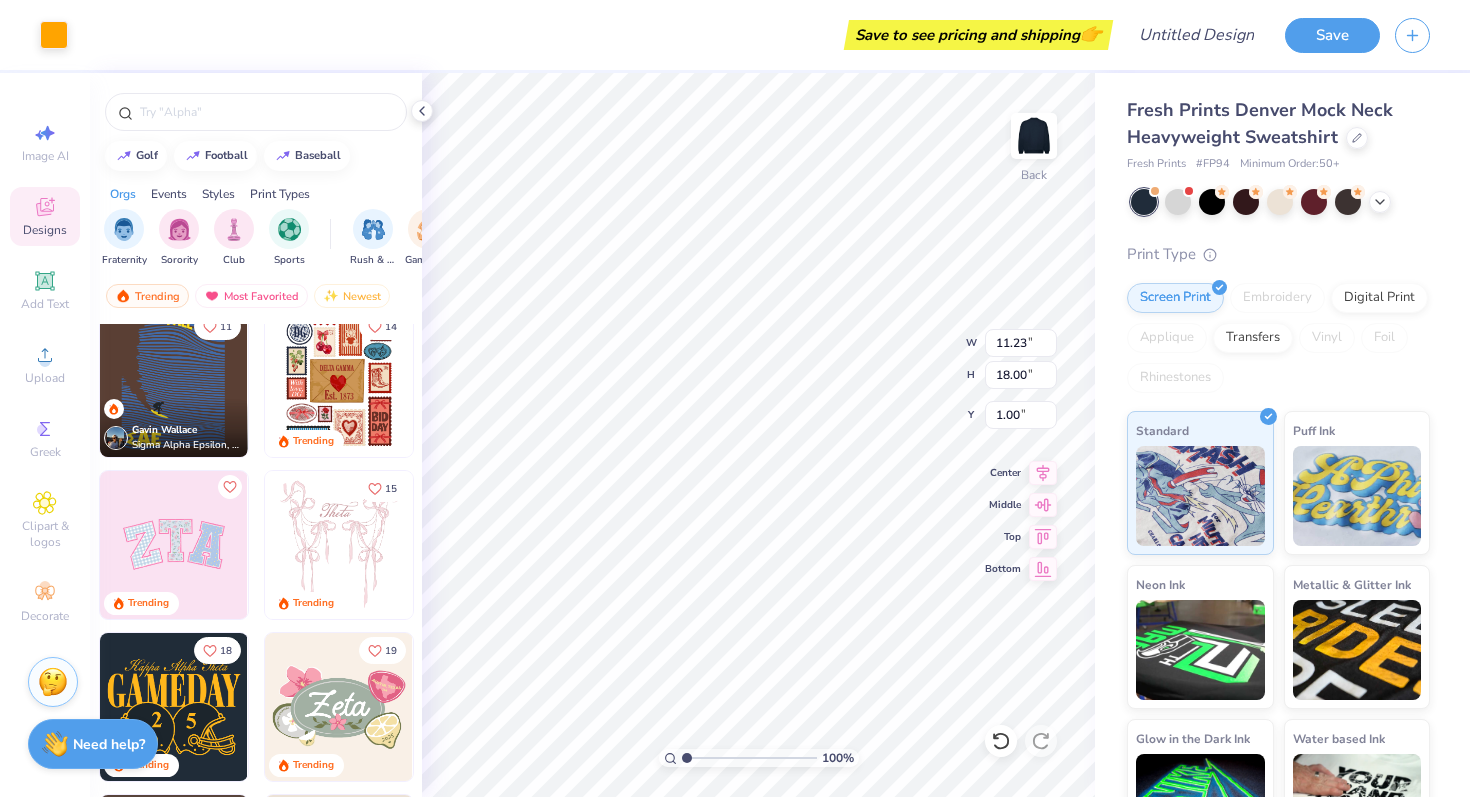 type on "0.50" 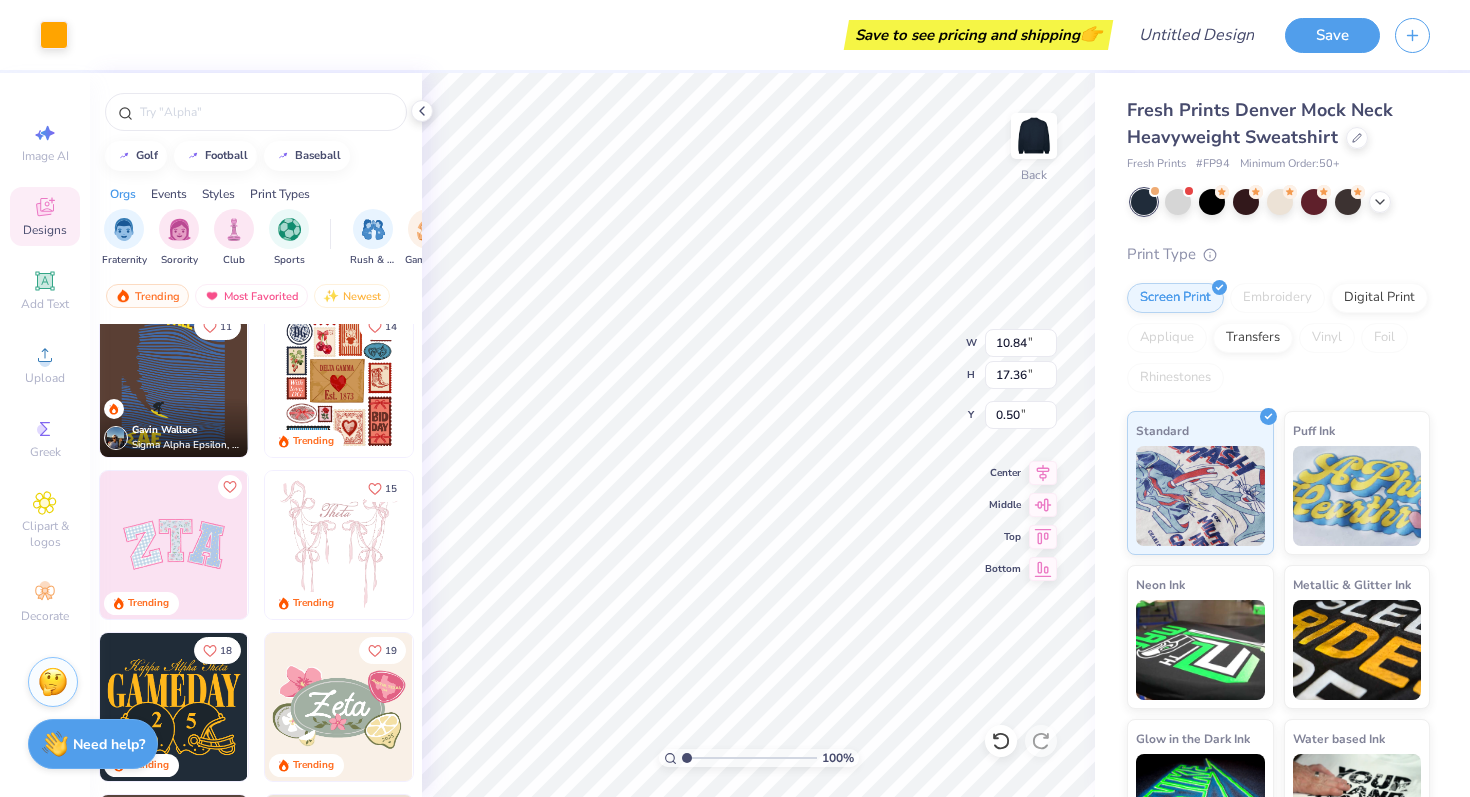 type on "10.84" 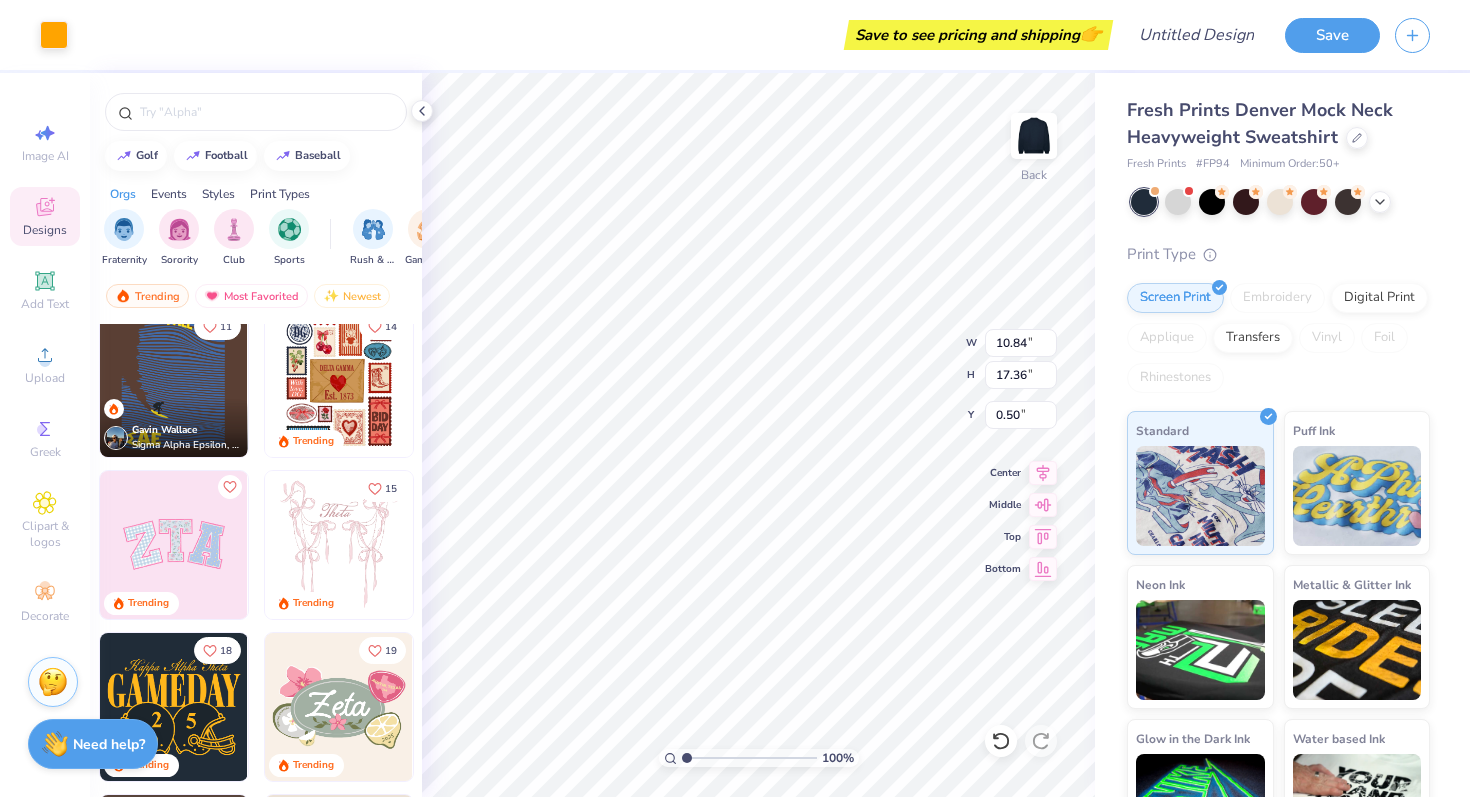 type on "17.36" 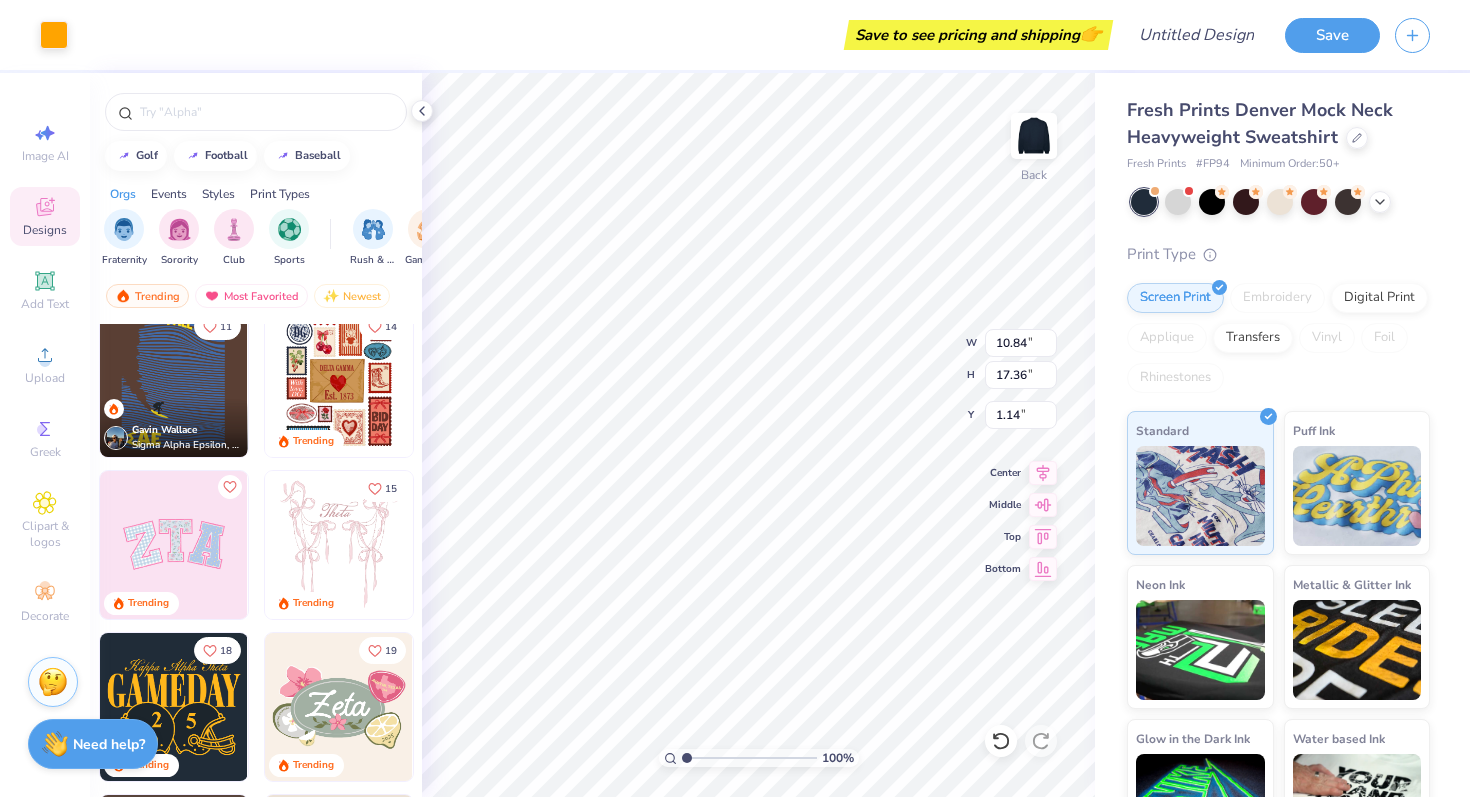 type on "0.94" 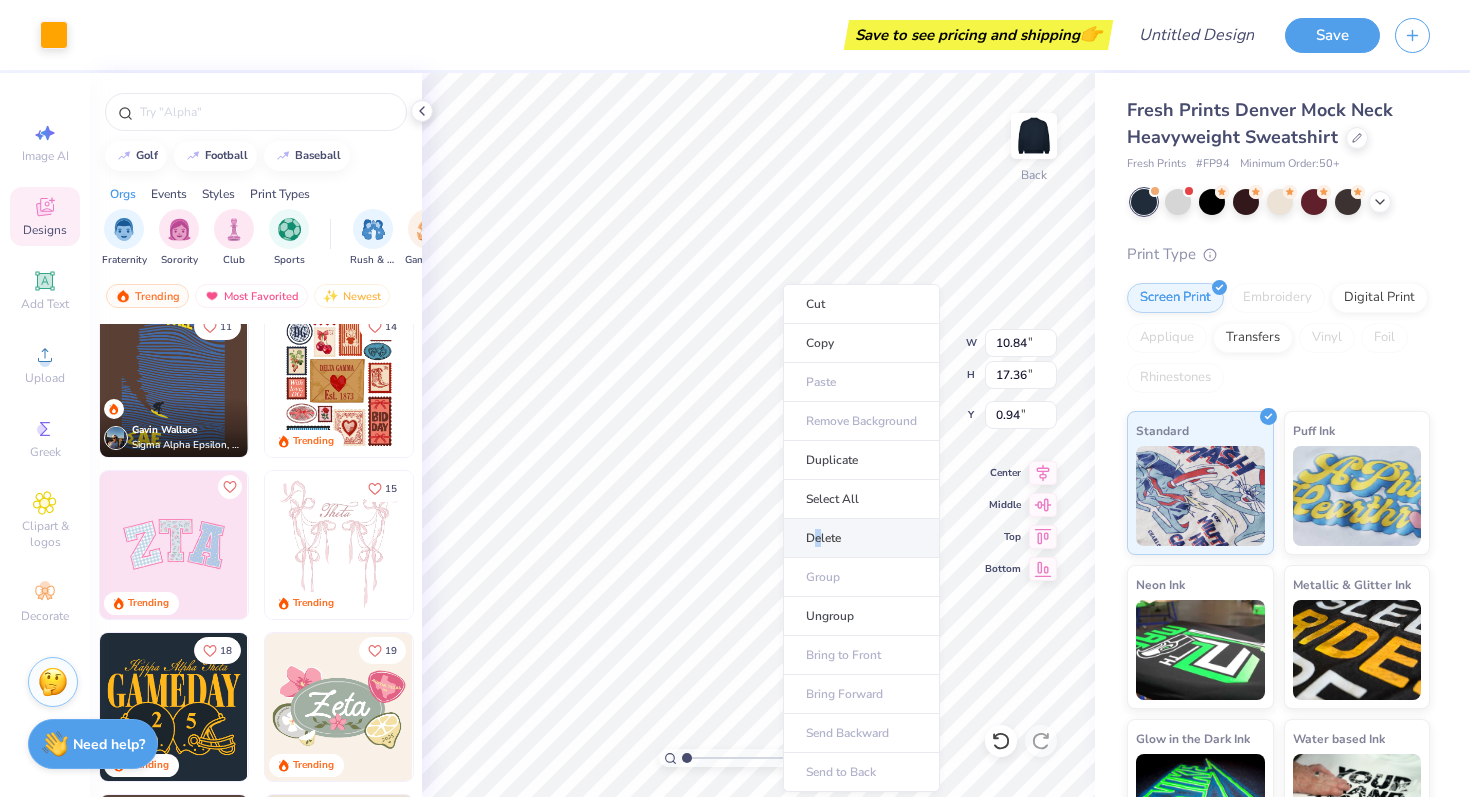 click on "Delete" at bounding box center (861, 538) 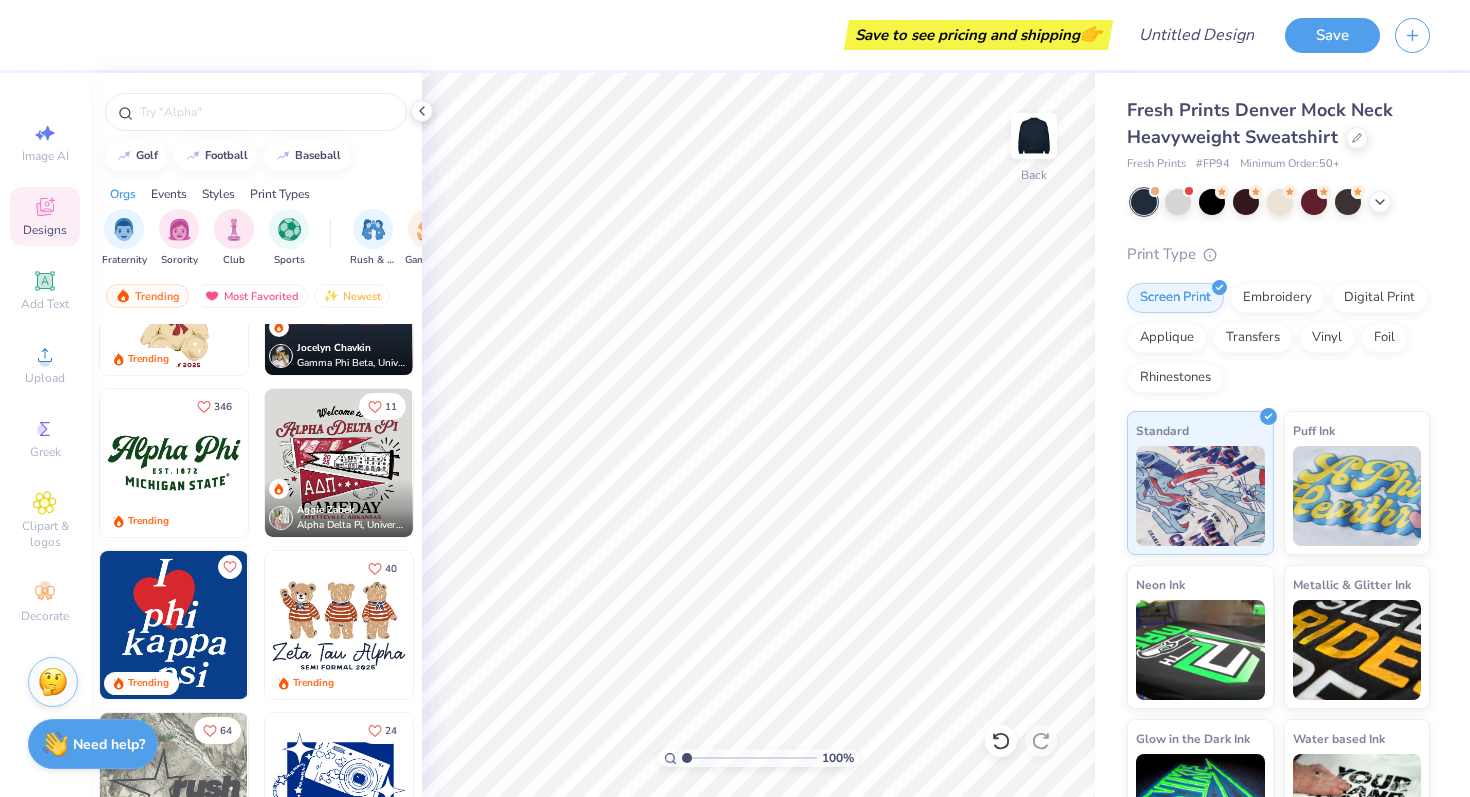 scroll, scrollTop: 1242, scrollLeft: 0, axis: vertical 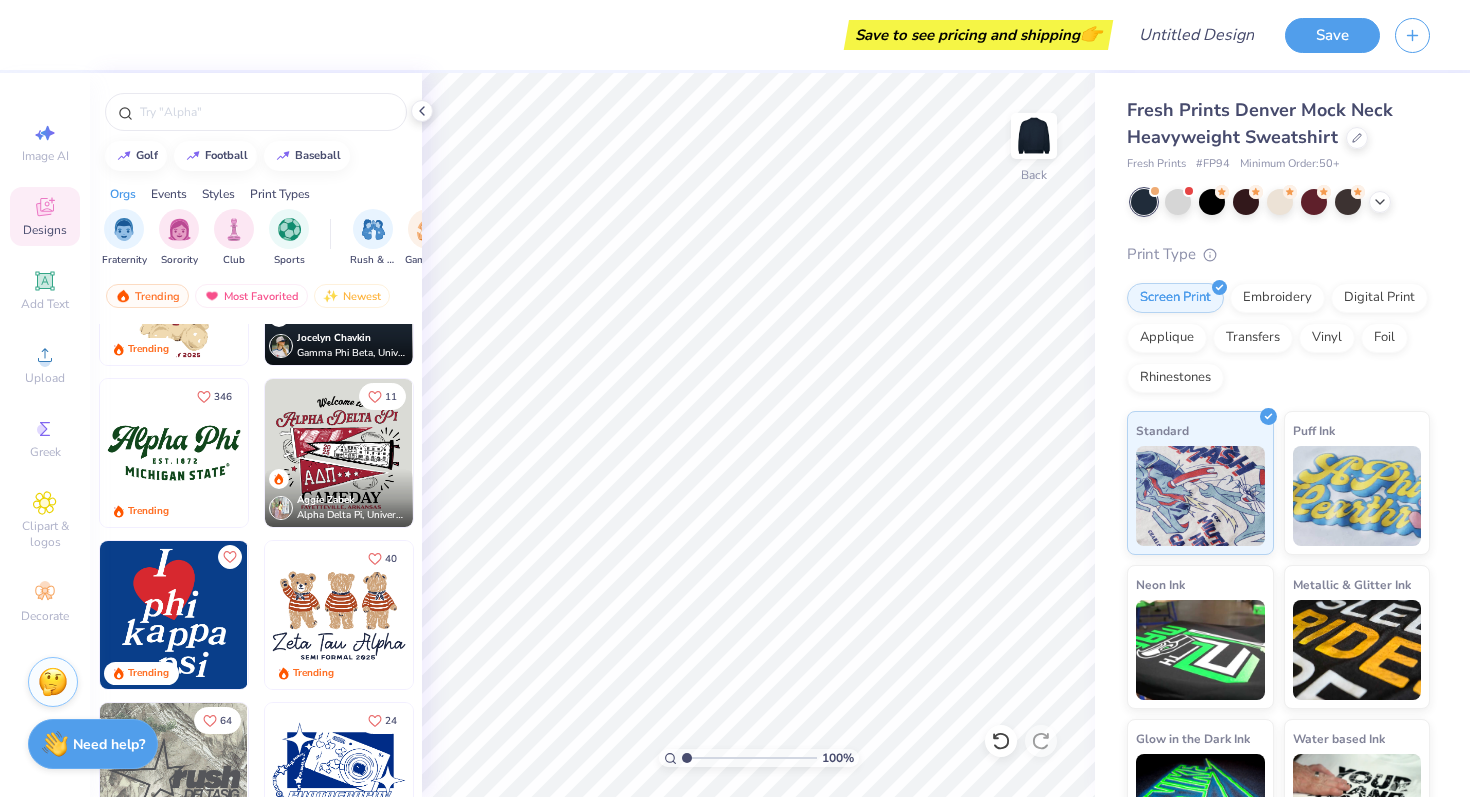 click at bounding box center [174, 453] 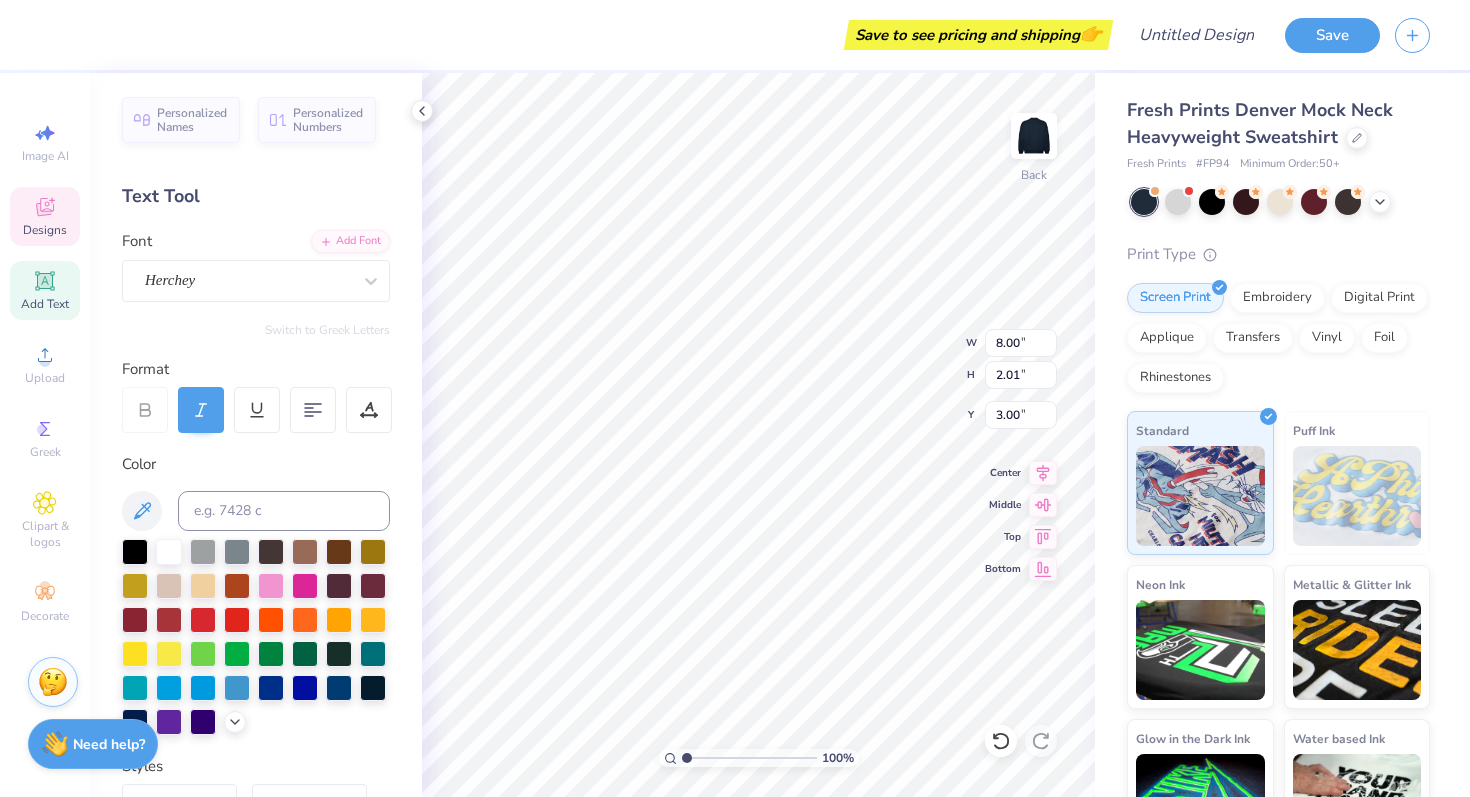 scroll, scrollTop: 0, scrollLeft: 2, axis: horizontal 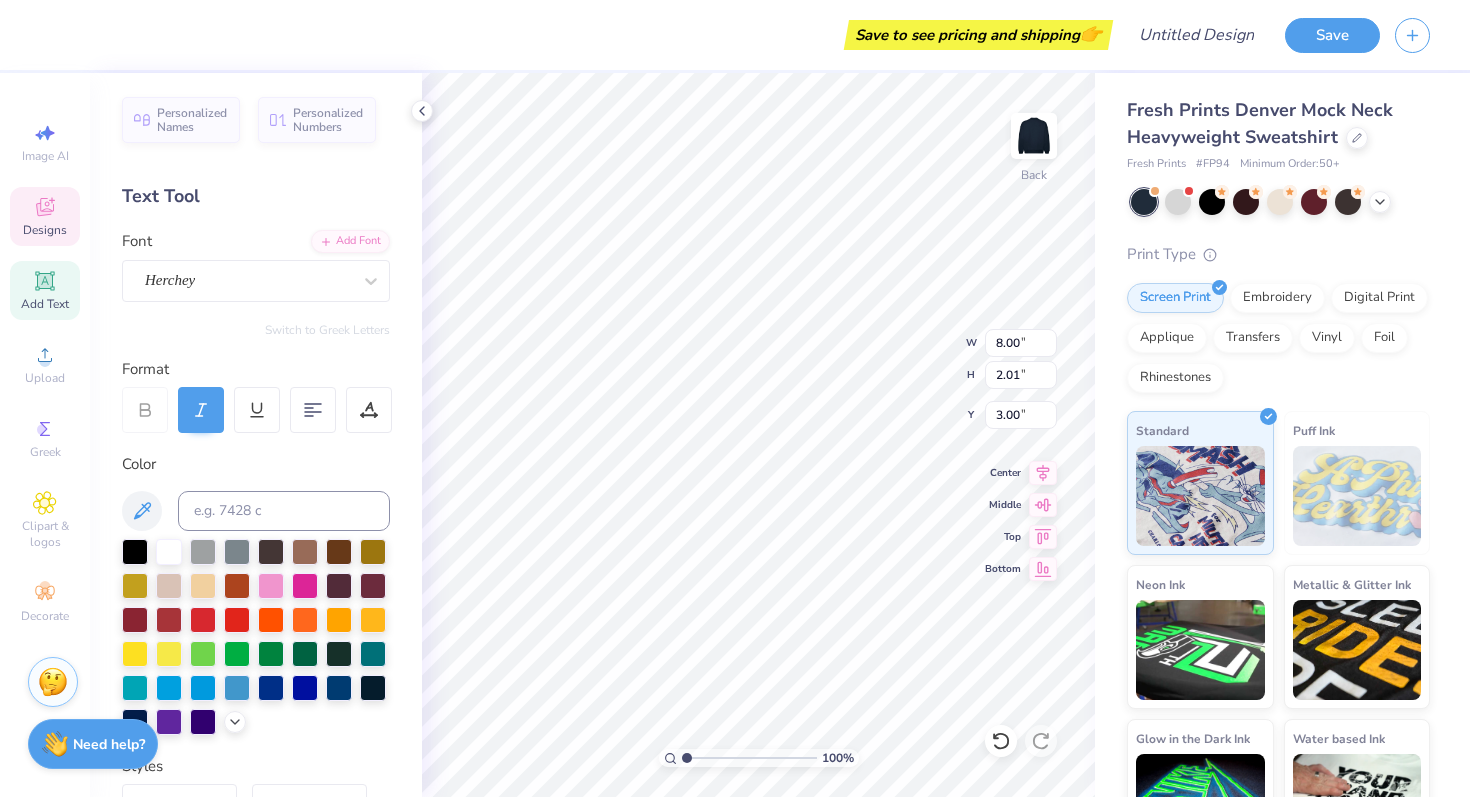type on "Christian Challenge" 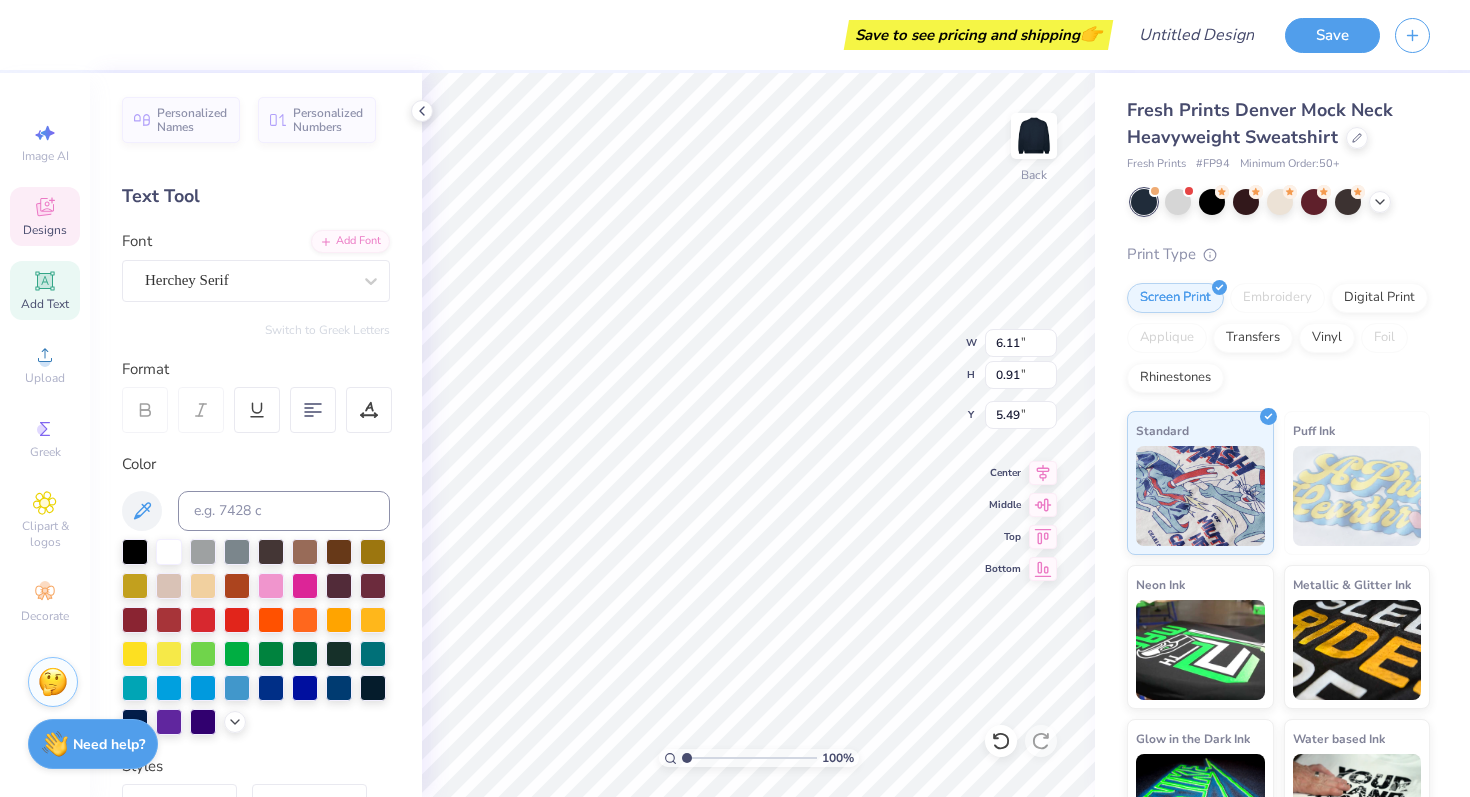 type on "6.11" 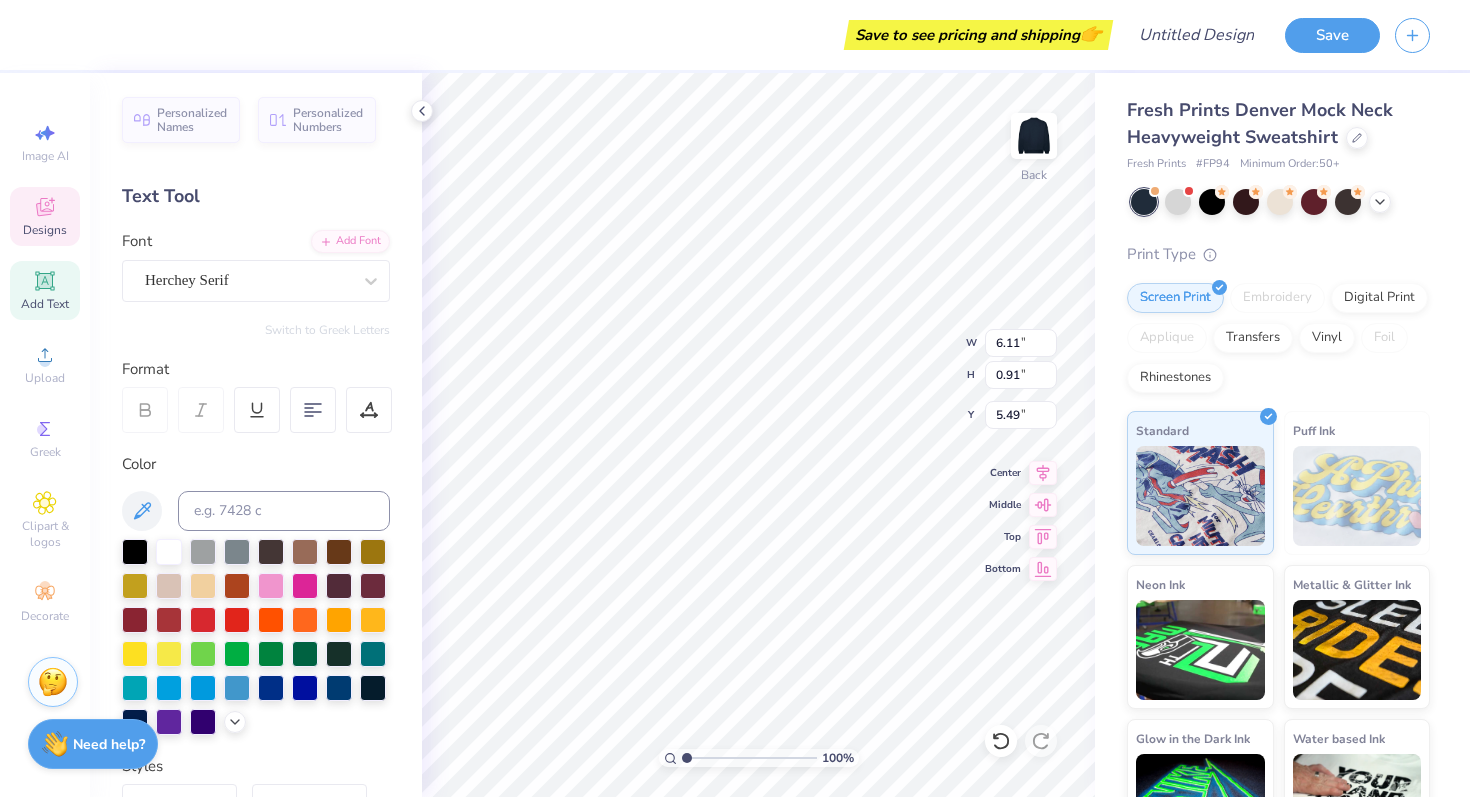 scroll, scrollTop: 0, scrollLeft: 0, axis: both 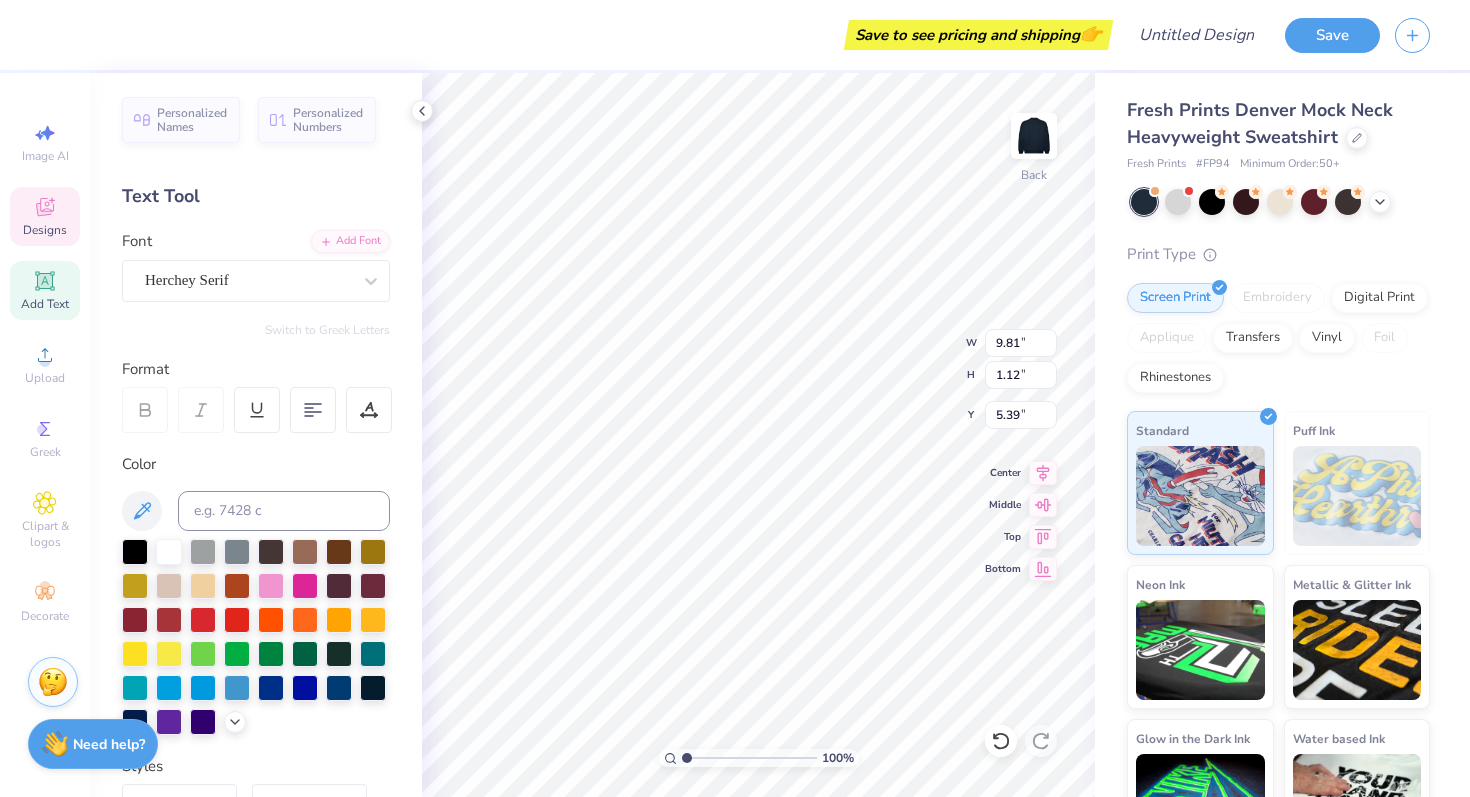 type on "14.35" 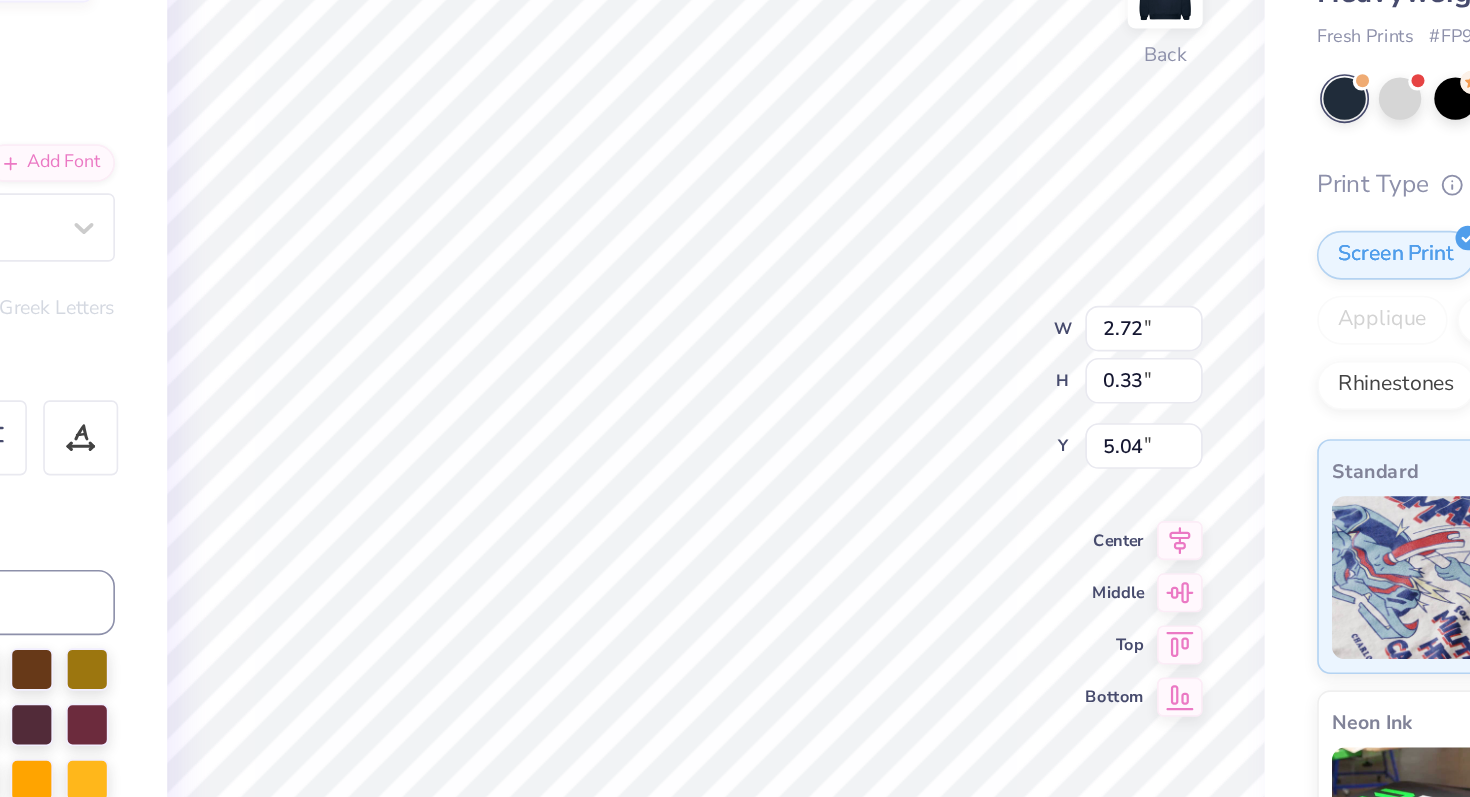 scroll, scrollTop: 0, scrollLeft: 3, axis: horizontal 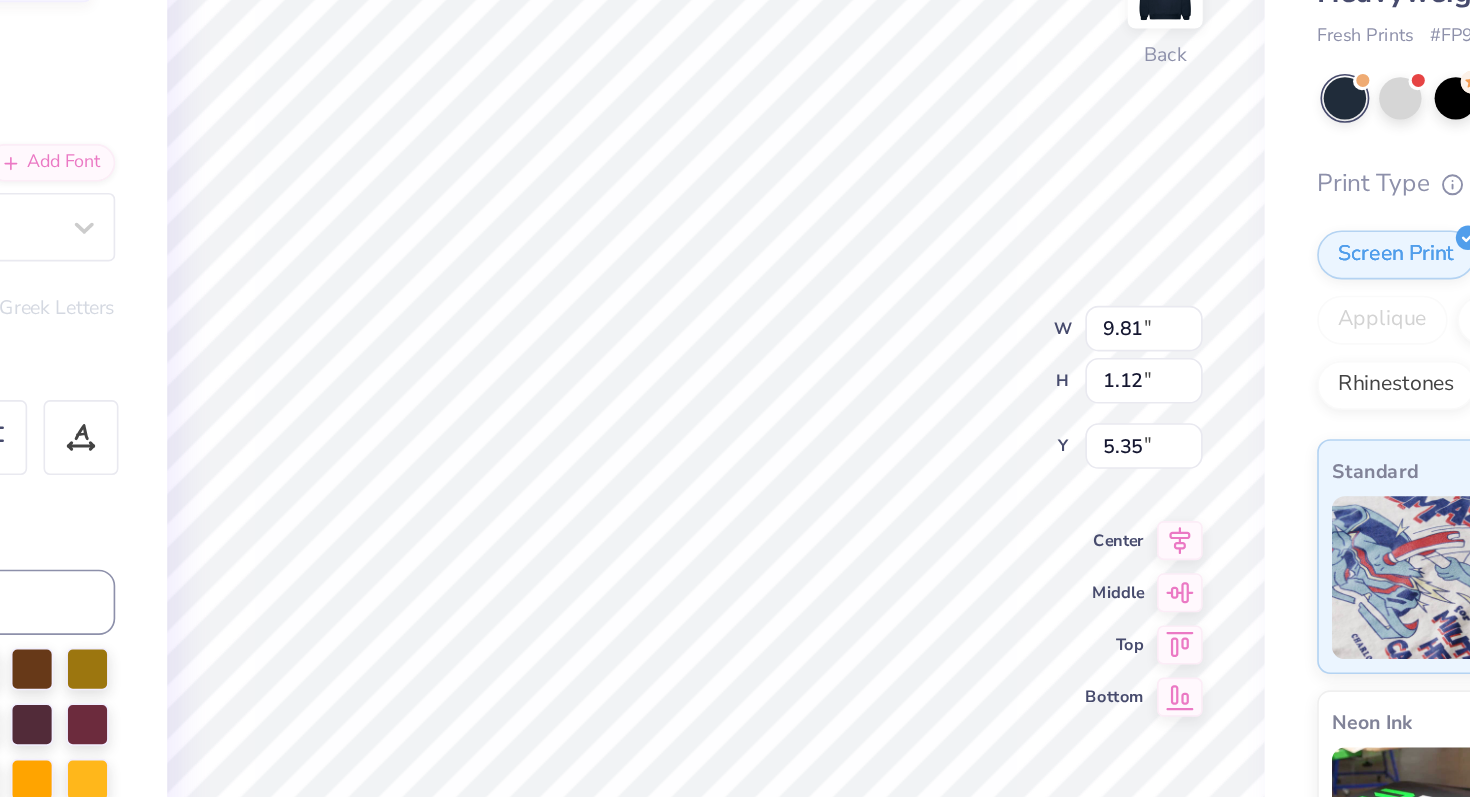 type on "5.56" 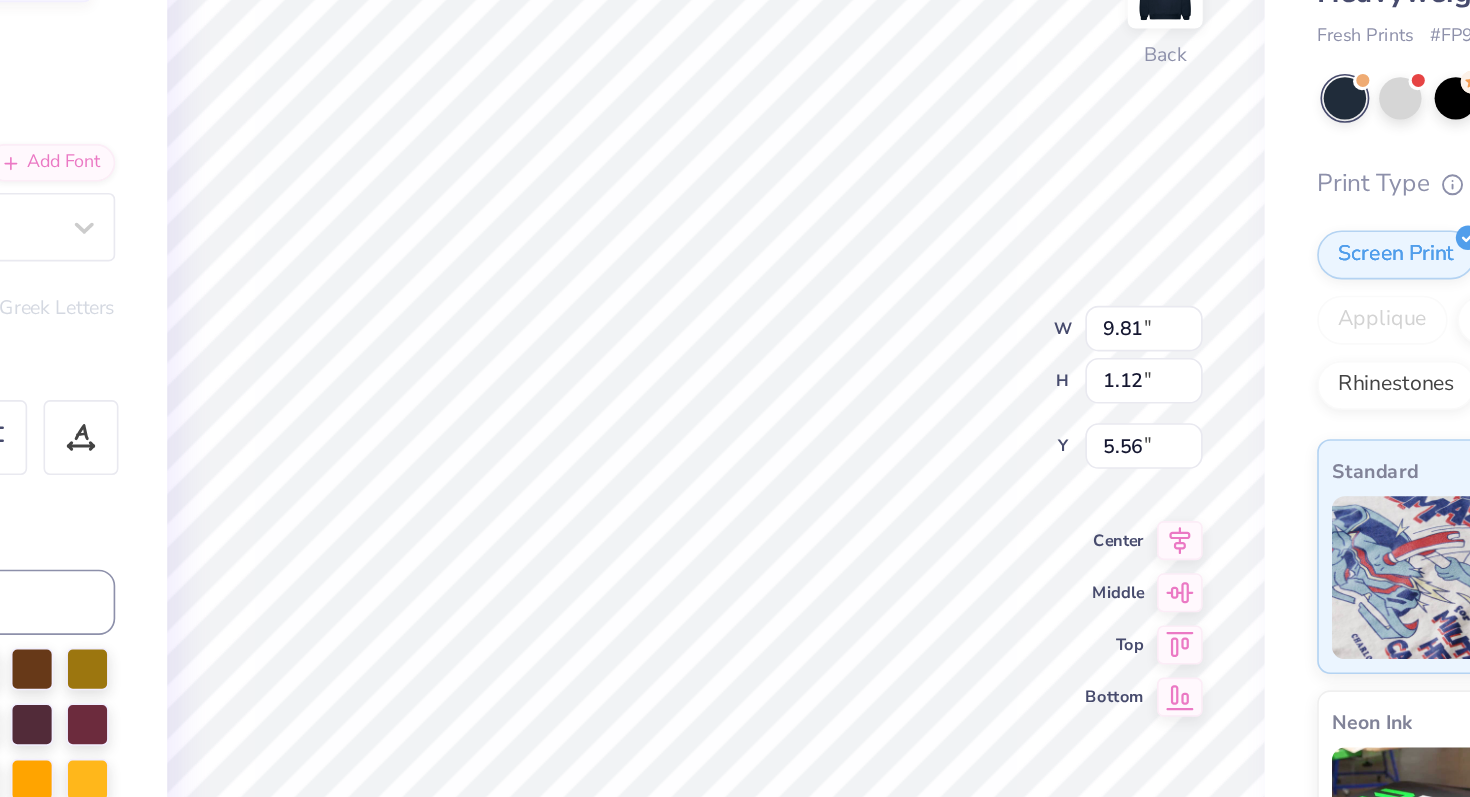 type on "14.35" 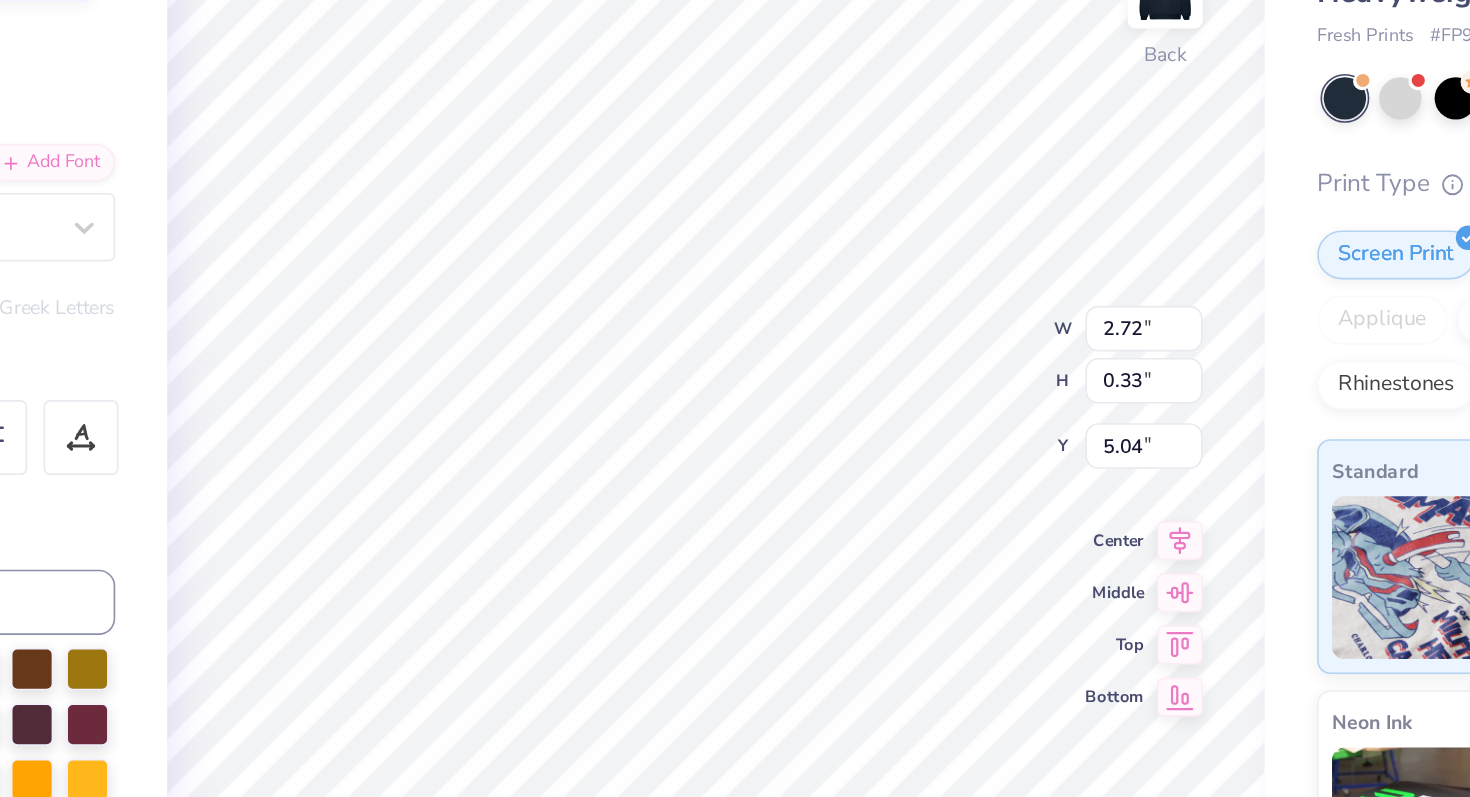 type on "5.01" 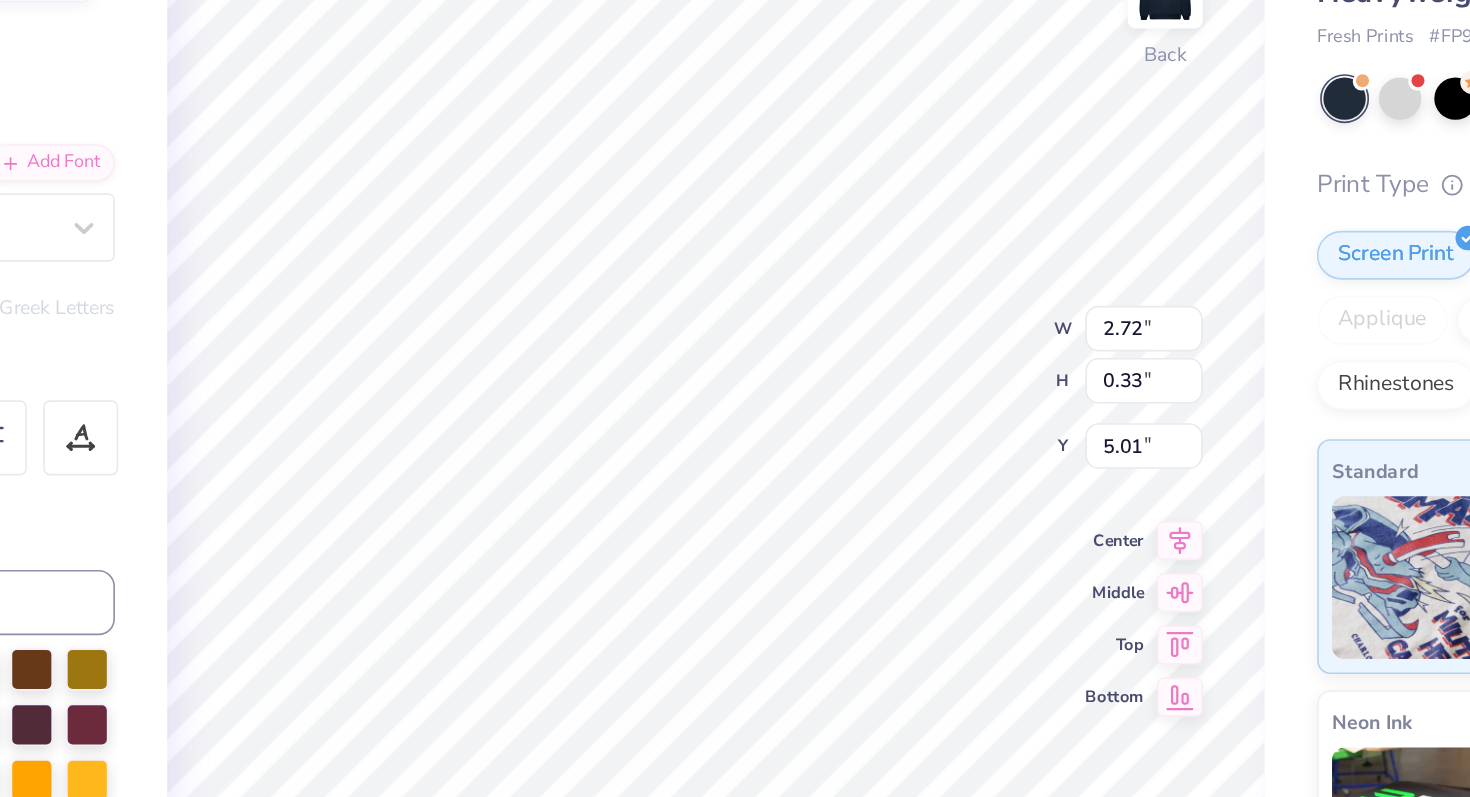 scroll, scrollTop: 0, scrollLeft: 4, axis: horizontal 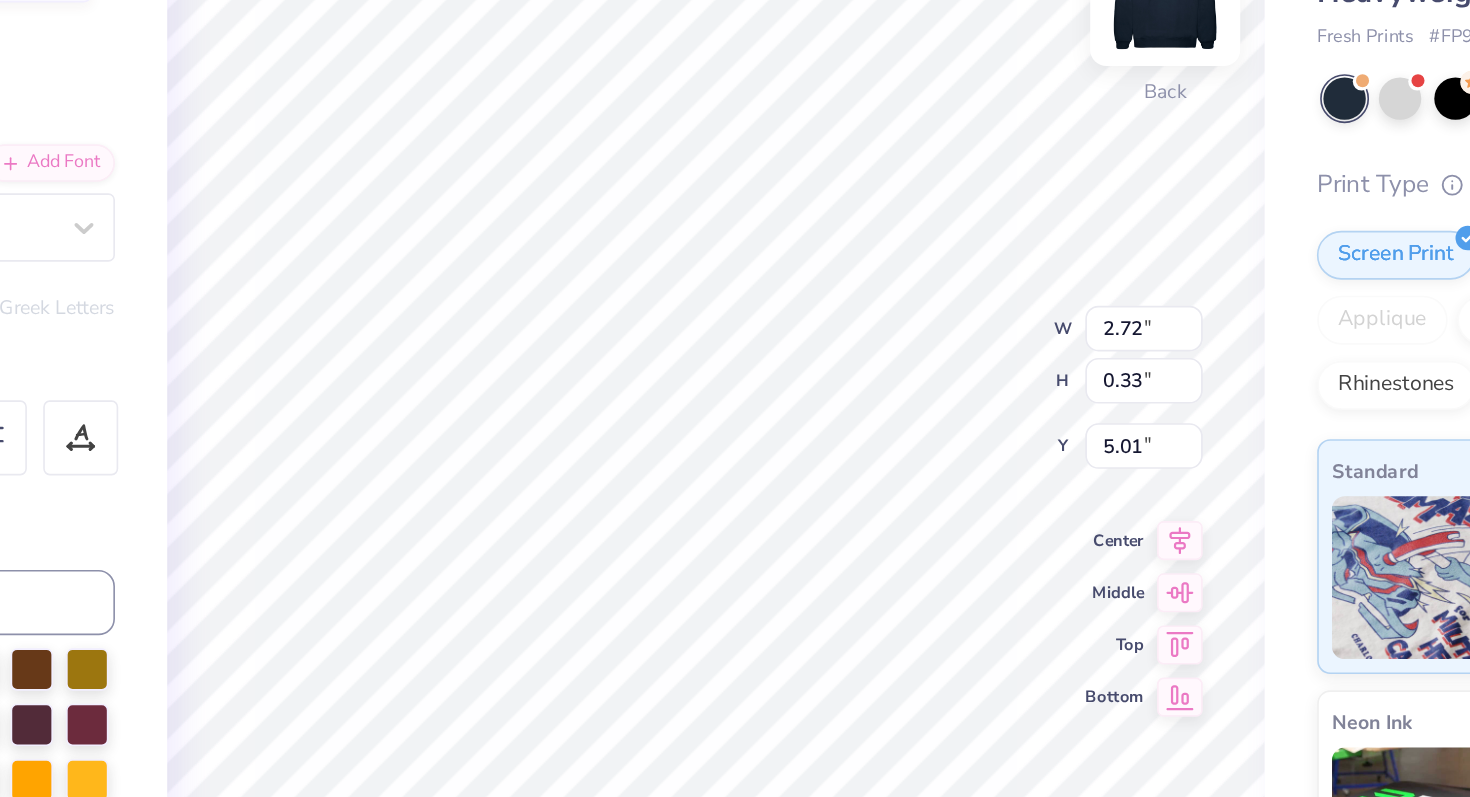 paste on "976" 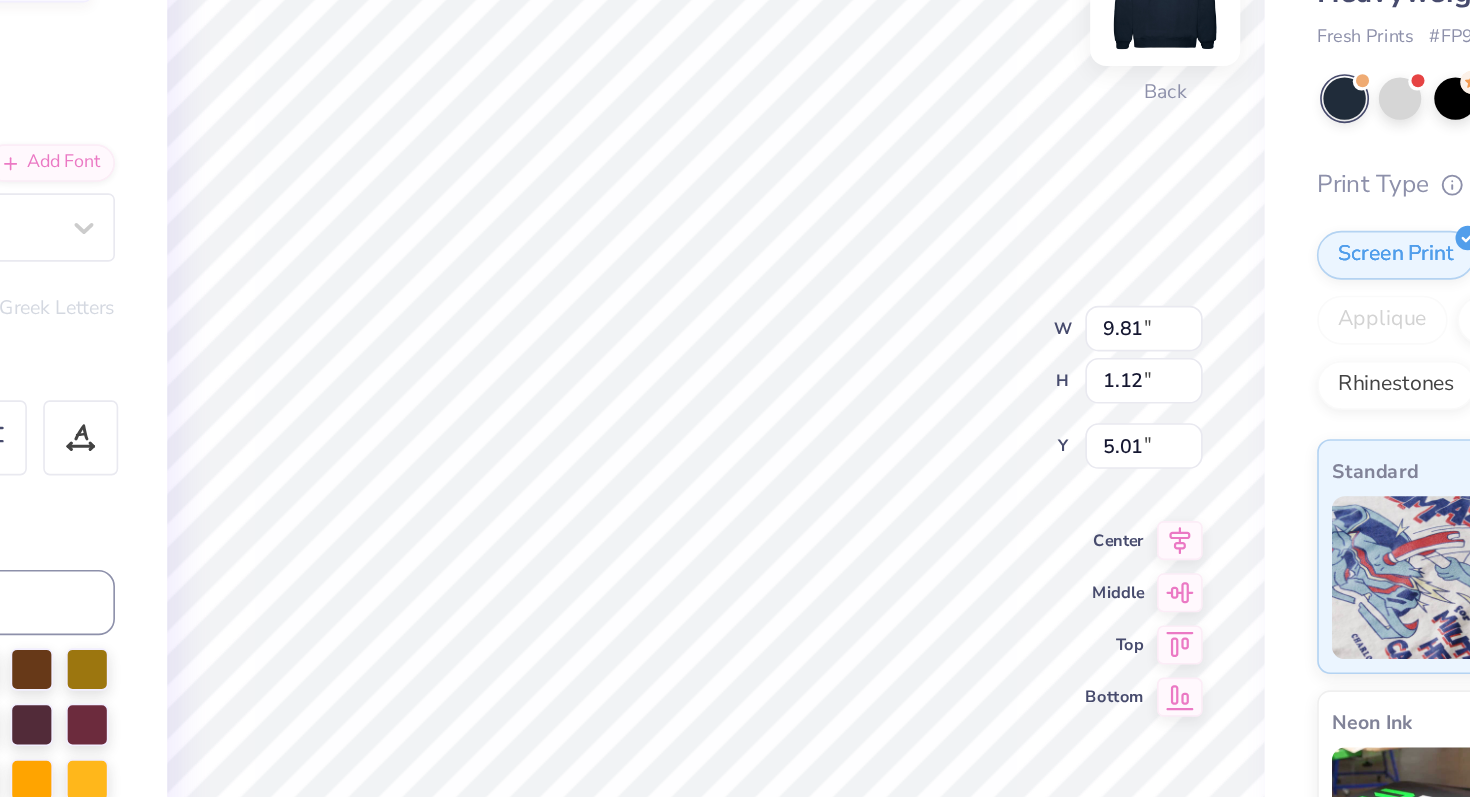 type on "9.81" 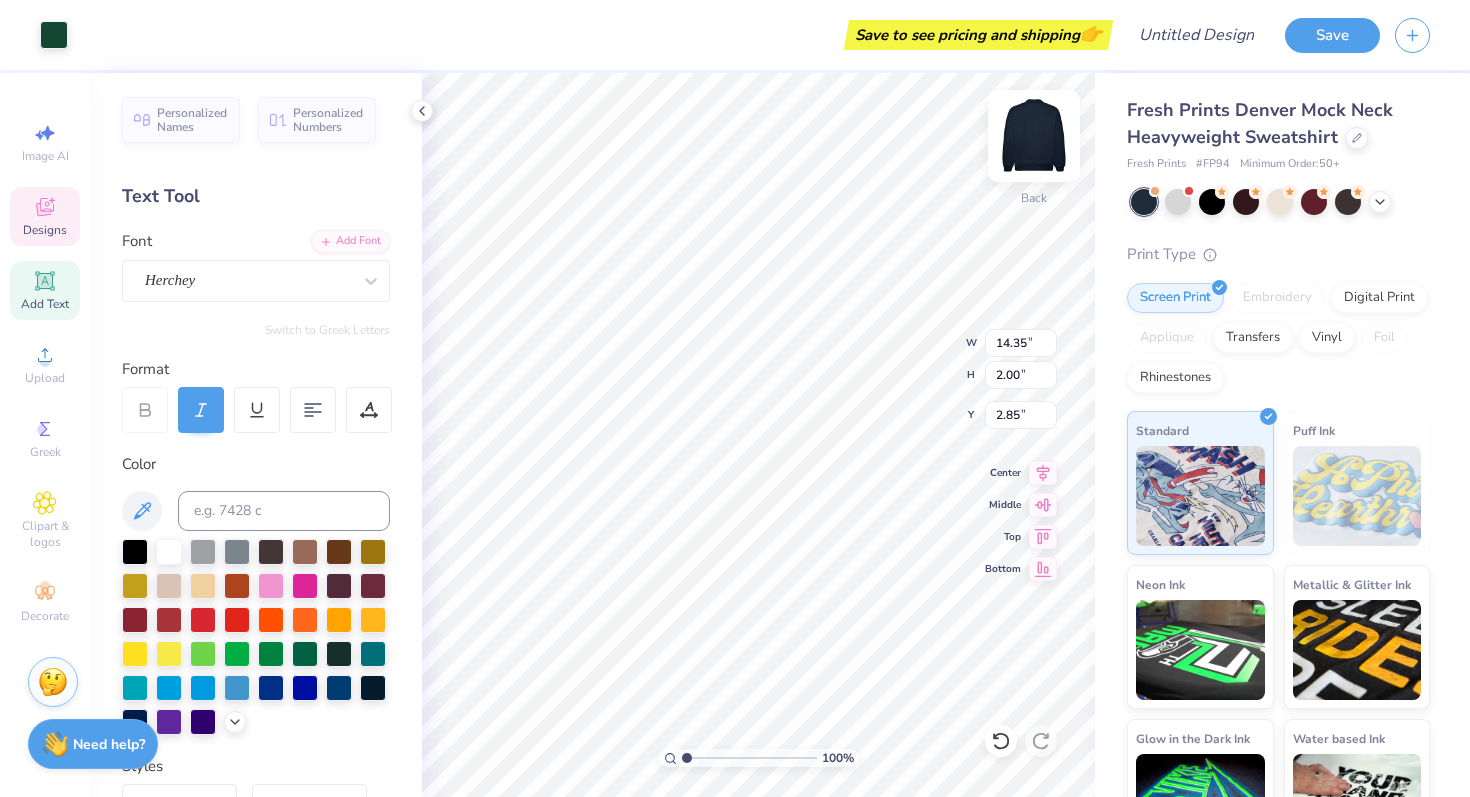 type on "3.00" 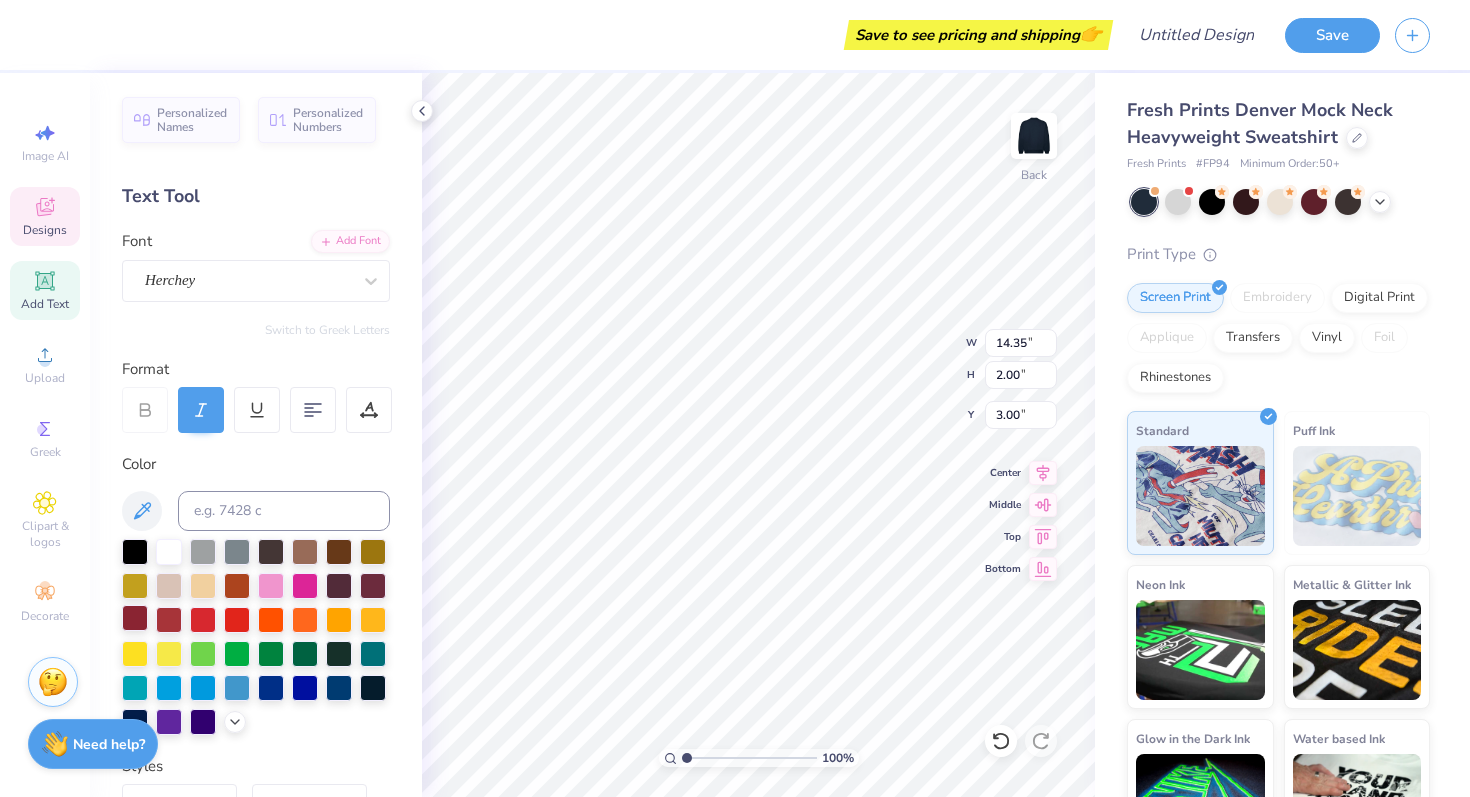 click at bounding box center (135, 618) 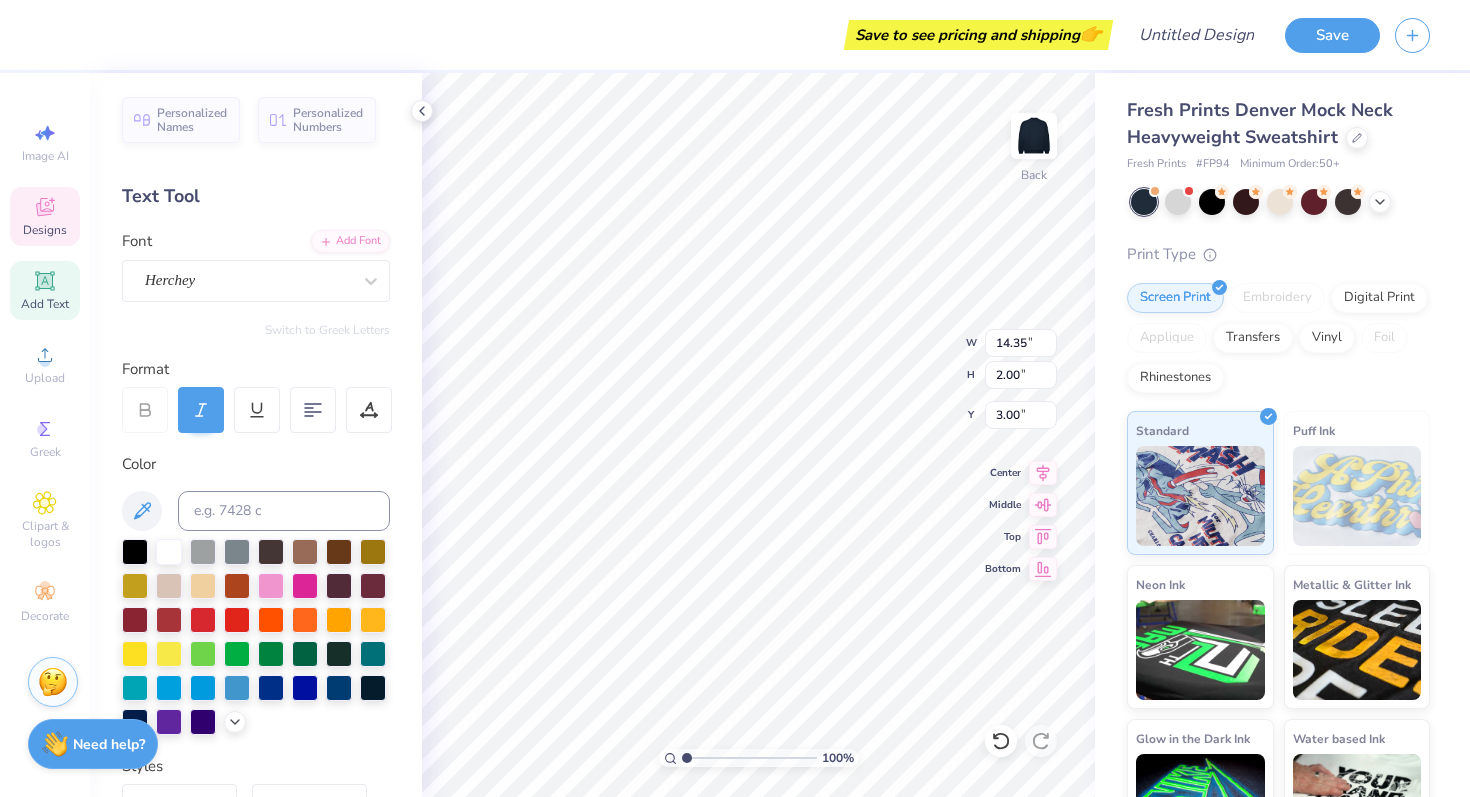 type on "9.81" 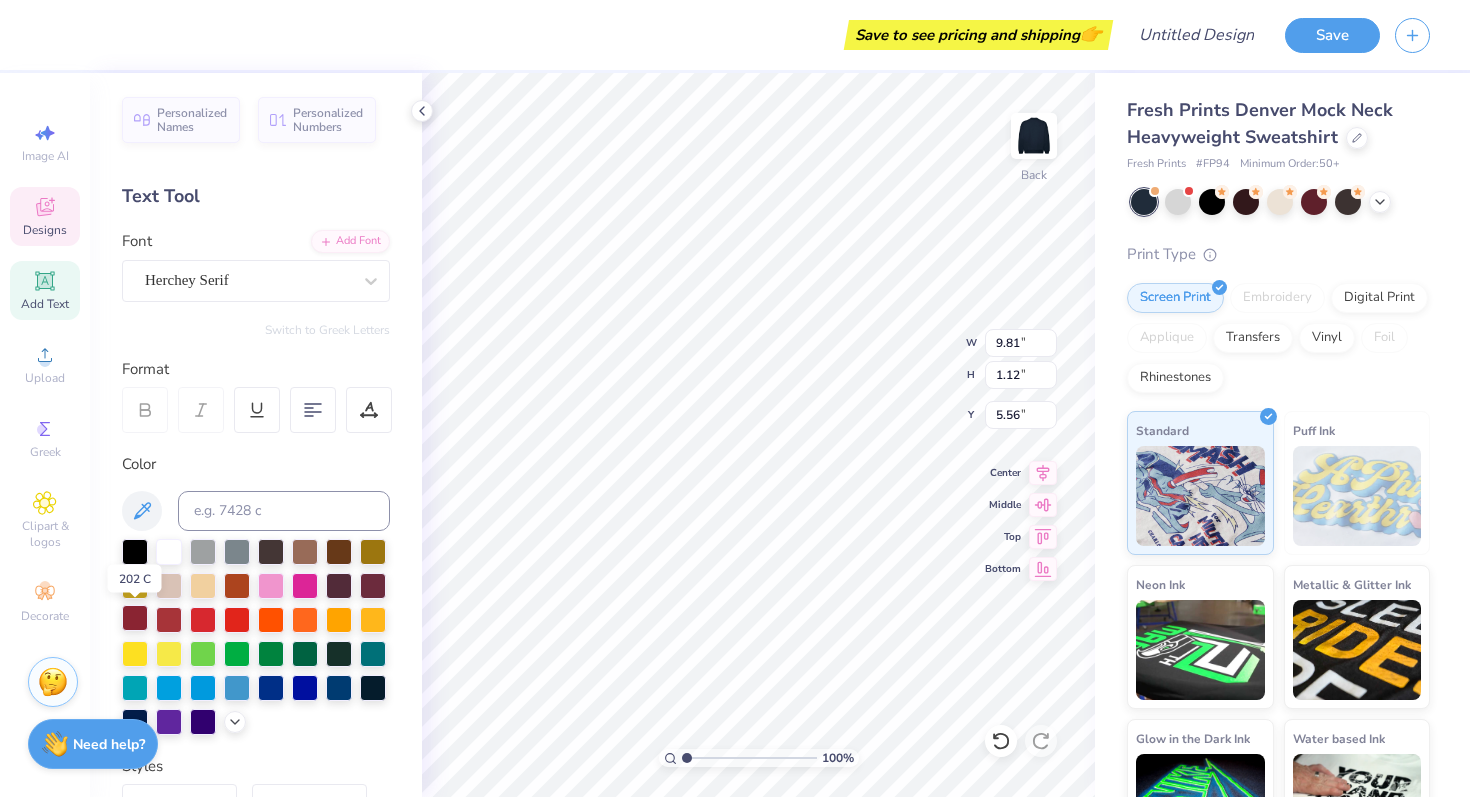 click at bounding box center (135, 618) 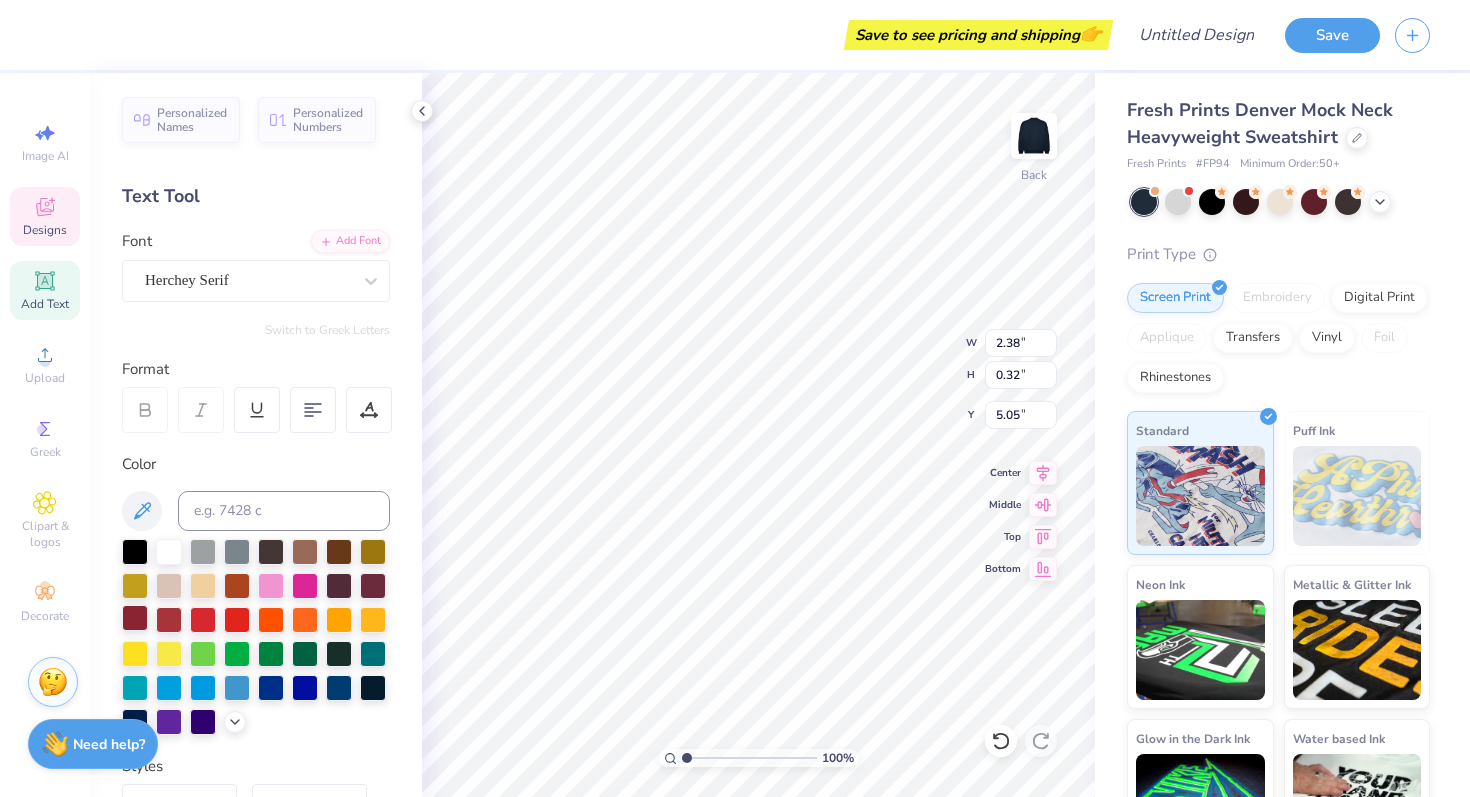 click at bounding box center [135, 618] 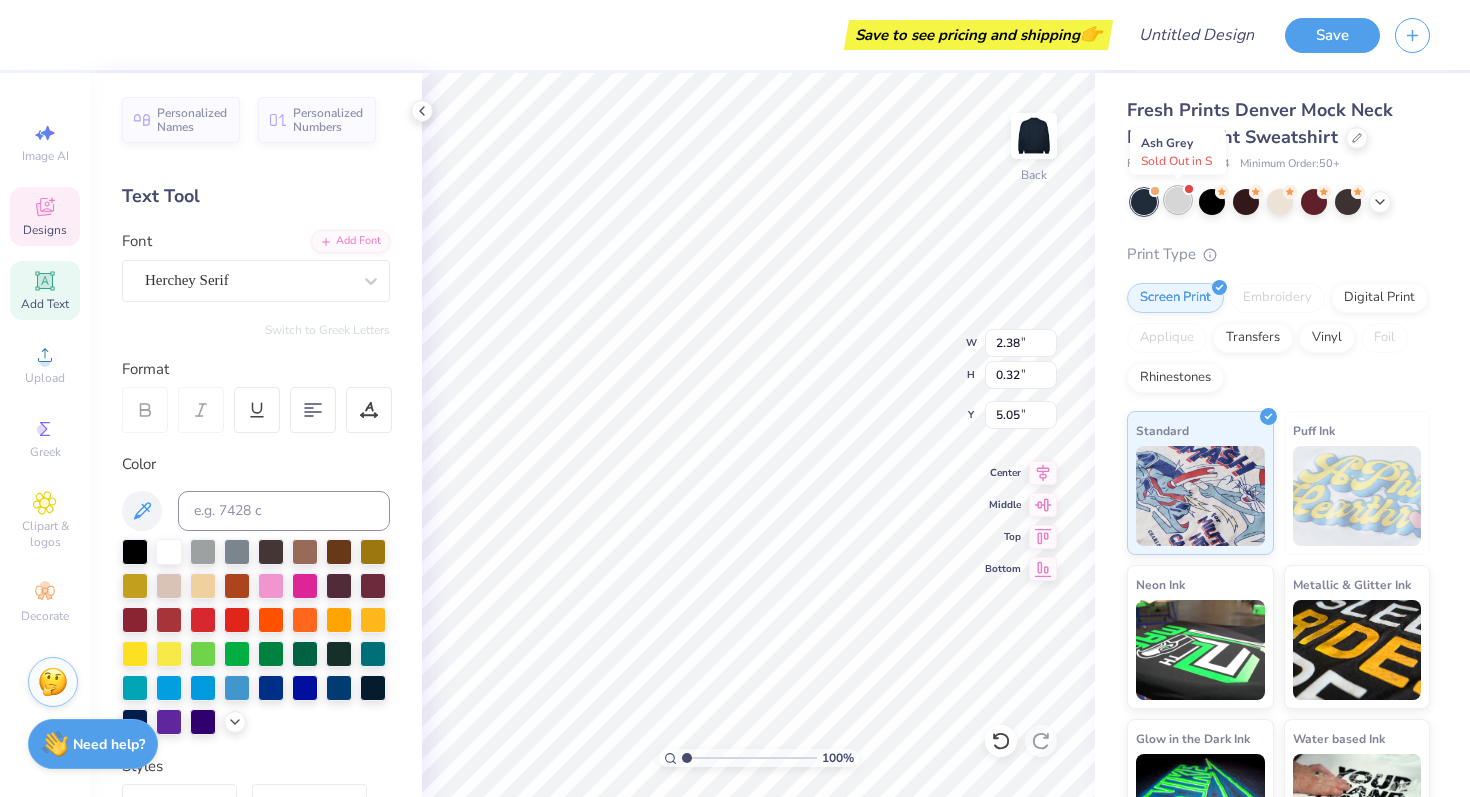 click at bounding box center [1178, 200] 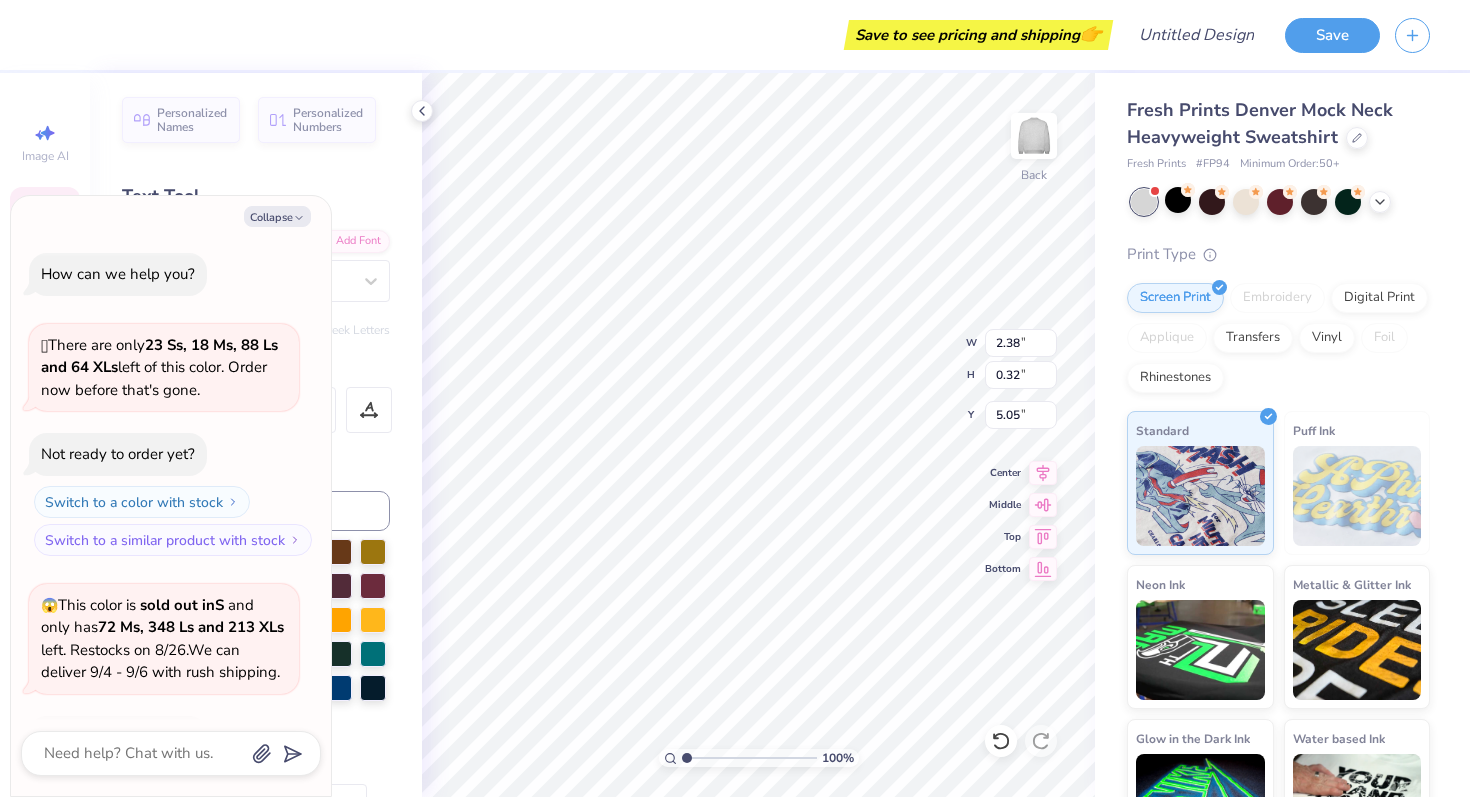 scroll, scrollTop: 133, scrollLeft: 0, axis: vertical 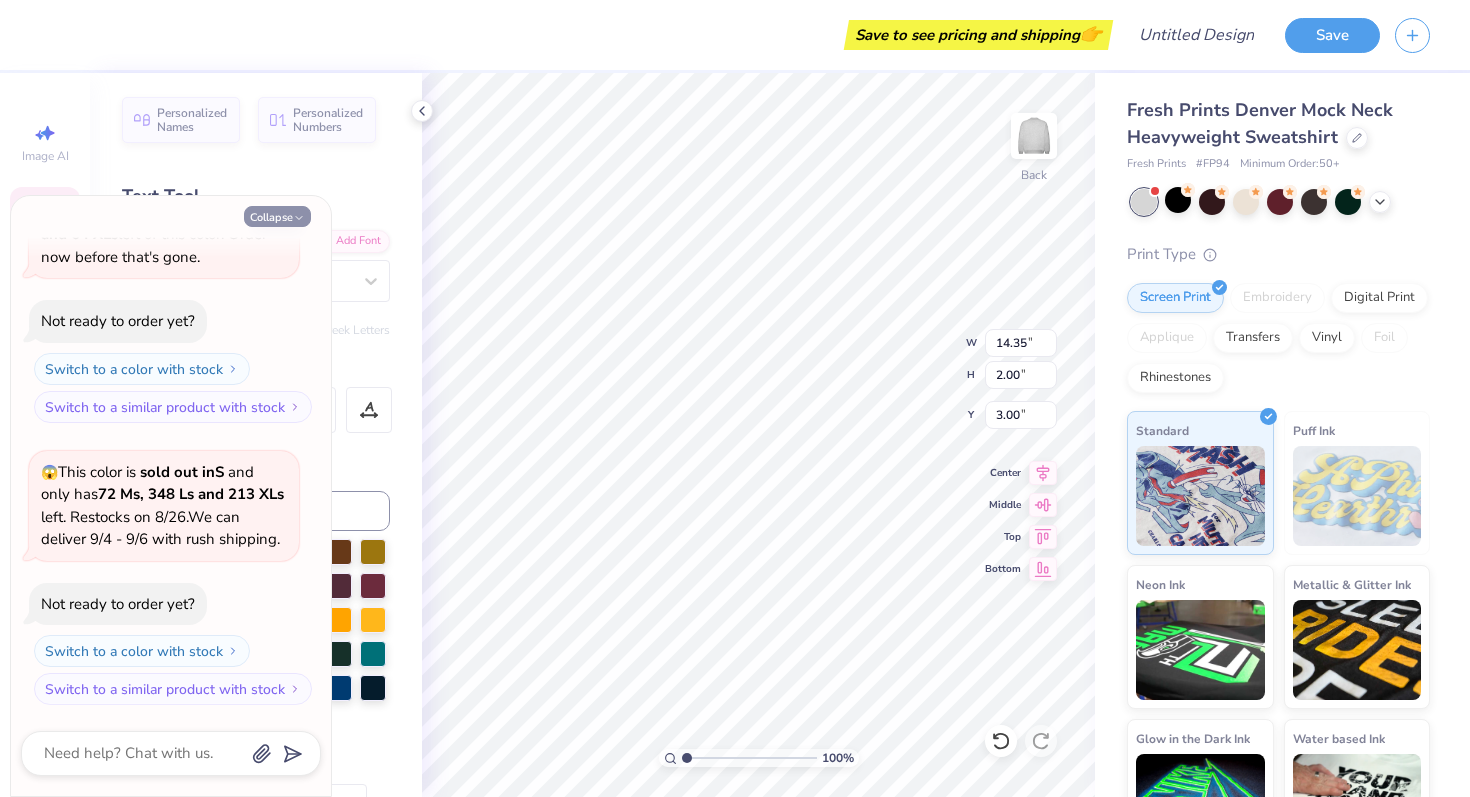 click on "Collapse" at bounding box center [277, 216] 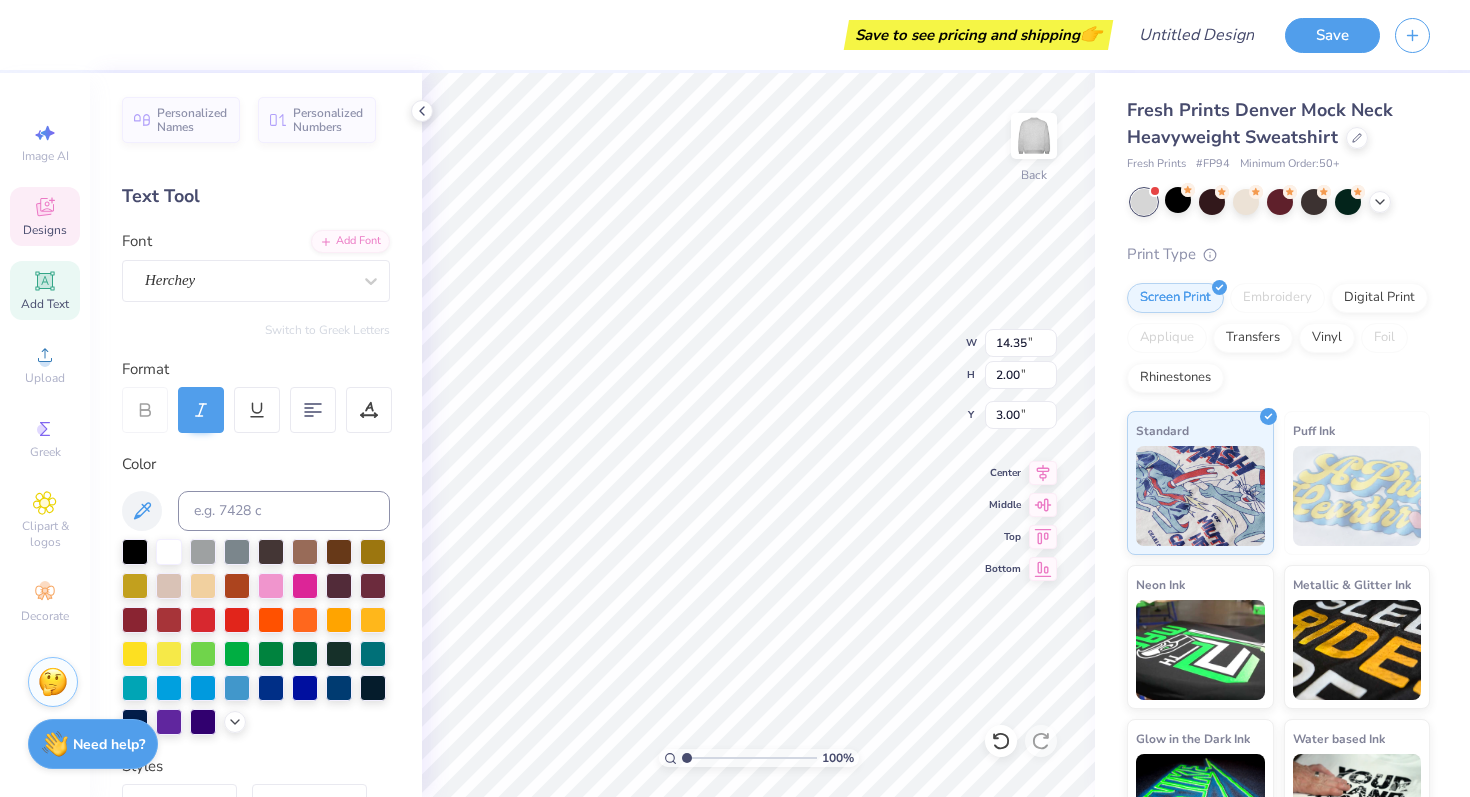 scroll, scrollTop: 4, scrollLeft: 0, axis: vertical 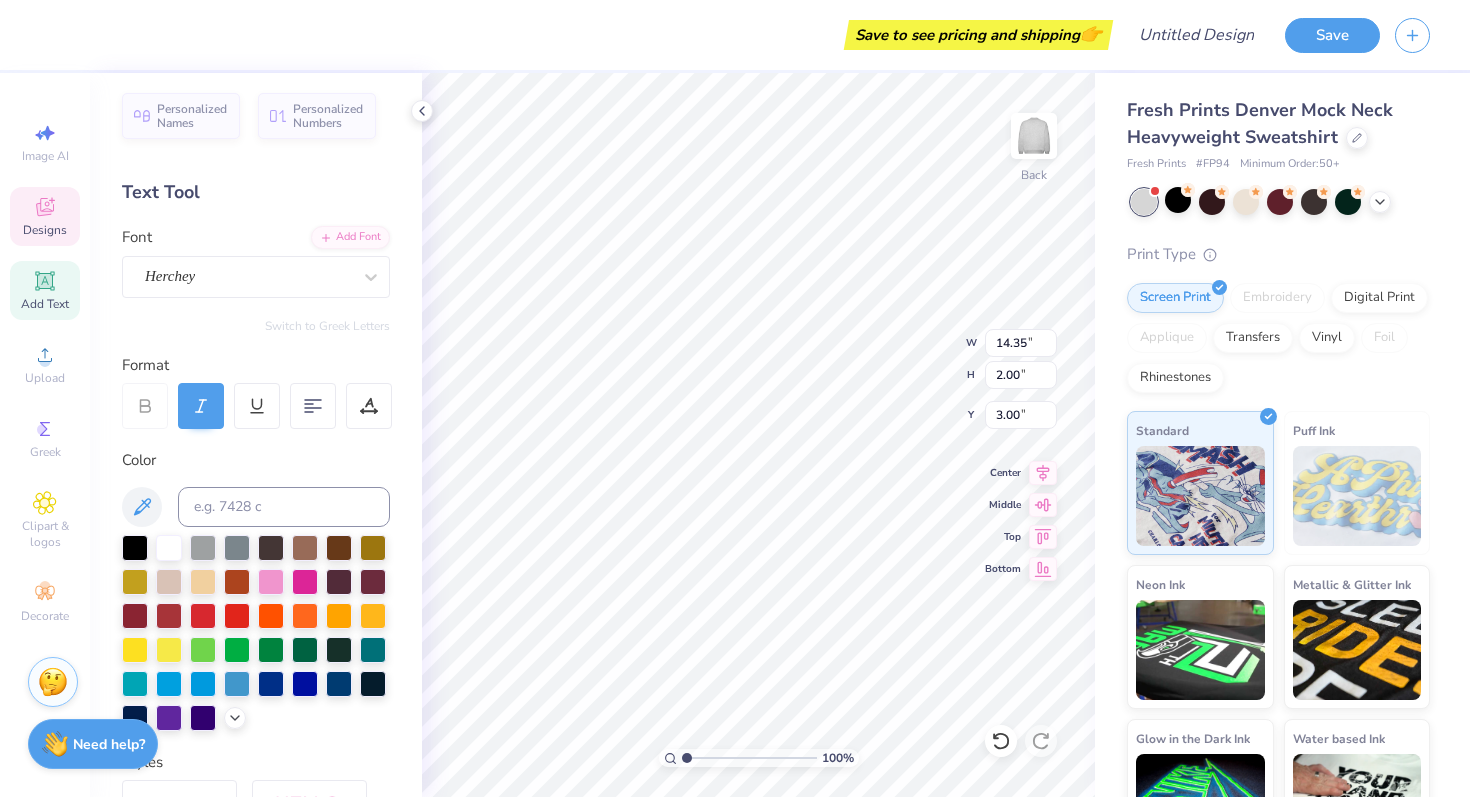 click 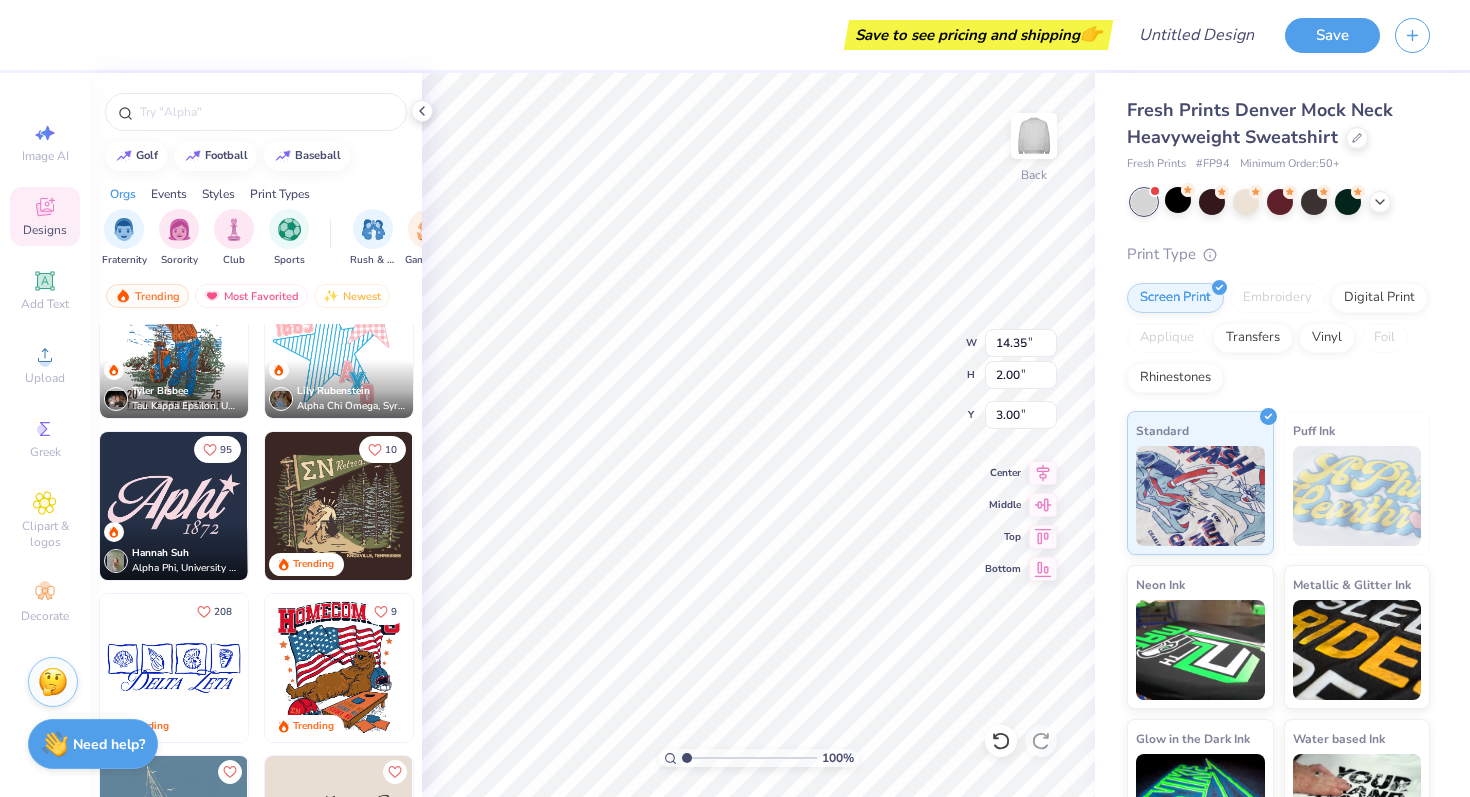scroll, scrollTop: 2650, scrollLeft: 0, axis: vertical 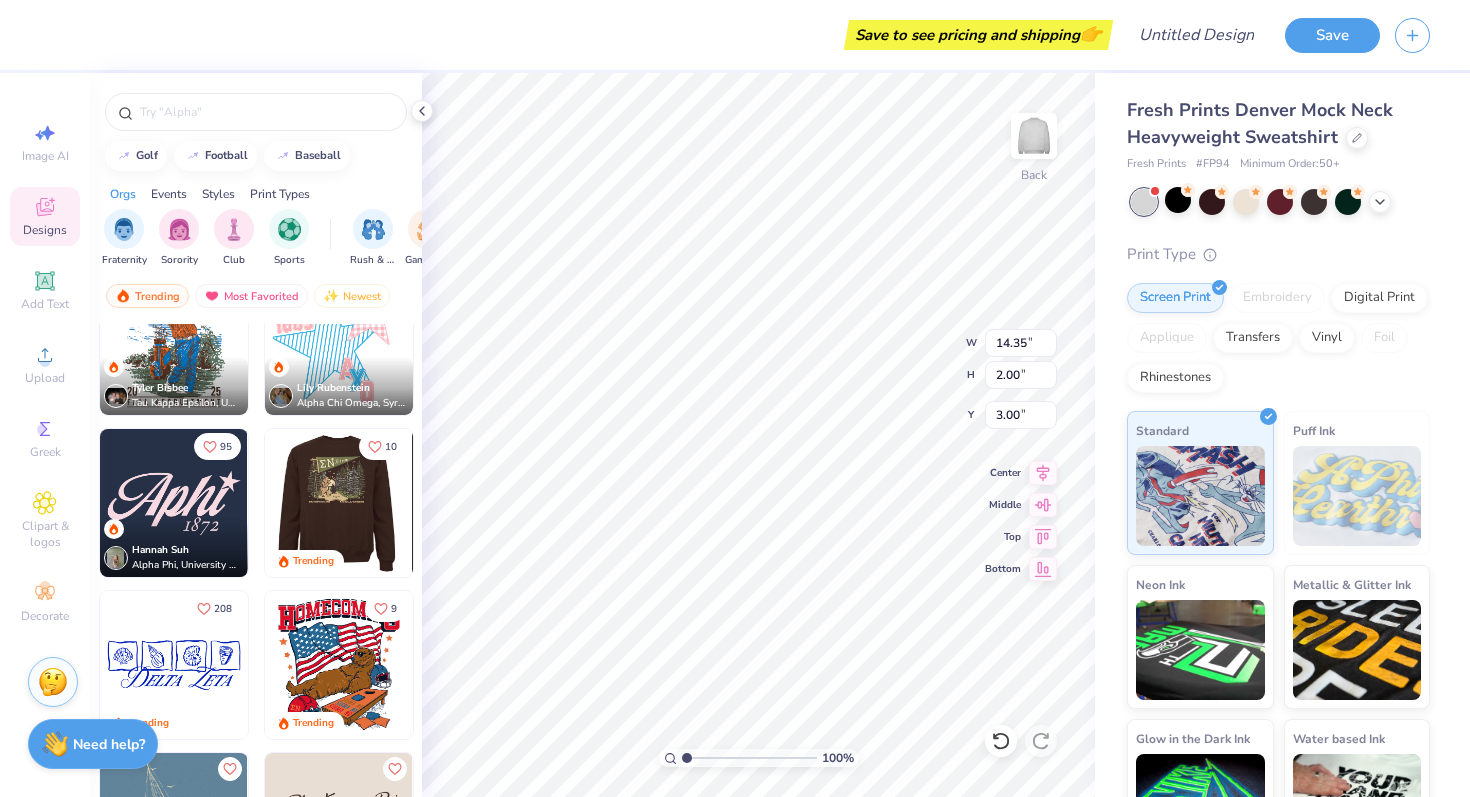 click at bounding box center (338, 503) 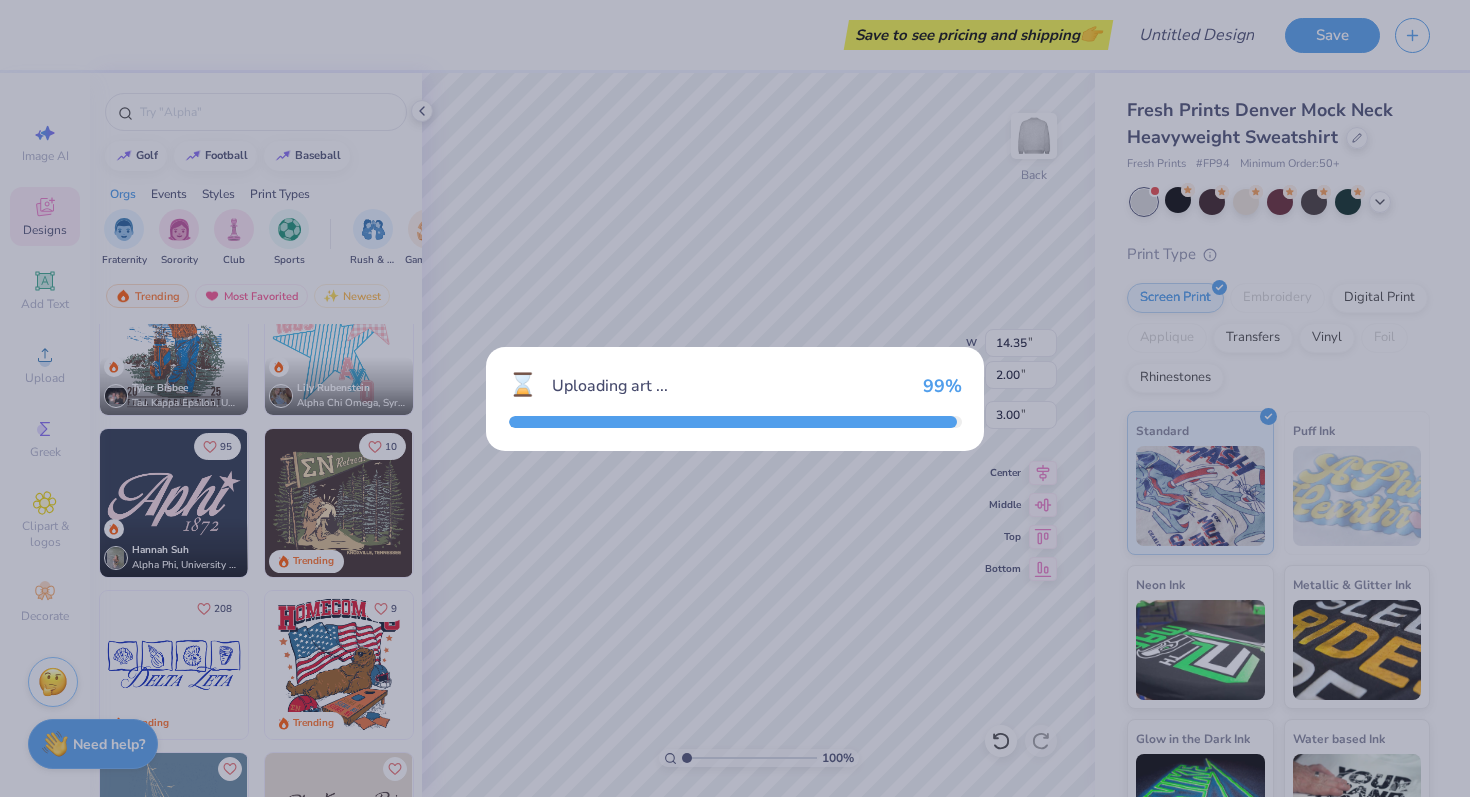 type on "12.69" 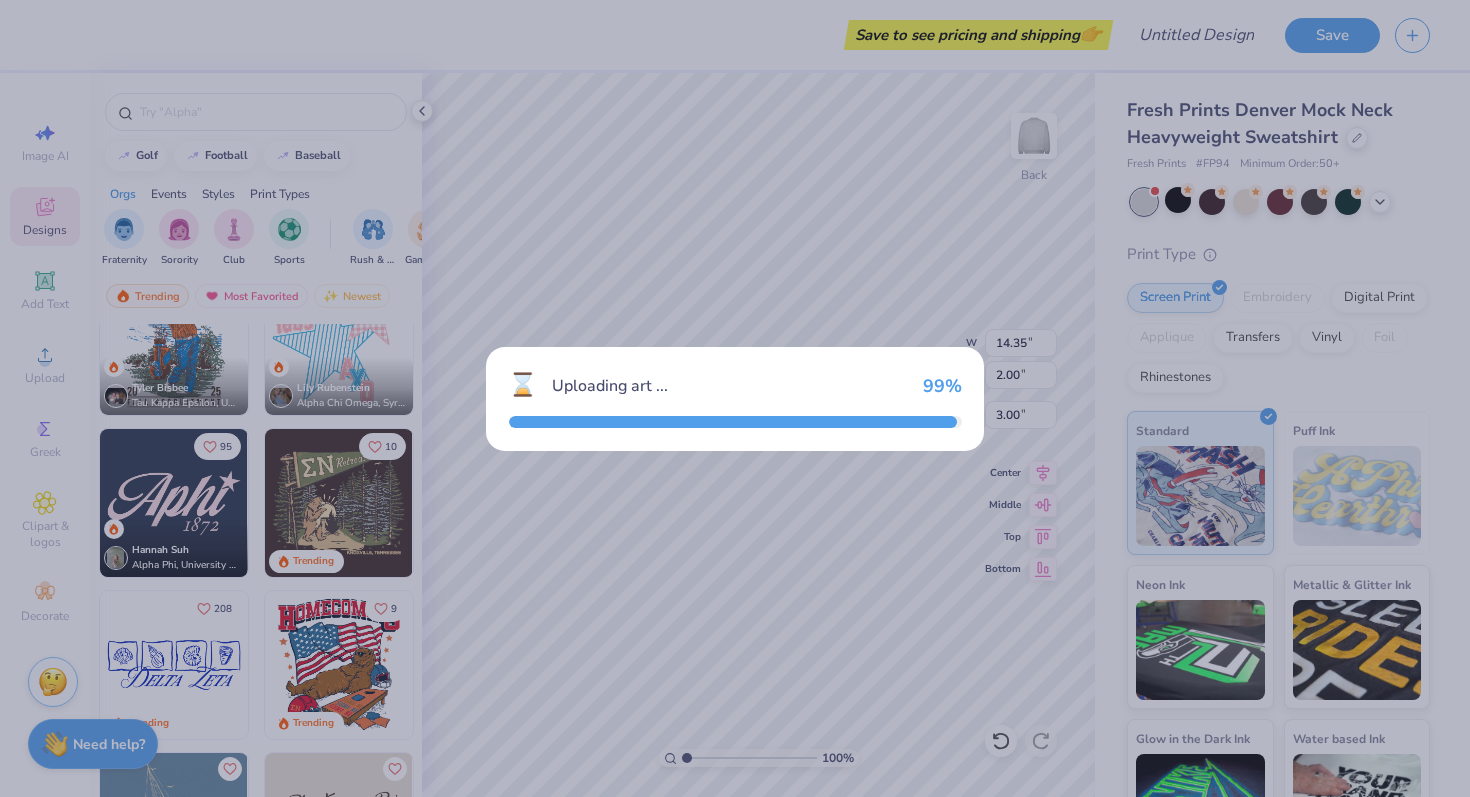 type on "9.95" 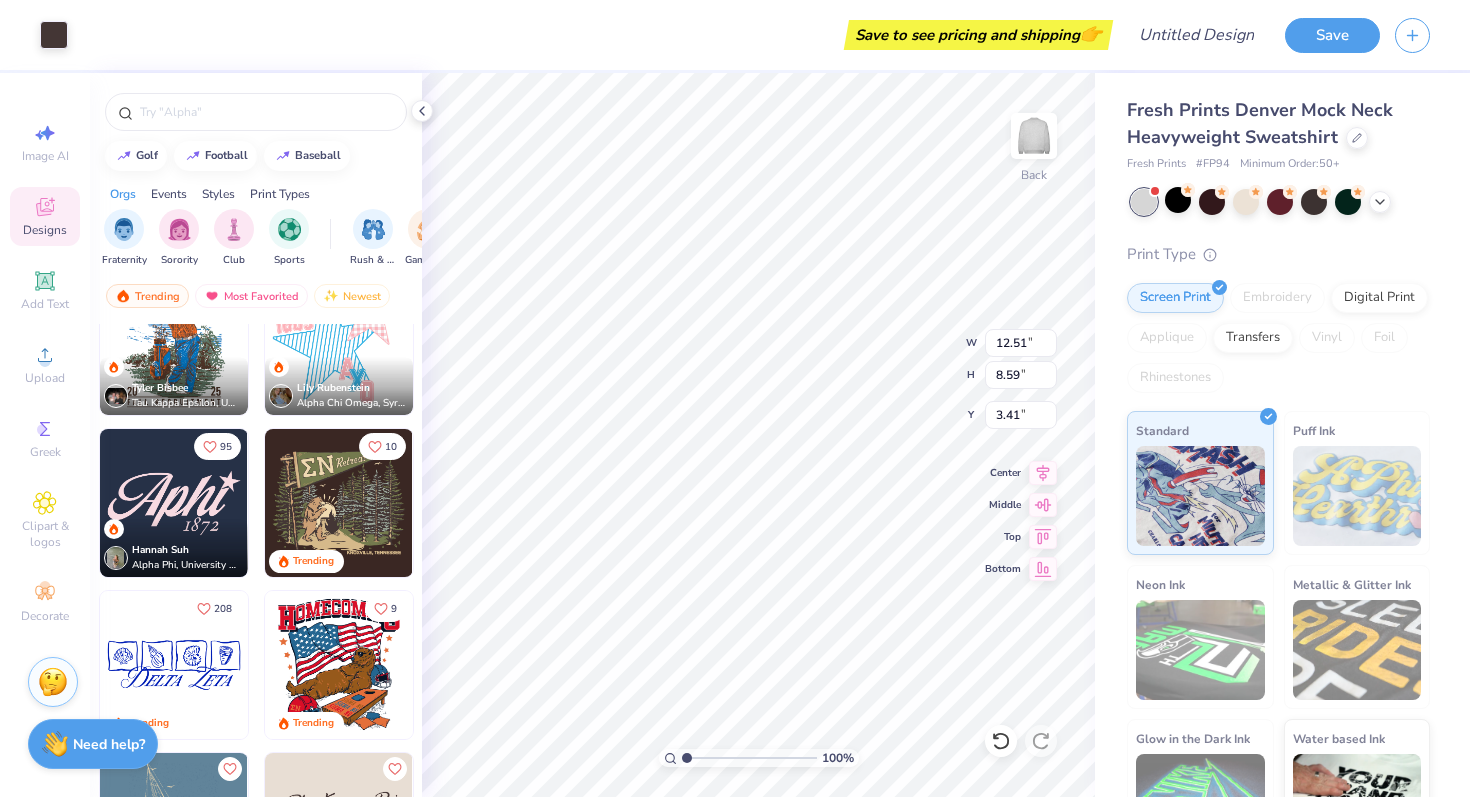 type on "5.71" 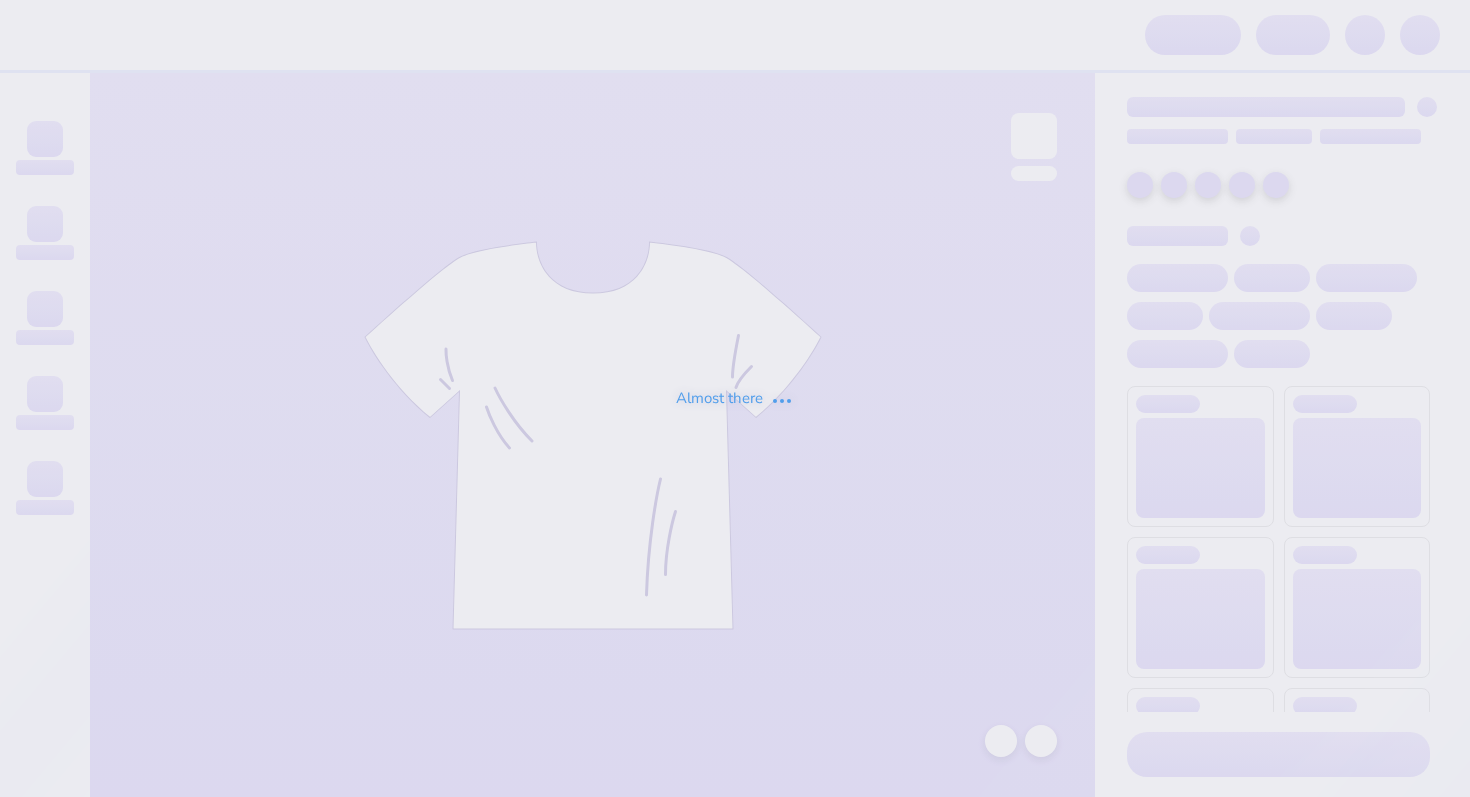 scroll, scrollTop: 0, scrollLeft: 0, axis: both 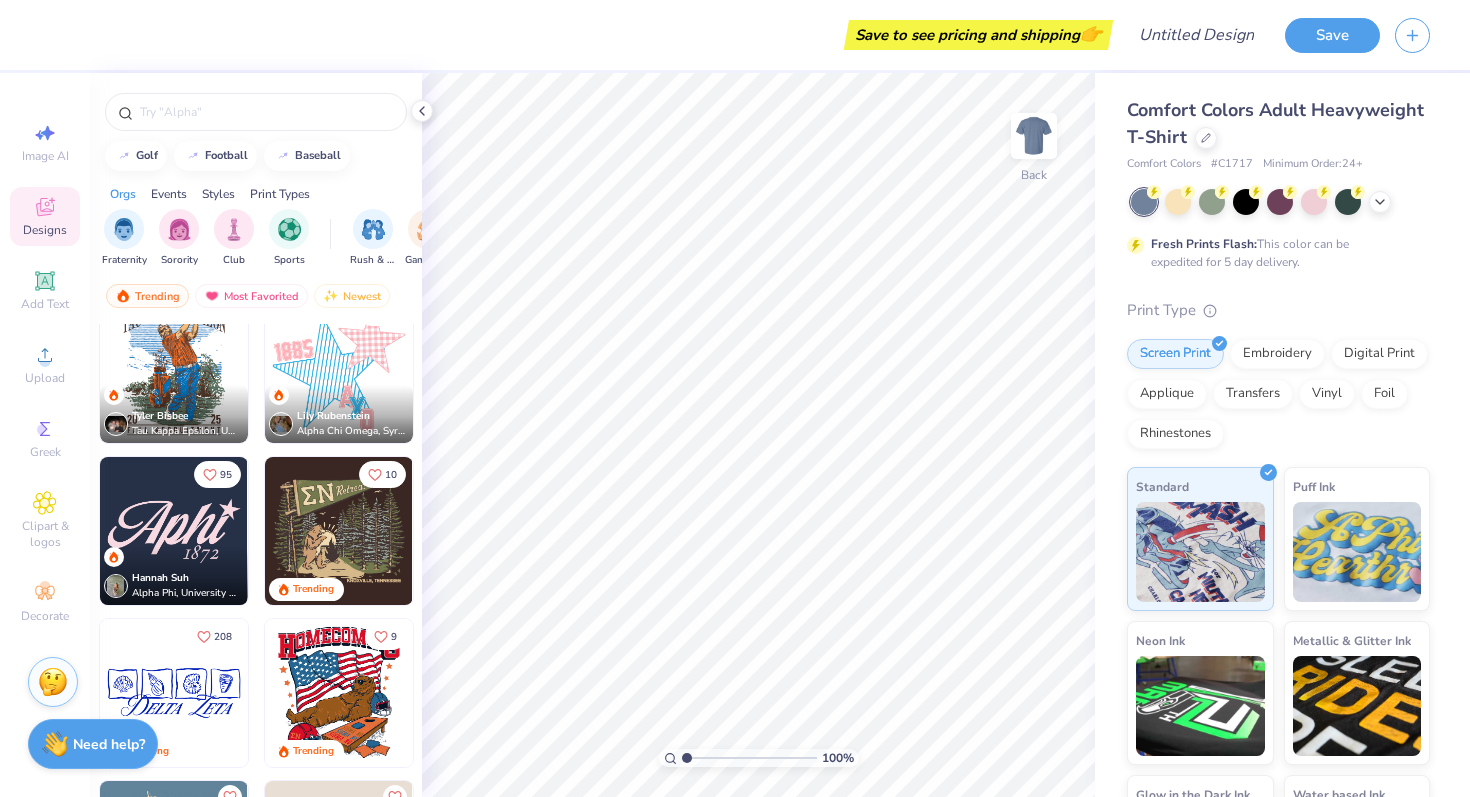click at bounding box center (339, 531) 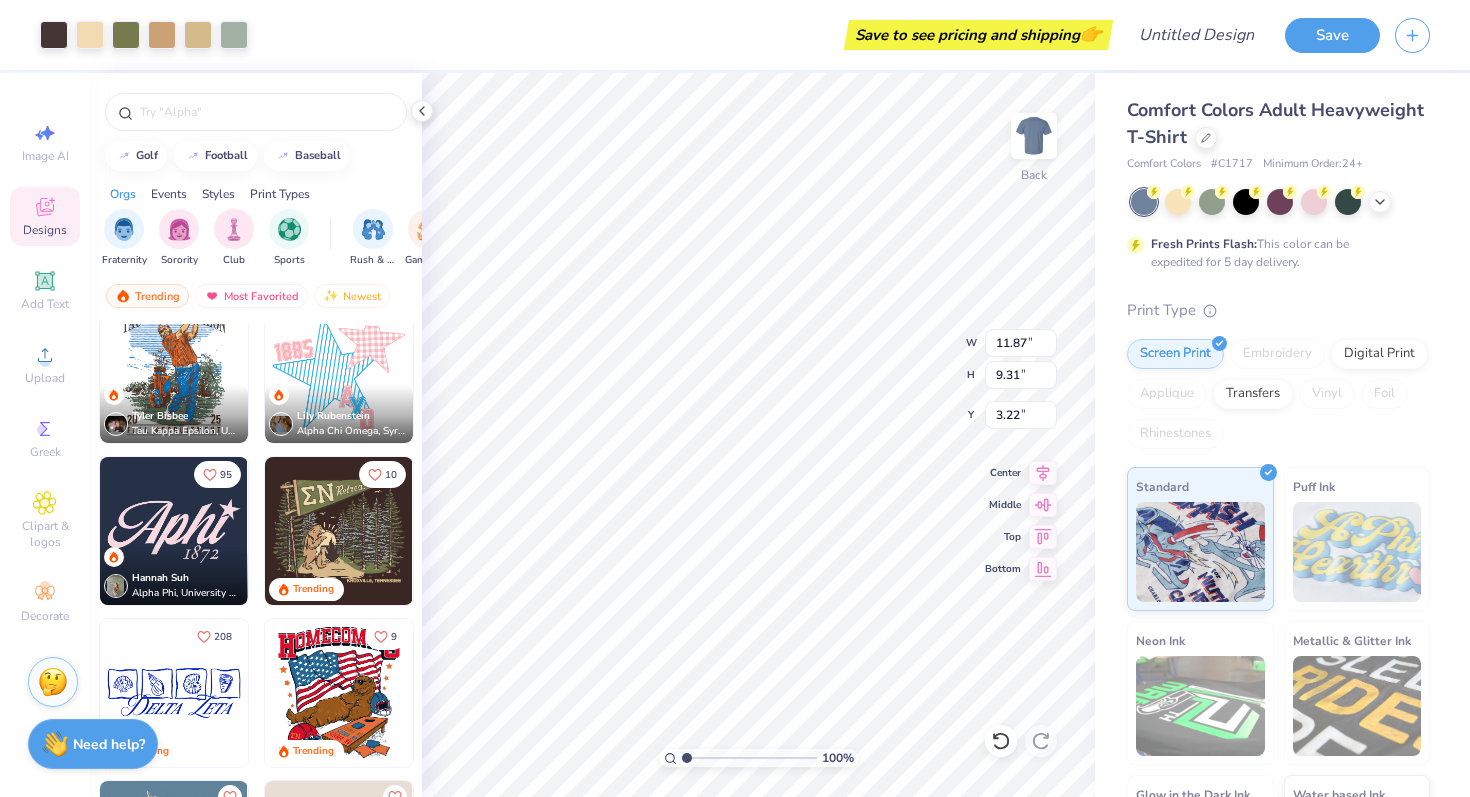 type on "11.87" 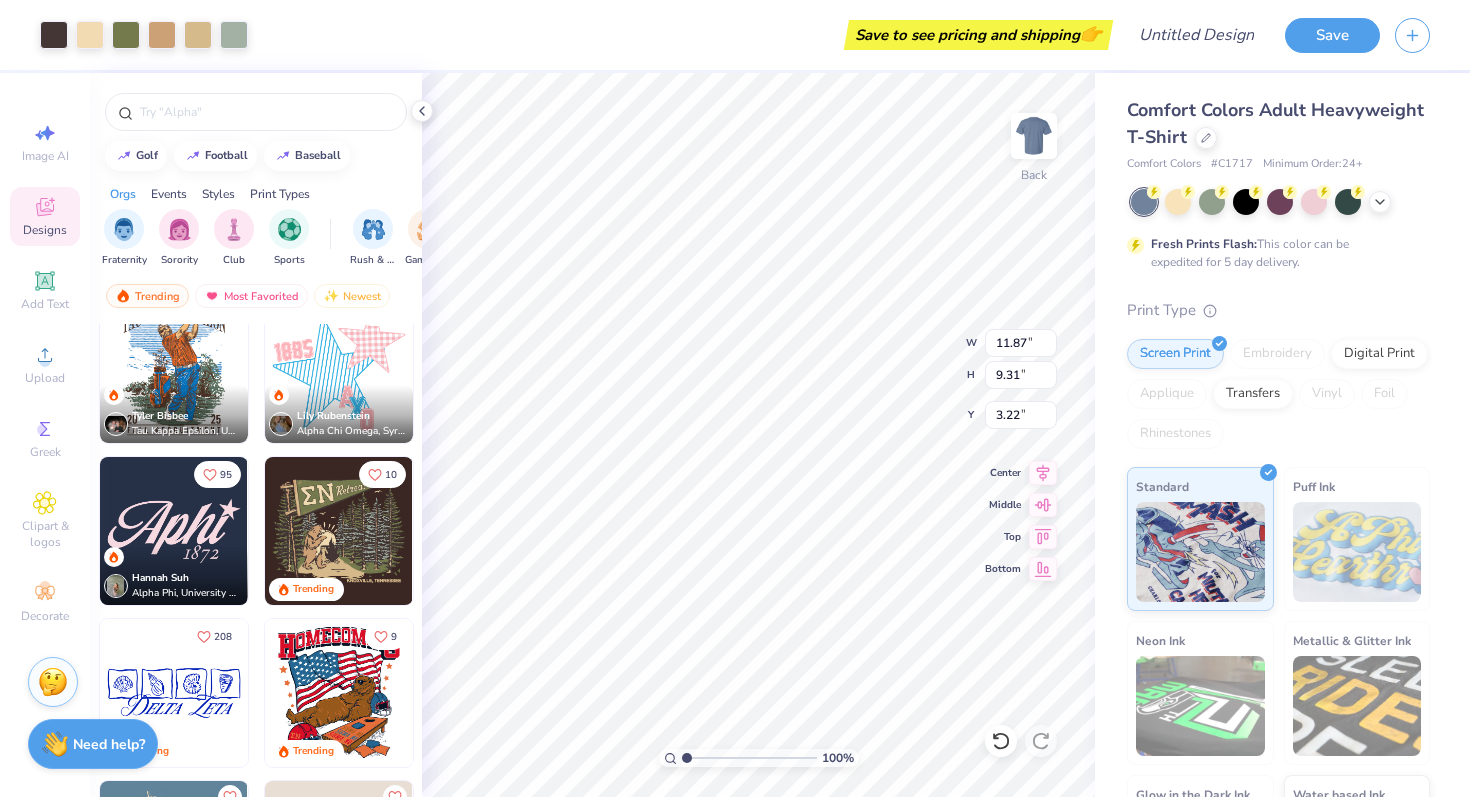 type on "9.31" 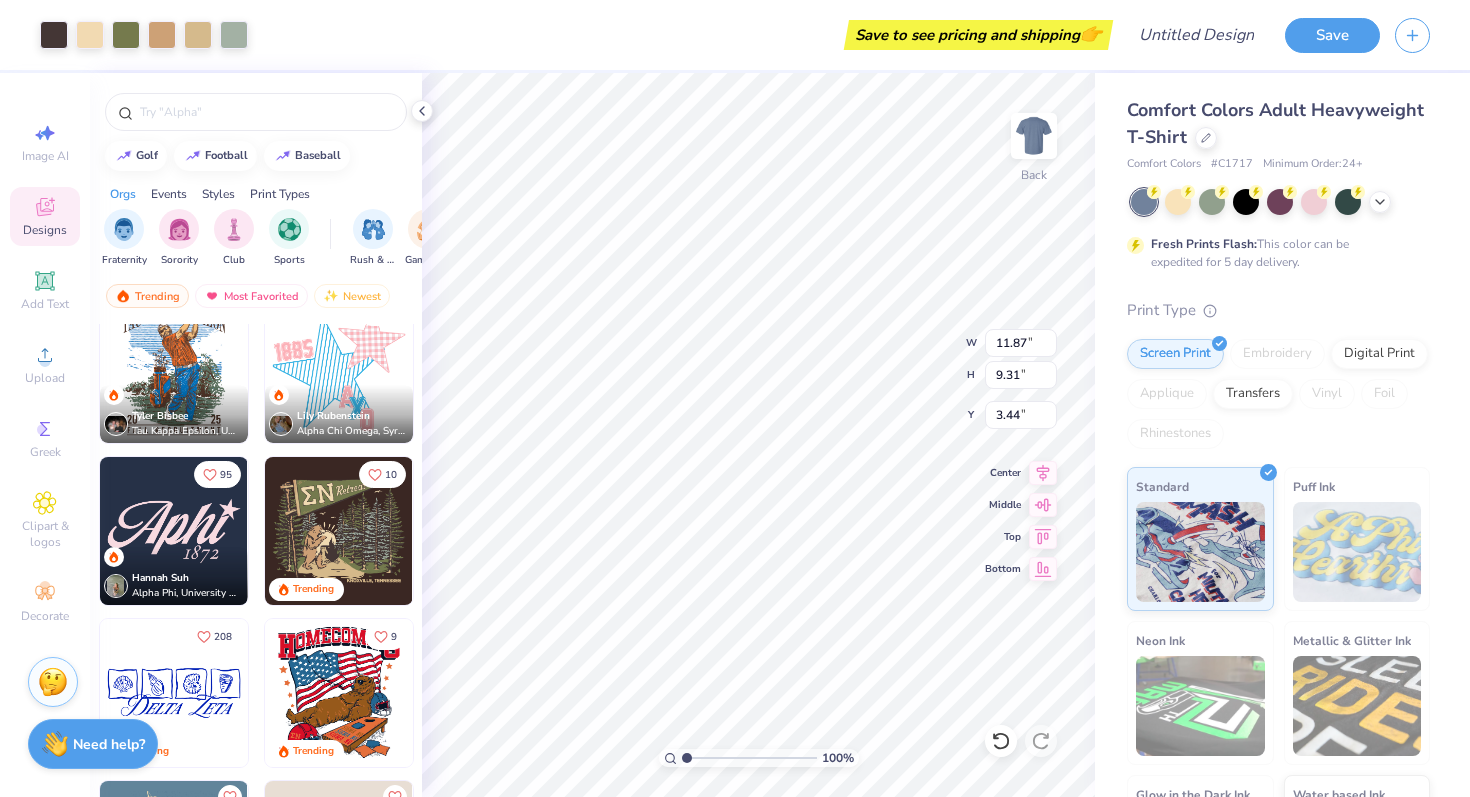 type on "3.64" 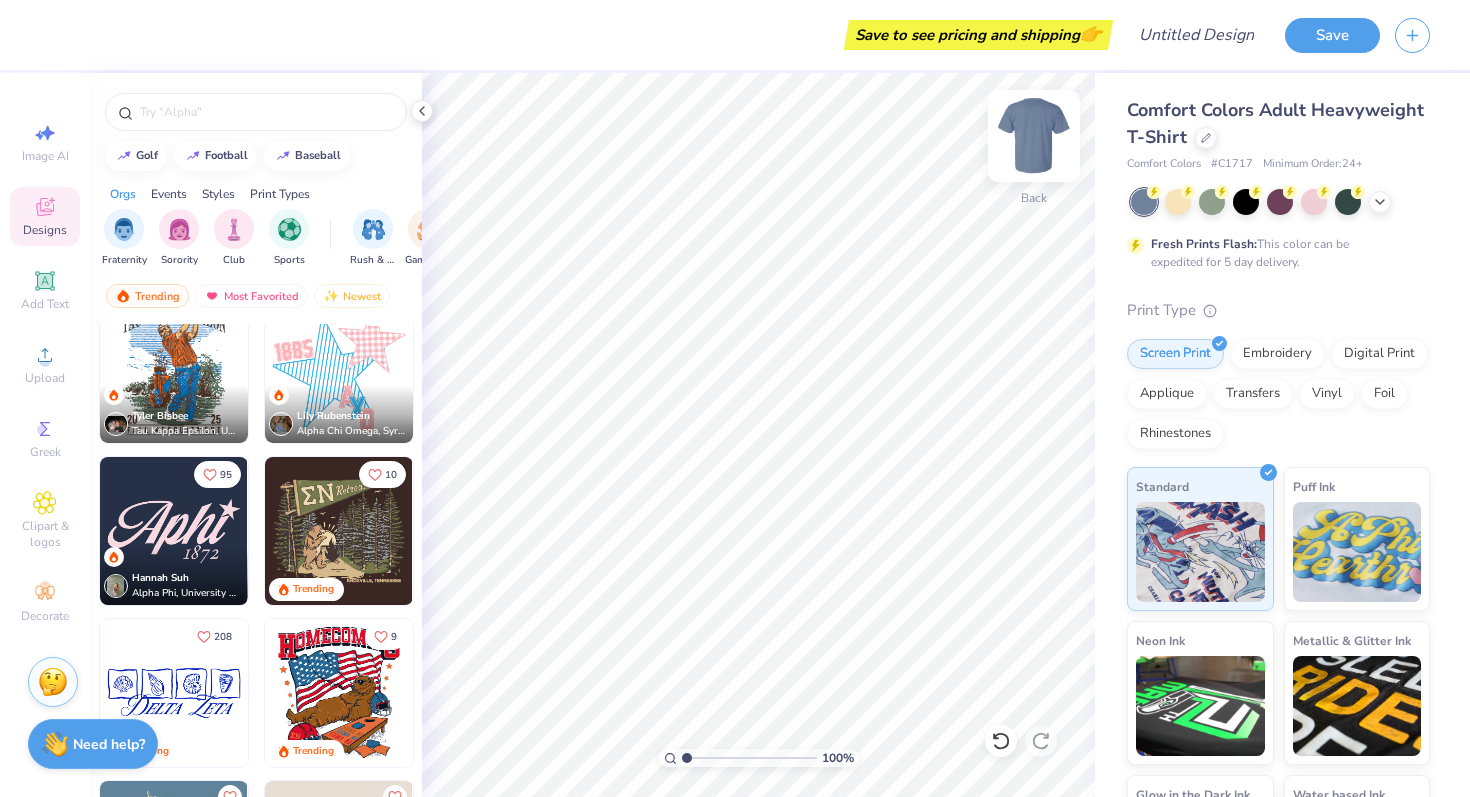 click at bounding box center [1034, 136] 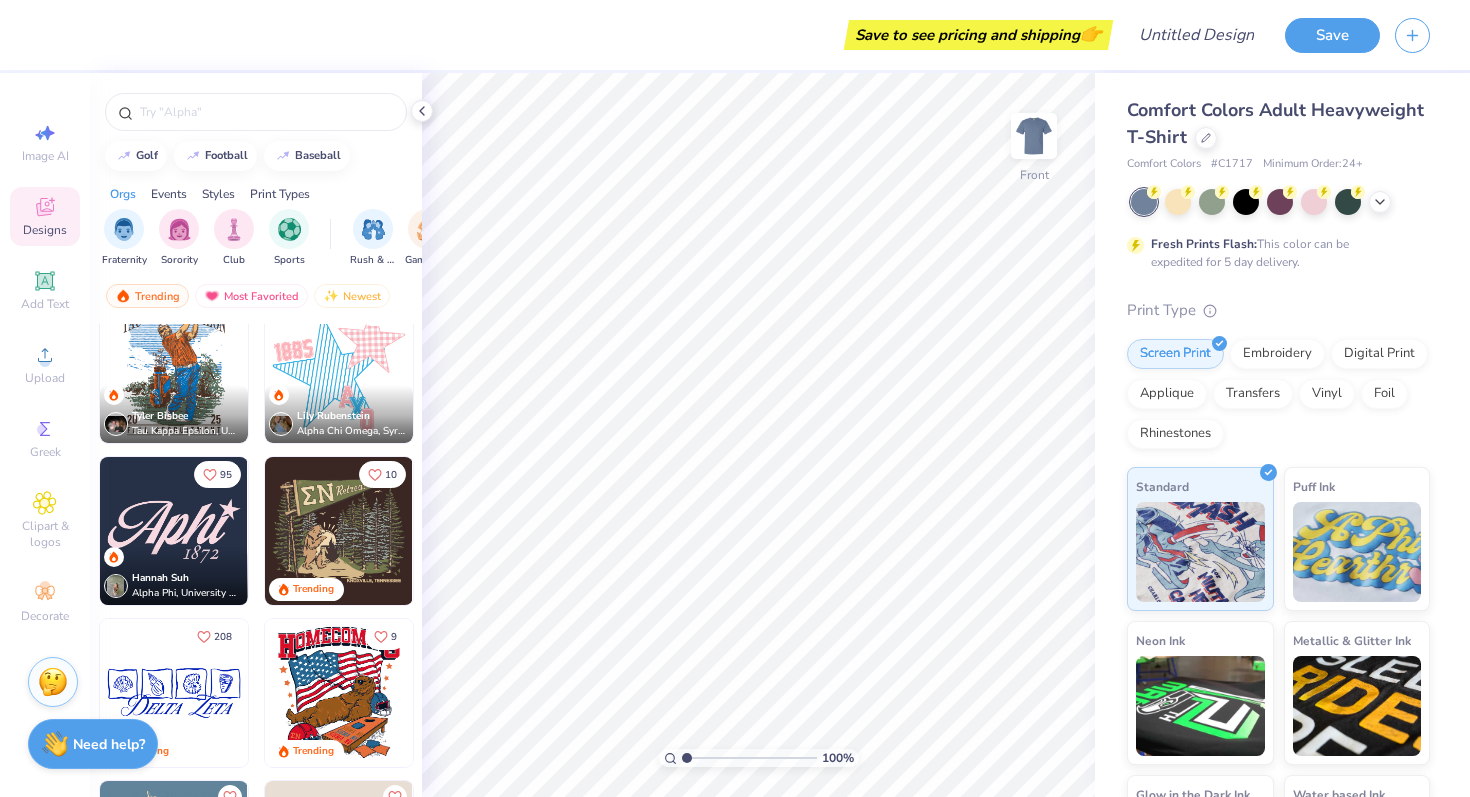 click on "Trending" at bounding box center [306, 589] 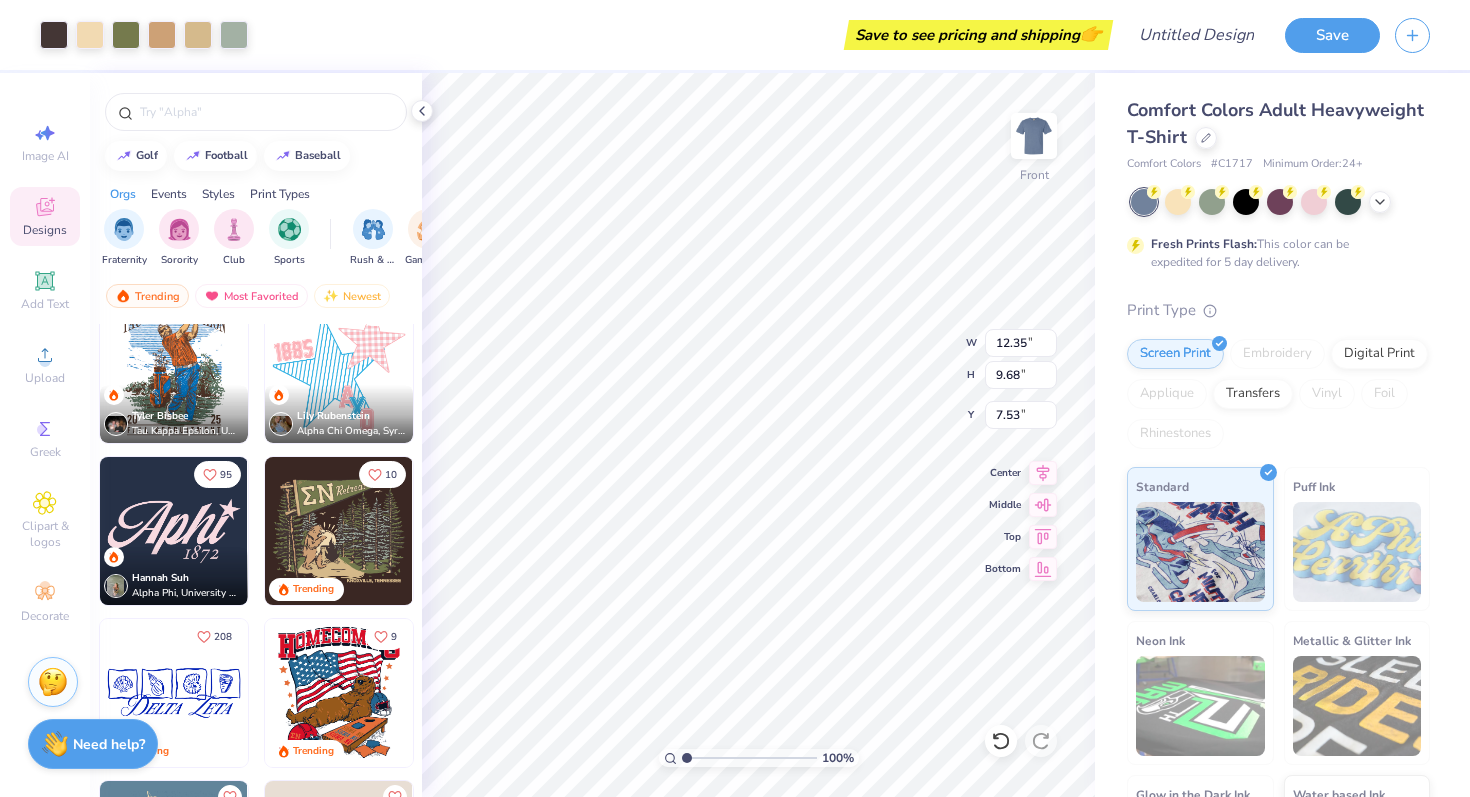 type on "7.53" 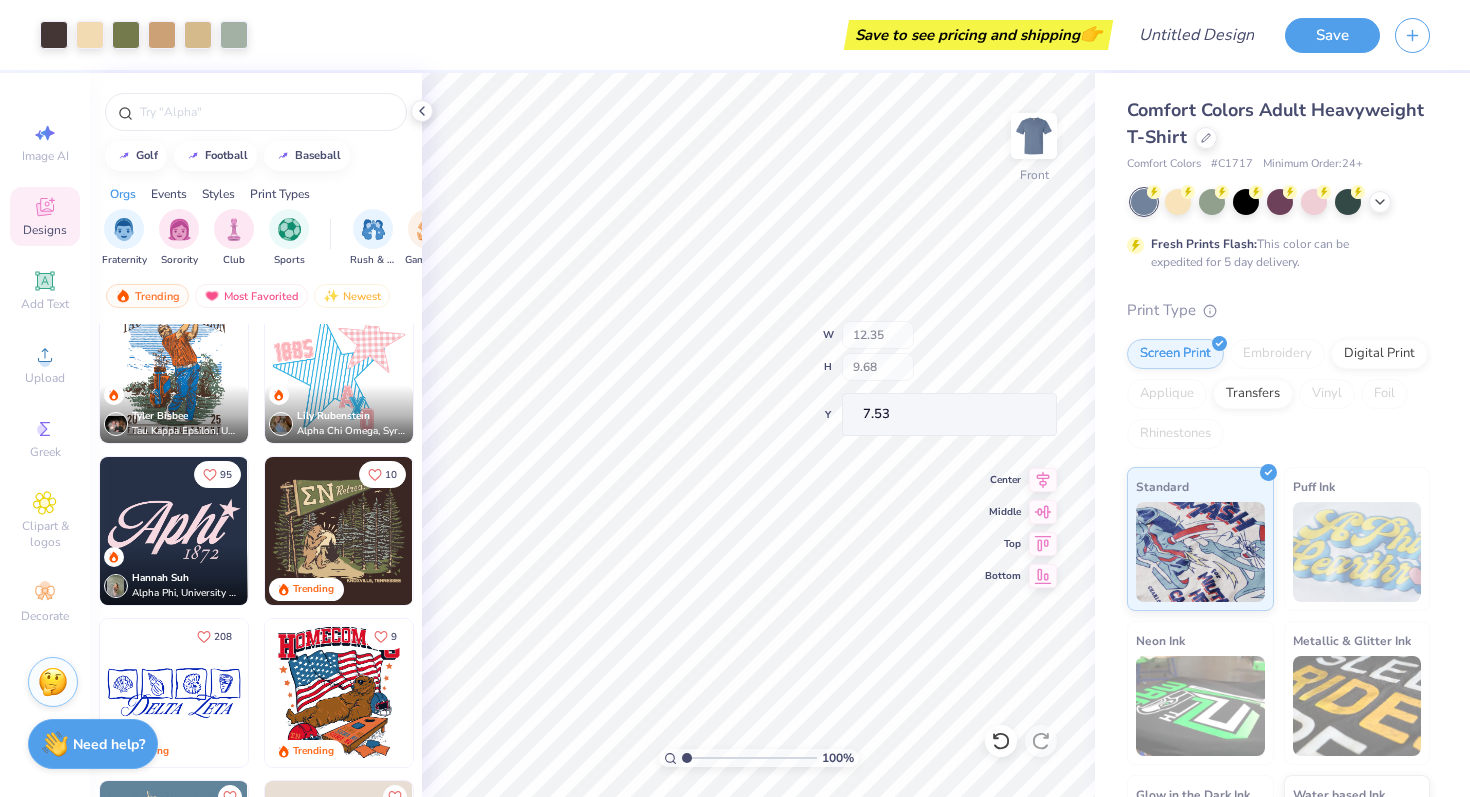 type on "4.34" 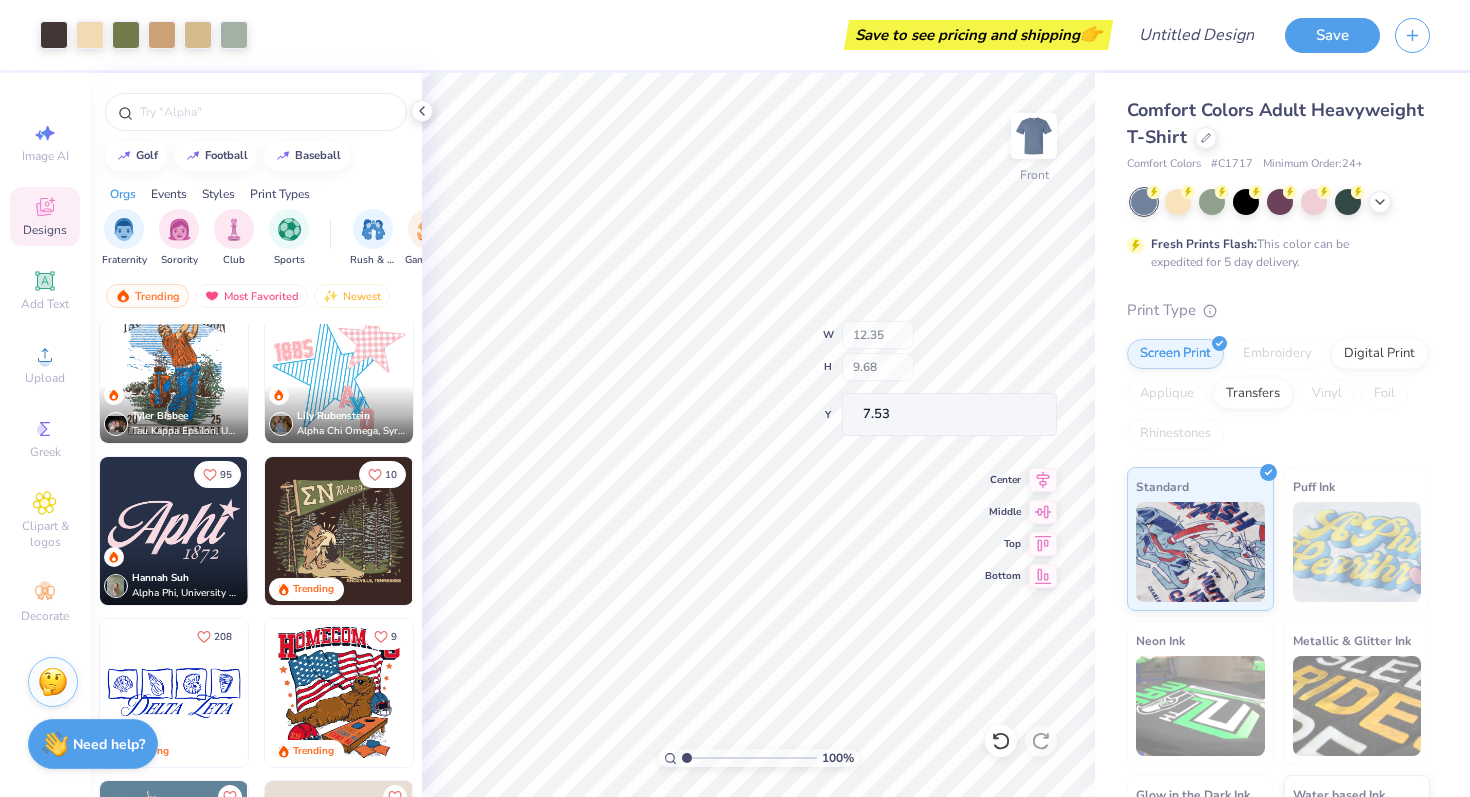 type on "0.33" 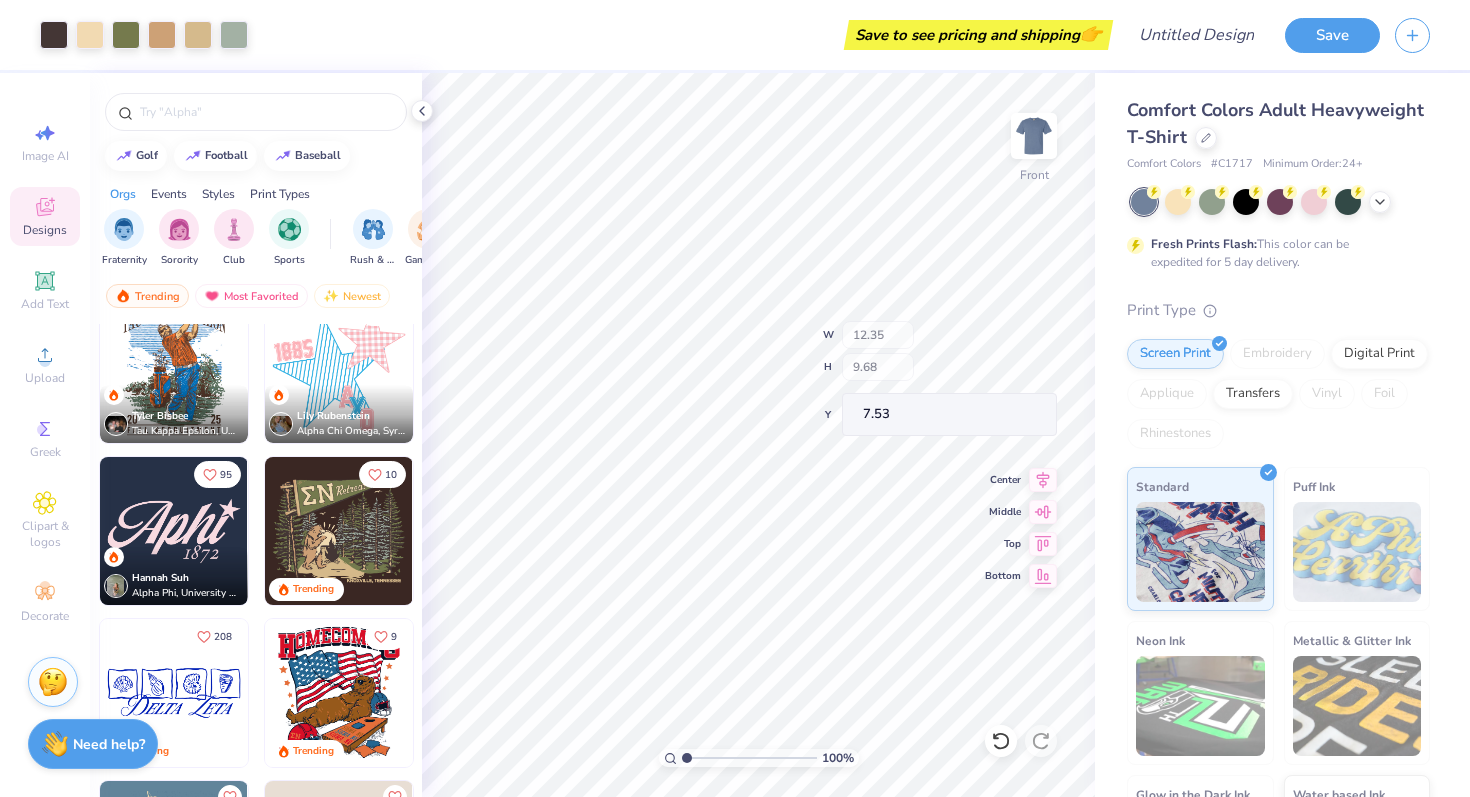 type on "16.82" 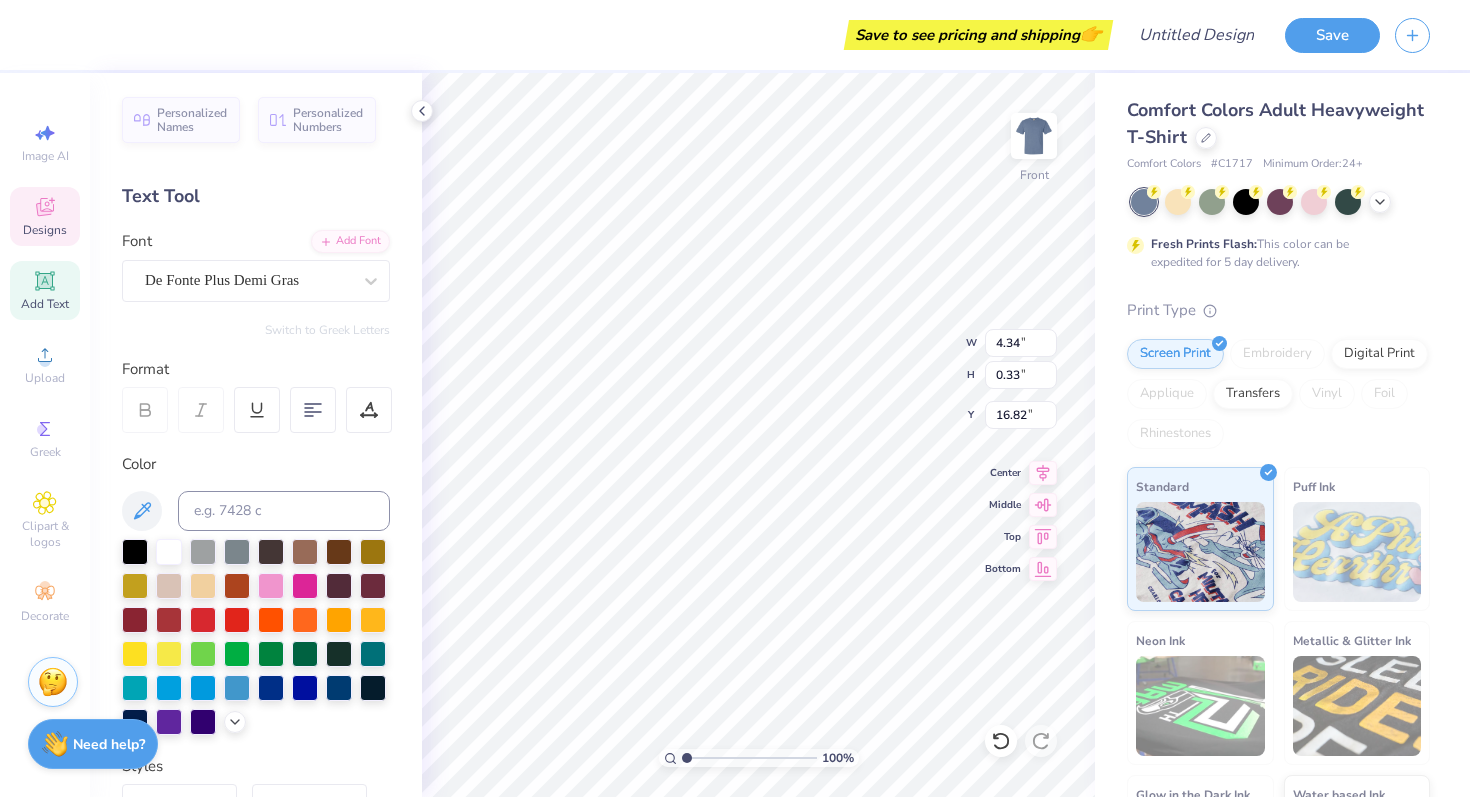 scroll, scrollTop: 0, scrollLeft: 1, axis: horizontal 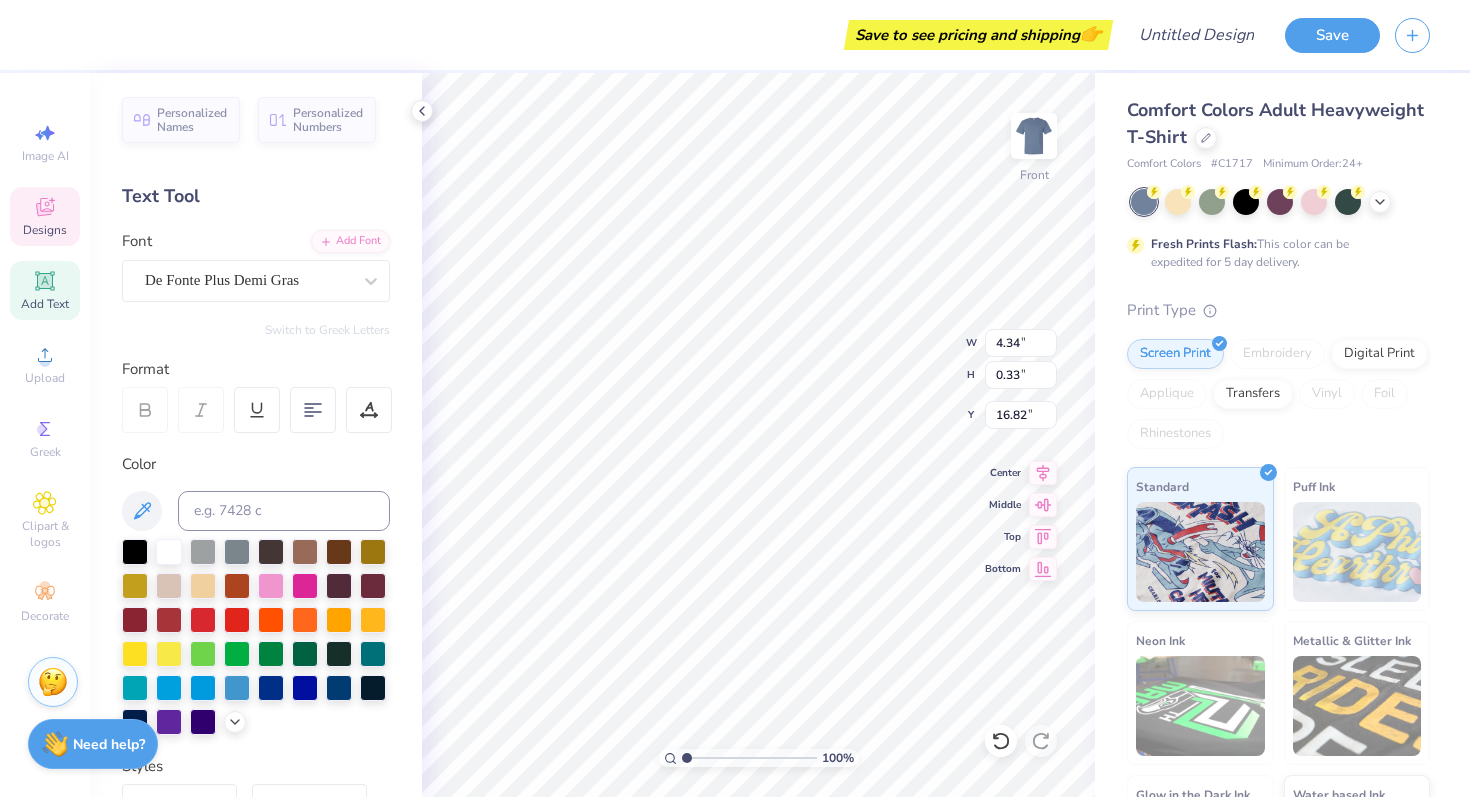 type on "0.92" 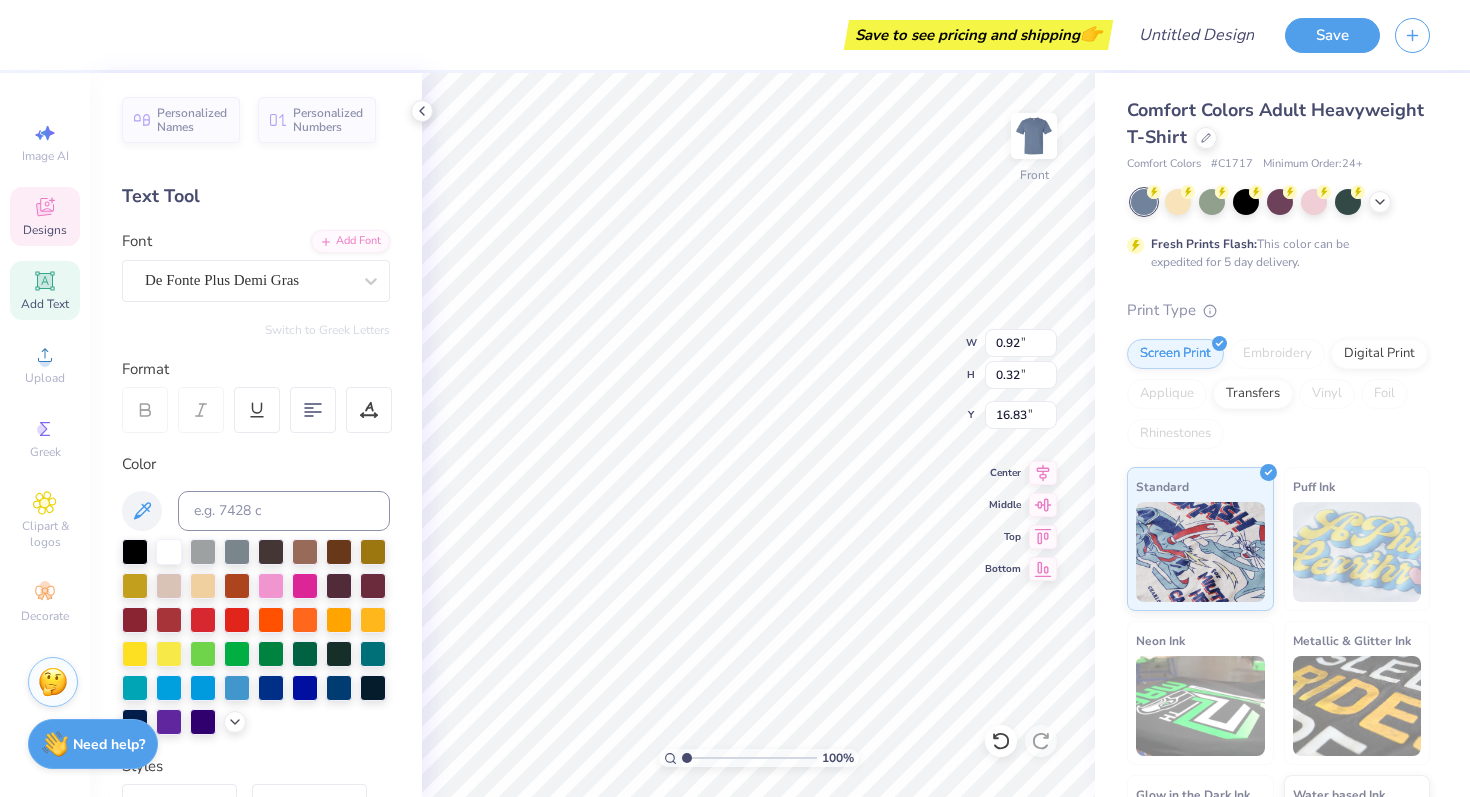 scroll, scrollTop: 0, scrollLeft: 0, axis: both 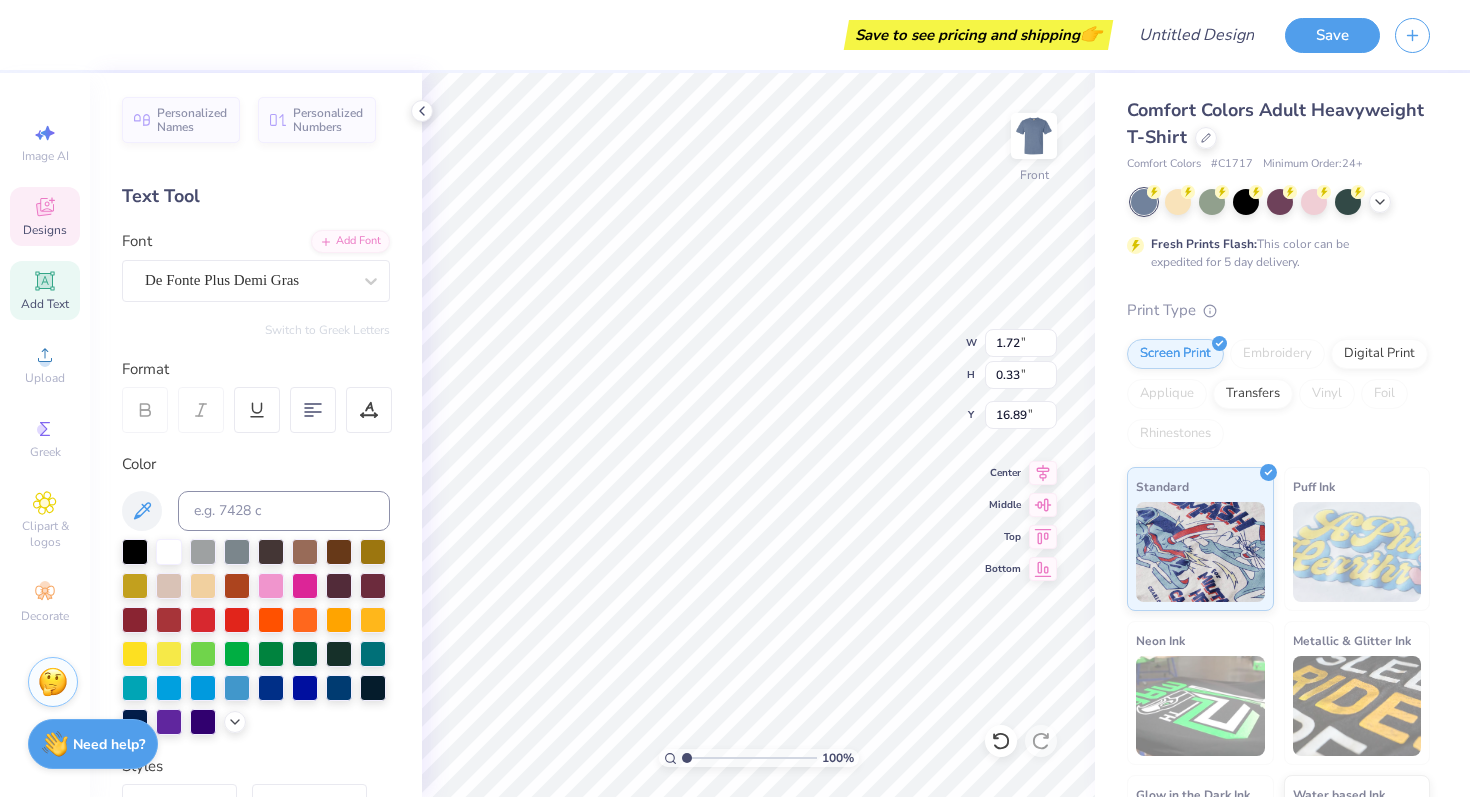 type on "16.89" 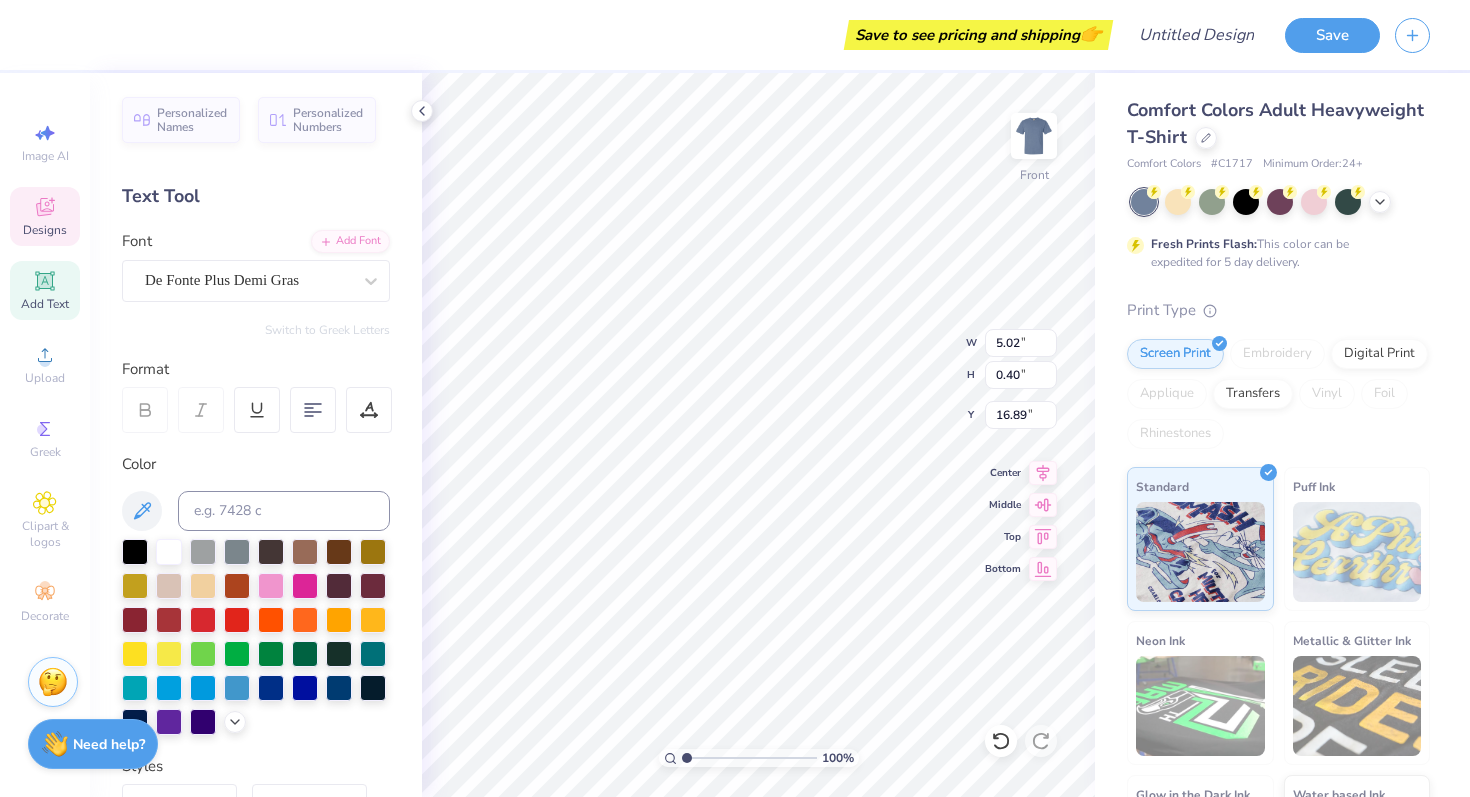 type on "16.89" 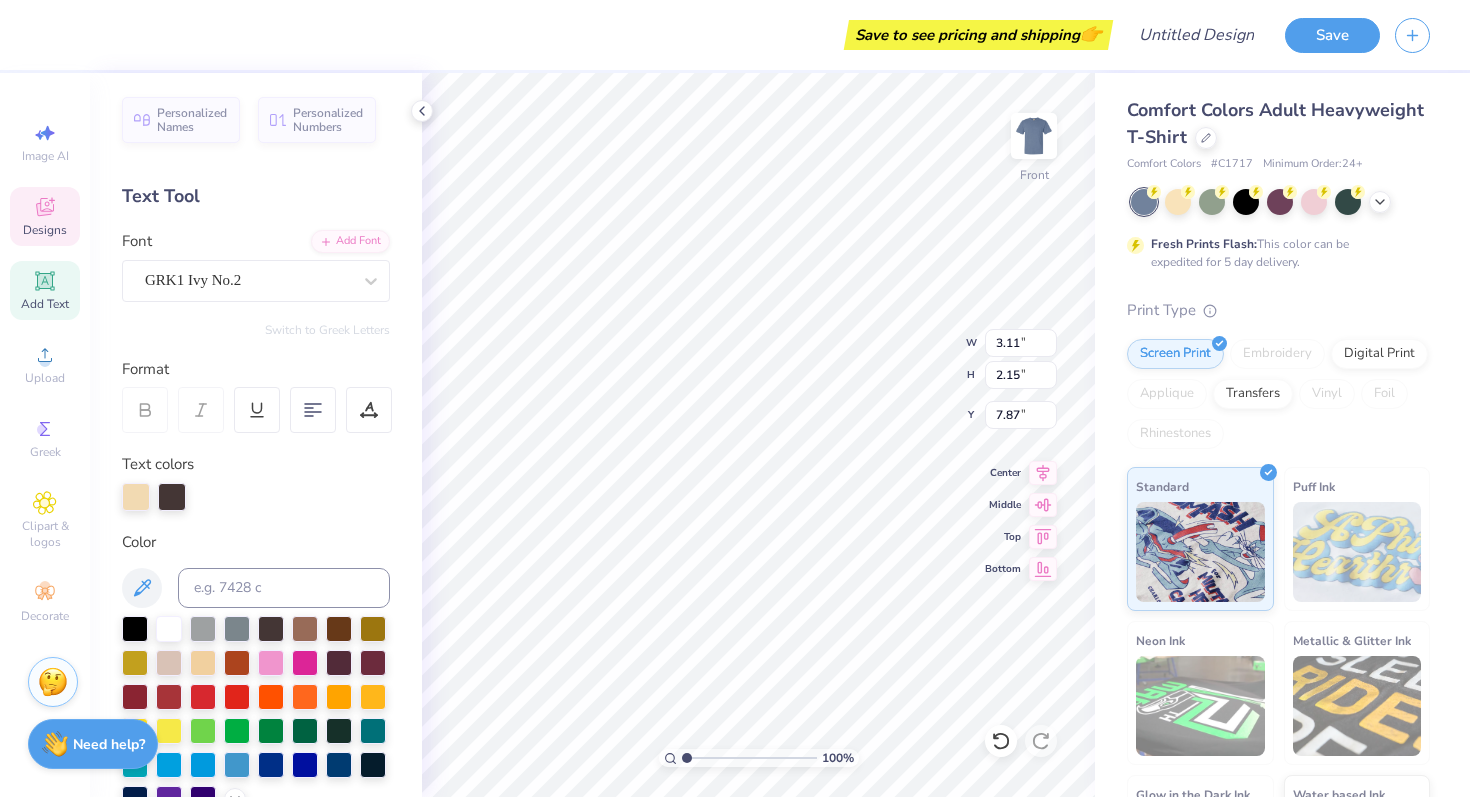 type on "C" 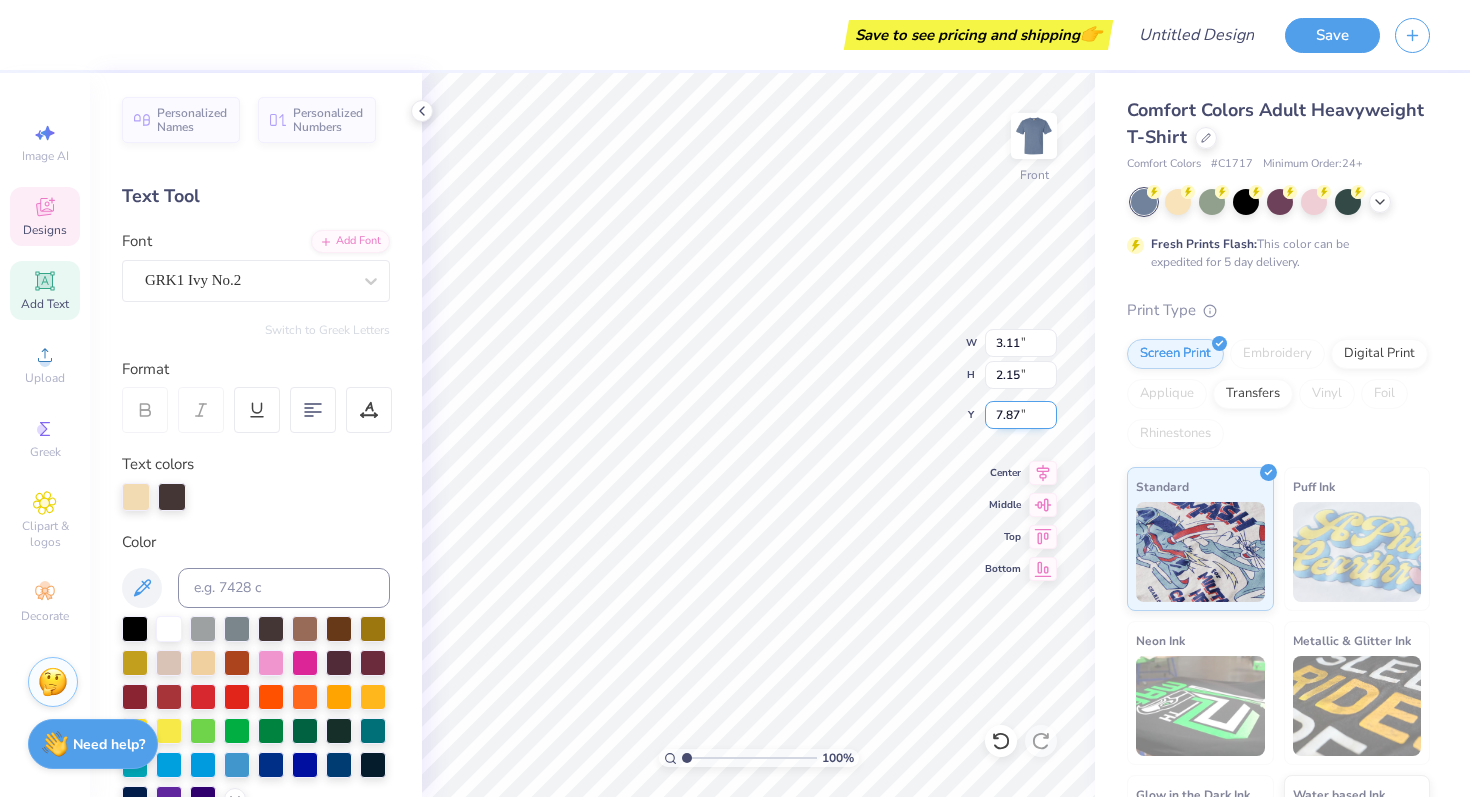 click on "7.87" at bounding box center (1021, 415) 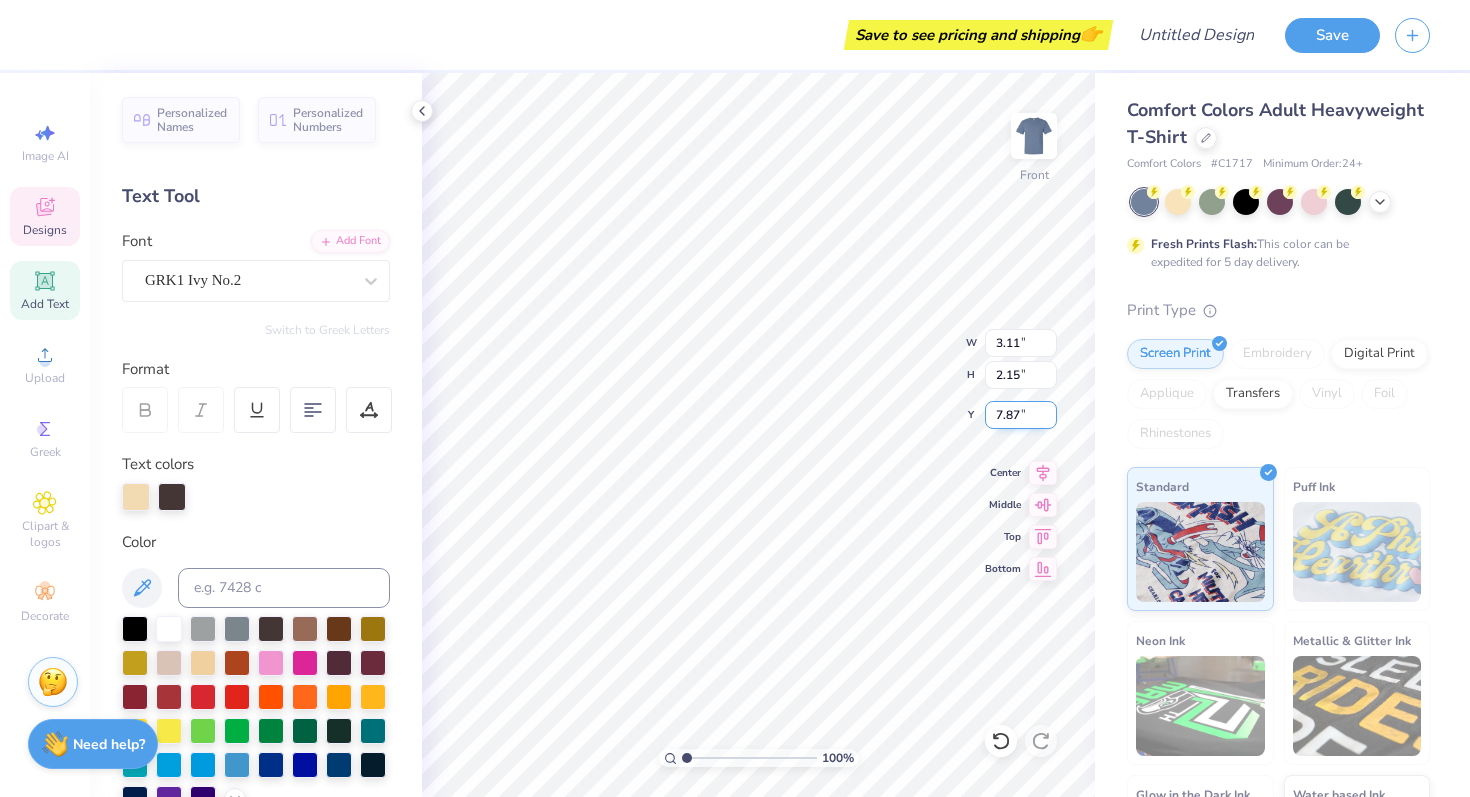 type on "14.16" 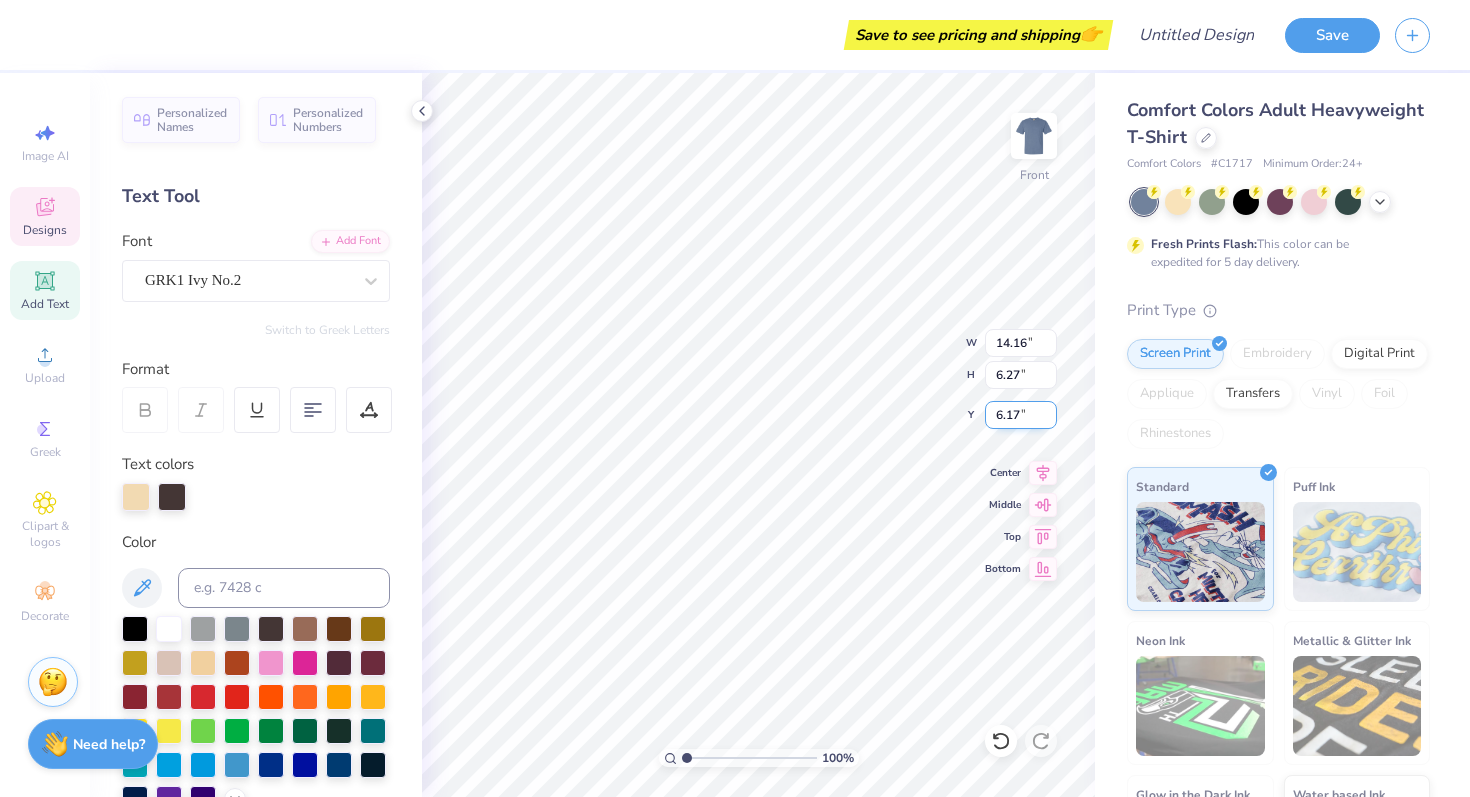 click on "6.17" at bounding box center (1021, 415) 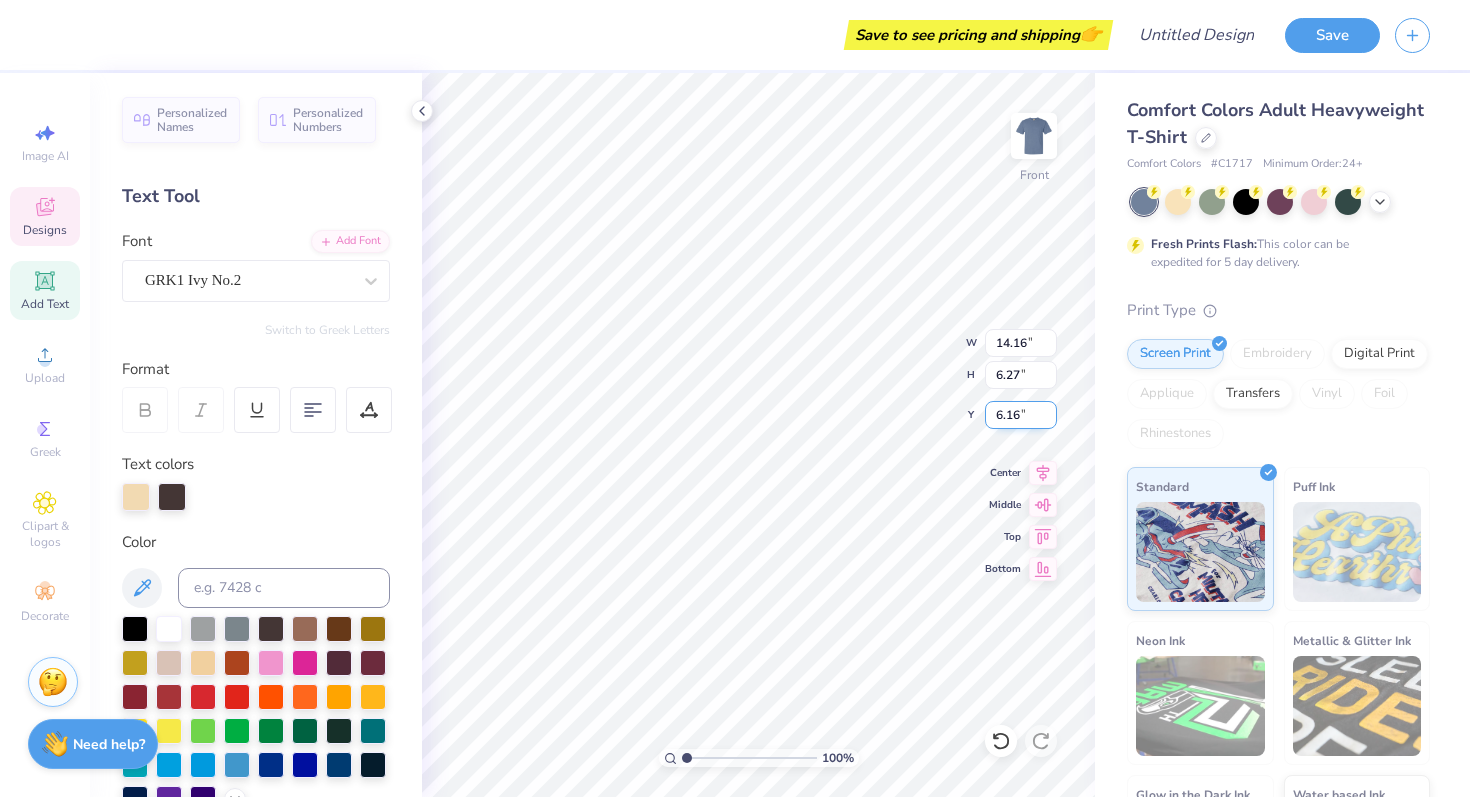 type on "6.16" 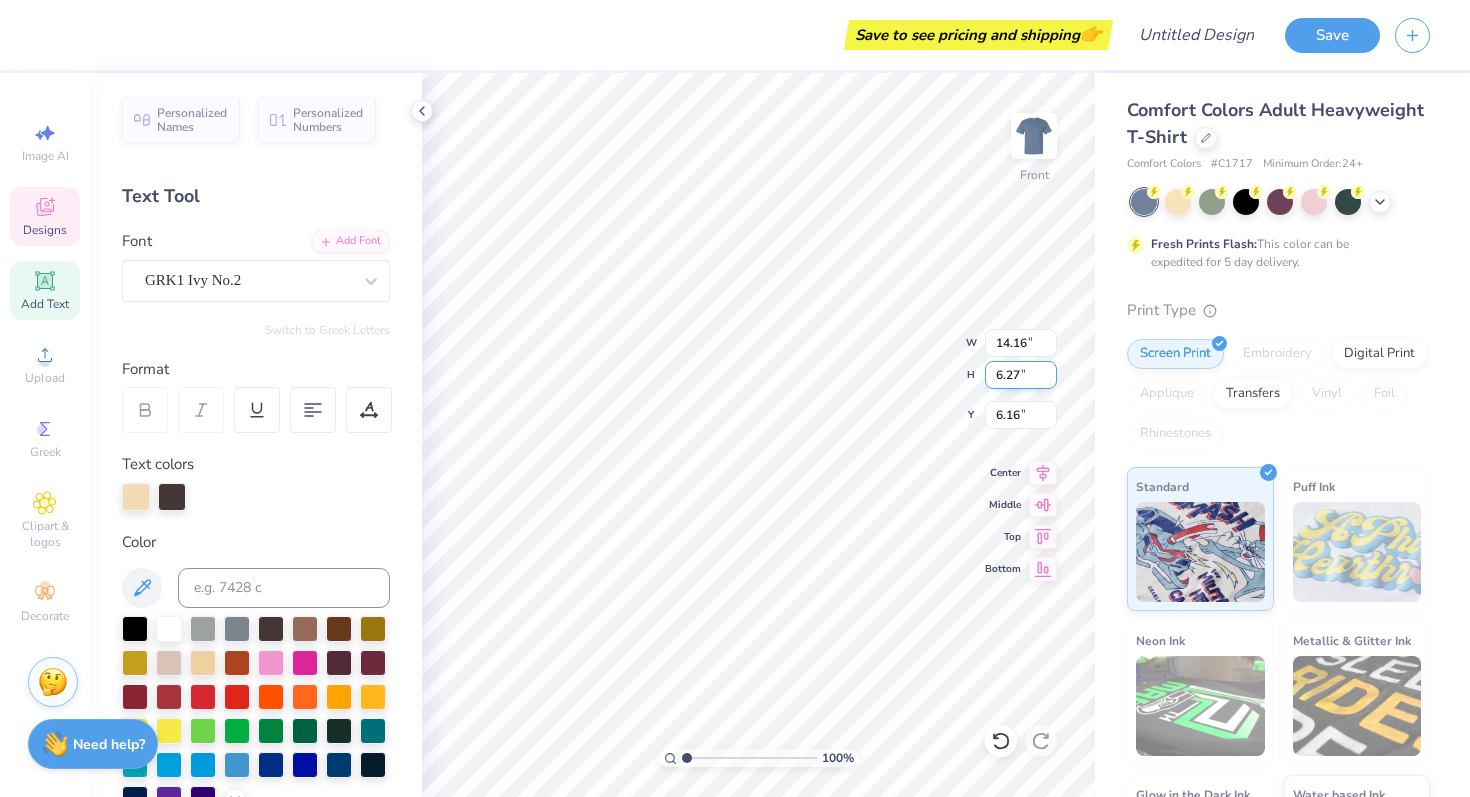 click on "6.27" at bounding box center (1021, 375) 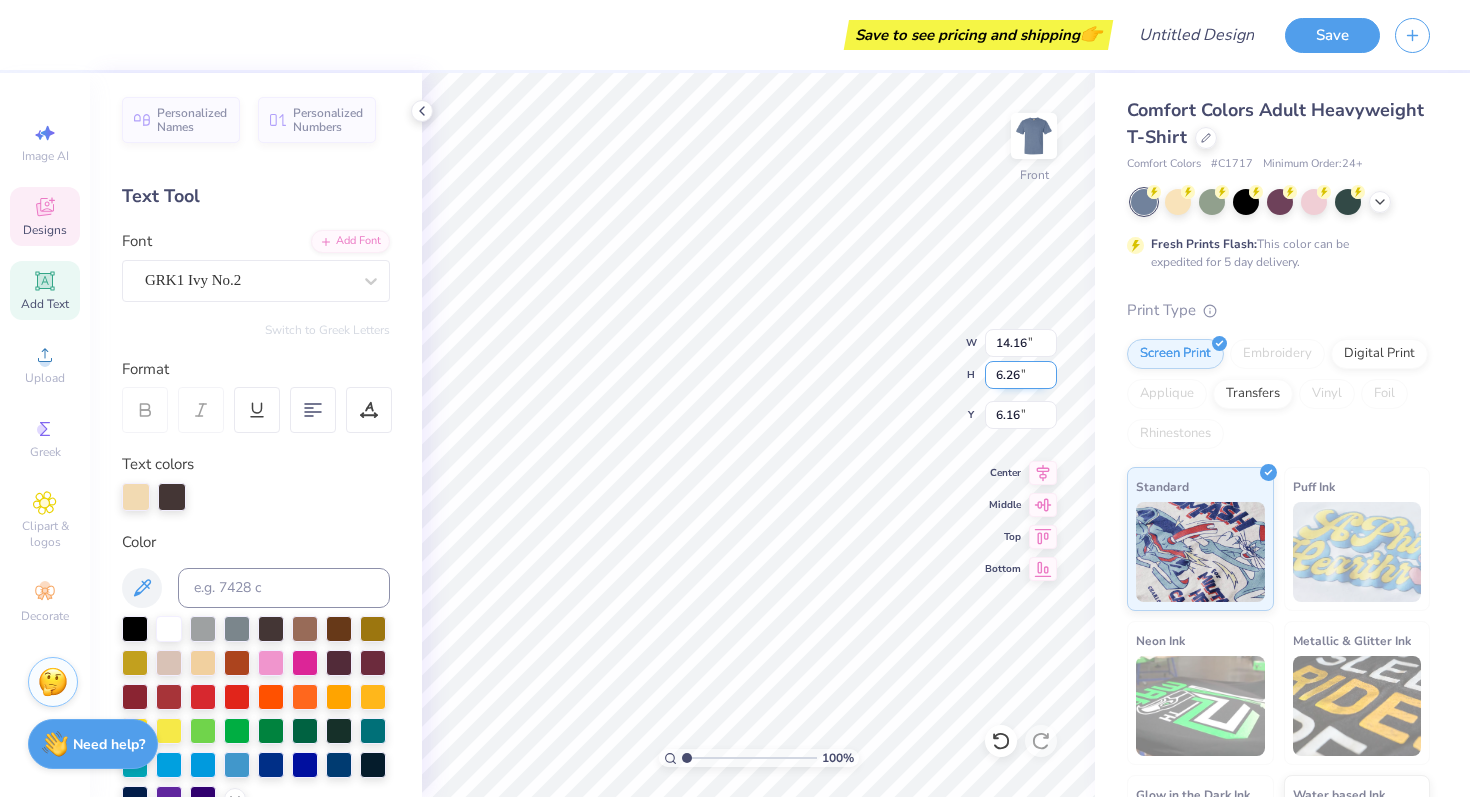 click on "6.26" at bounding box center [1021, 375] 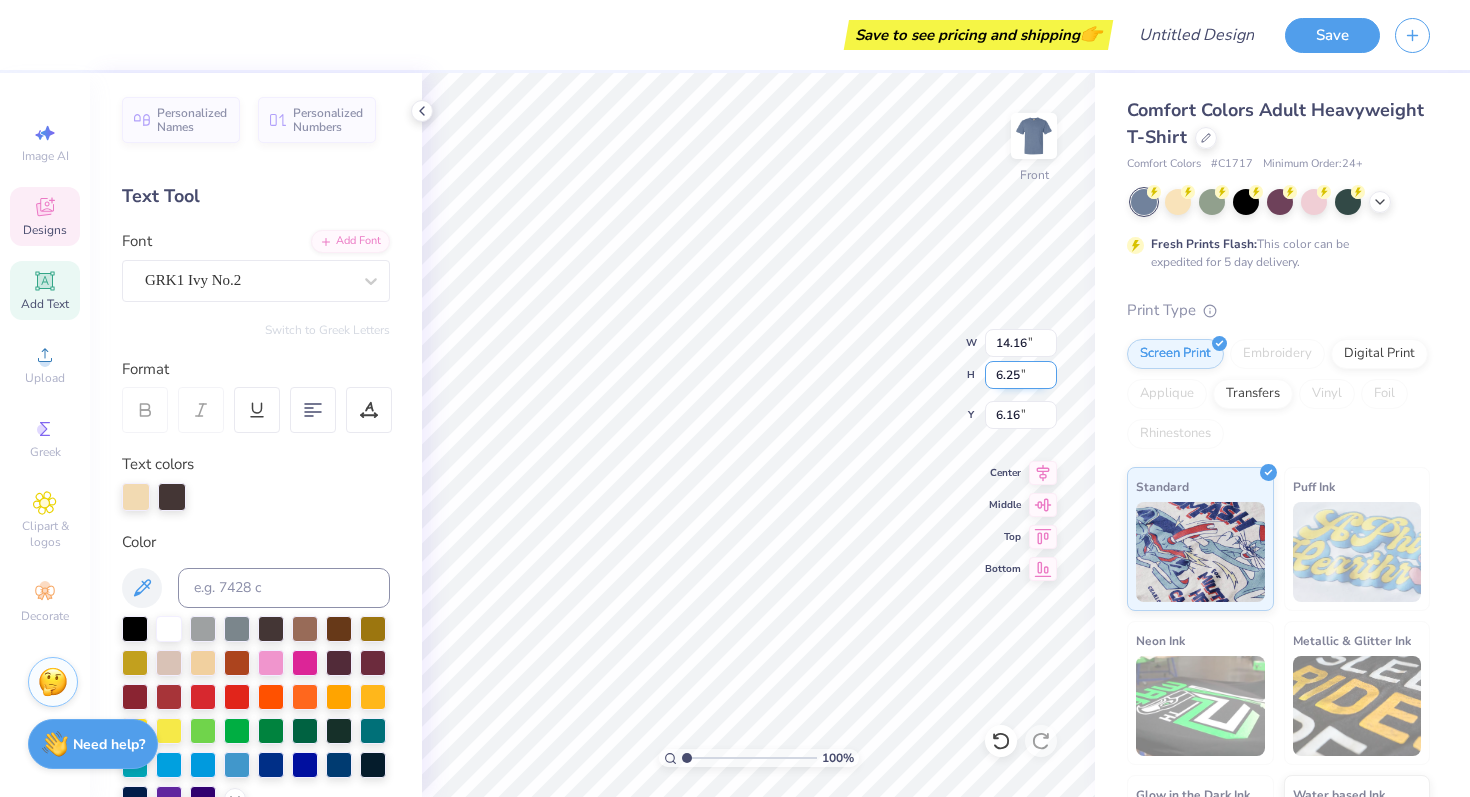 click on "6.25" at bounding box center (1021, 375) 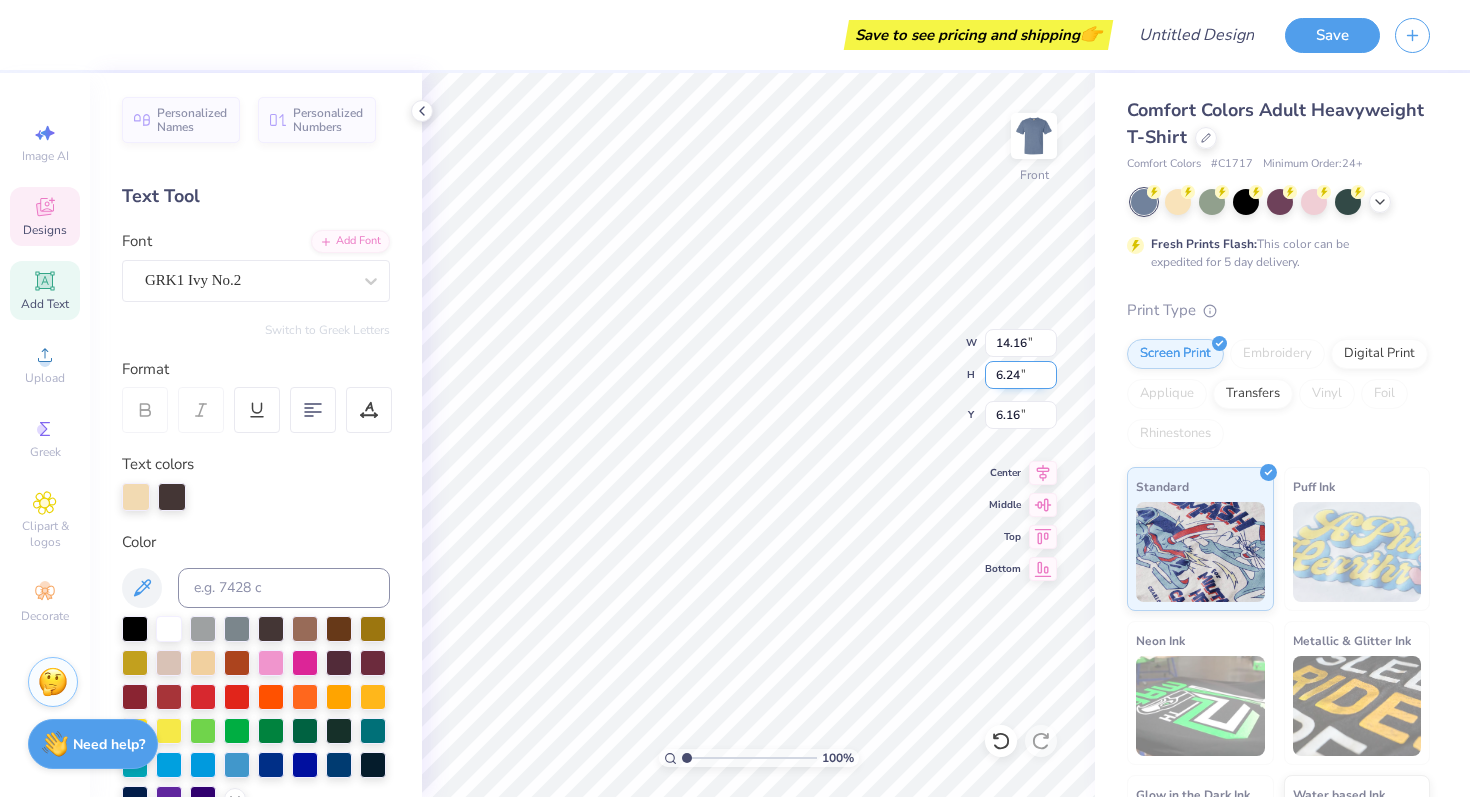 type on "6.24" 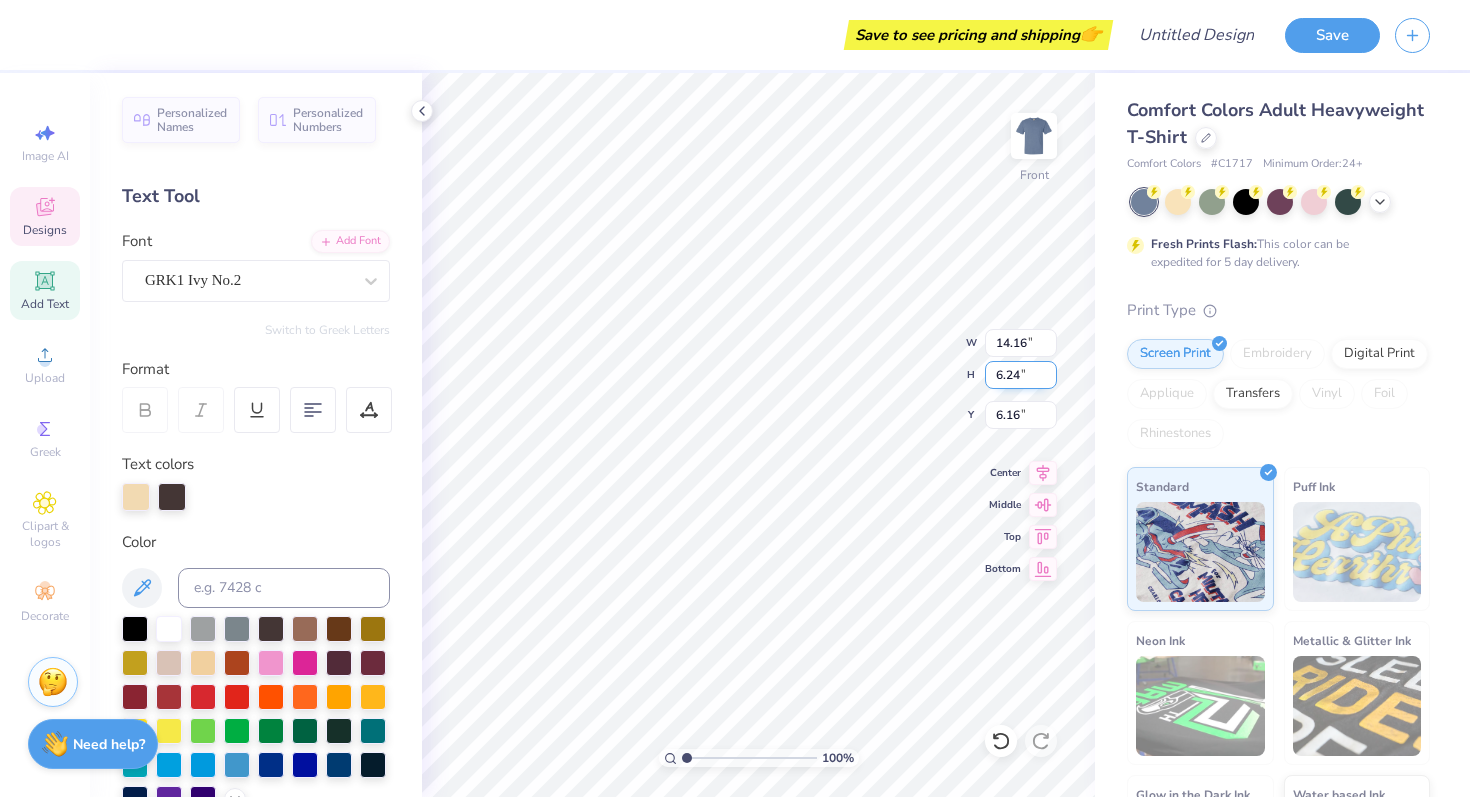 type on "14.09" 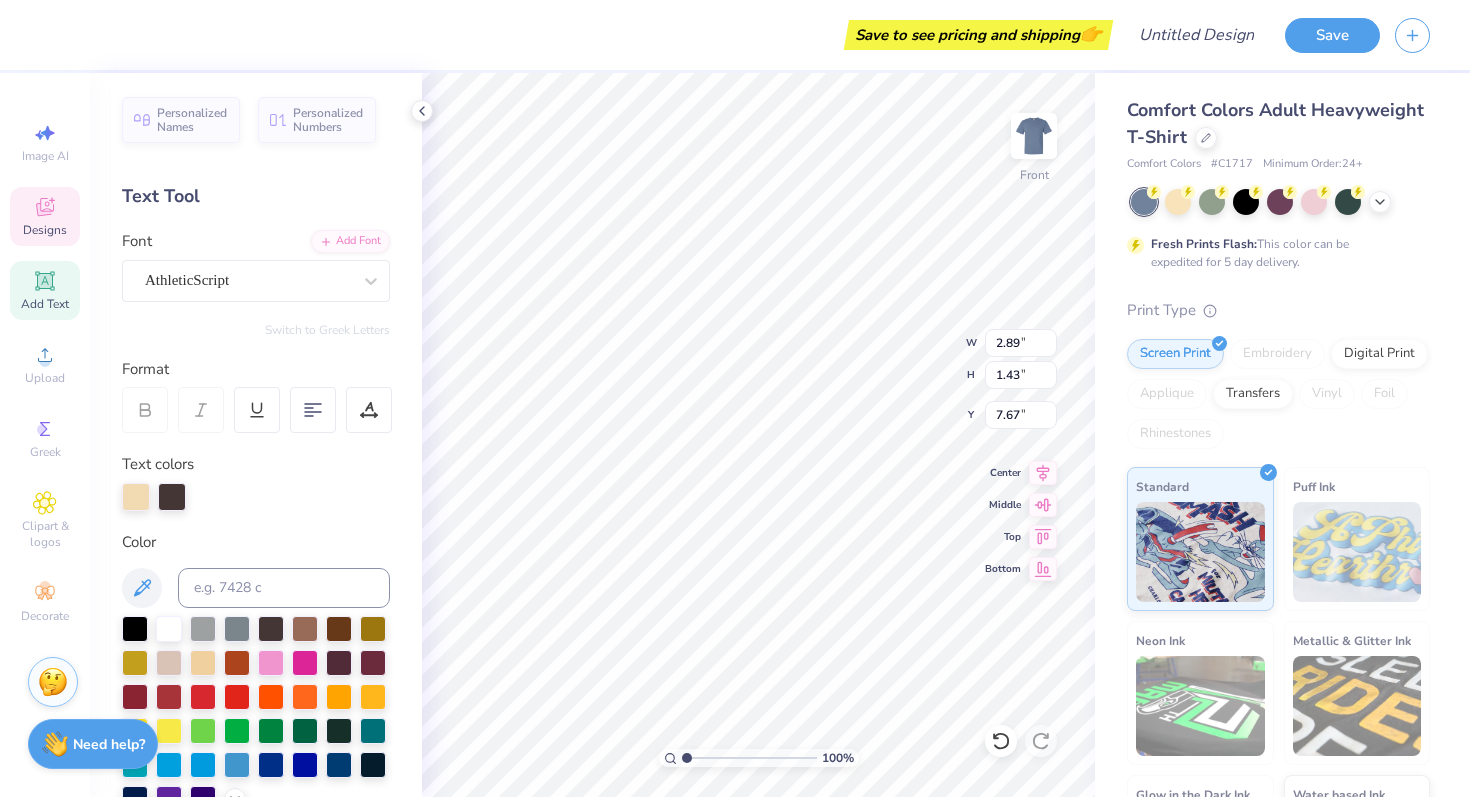 type on "14.09" 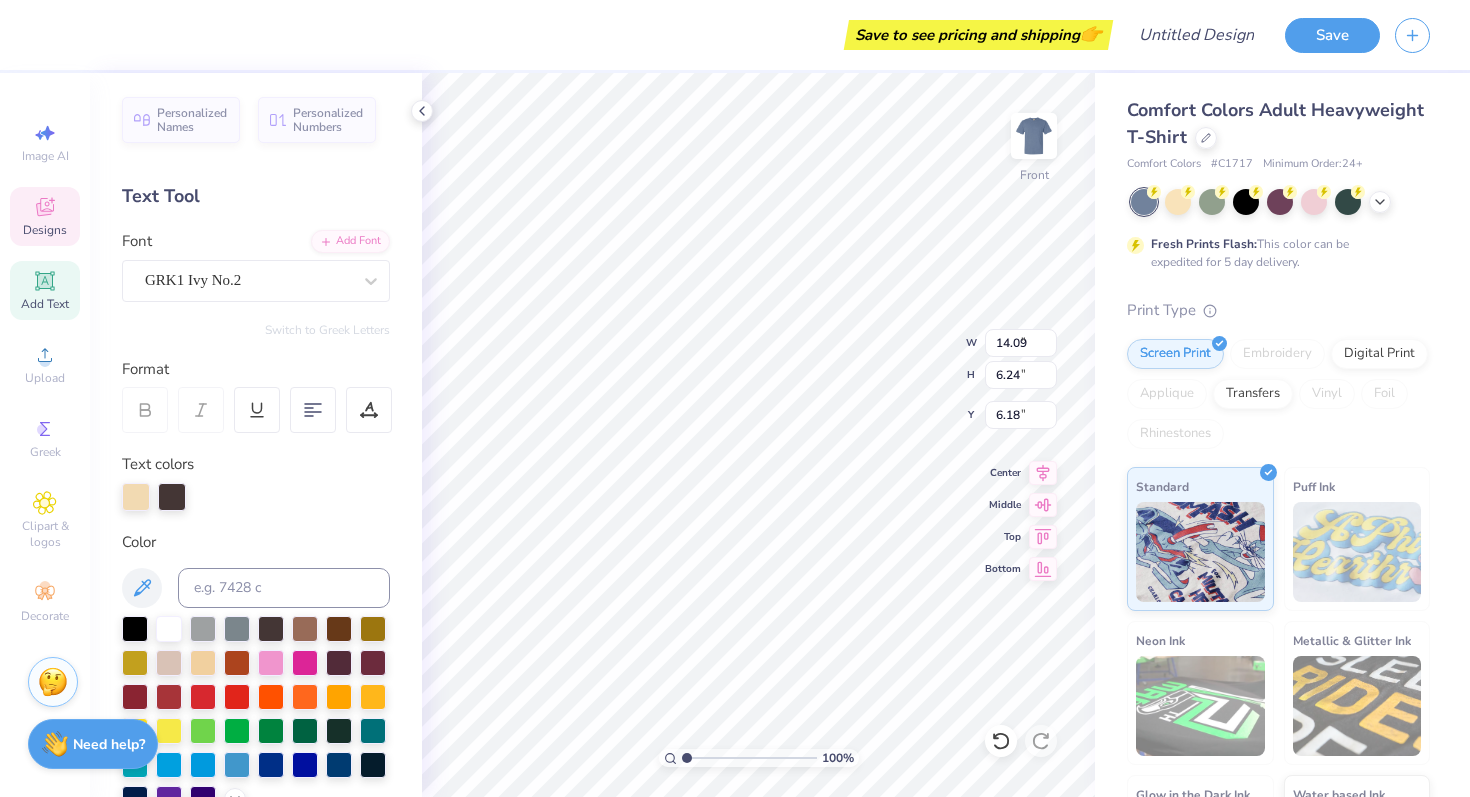type on "5.85" 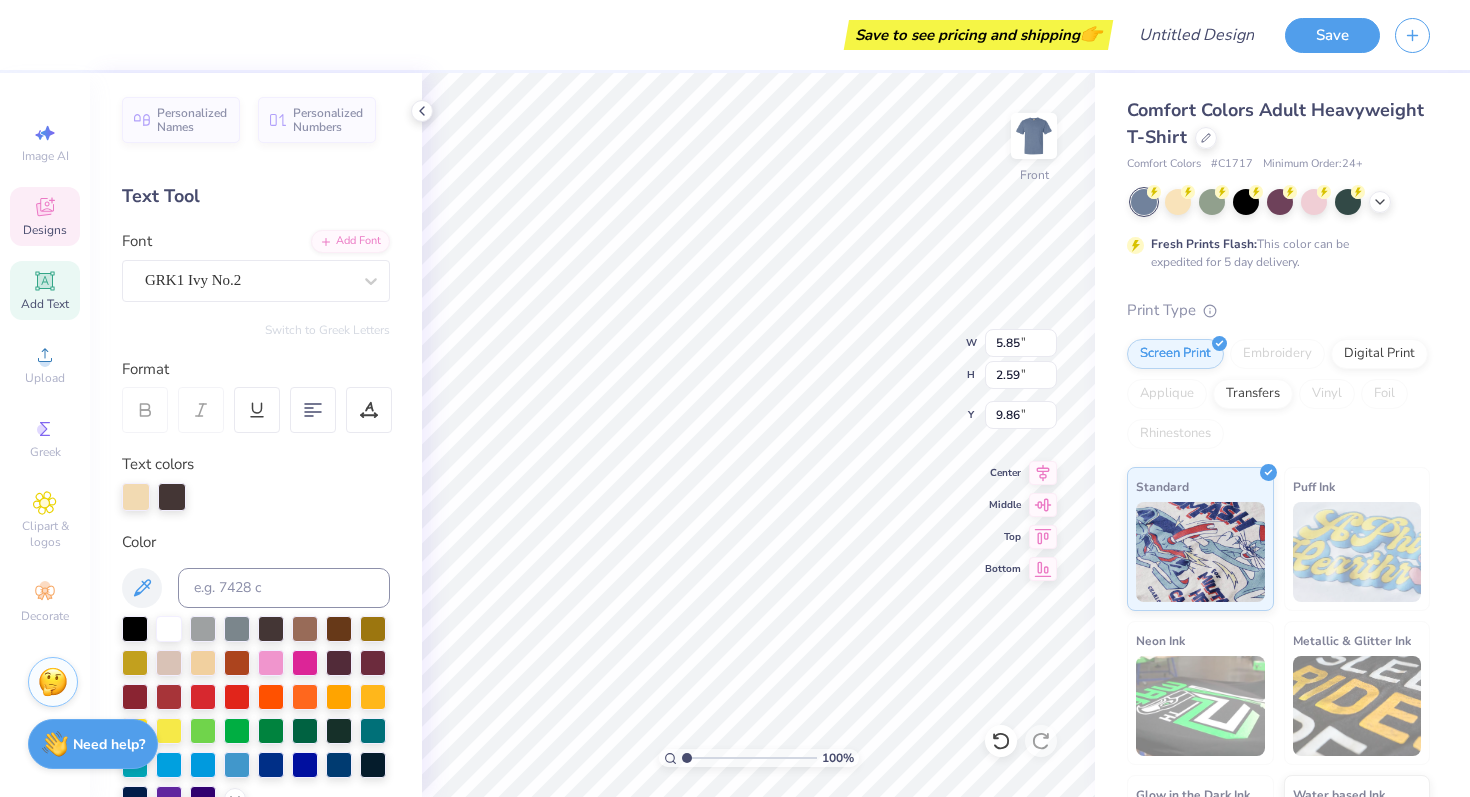 type on "7.81" 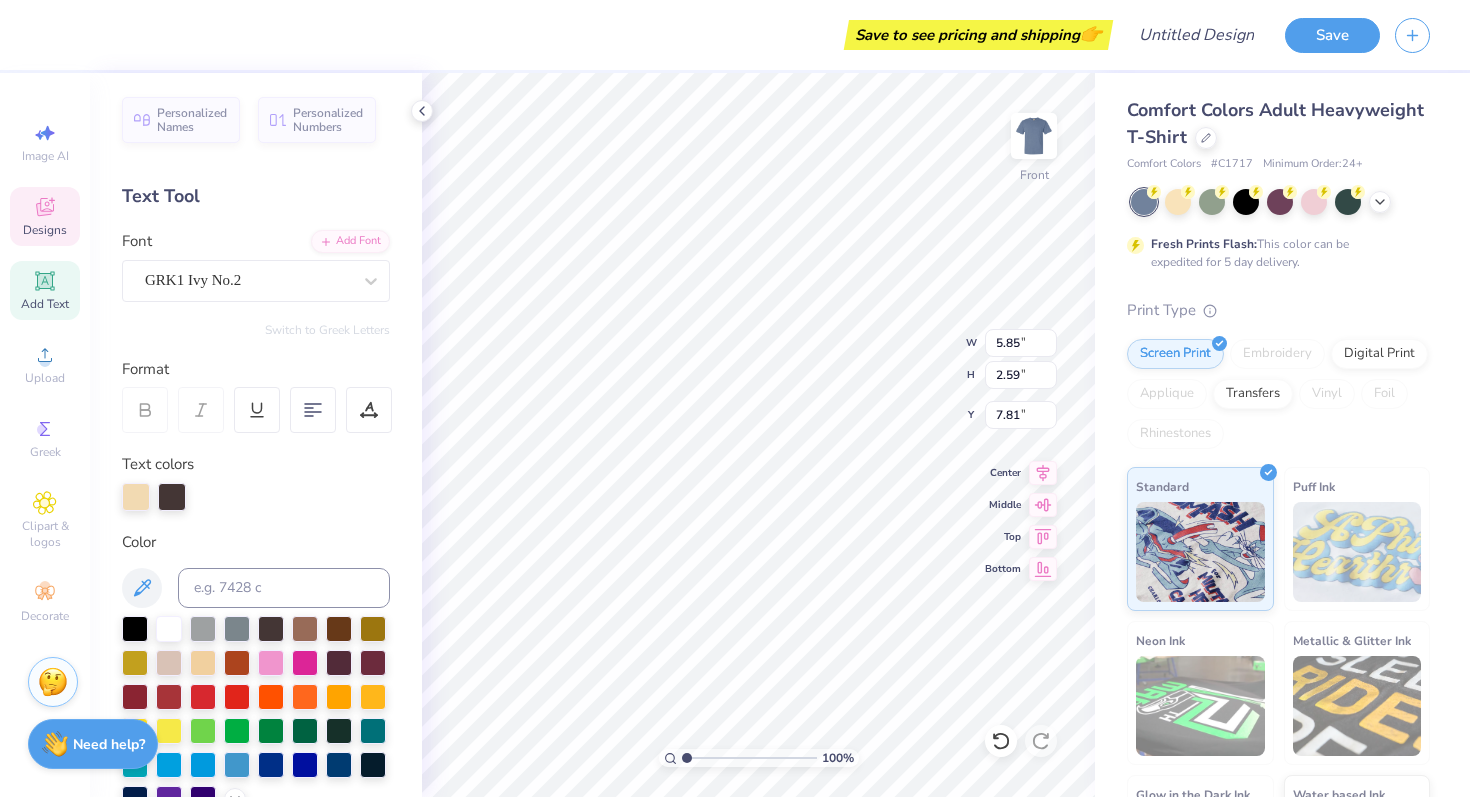 type on "3.84" 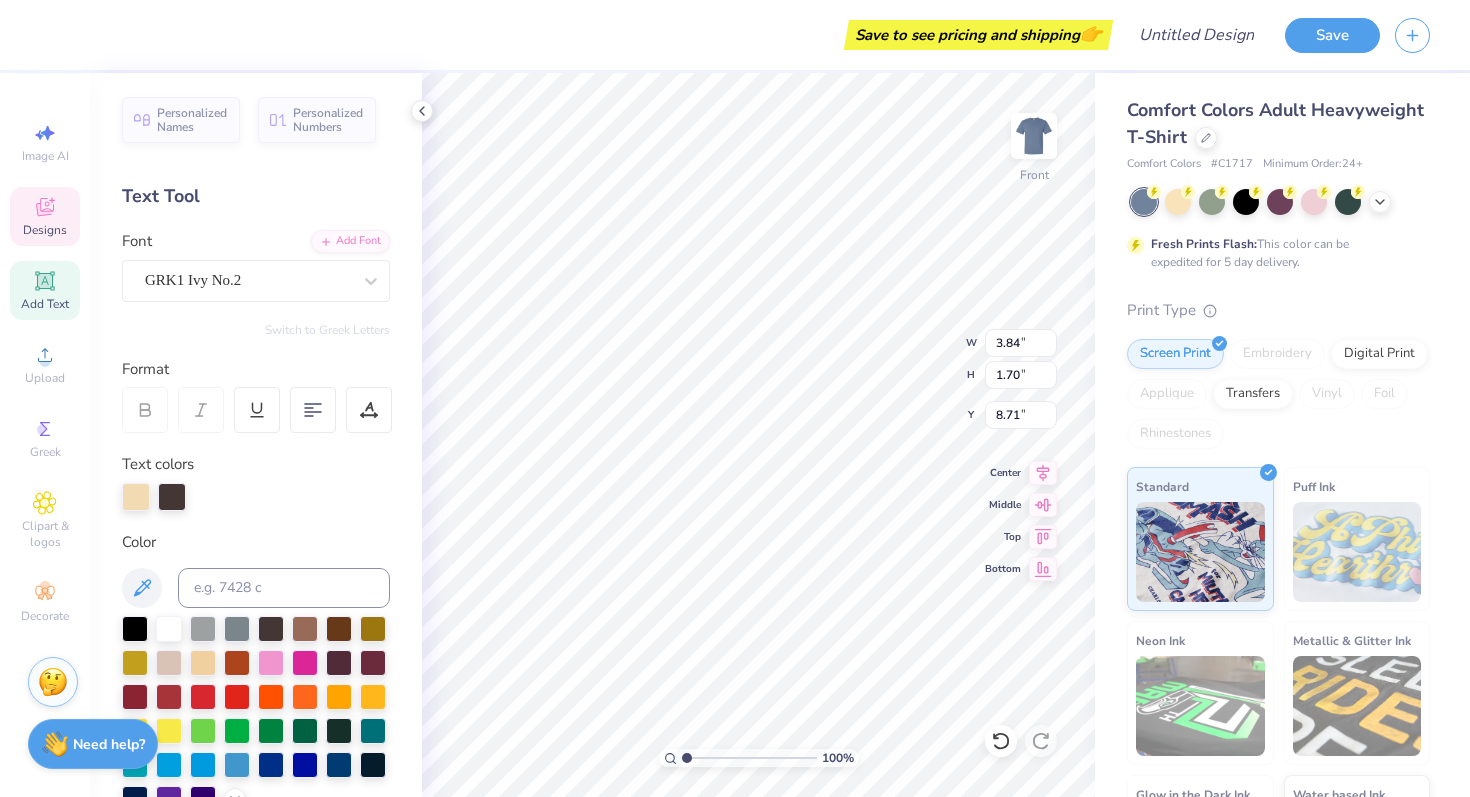 type on "8.25" 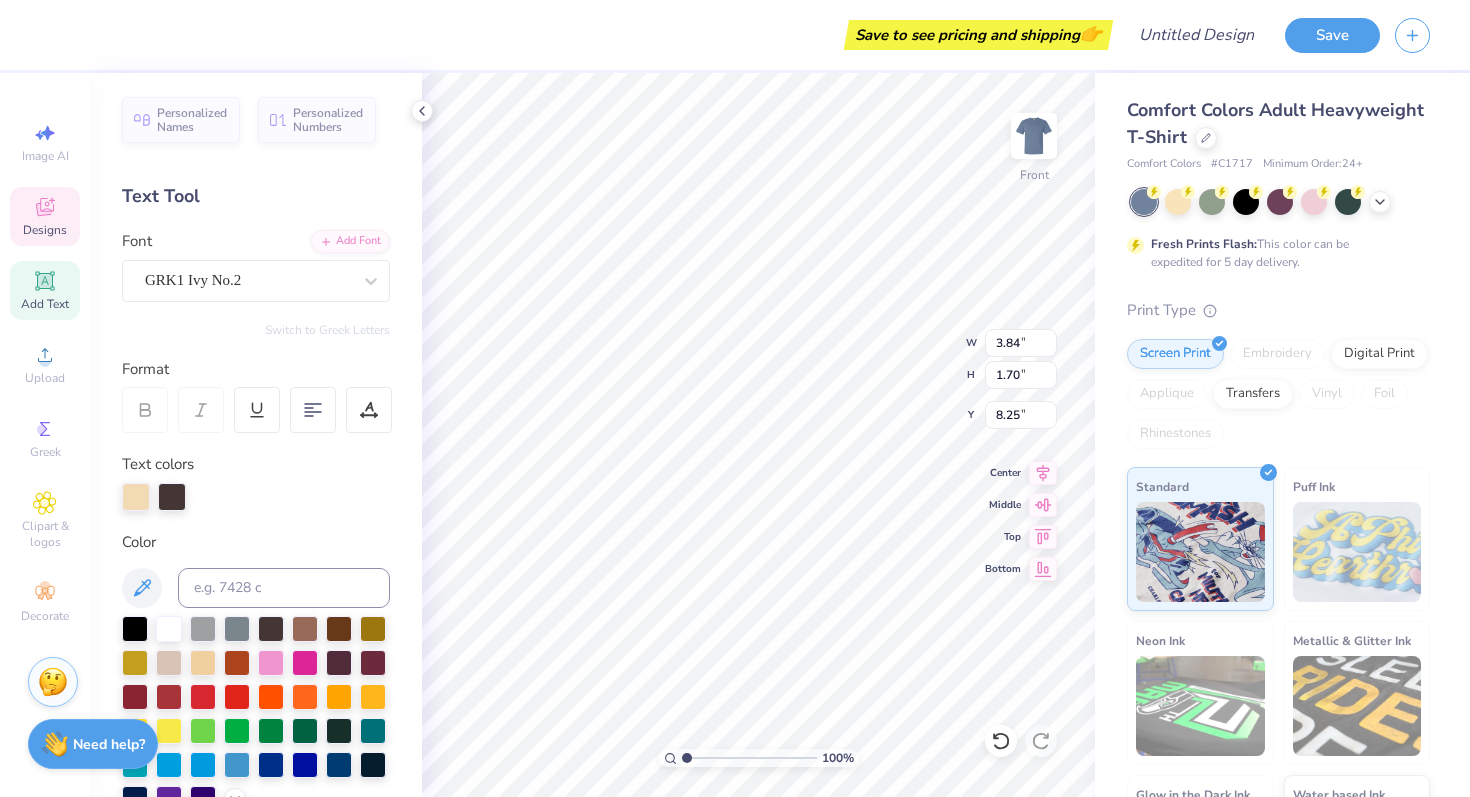 scroll, scrollTop: 0, scrollLeft: 0, axis: both 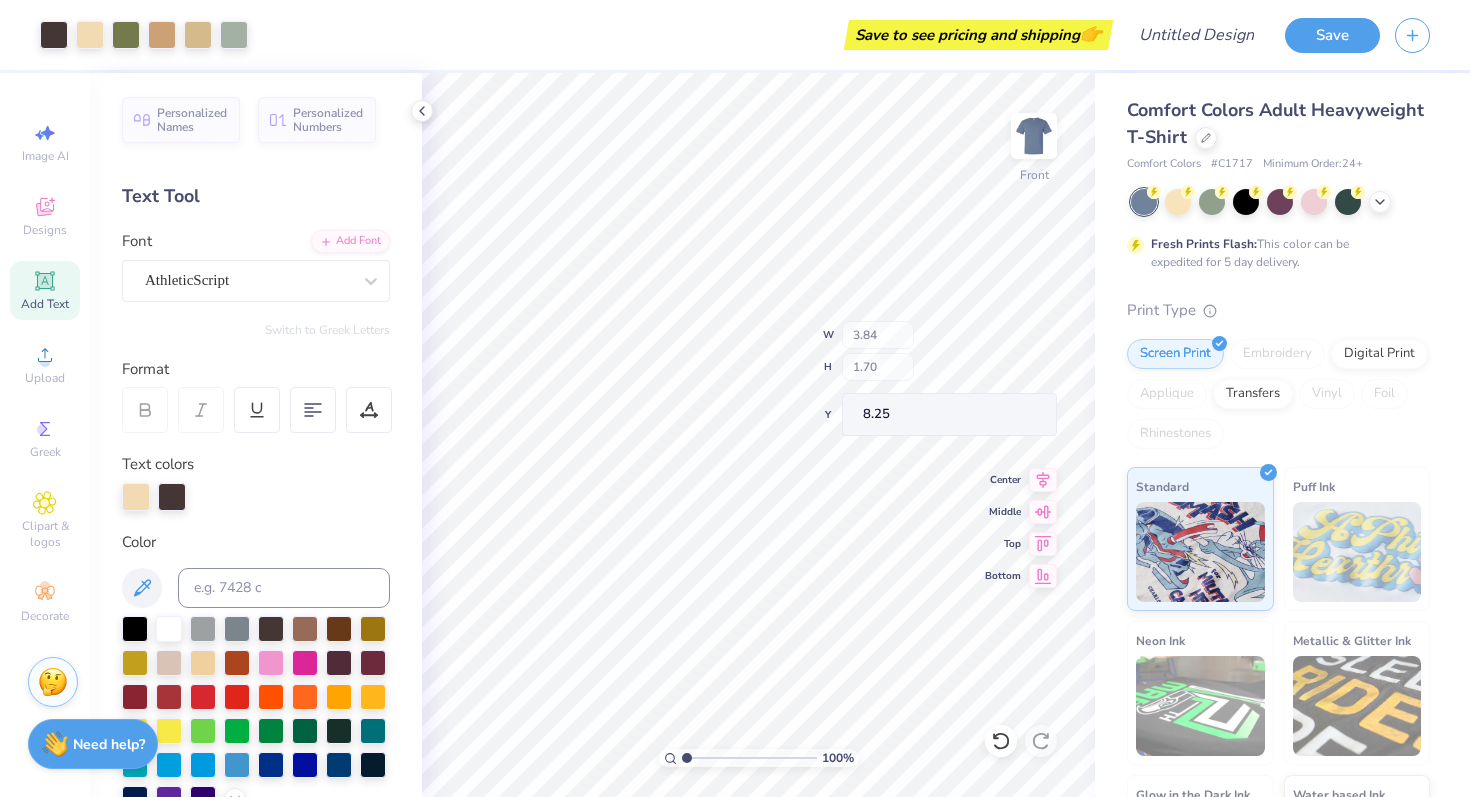 type on "2.89" 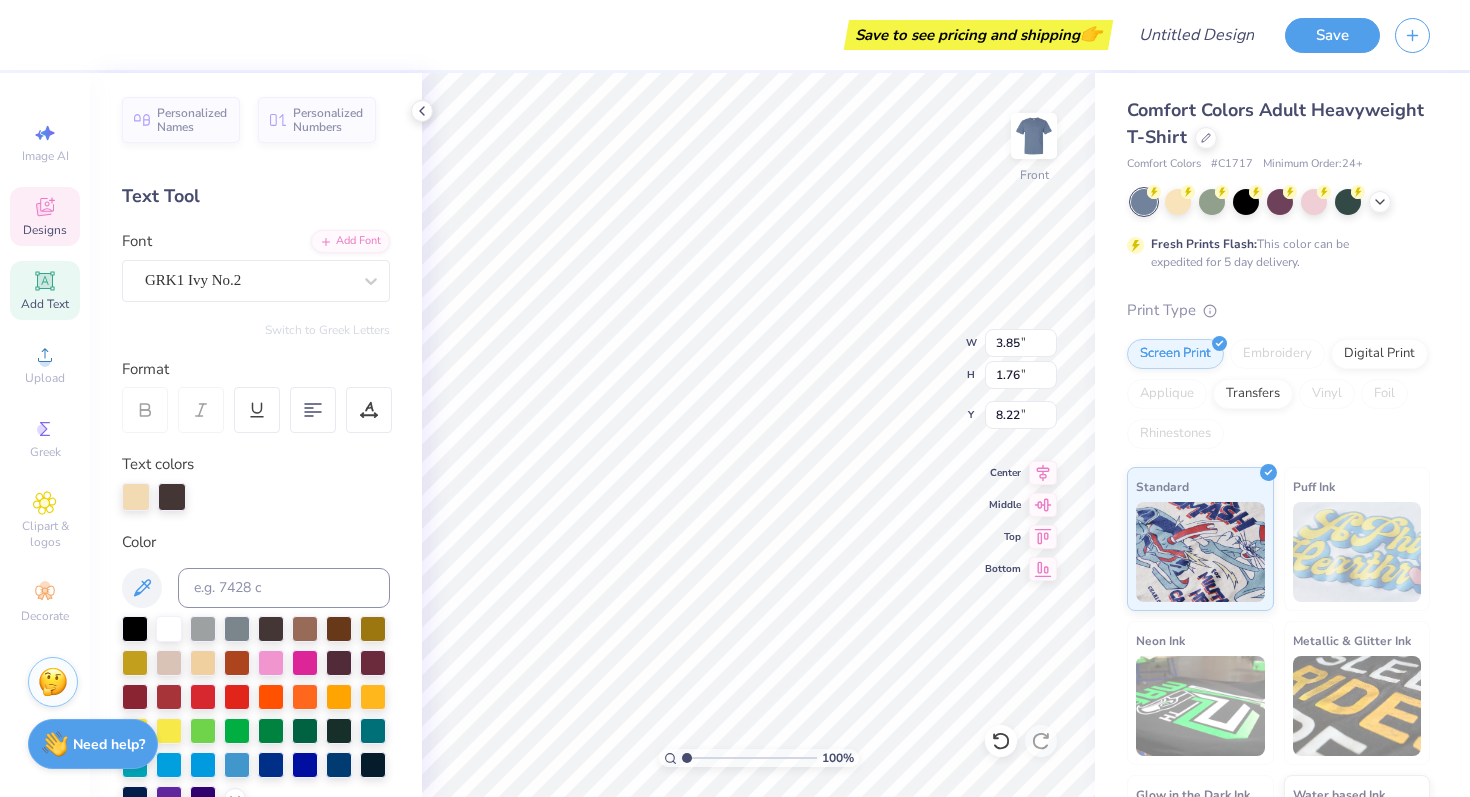 type on "3.85" 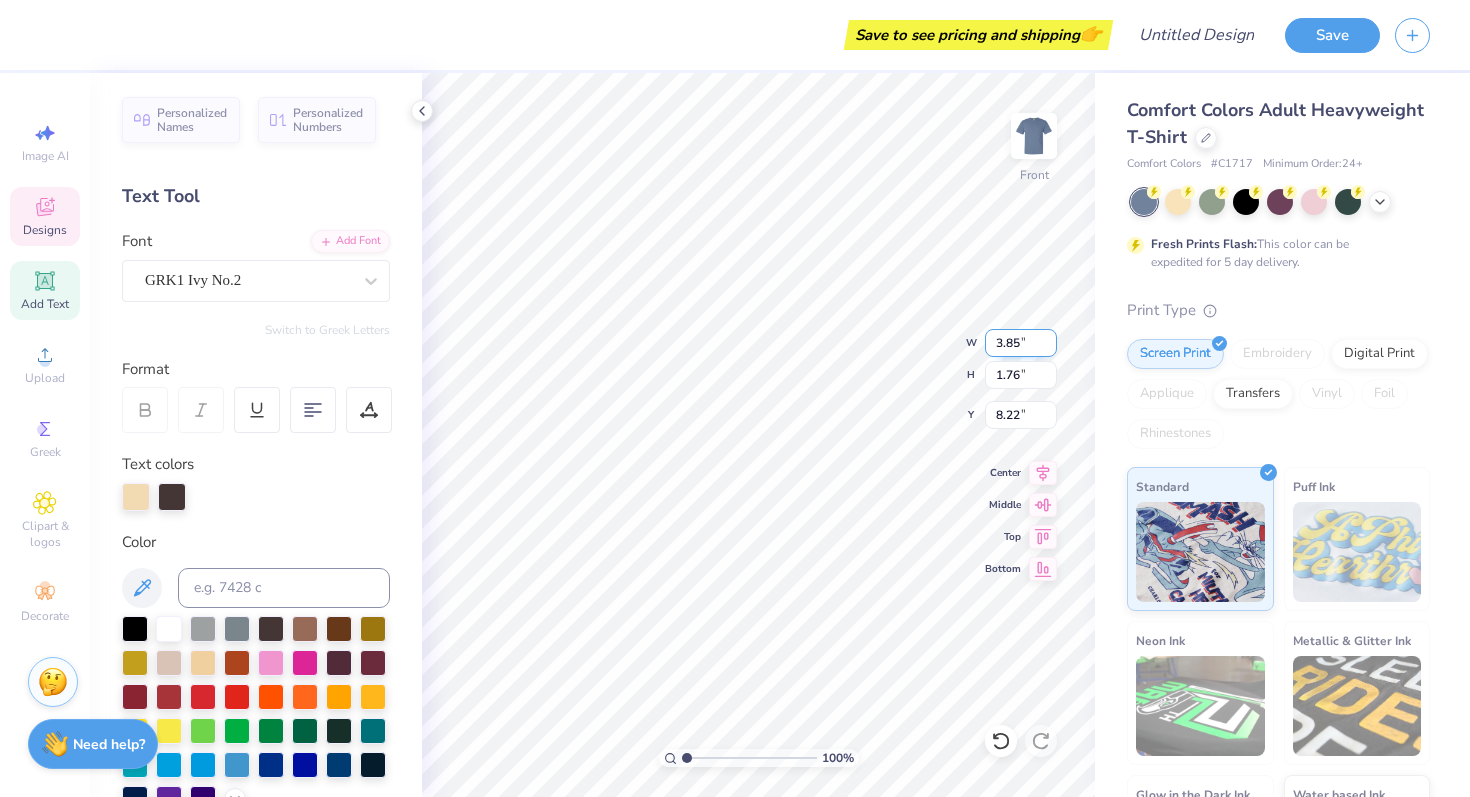 click on "3.85" at bounding box center (1021, 343) 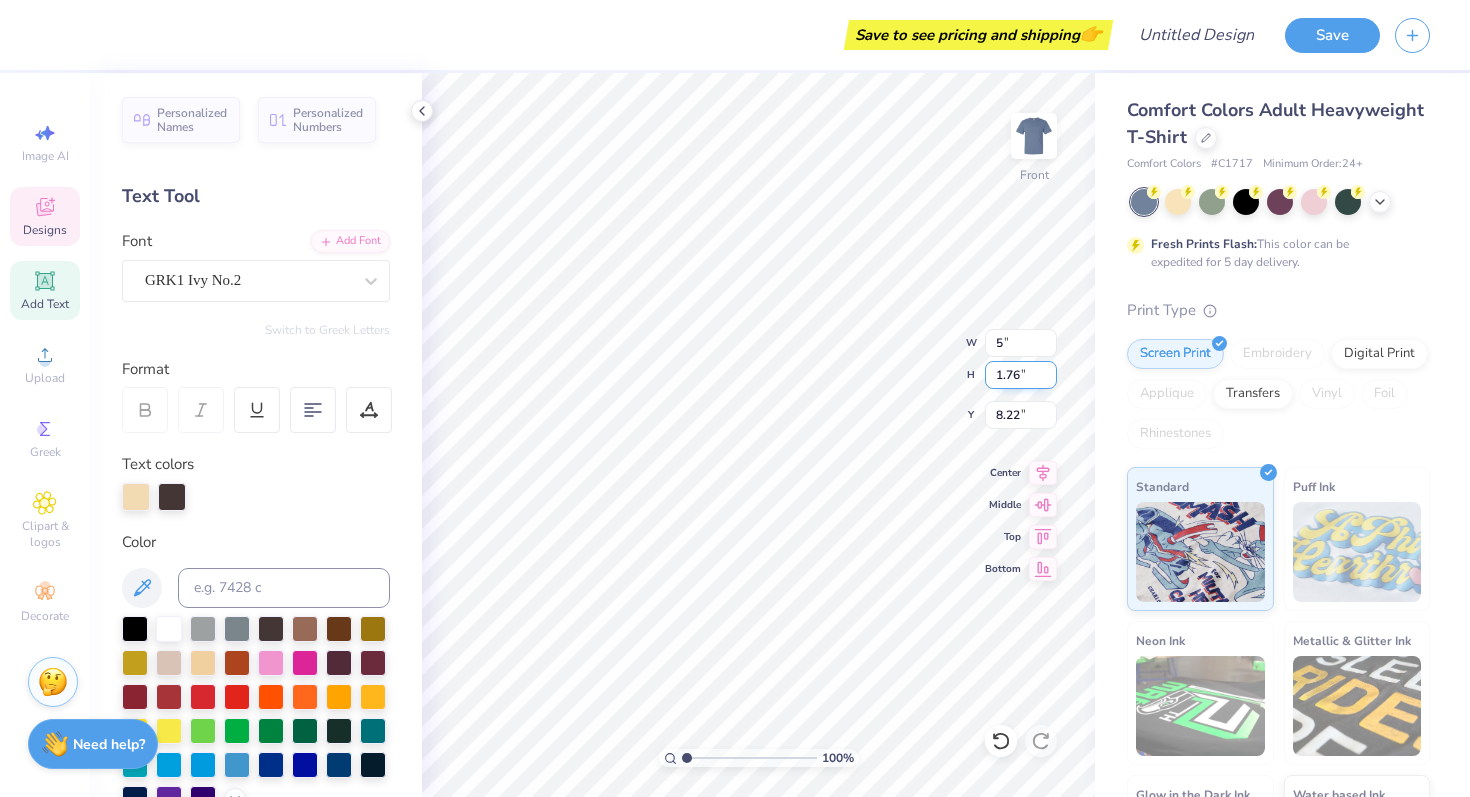click on "100  % Front W 5 5 " H 1.76 1.76 " Y 8.22 8.22 " Center Middle Top Bottom" at bounding box center (758, 435) 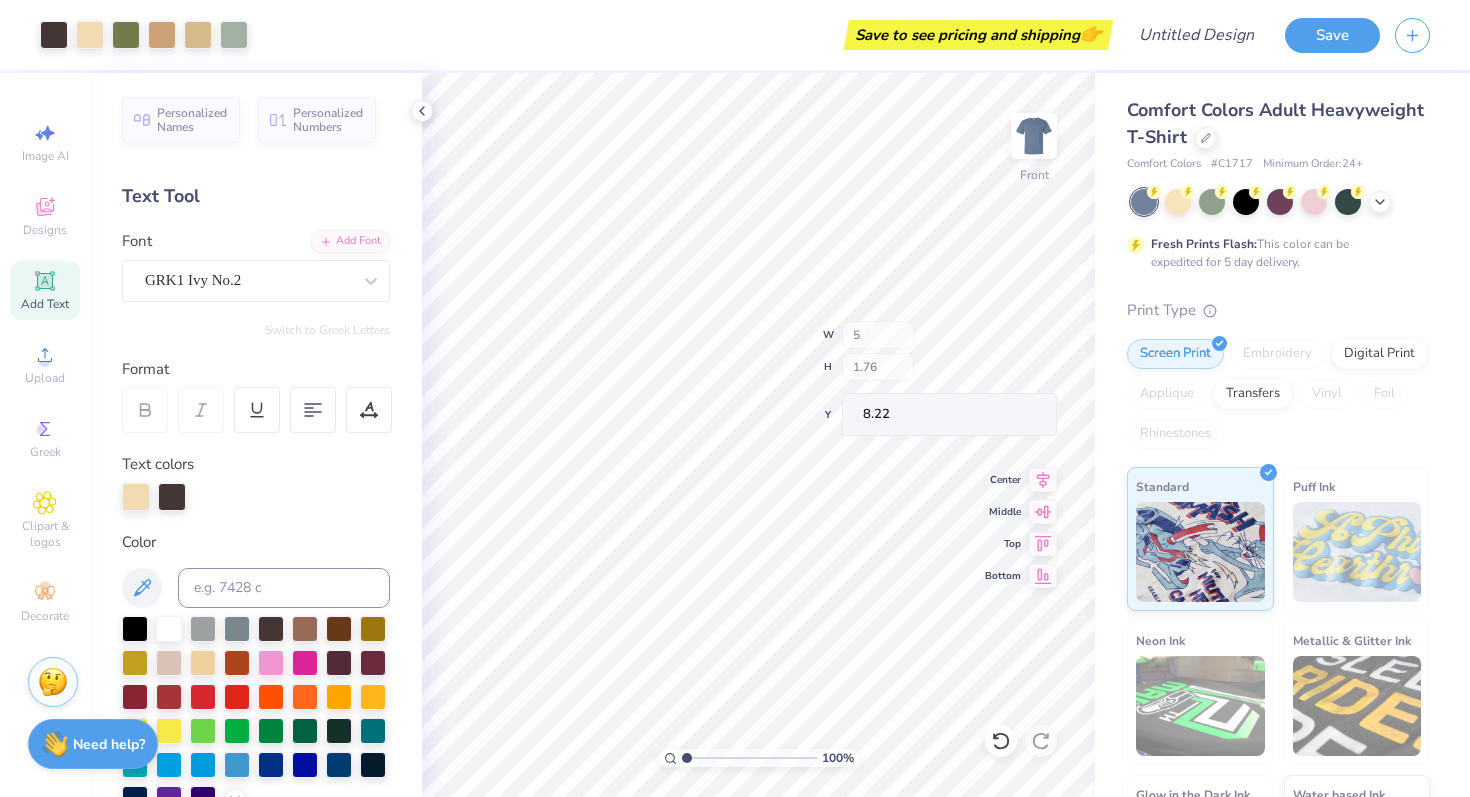 type on "5.00" 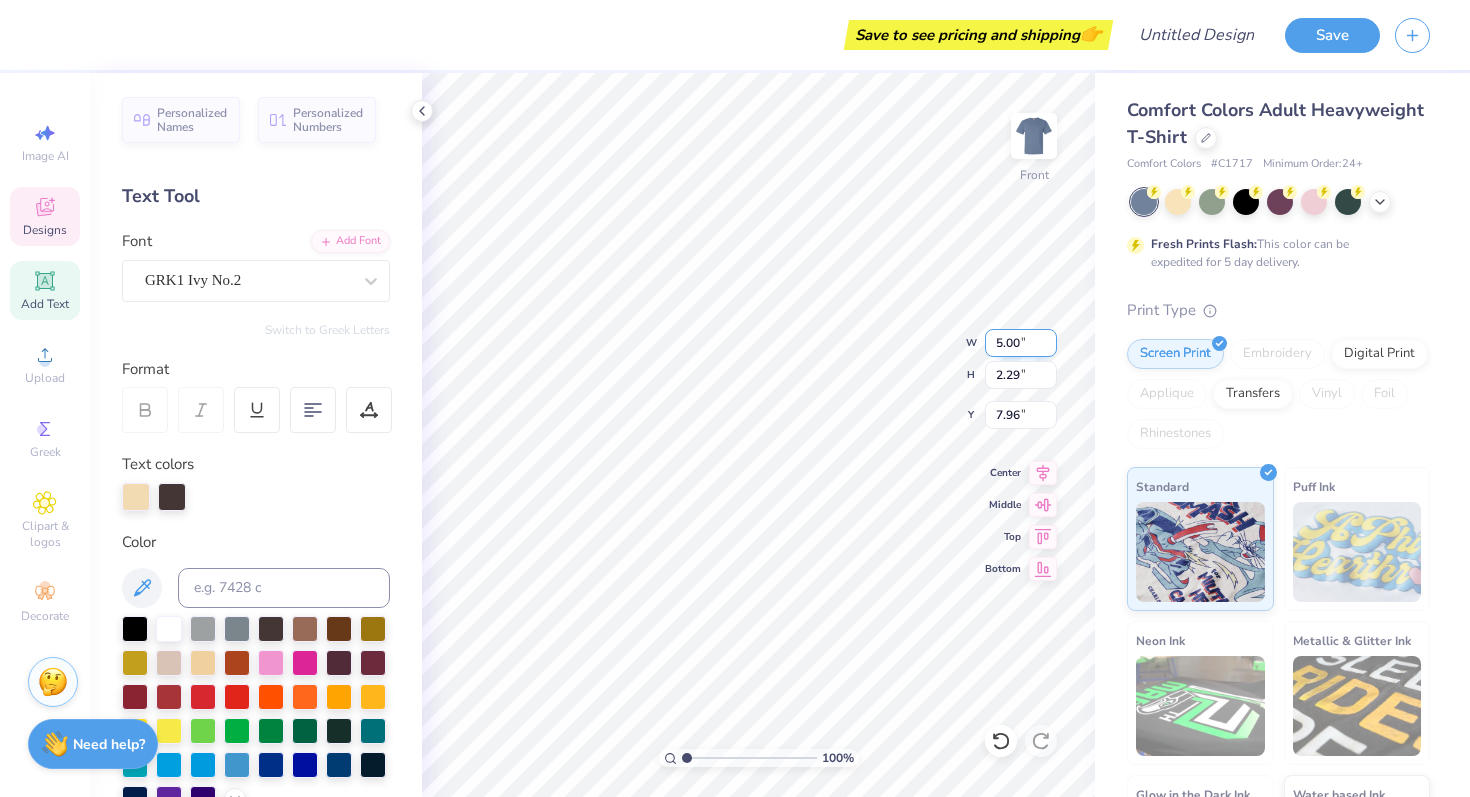 click on "5.00" at bounding box center [1021, 343] 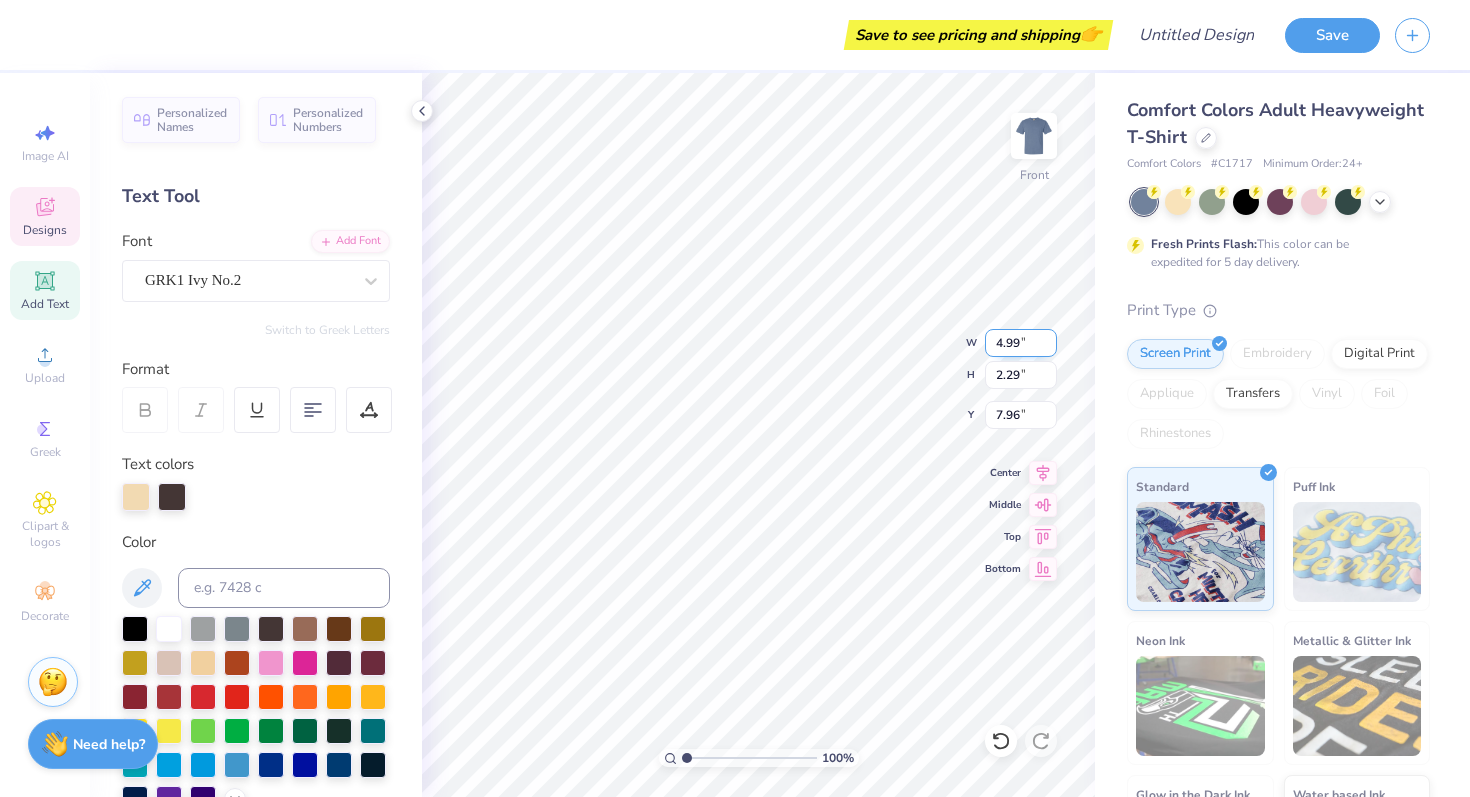click on "4.99" at bounding box center (1021, 343) 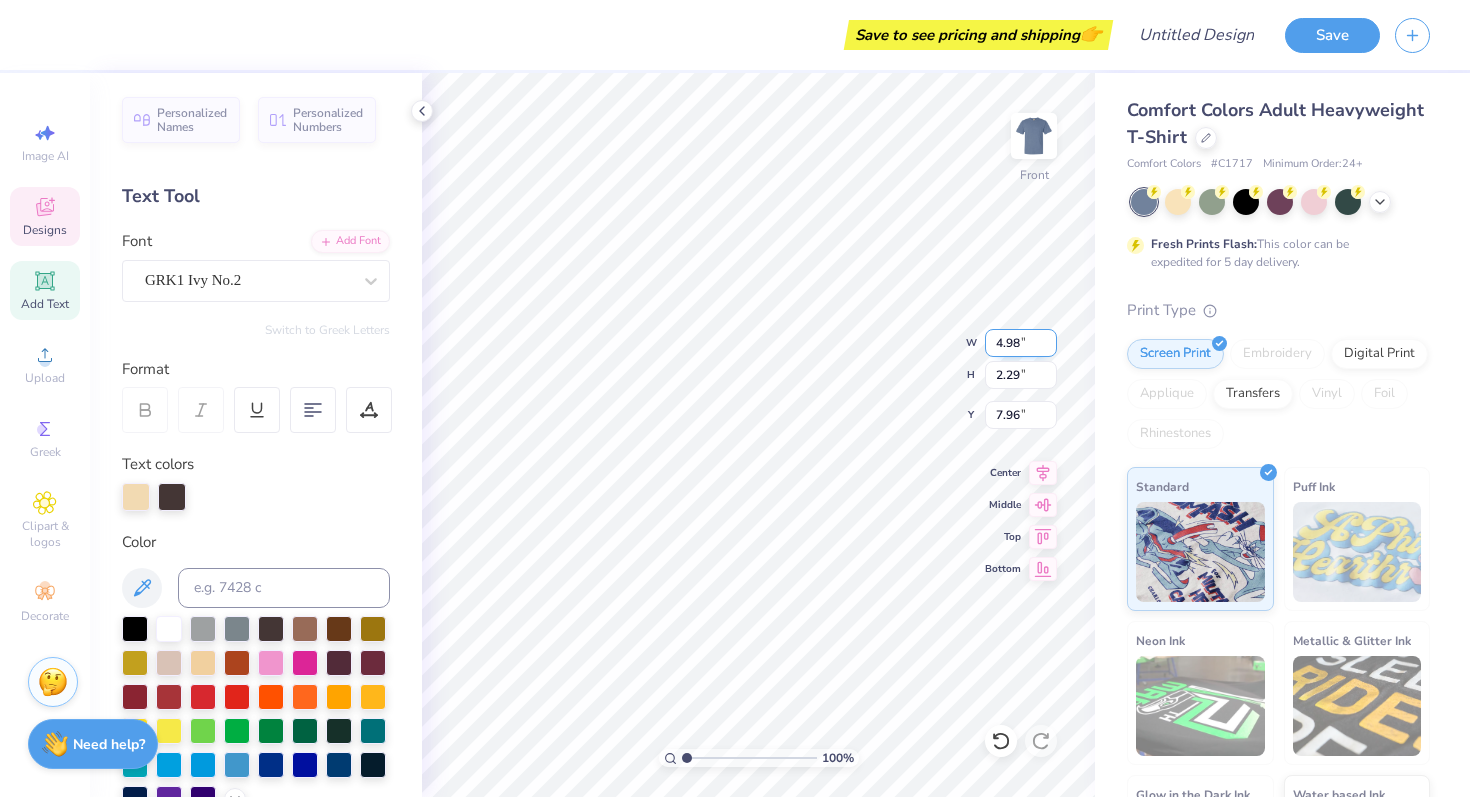click on "4.98" at bounding box center (1021, 343) 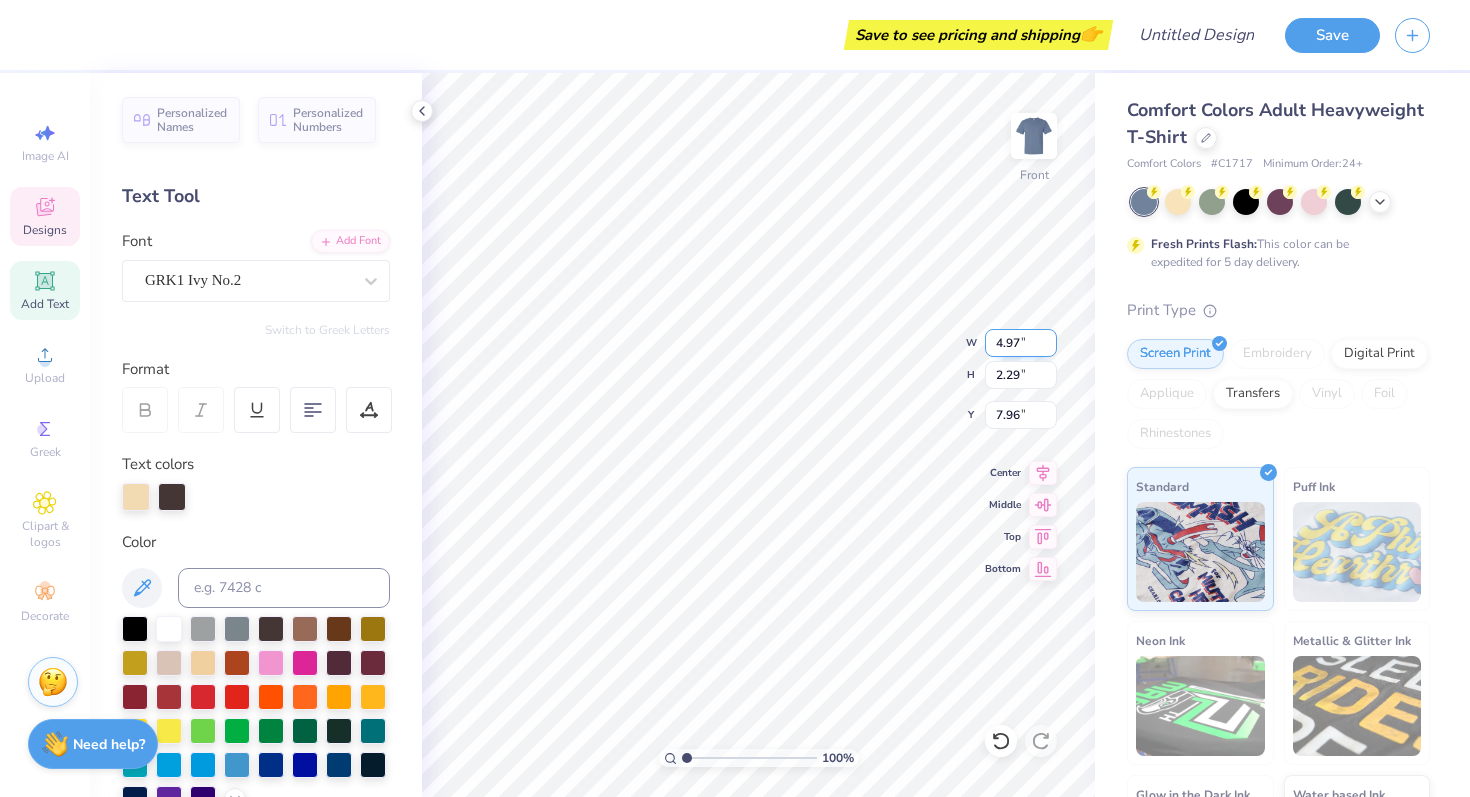 click on "4.97" at bounding box center [1021, 343] 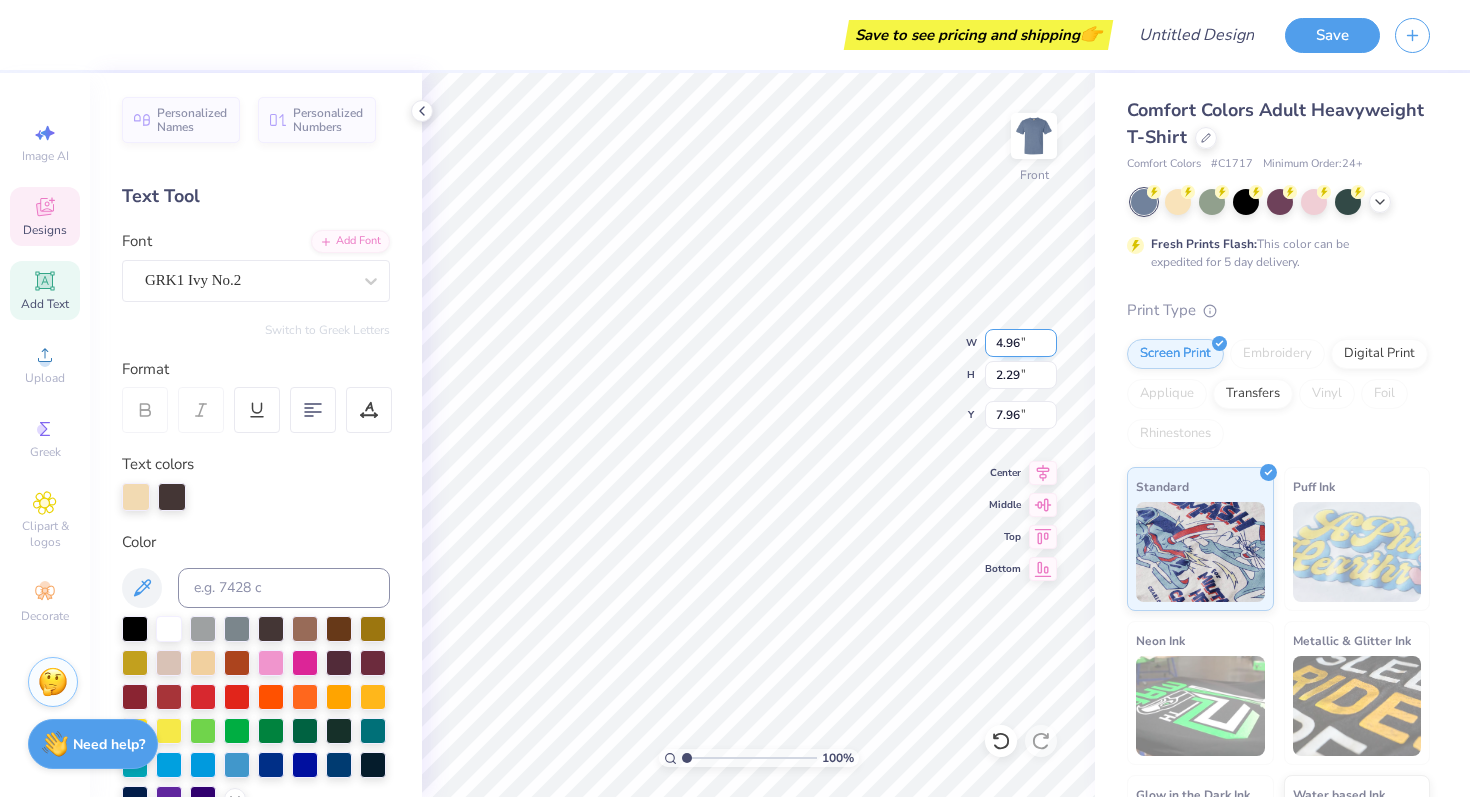 click on "4.96" at bounding box center (1021, 343) 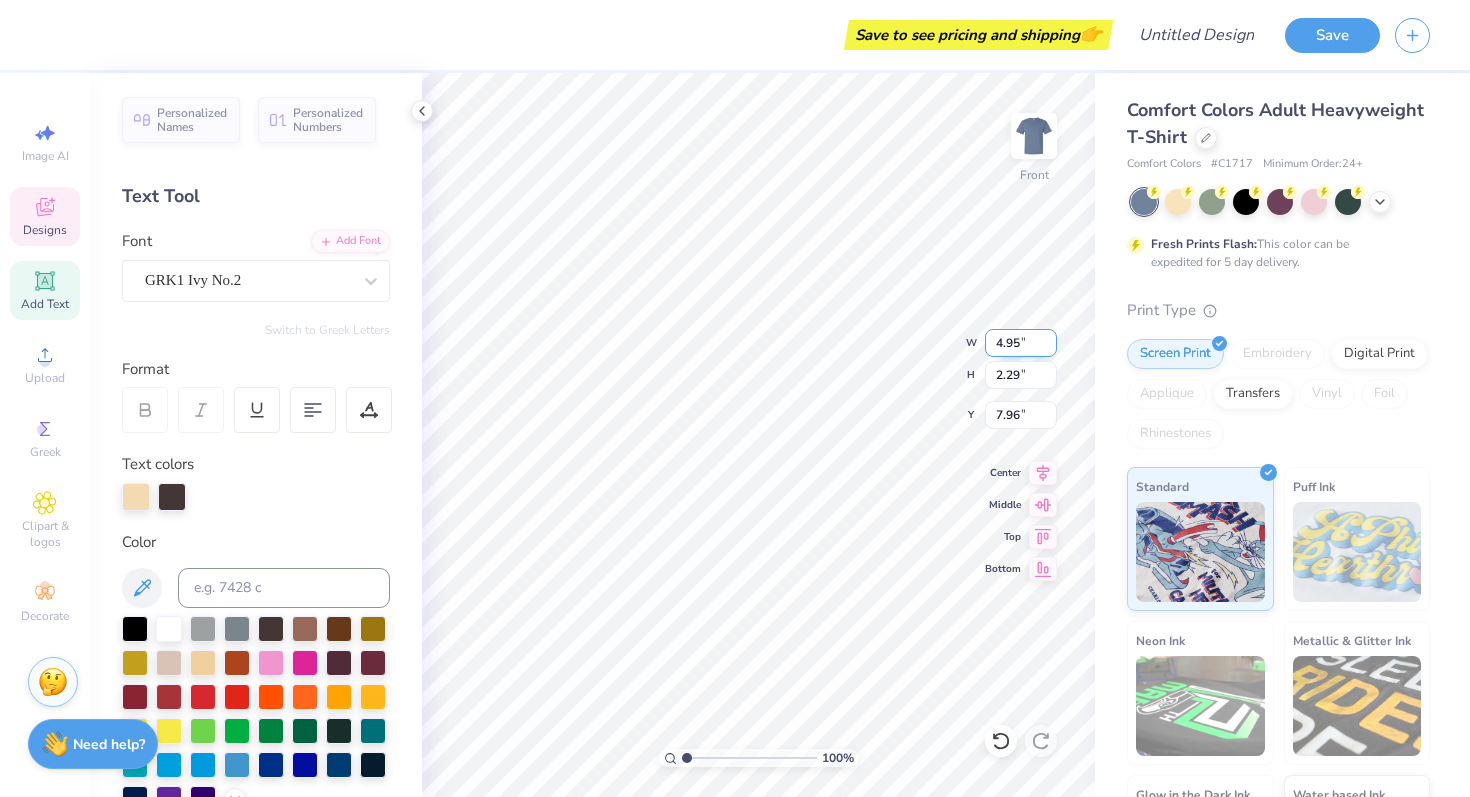 click on "4.95" at bounding box center [1021, 343] 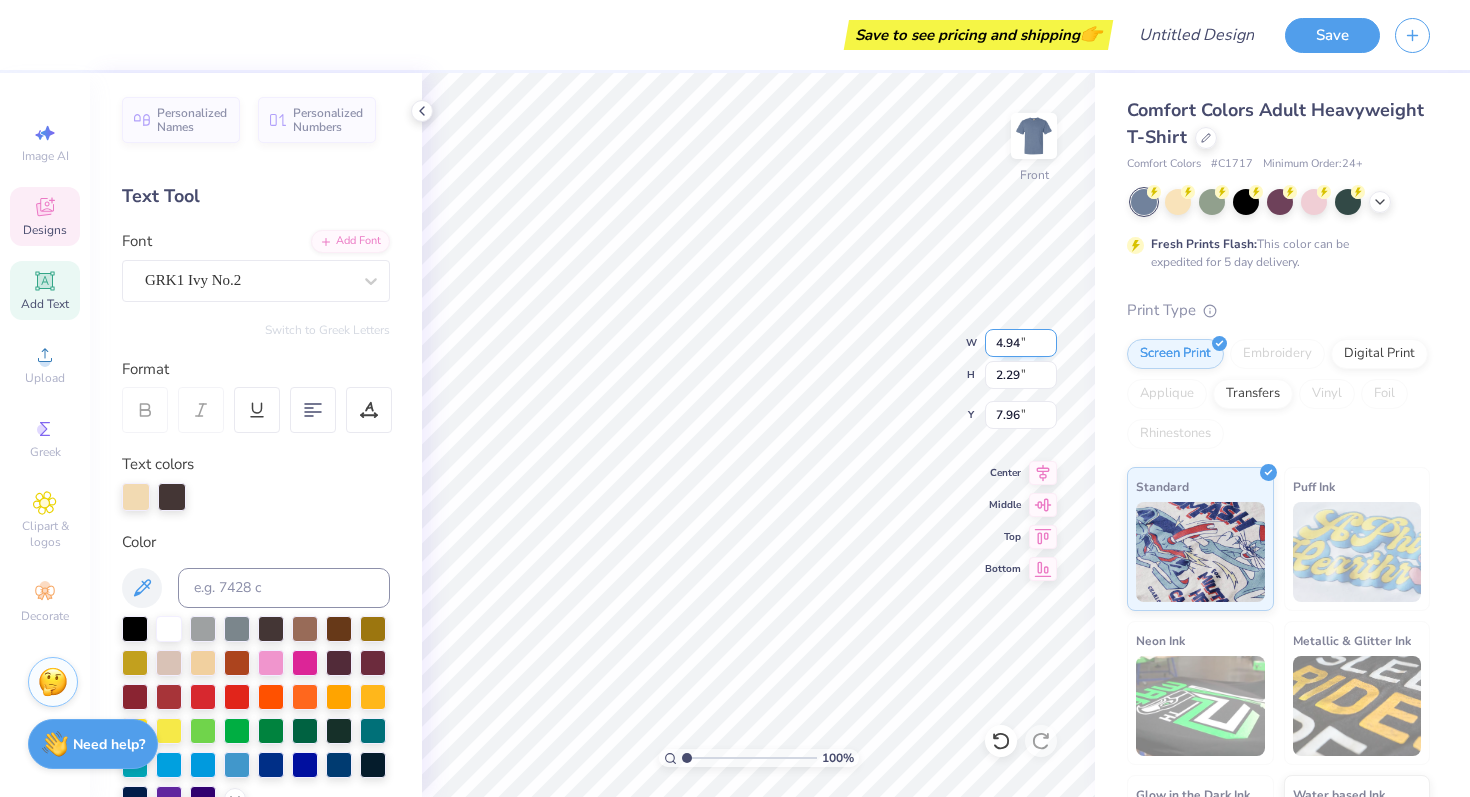 click on "4.94" at bounding box center [1021, 343] 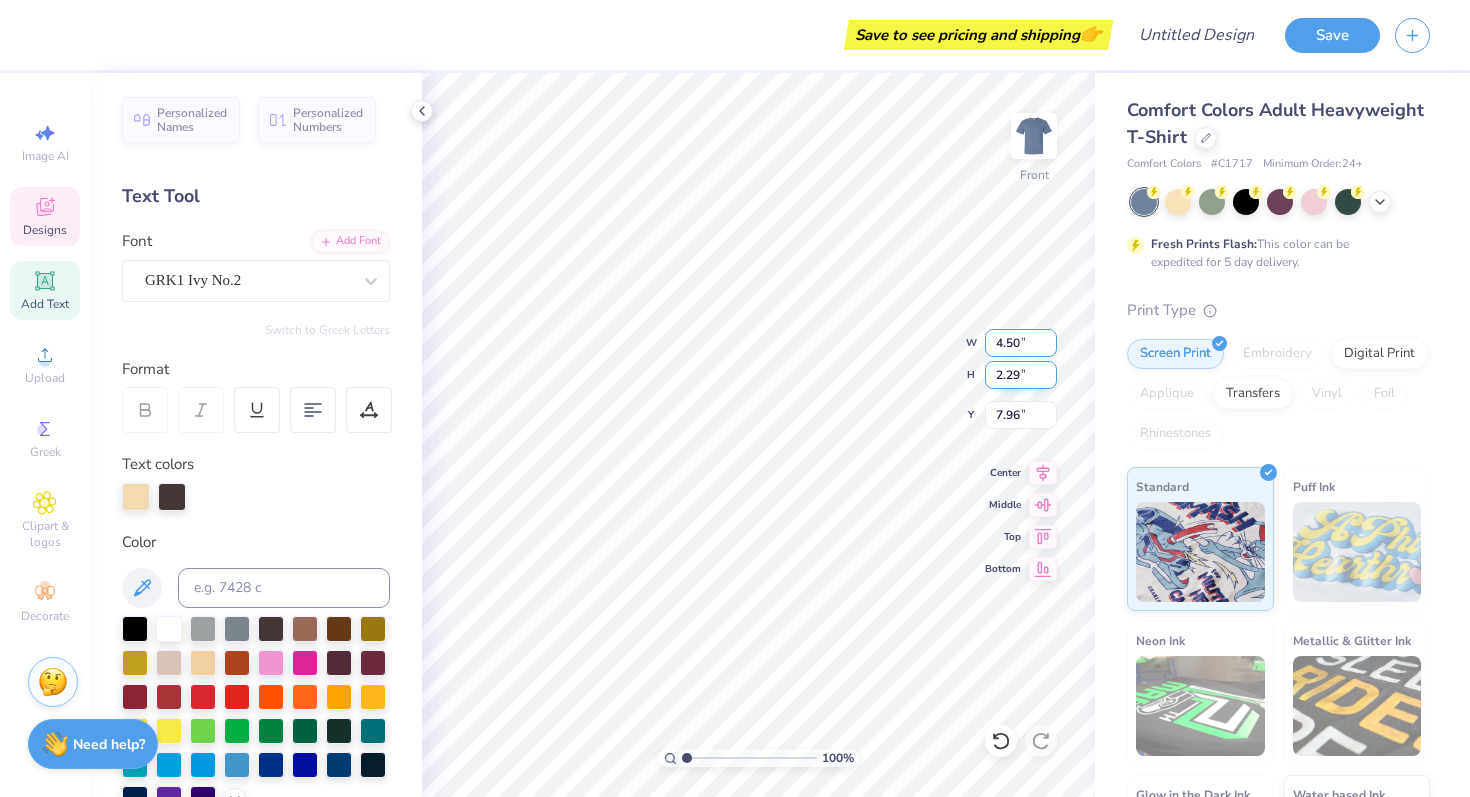 type on "4.50" 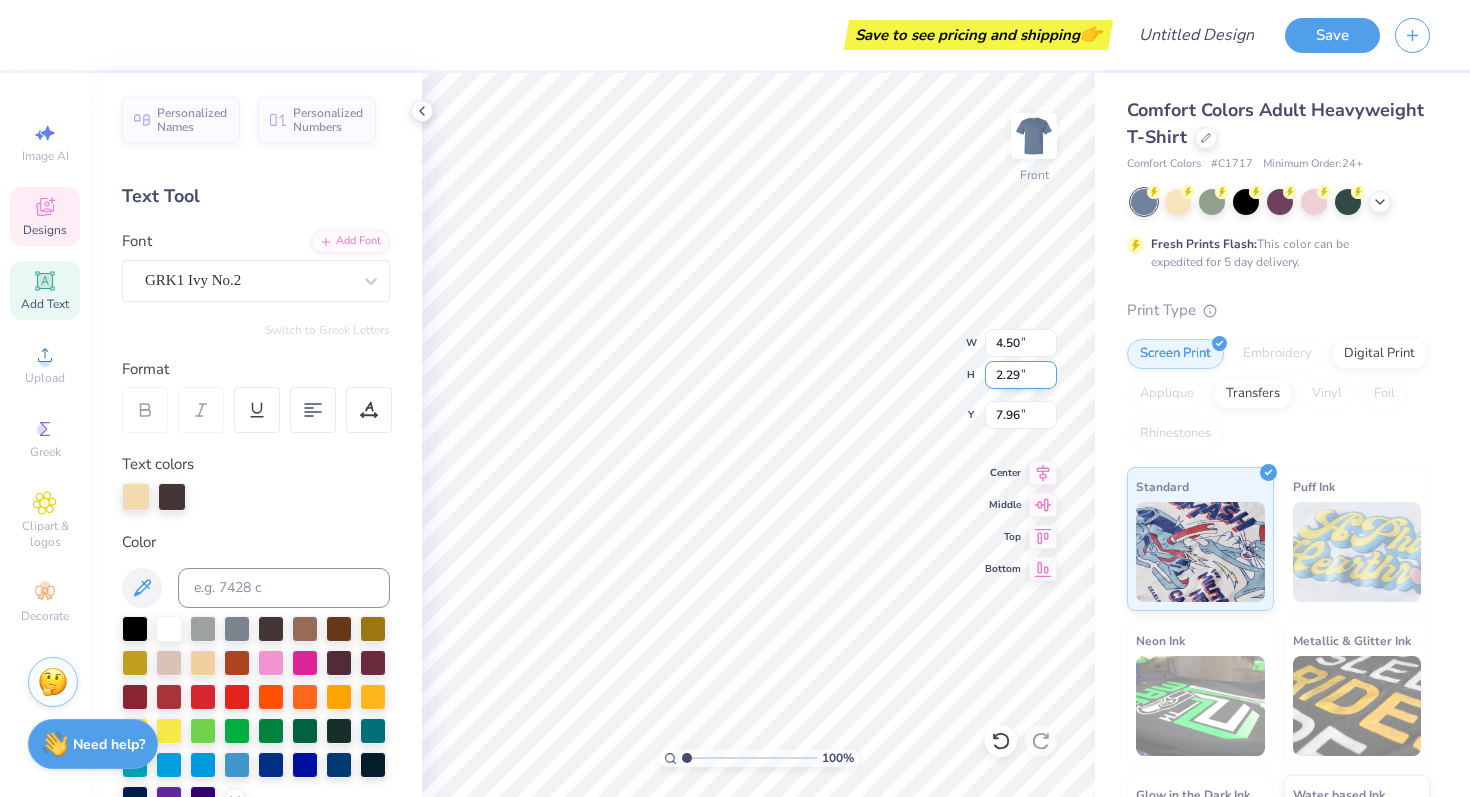 click on "2.29" at bounding box center [1021, 375] 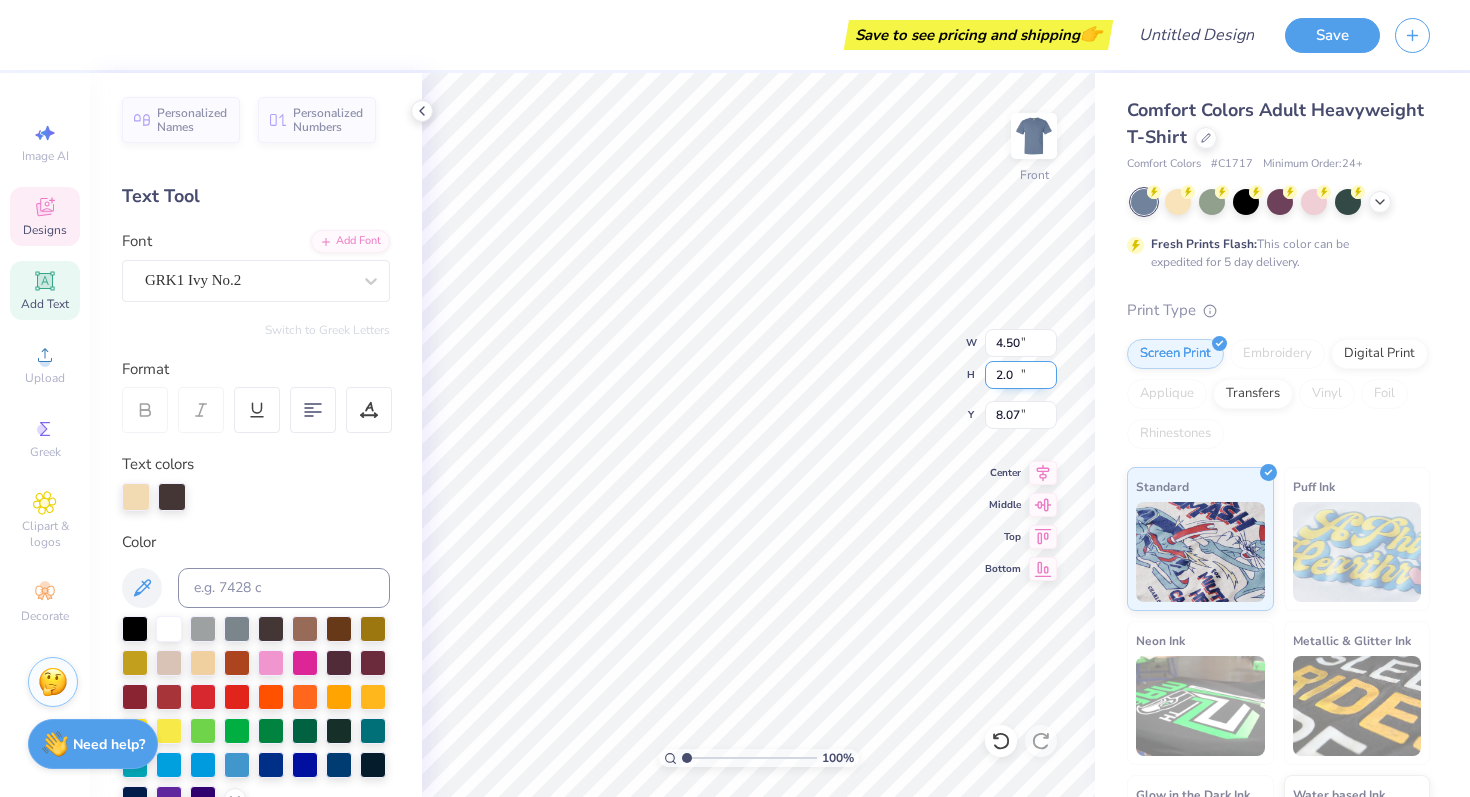 type on "2" 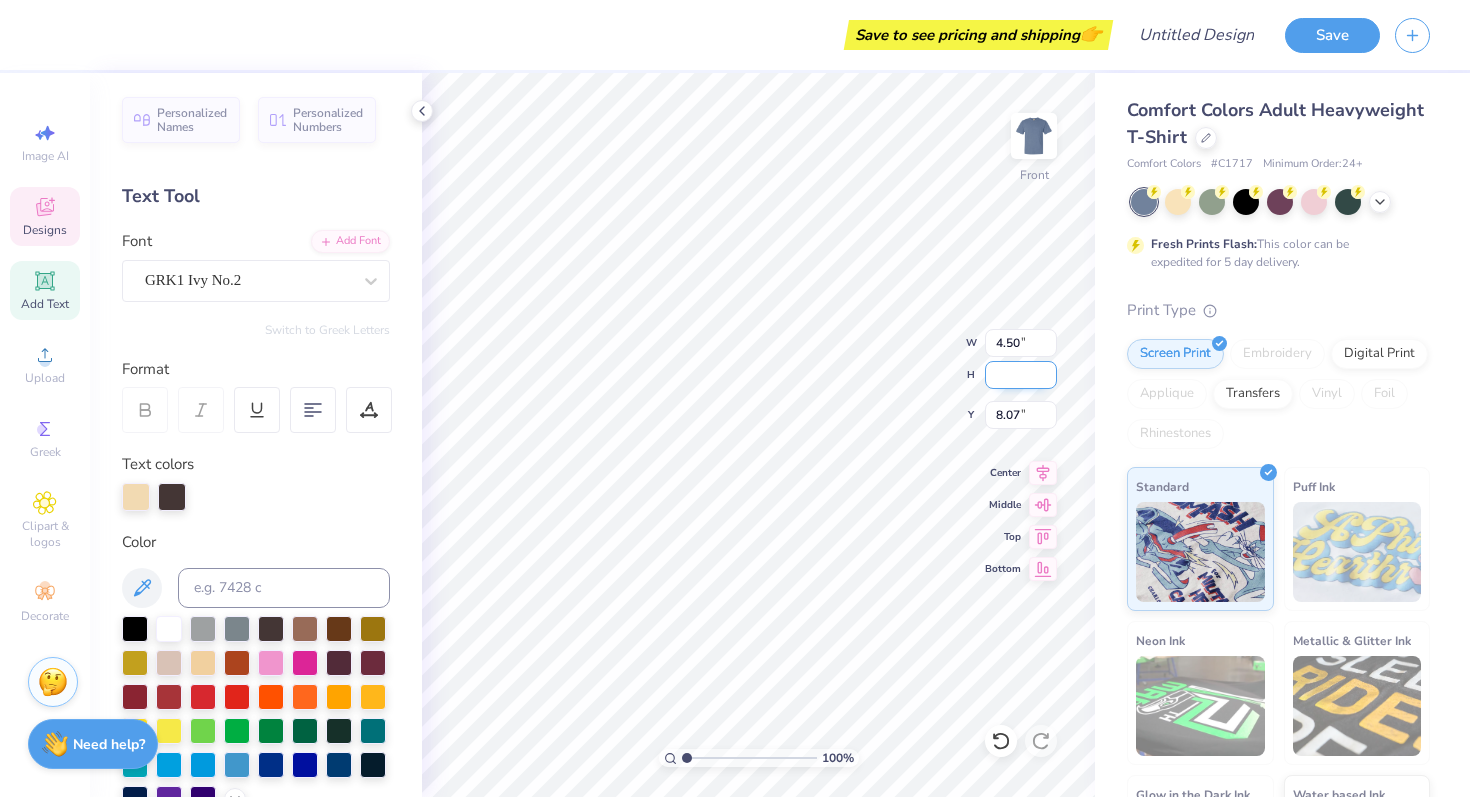 type on "2" 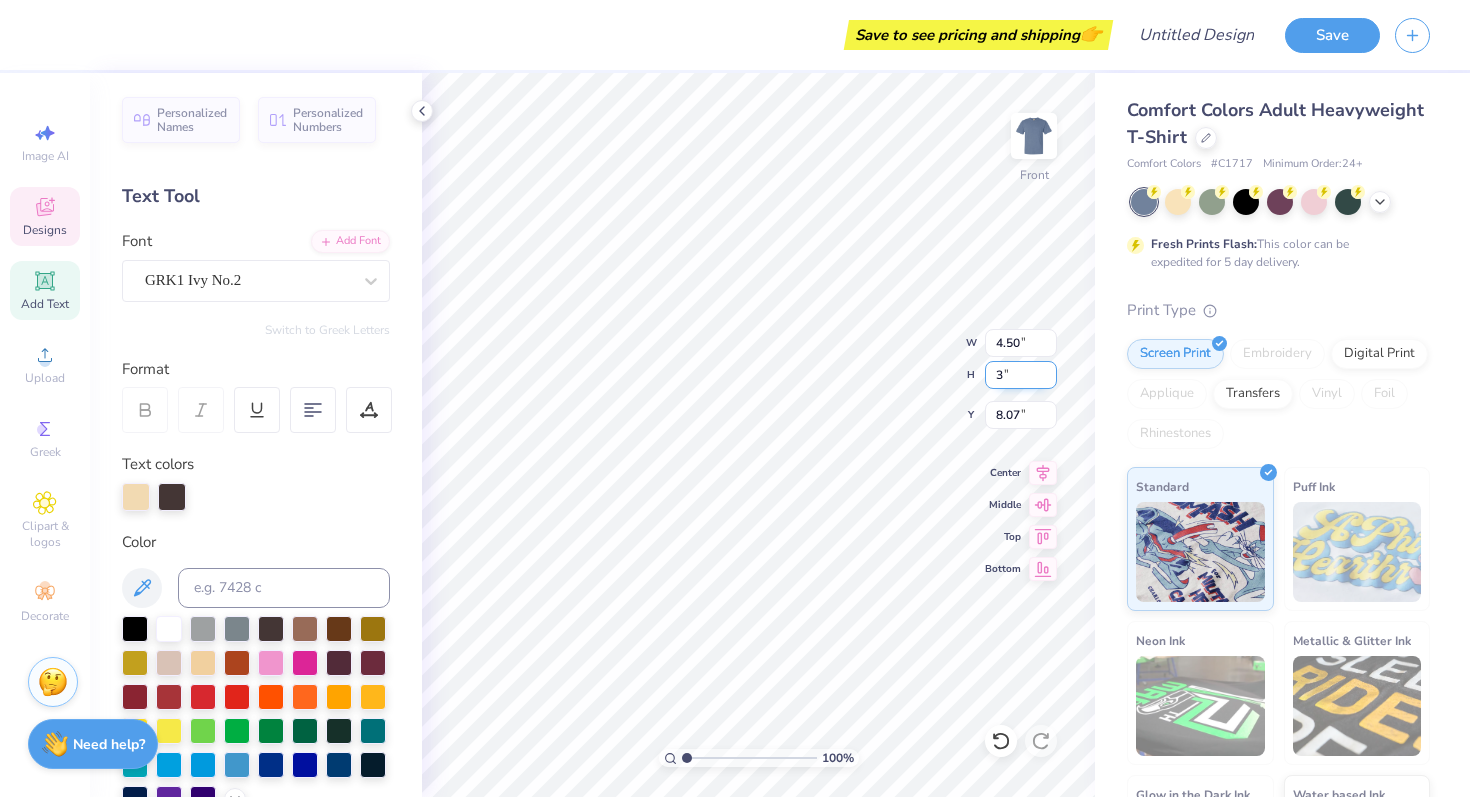 type on "3" 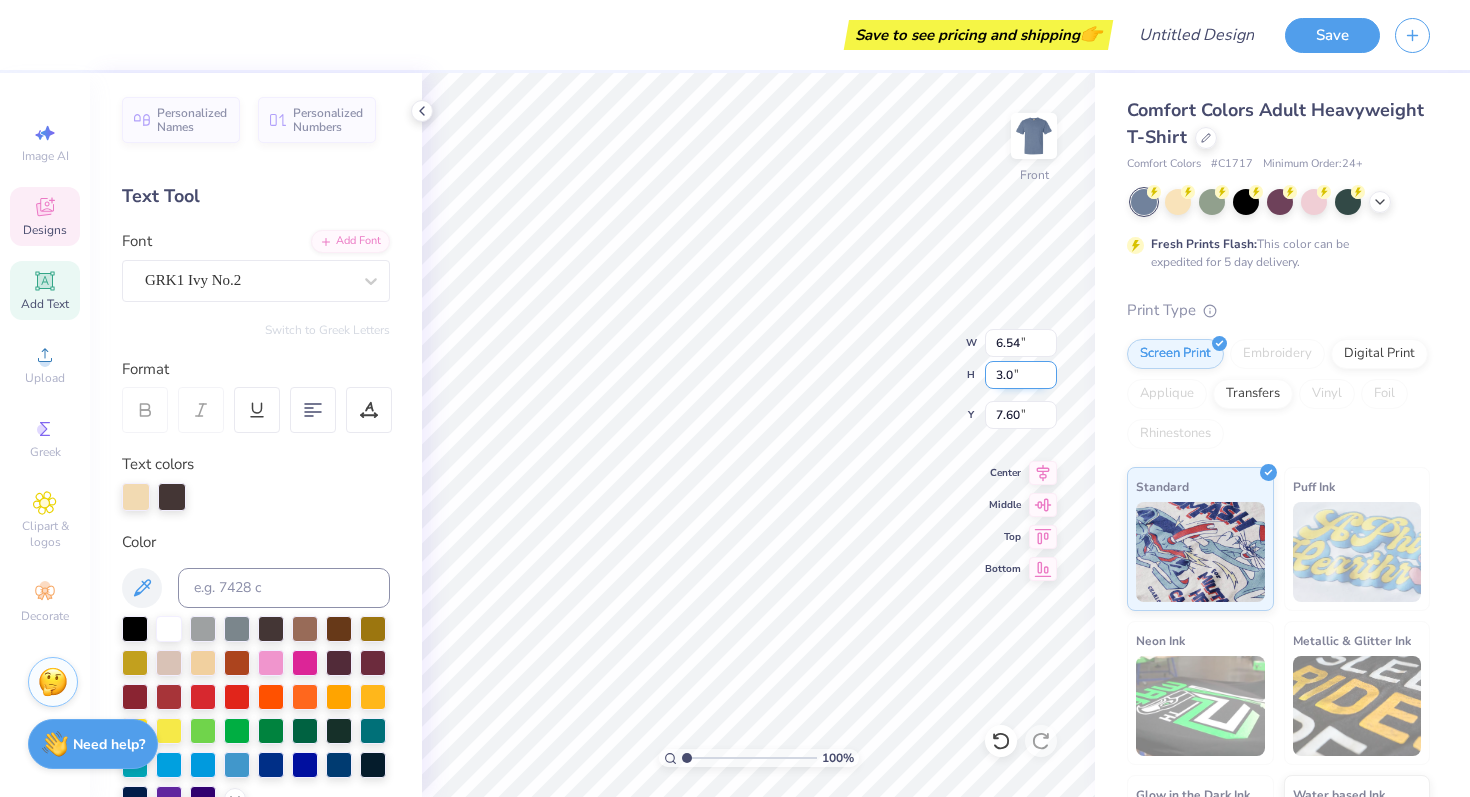 type on "3" 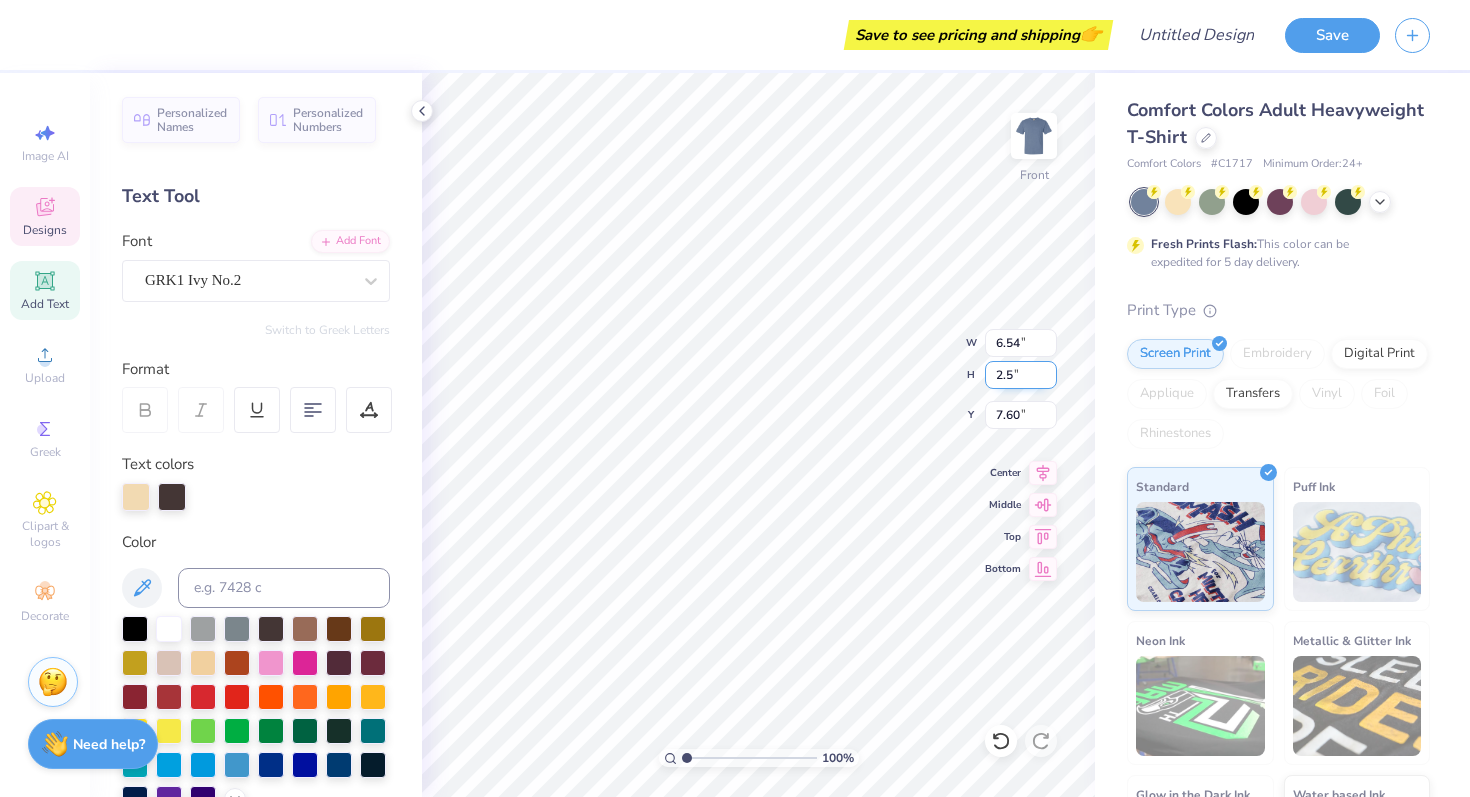 type on "2.5" 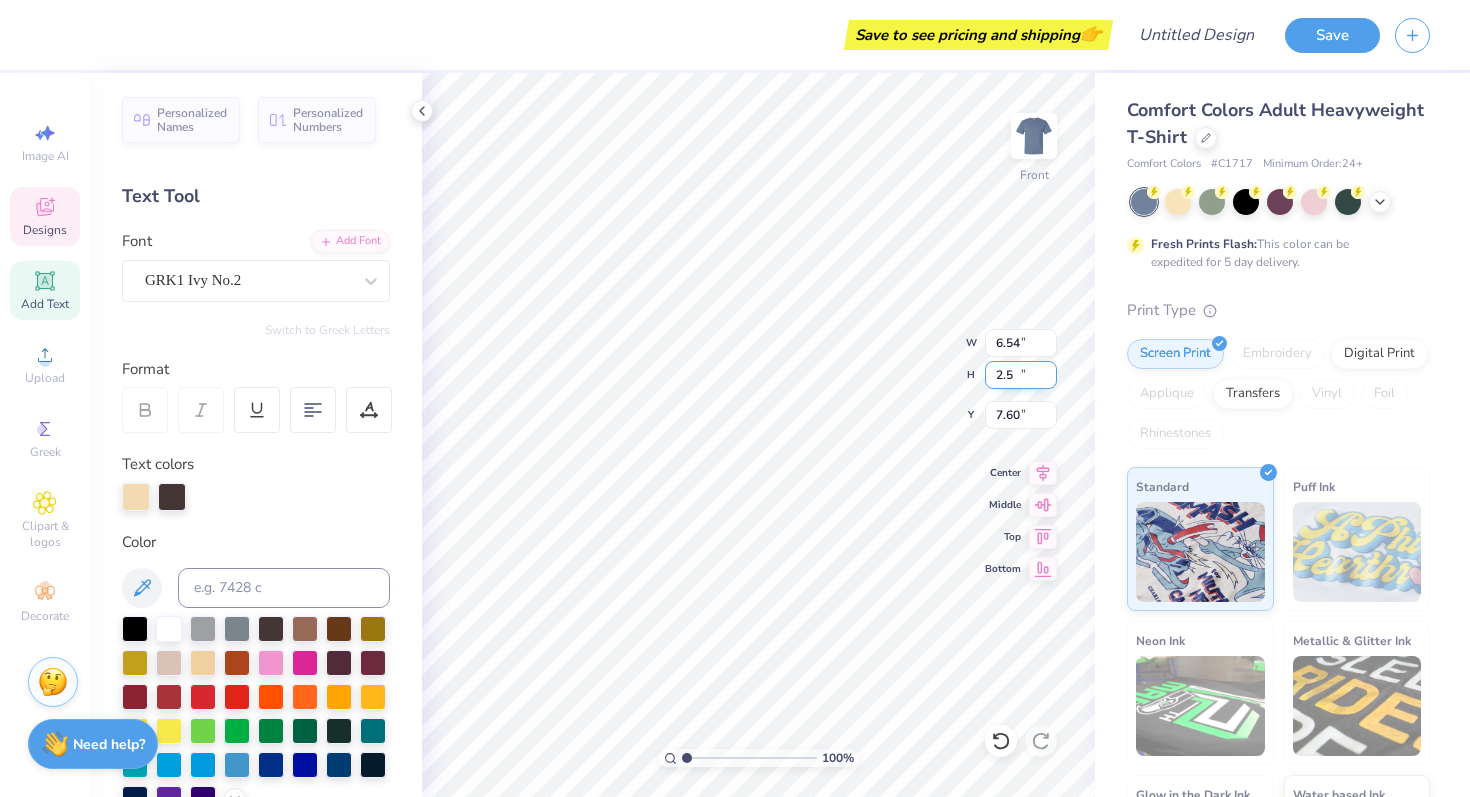 type on "5.45" 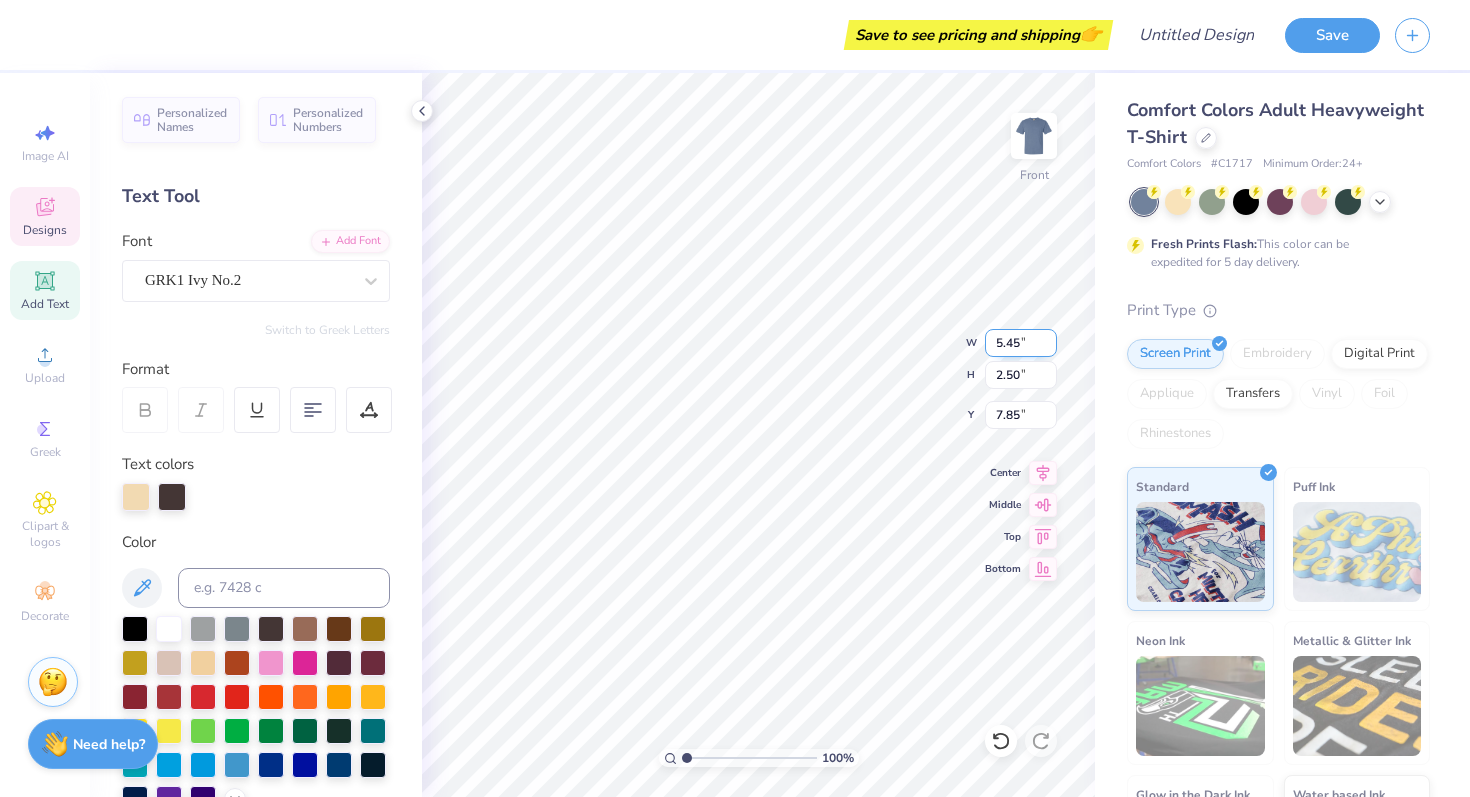 click on "5.45" at bounding box center [1021, 343] 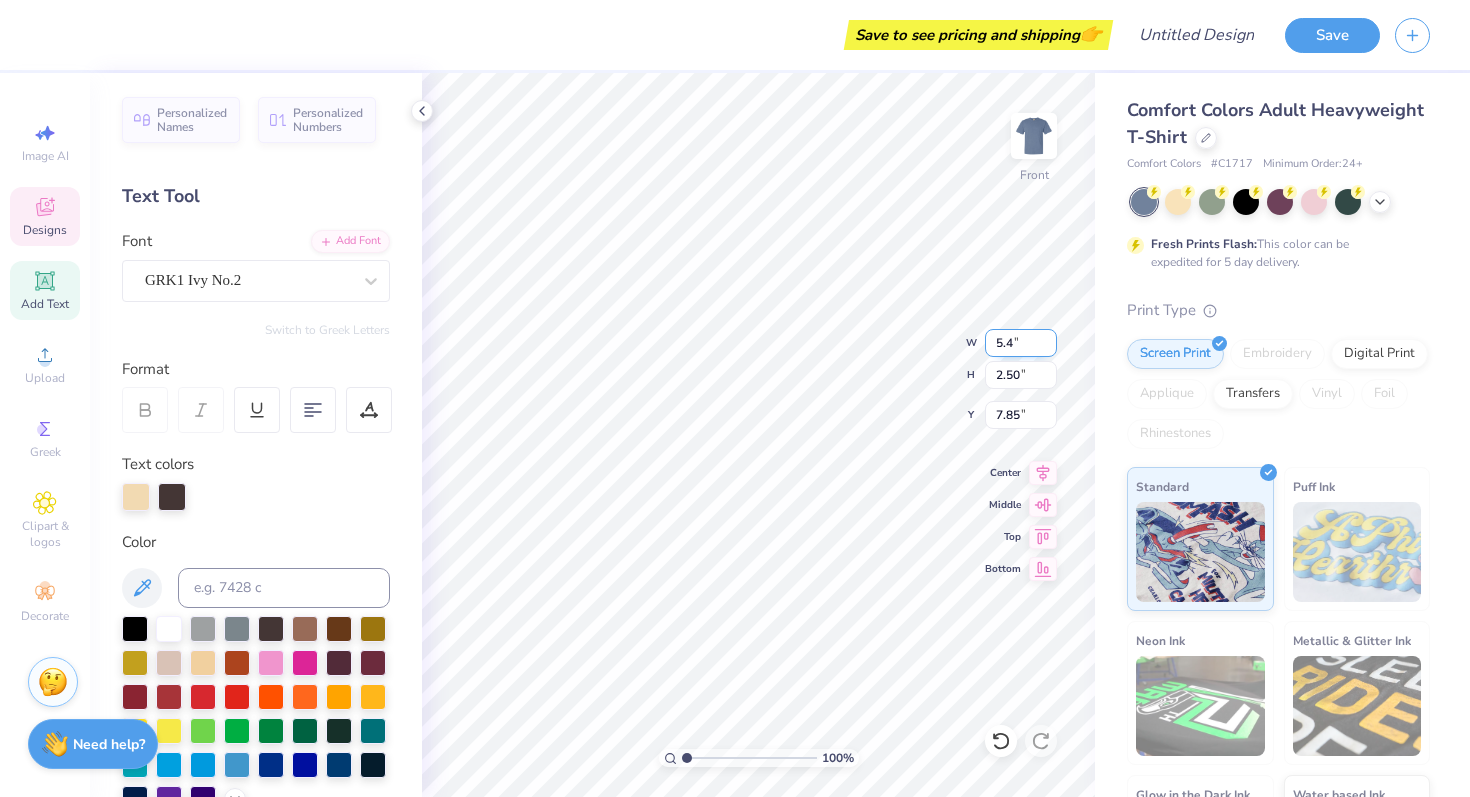 type on "5" 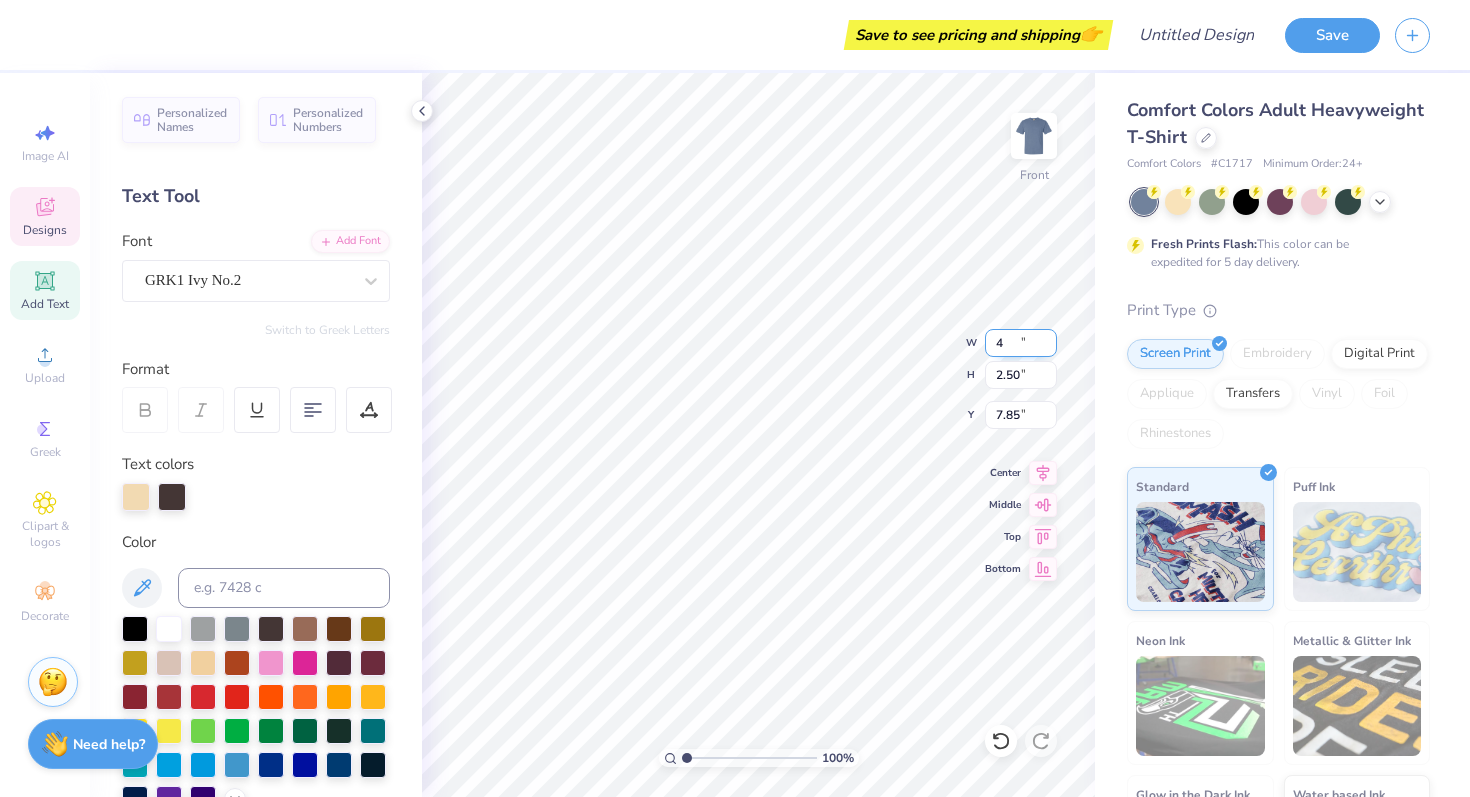 type on "4.00" 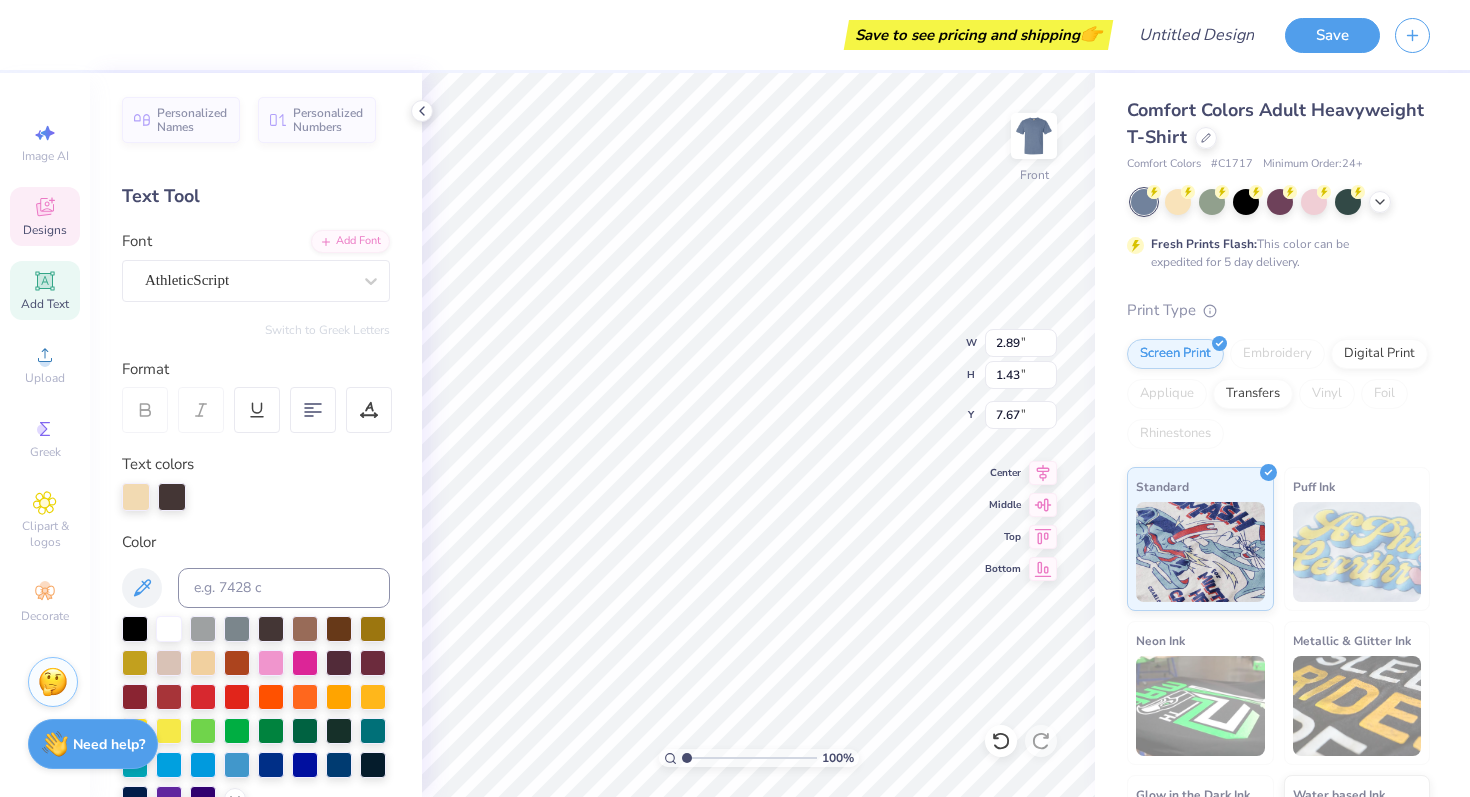 type on "2.89" 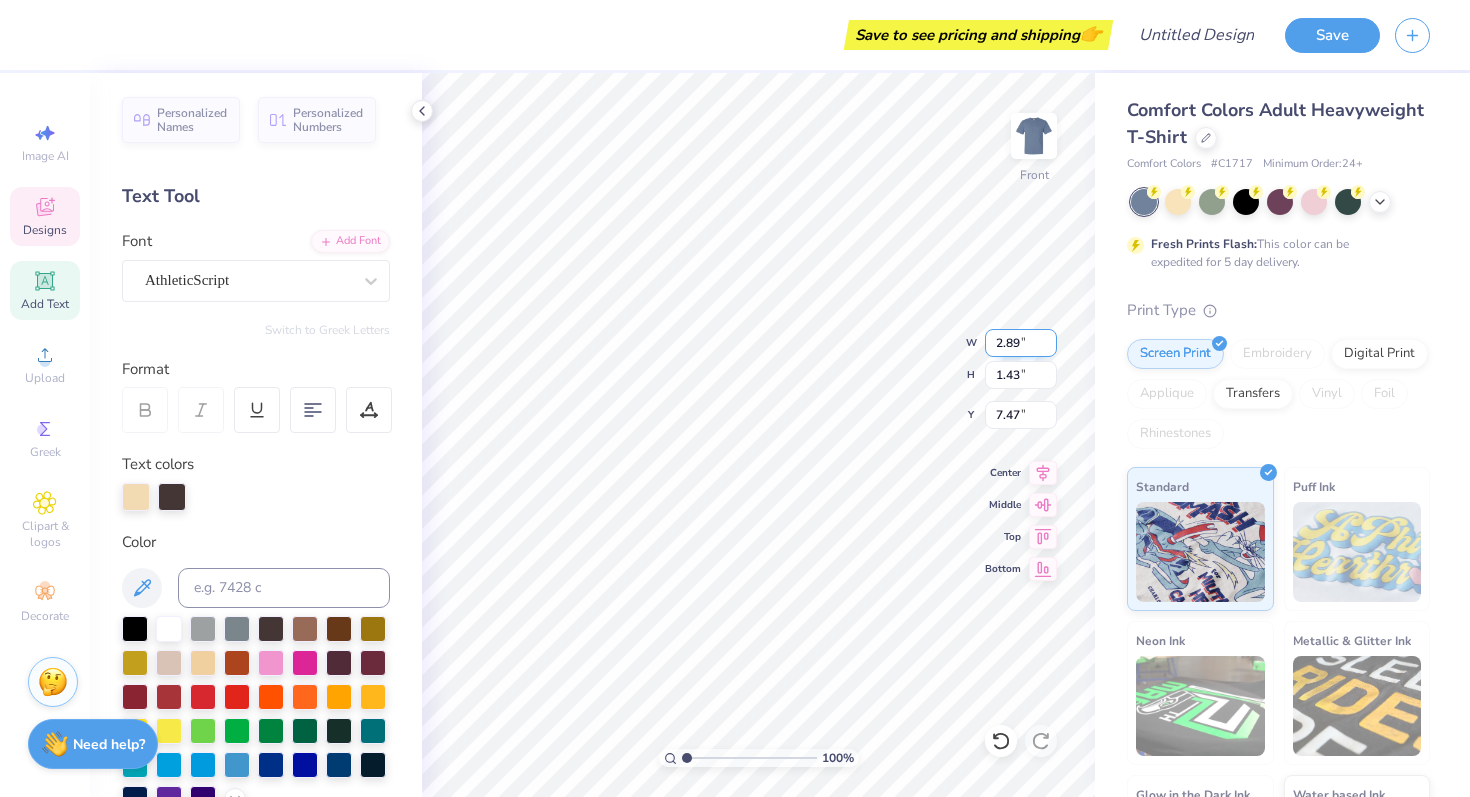 click on "2.89" at bounding box center (1021, 343) 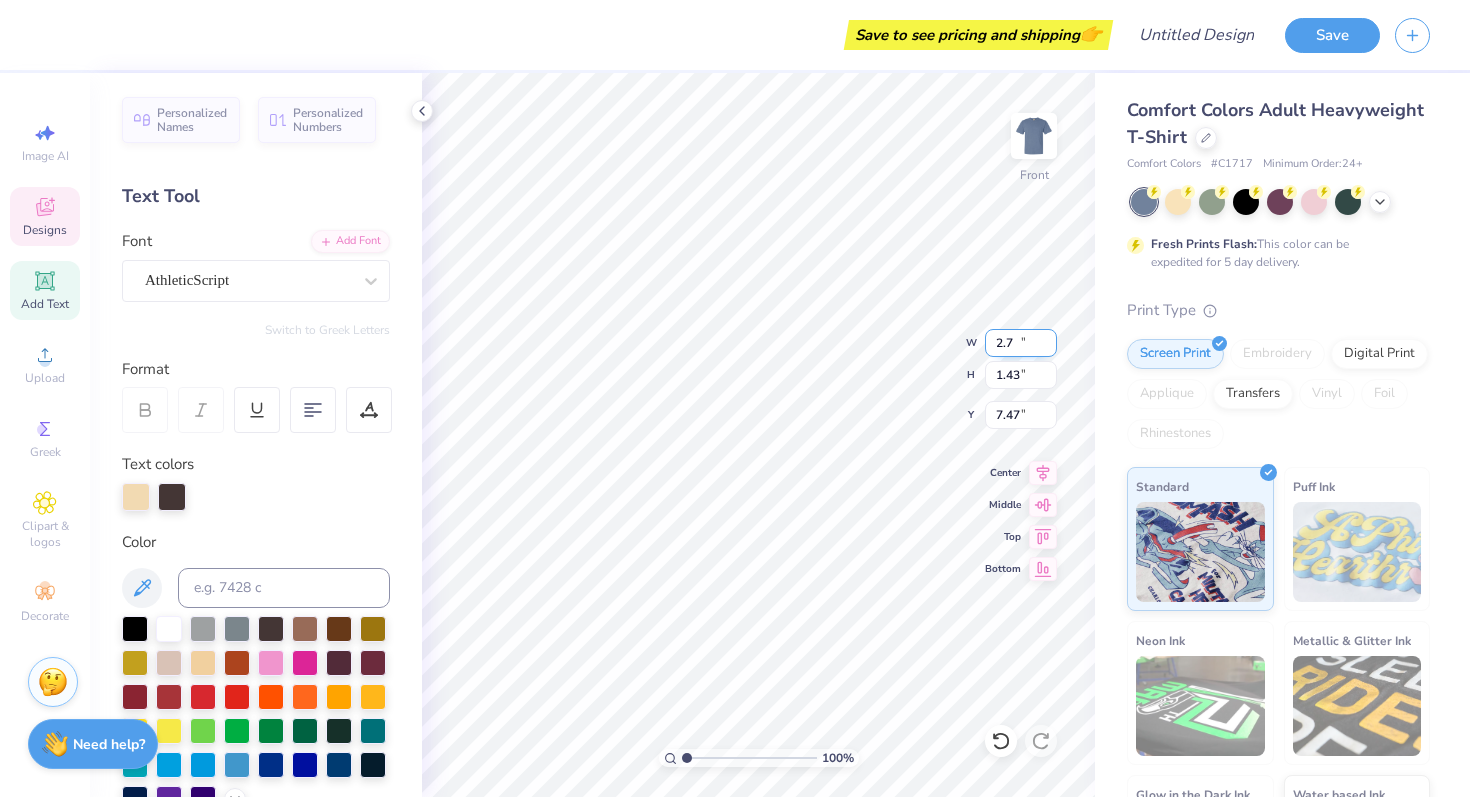 type on "2.70" 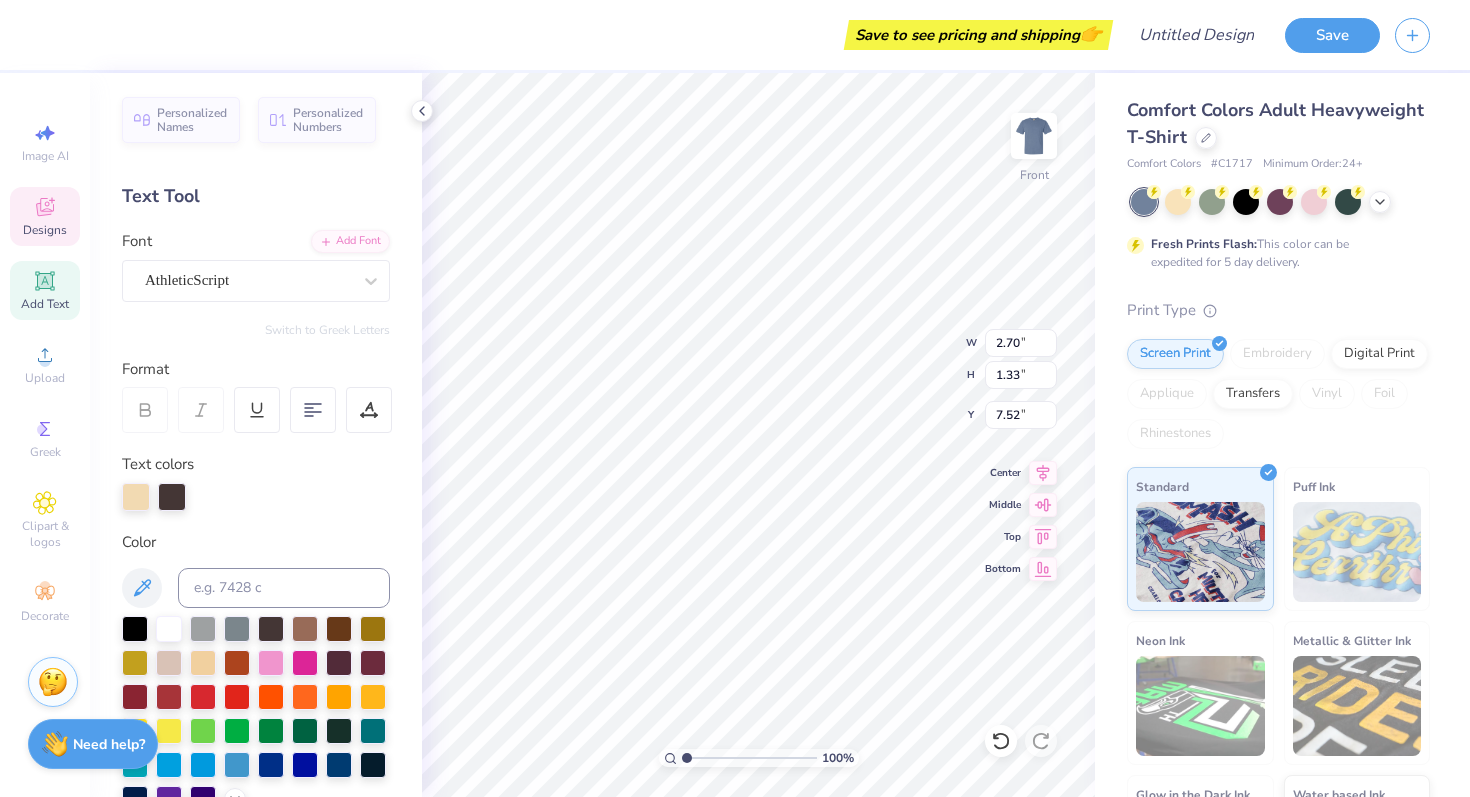 type on "8.89" 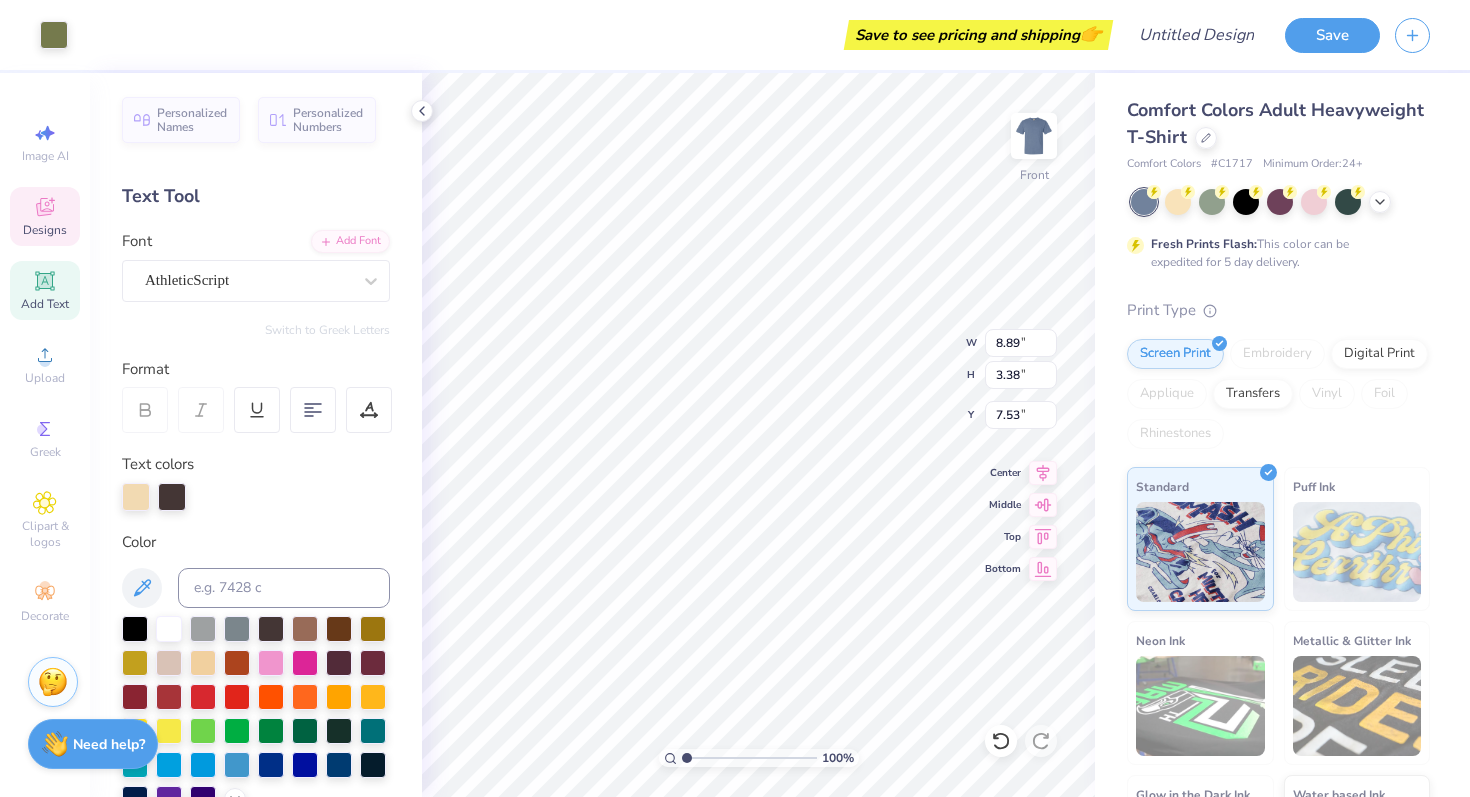 type on "7.52" 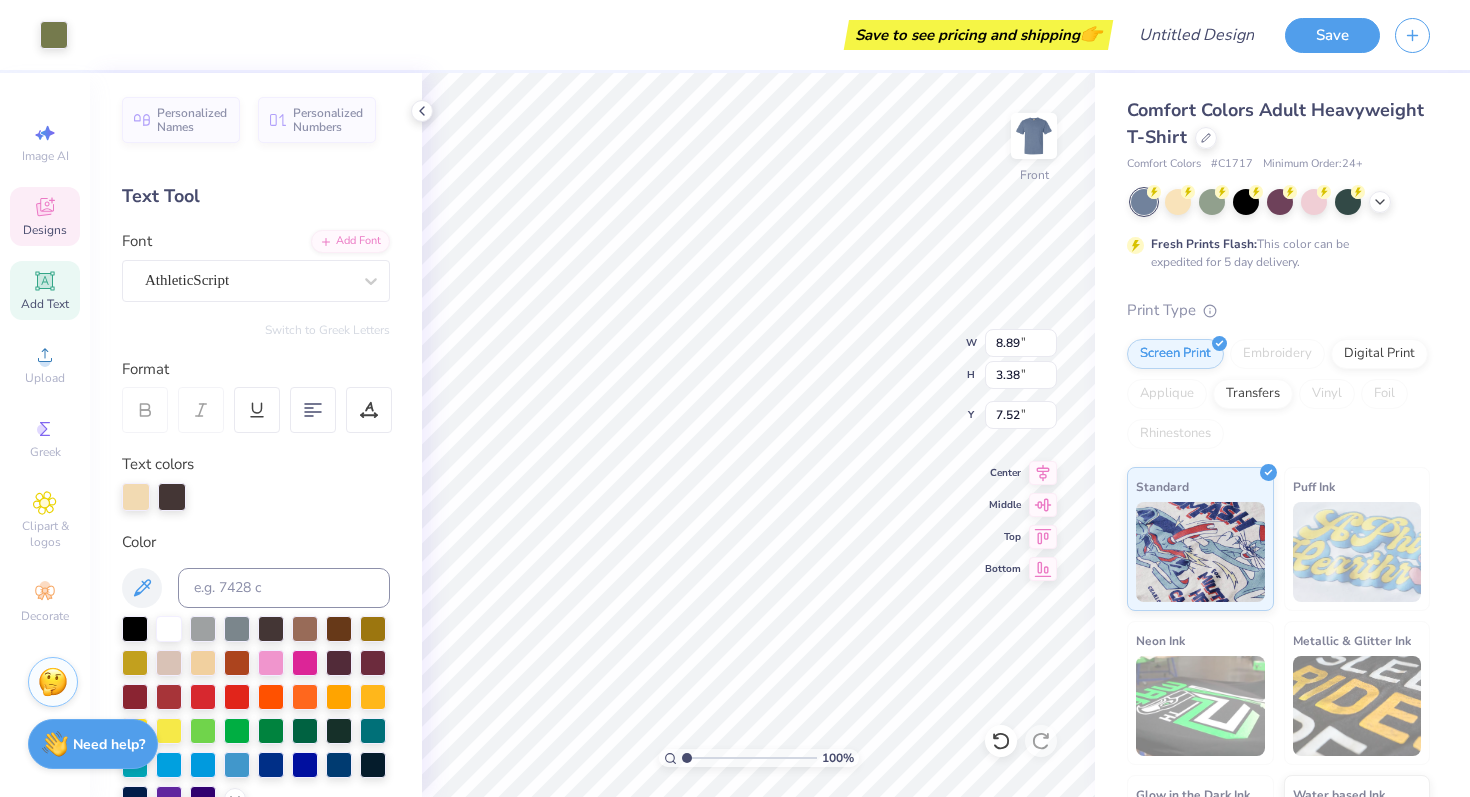 type on "4.00" 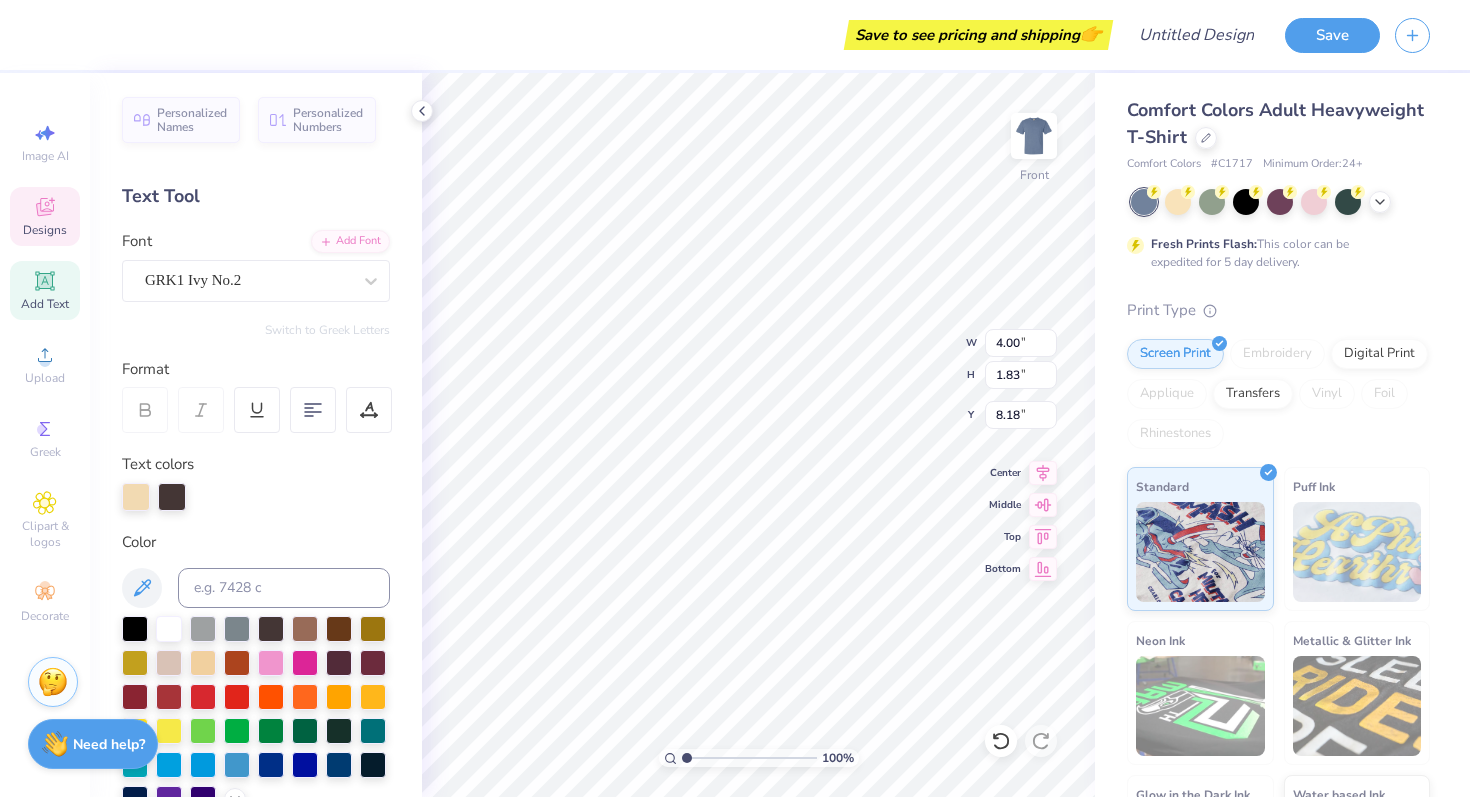 type on "7.93" 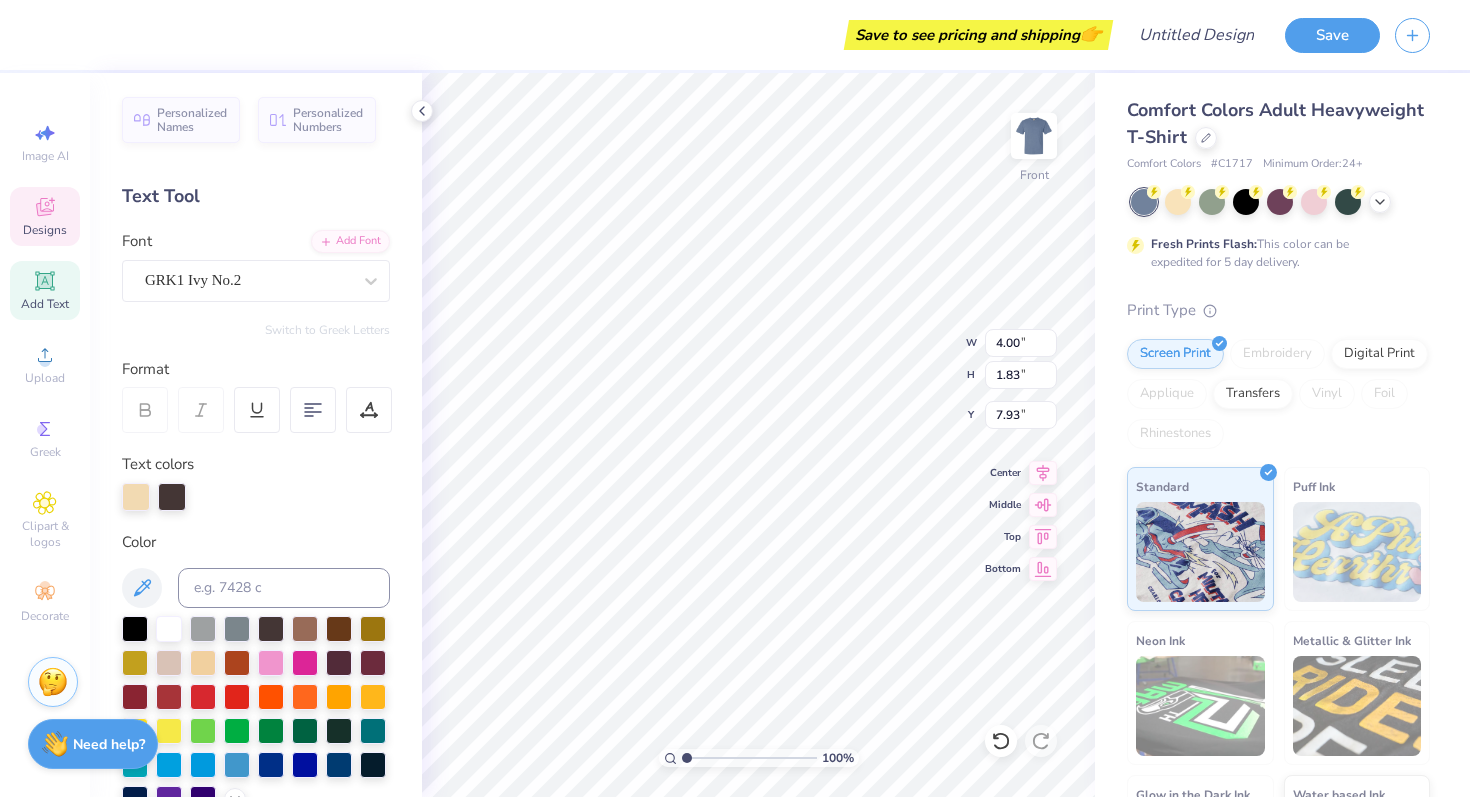 type on "2.70" 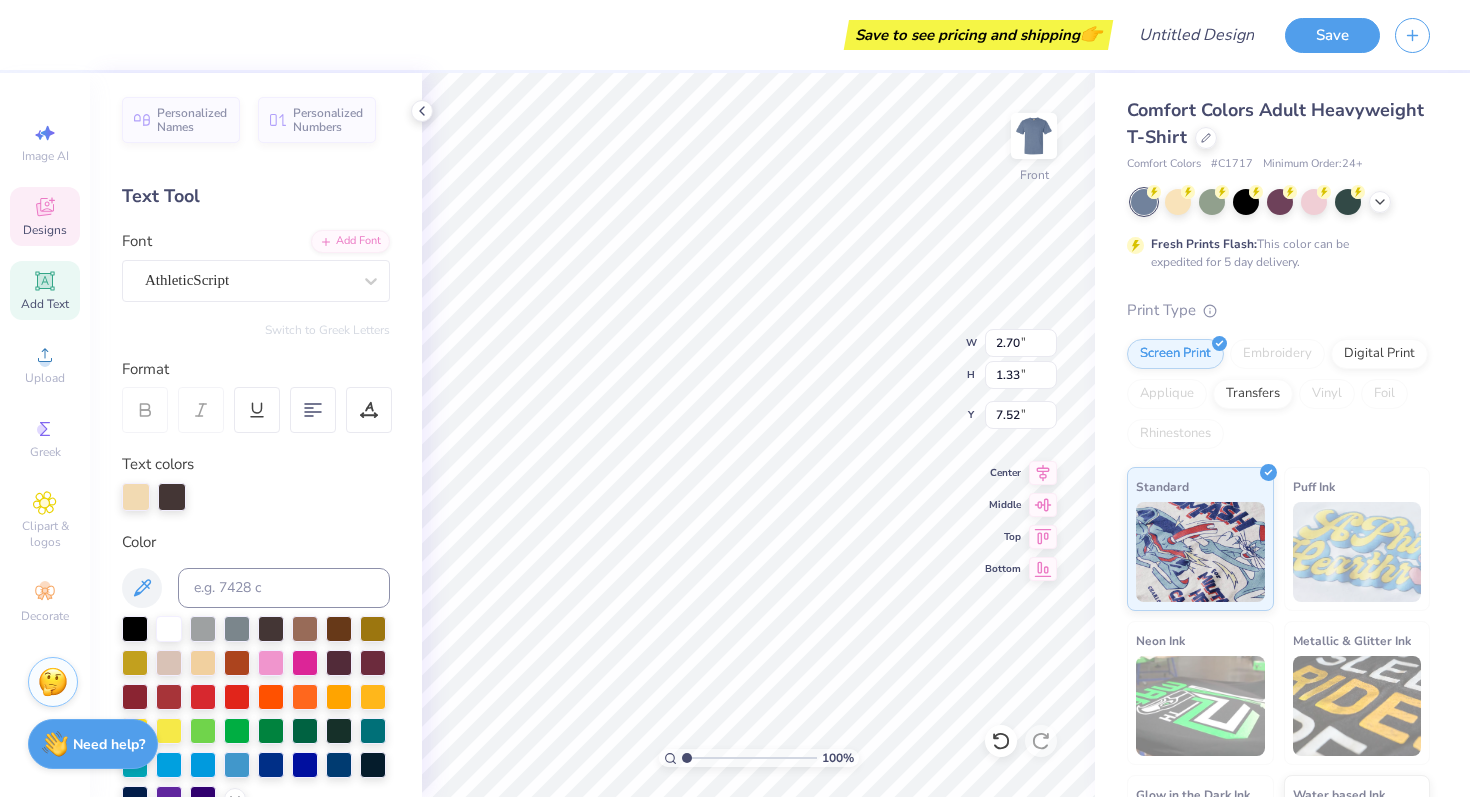 type on "2.41" 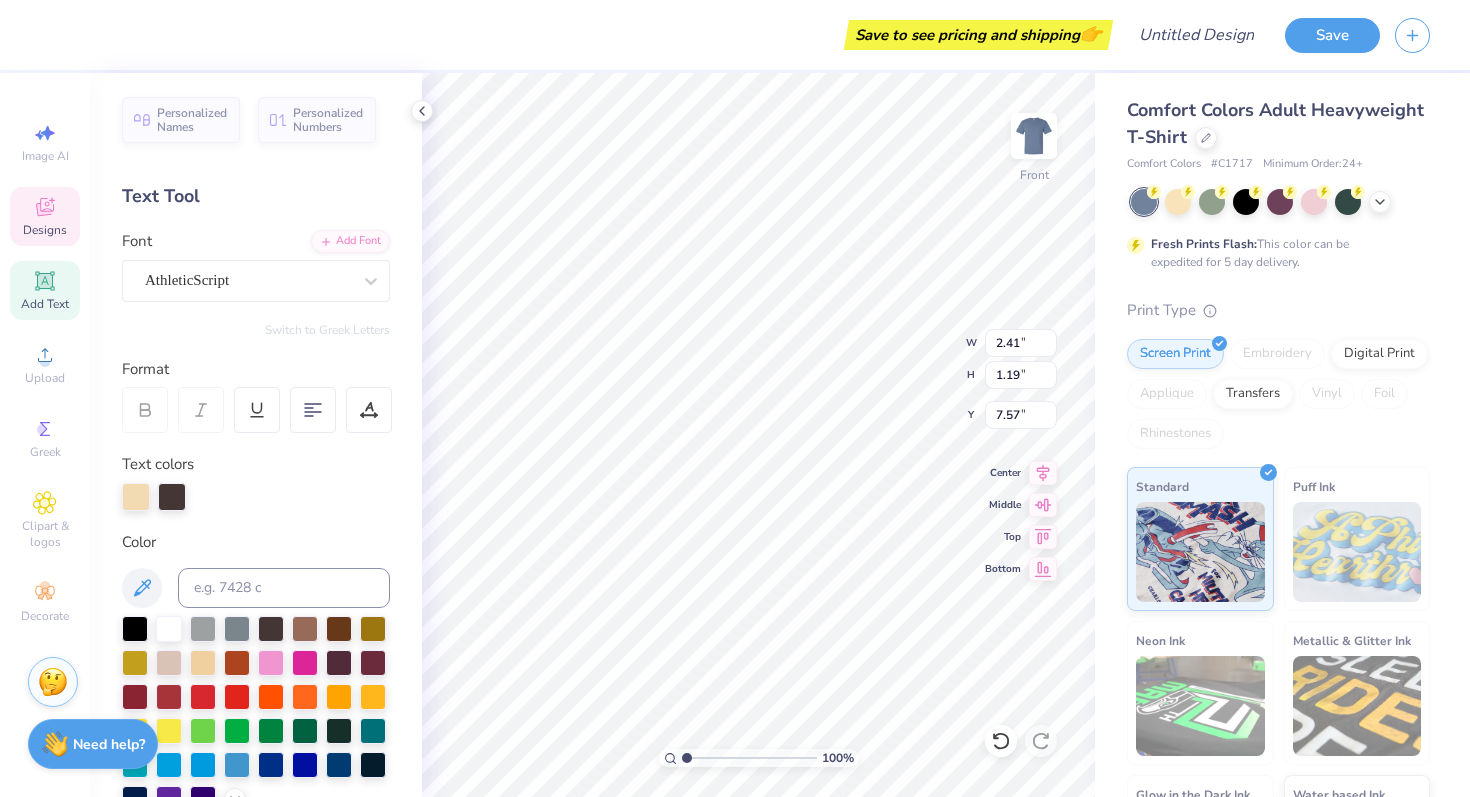 type on "7.66" 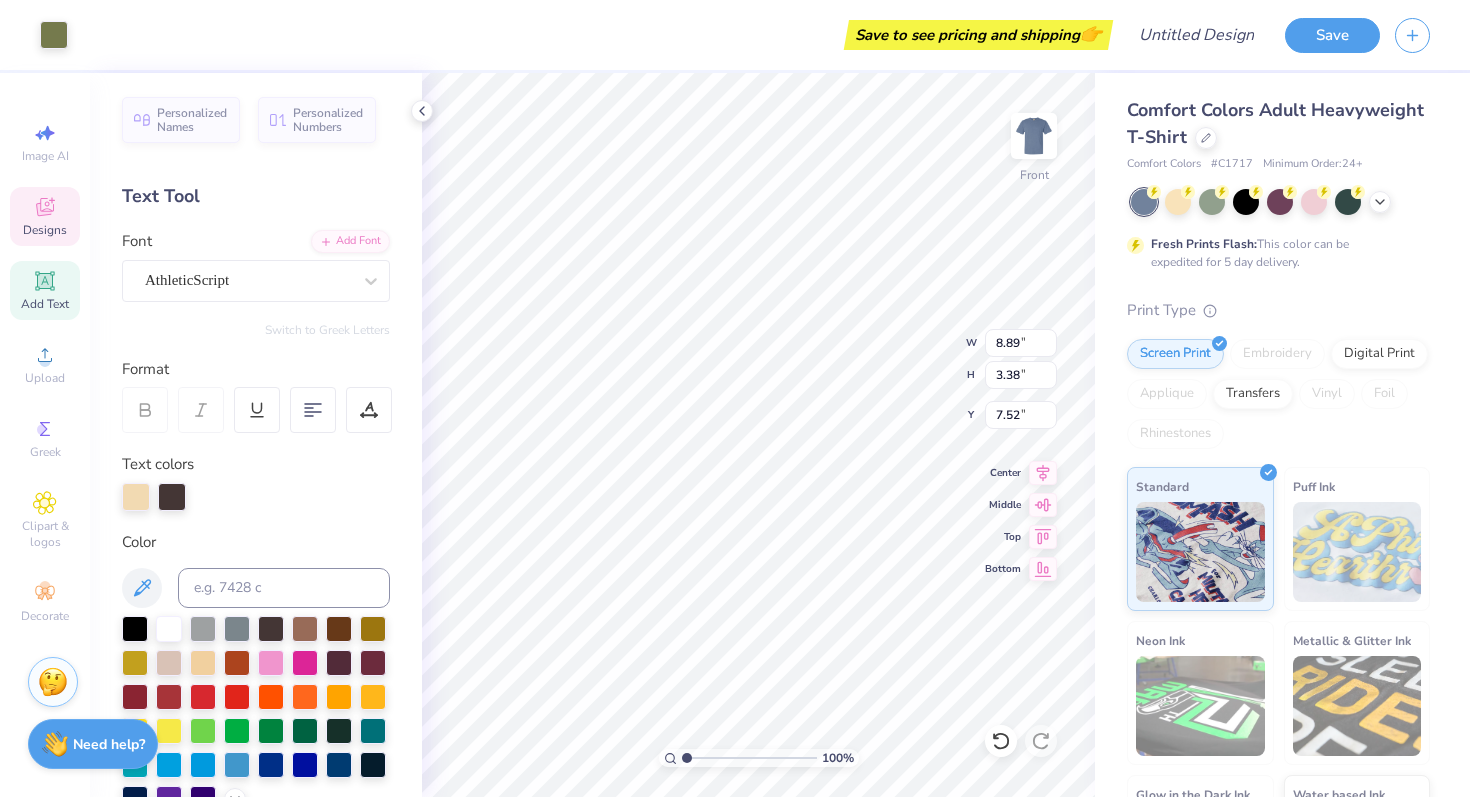 type on "4.00" 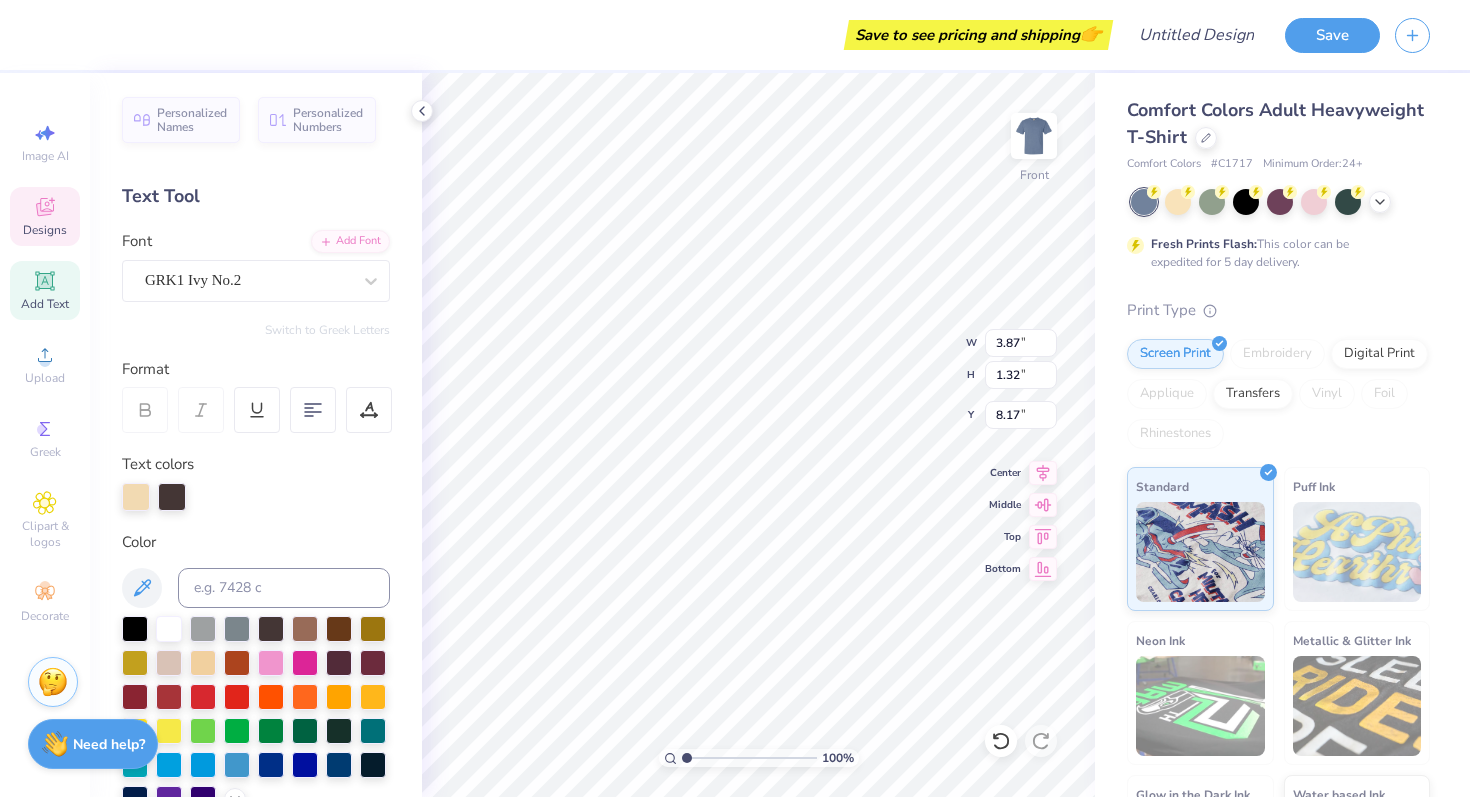 type on "3.87" 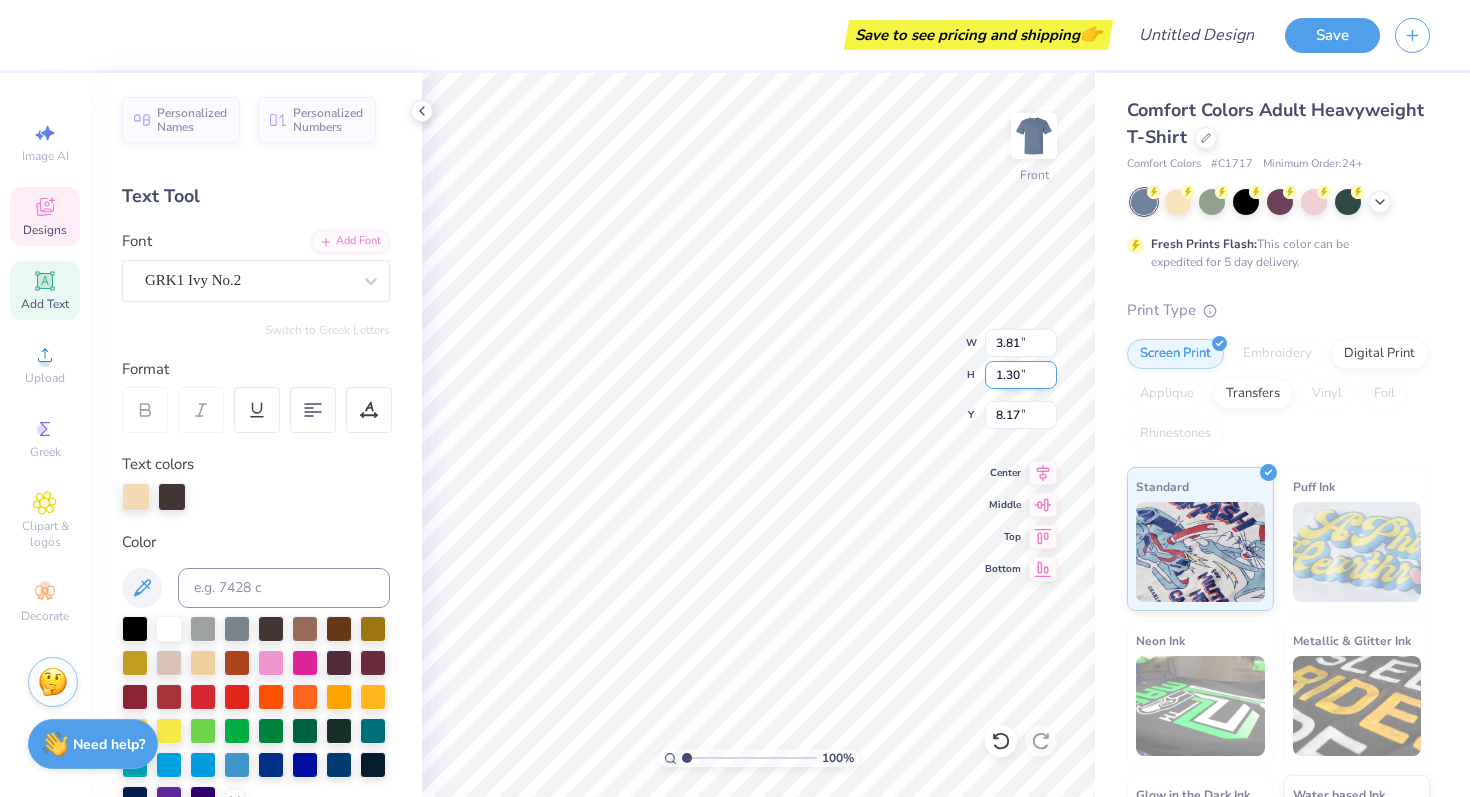 click on "1.30" at bounding box center [1021, 375] 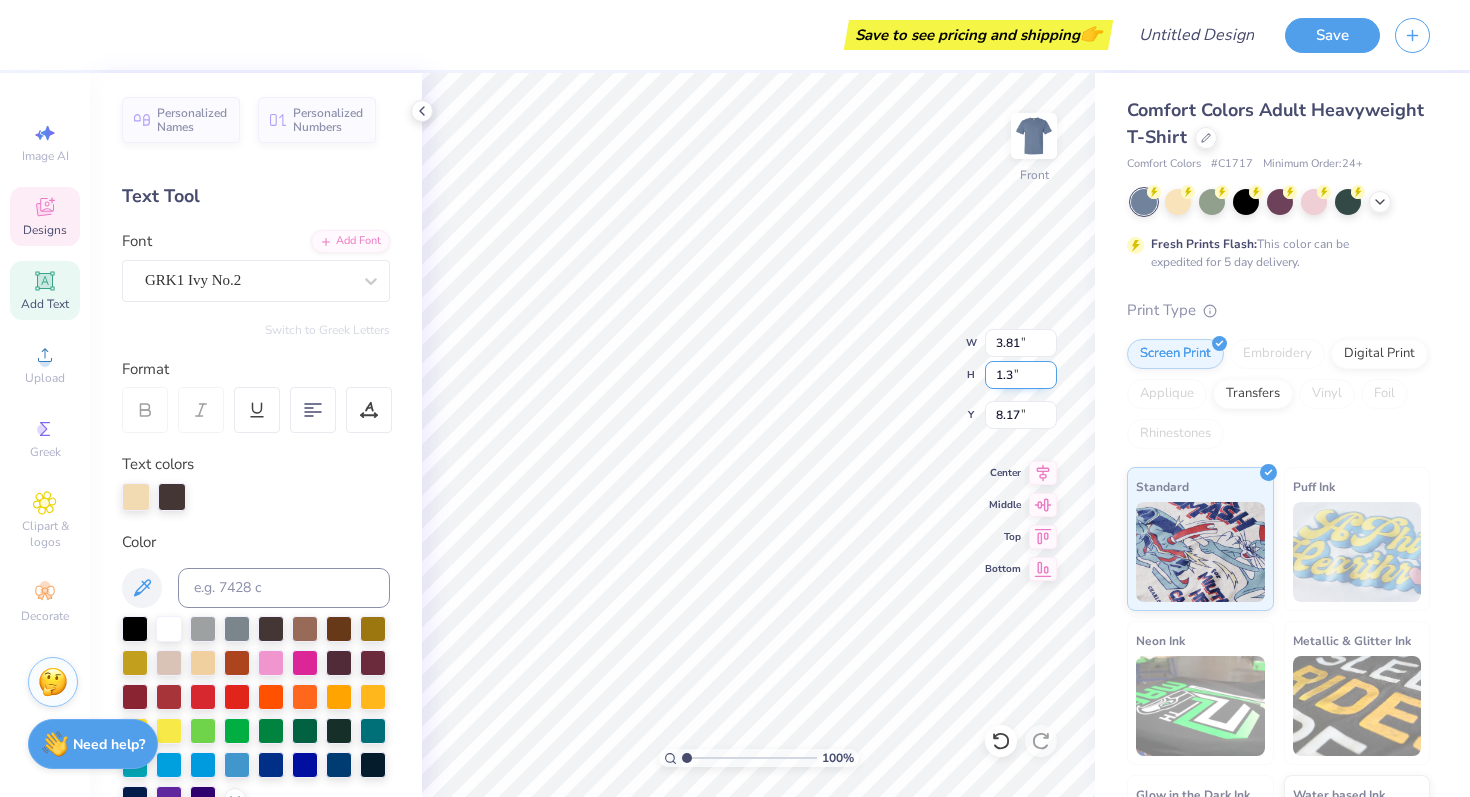 type on "1" 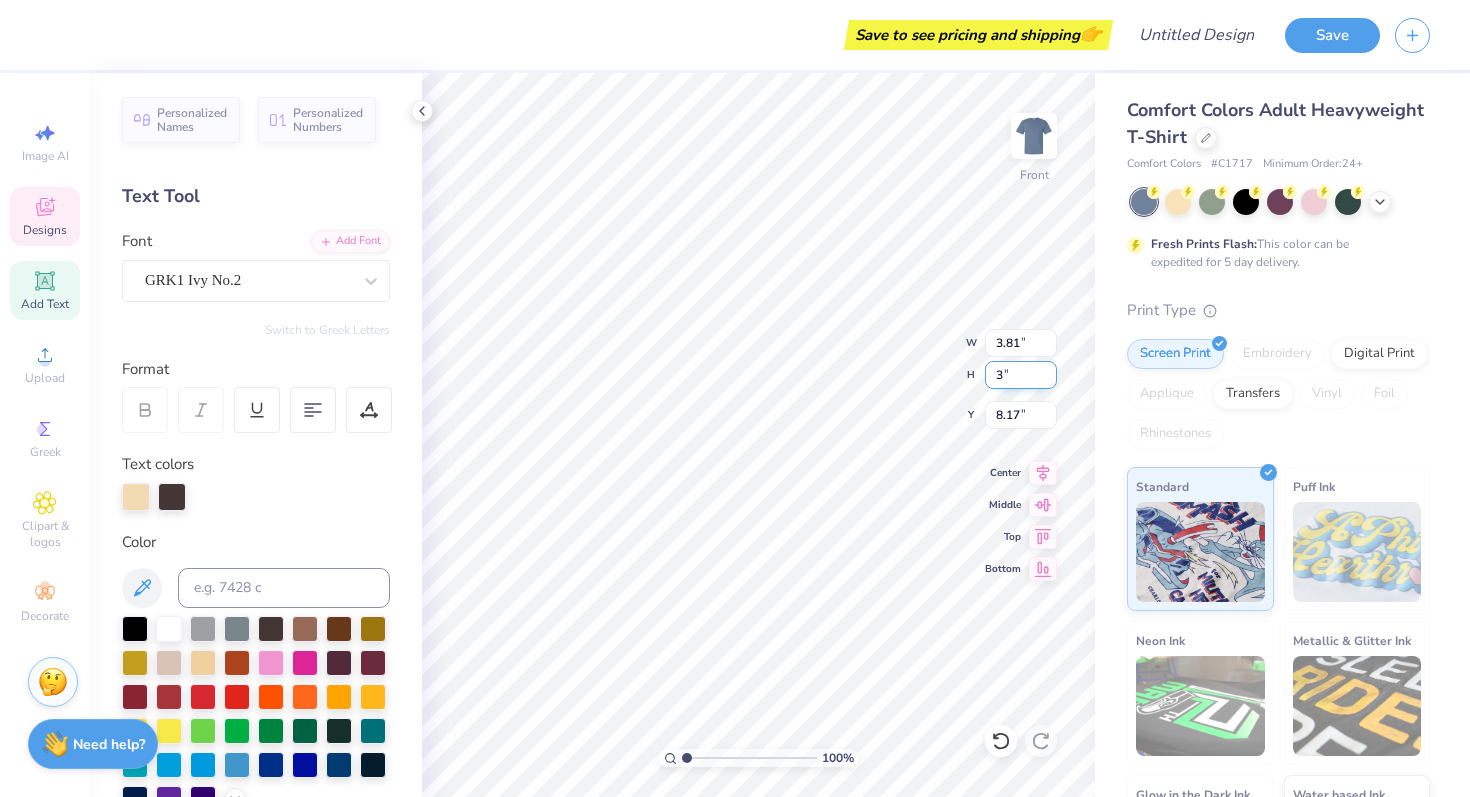 type on "3" 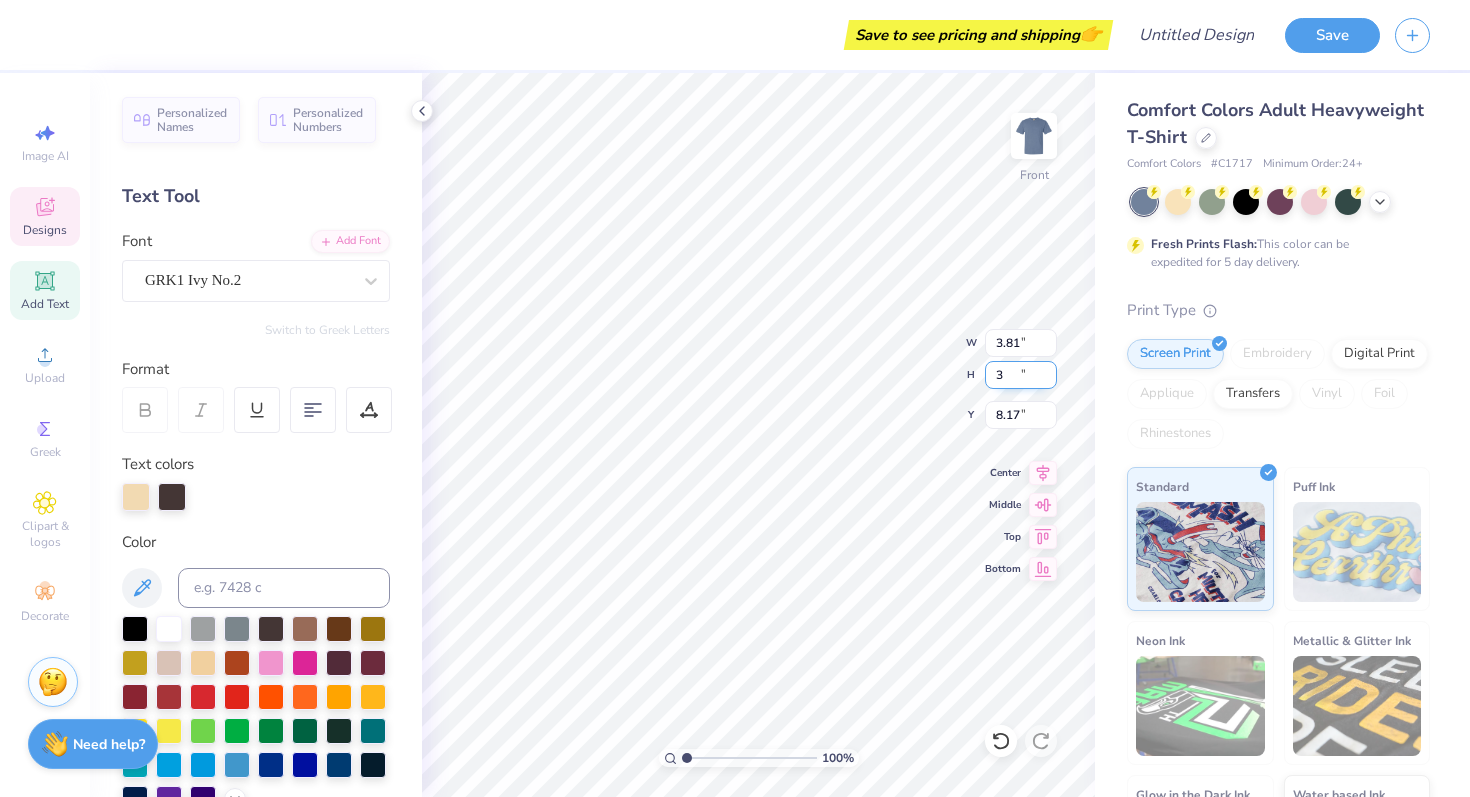 type on "8.77" 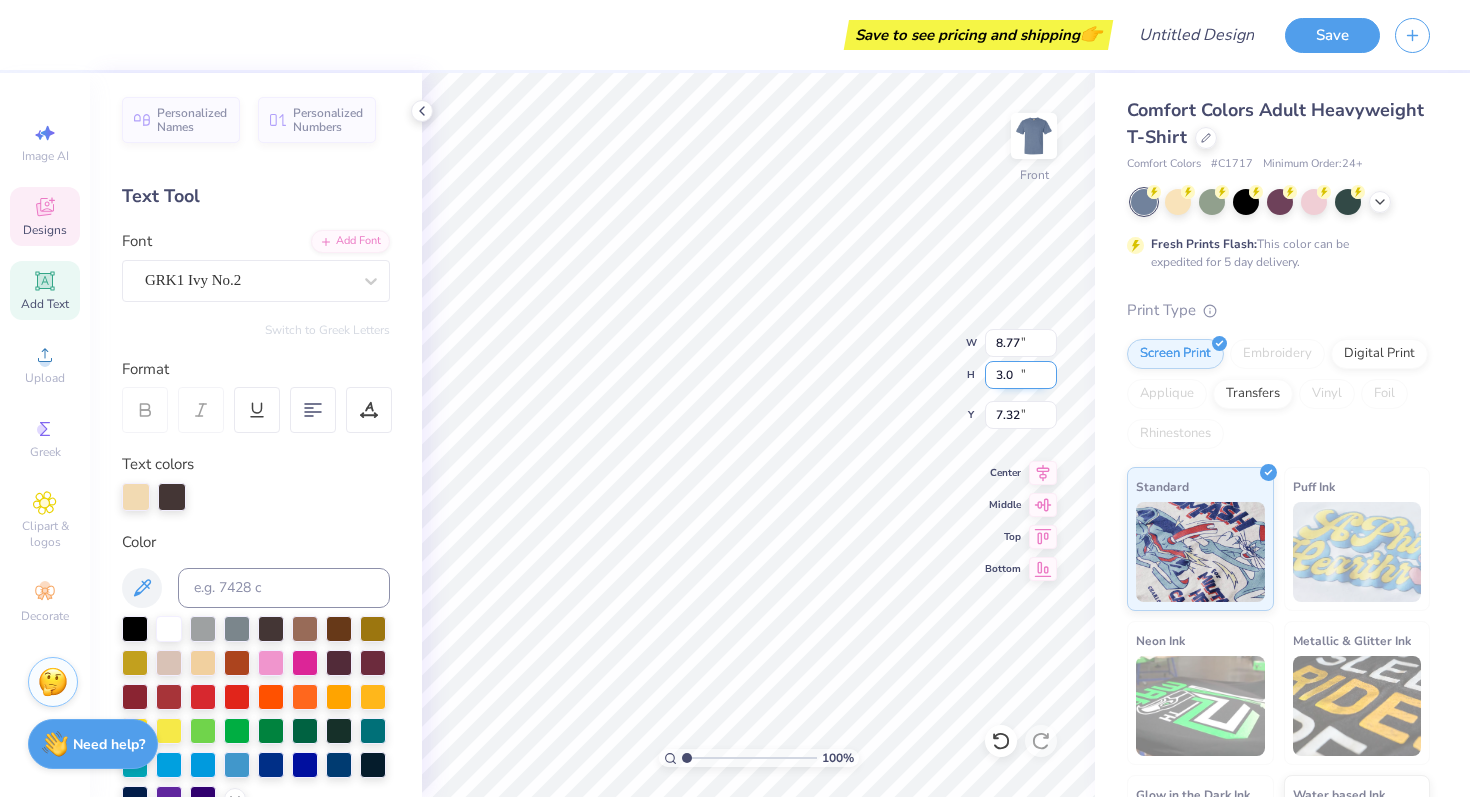 type on "3" 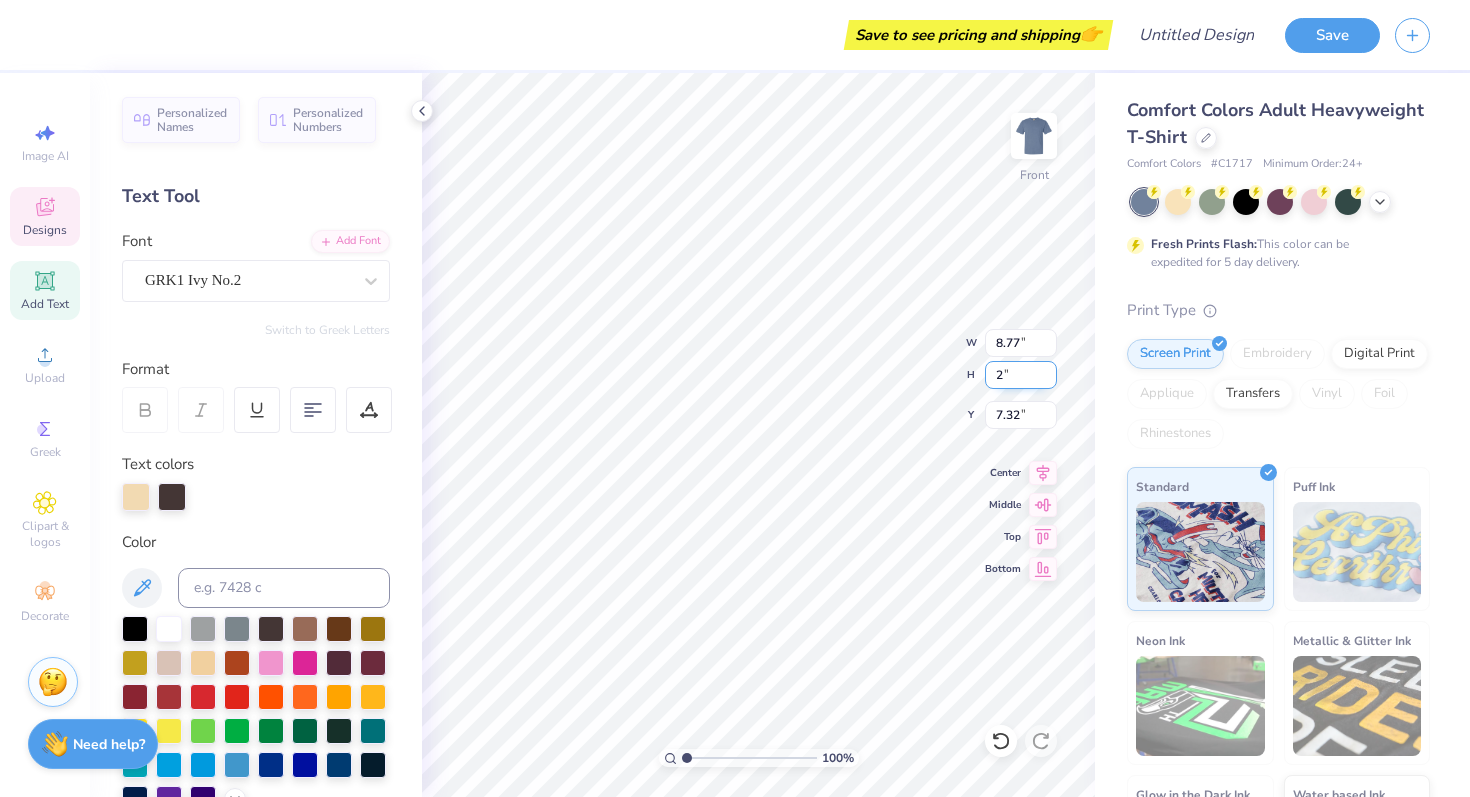 type on "2" 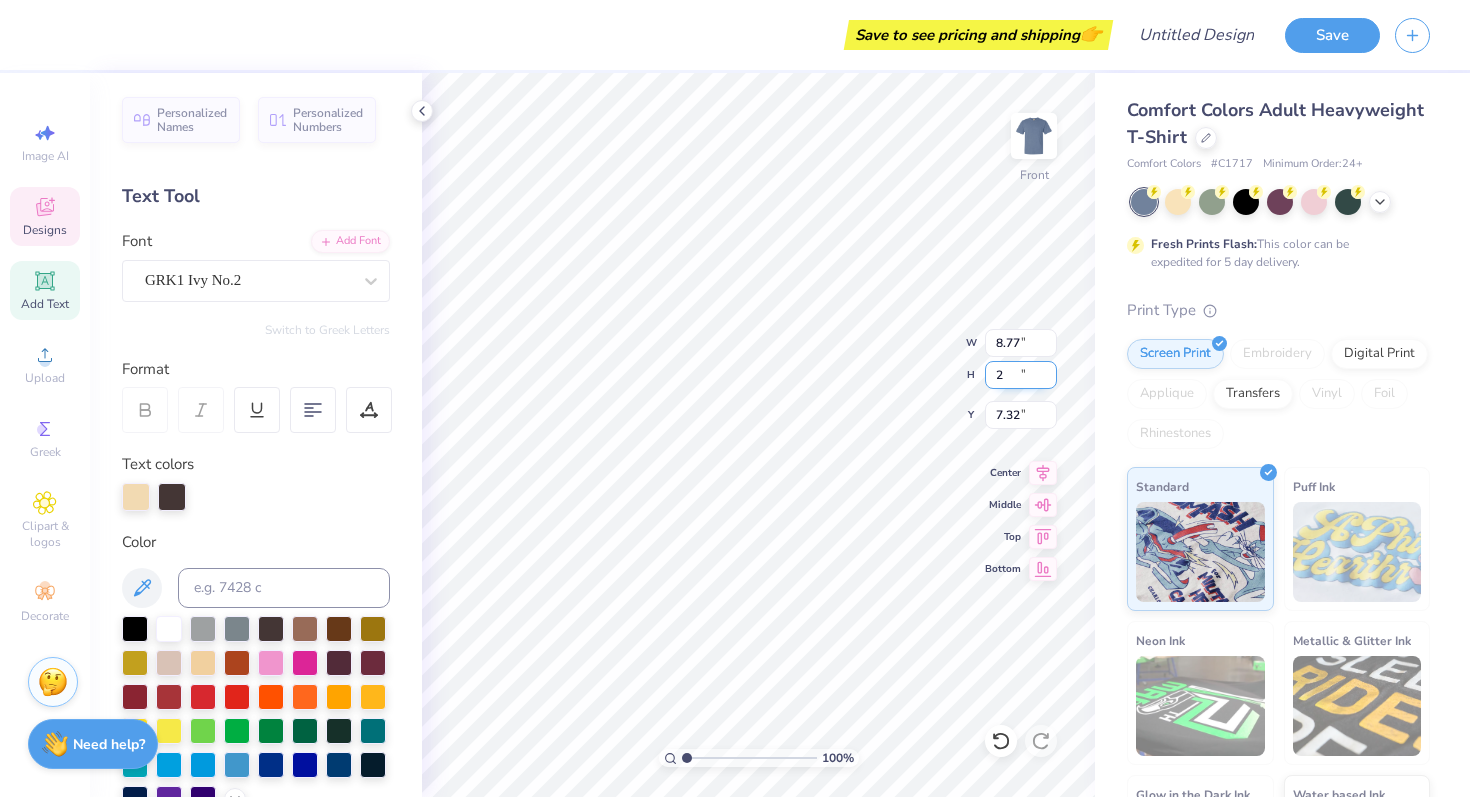 type on "5.85" 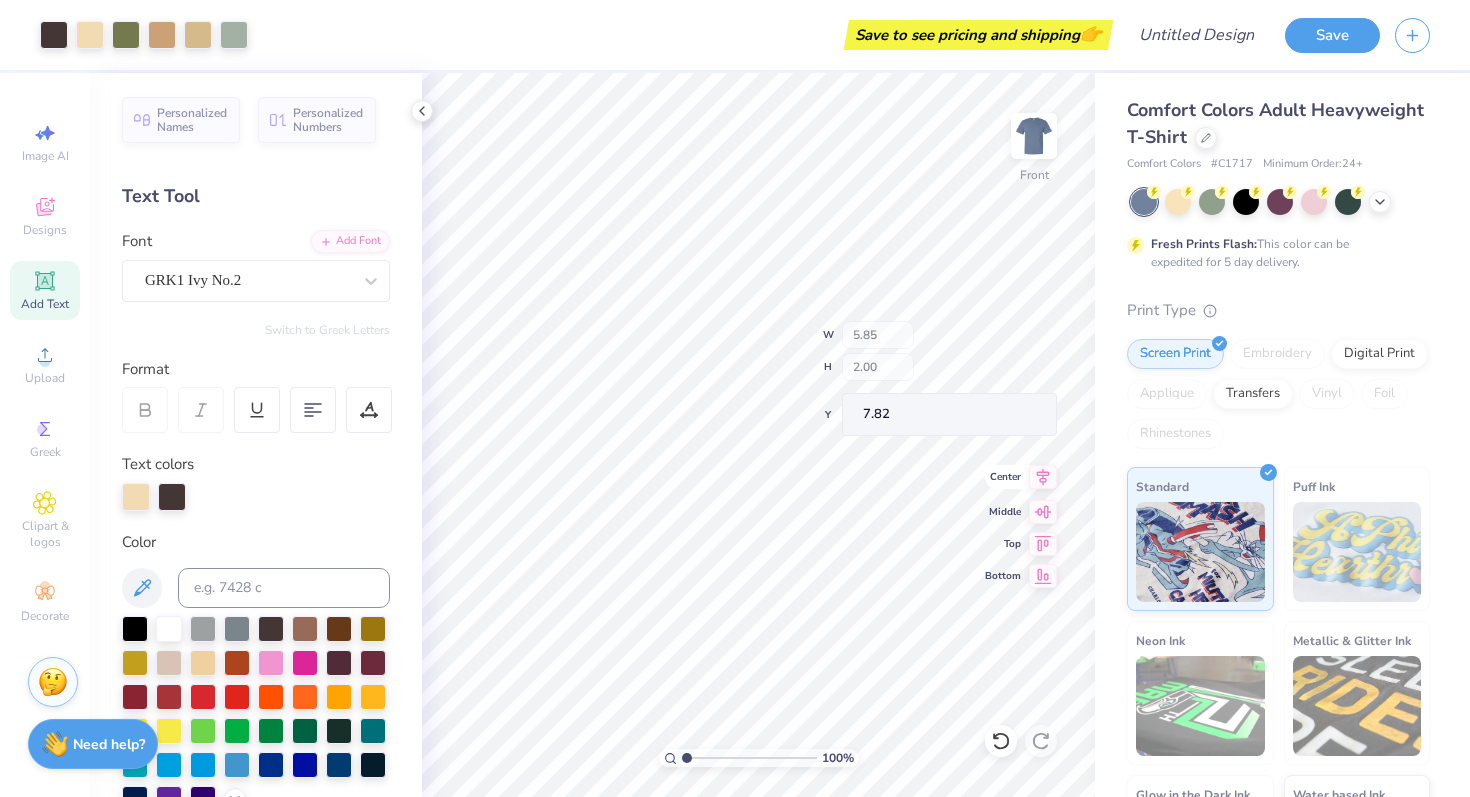 type on "4.02" 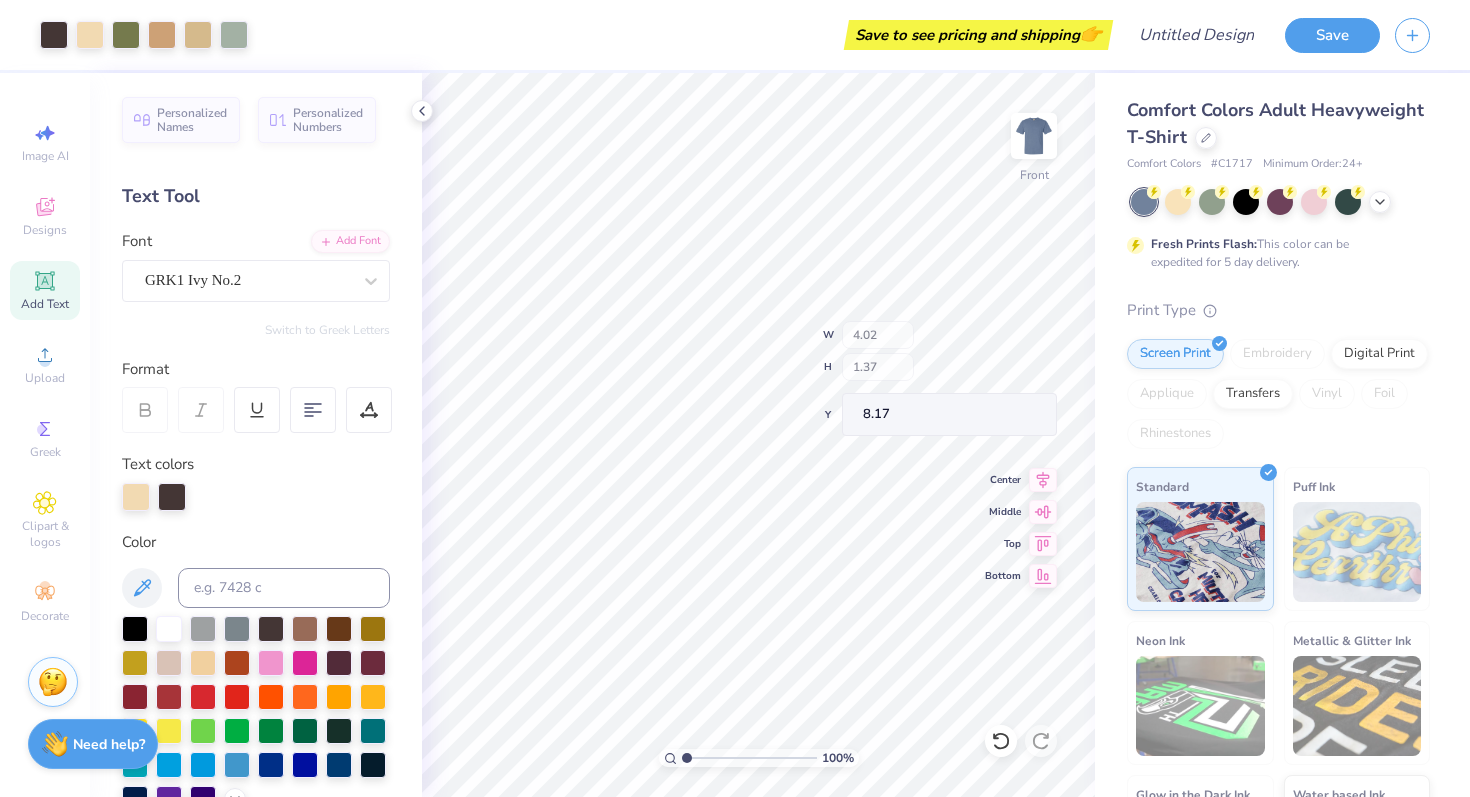 type on "8.17" 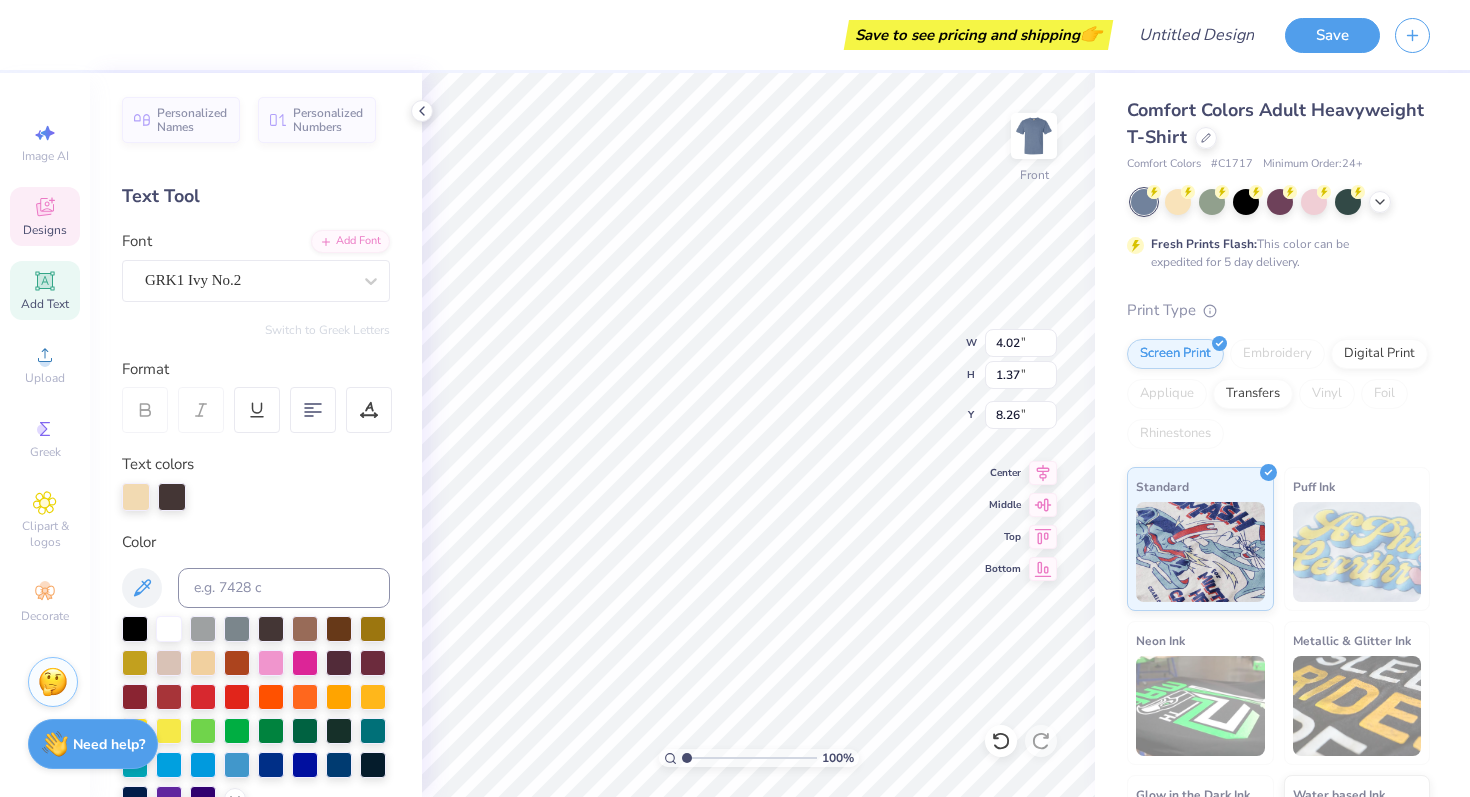 type on "8.26" 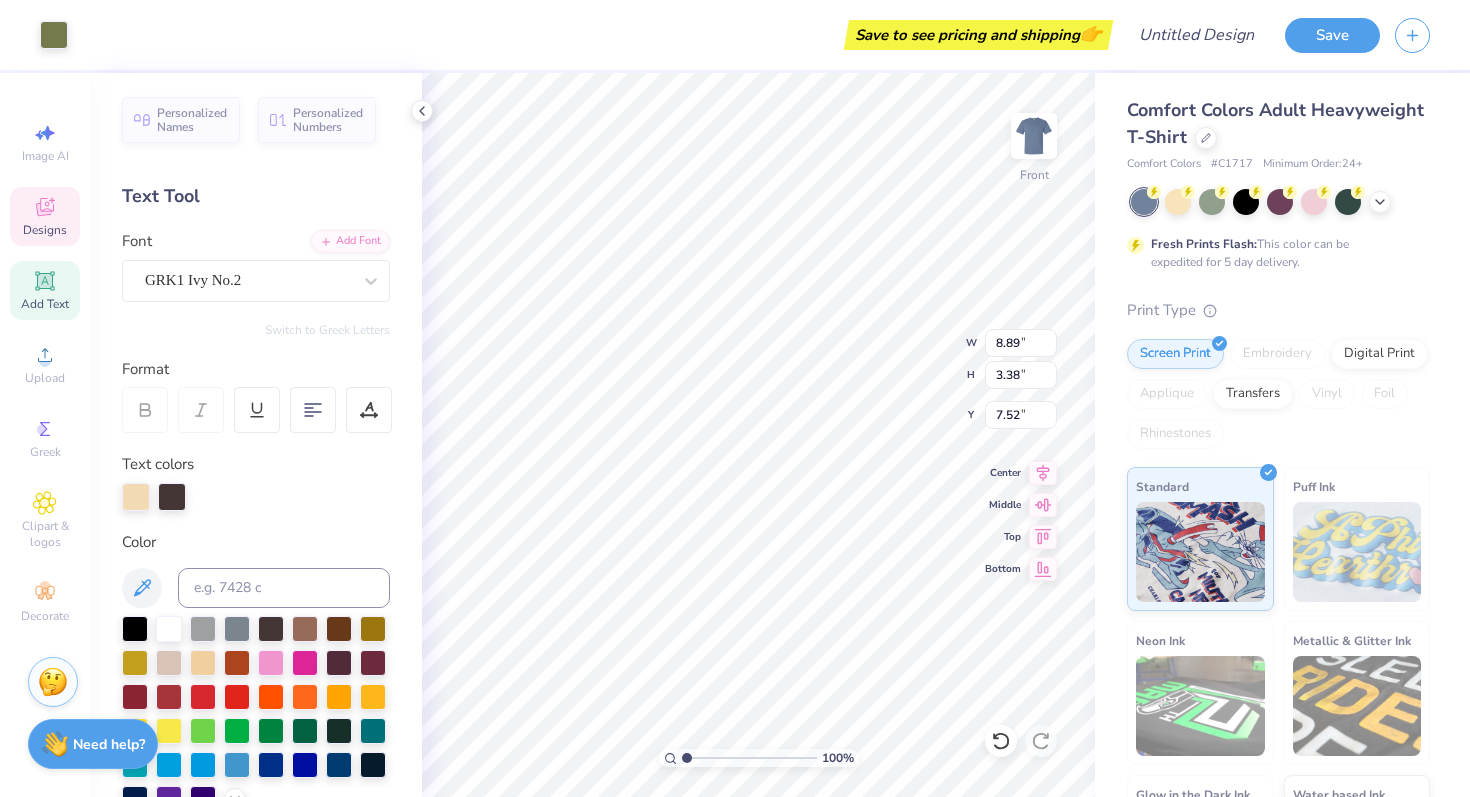 type on "4.02" 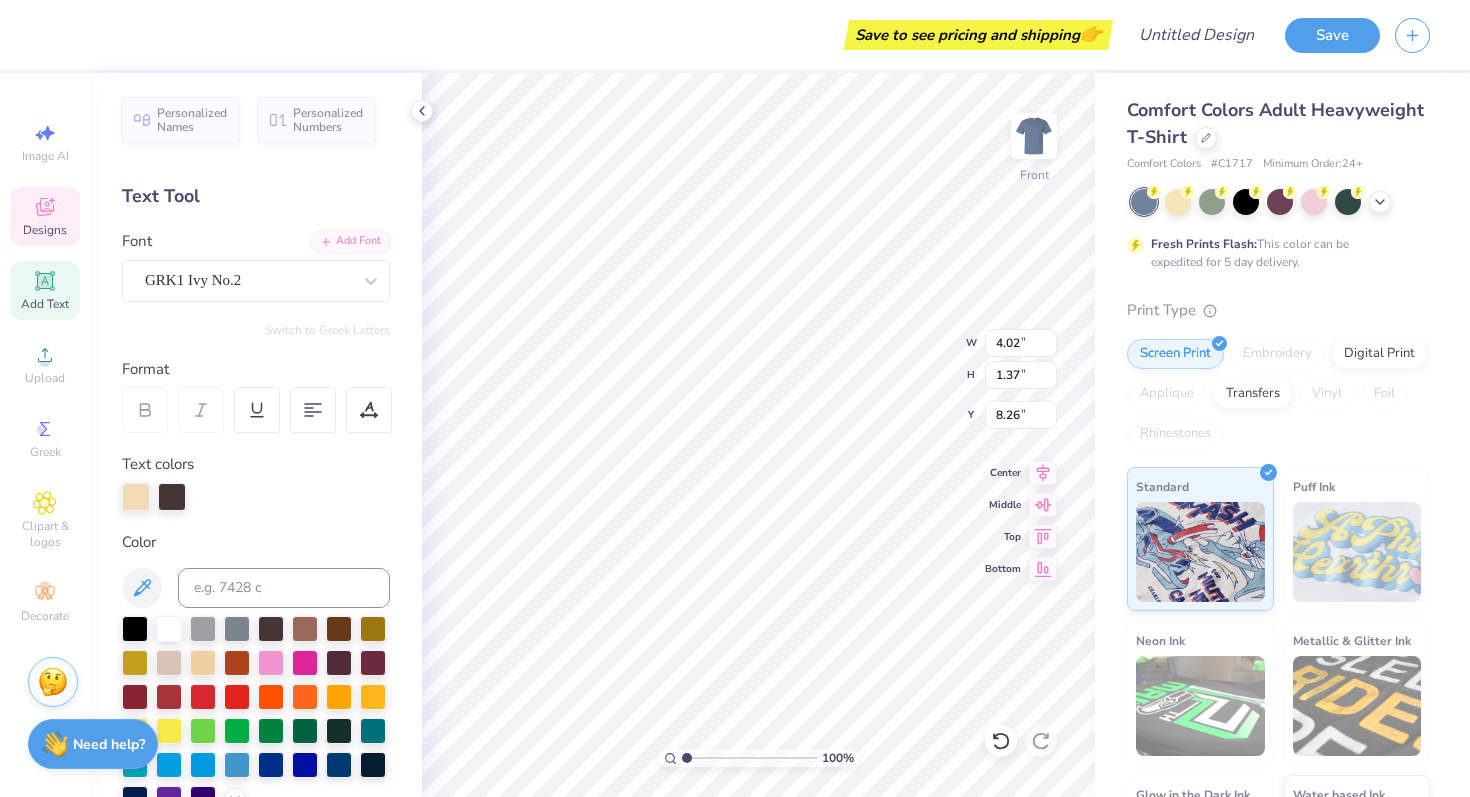 scroll, scrollTop: 1, scrollLeft: 1, axis: both 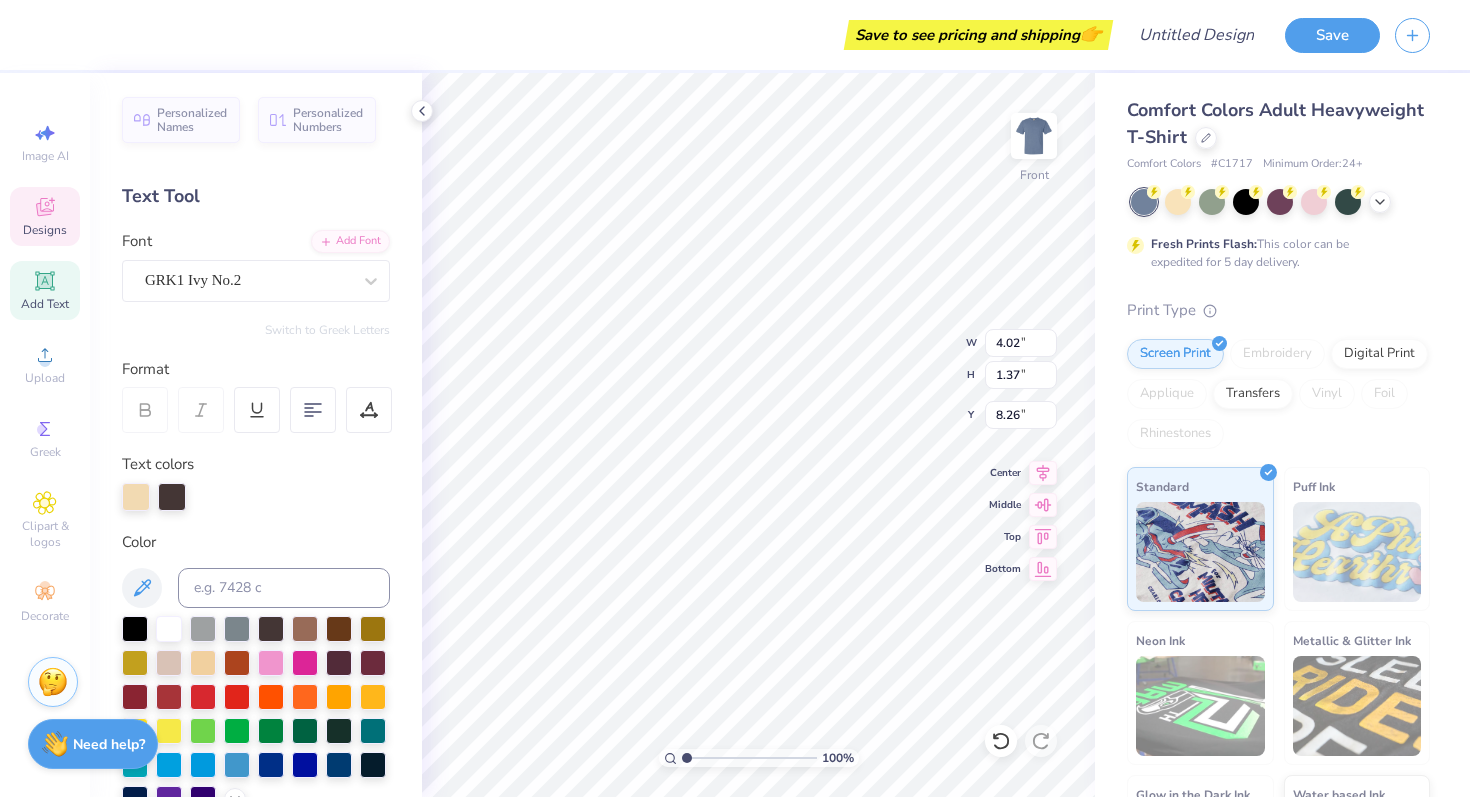 type on "christian
challenge" 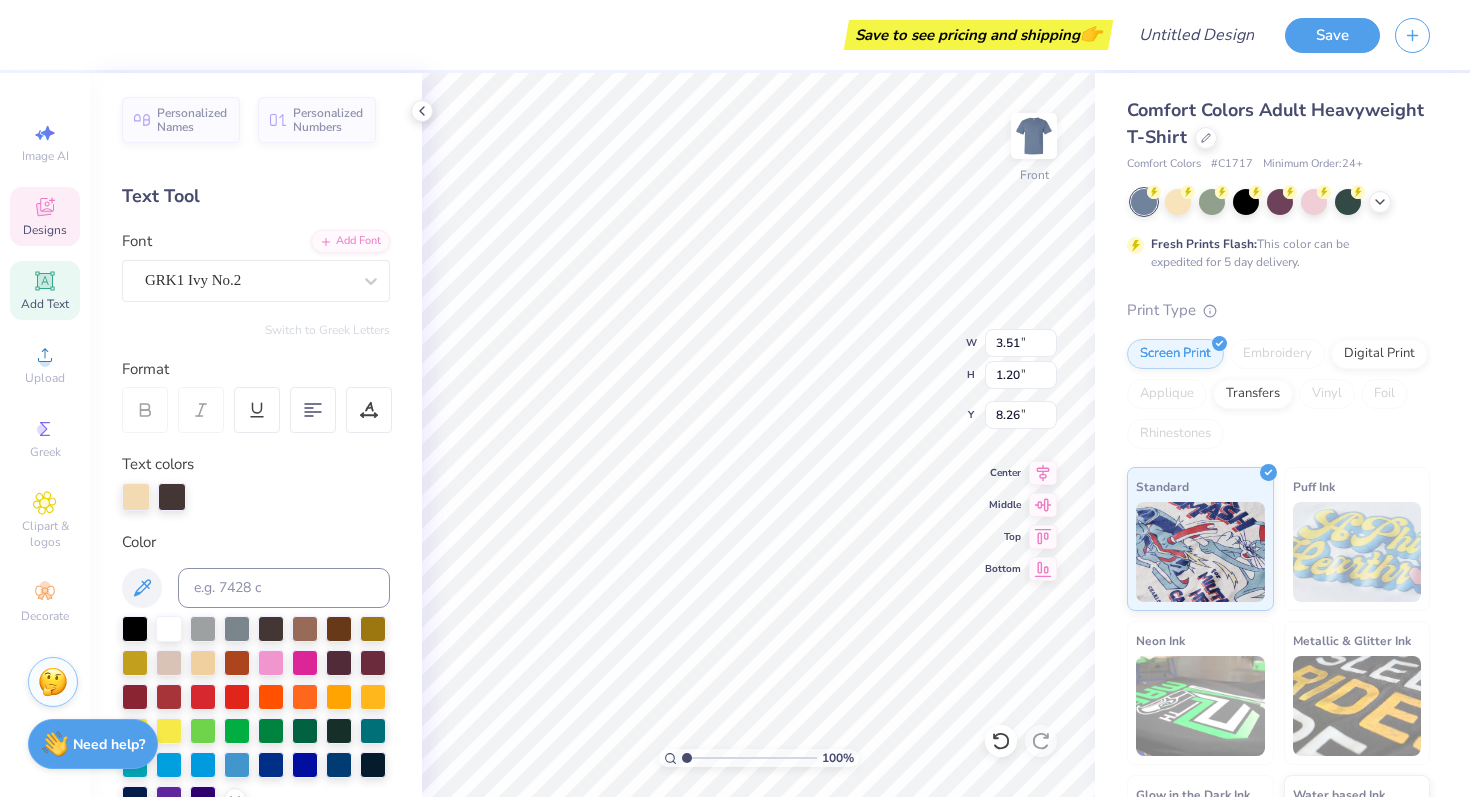 type on "8.26" 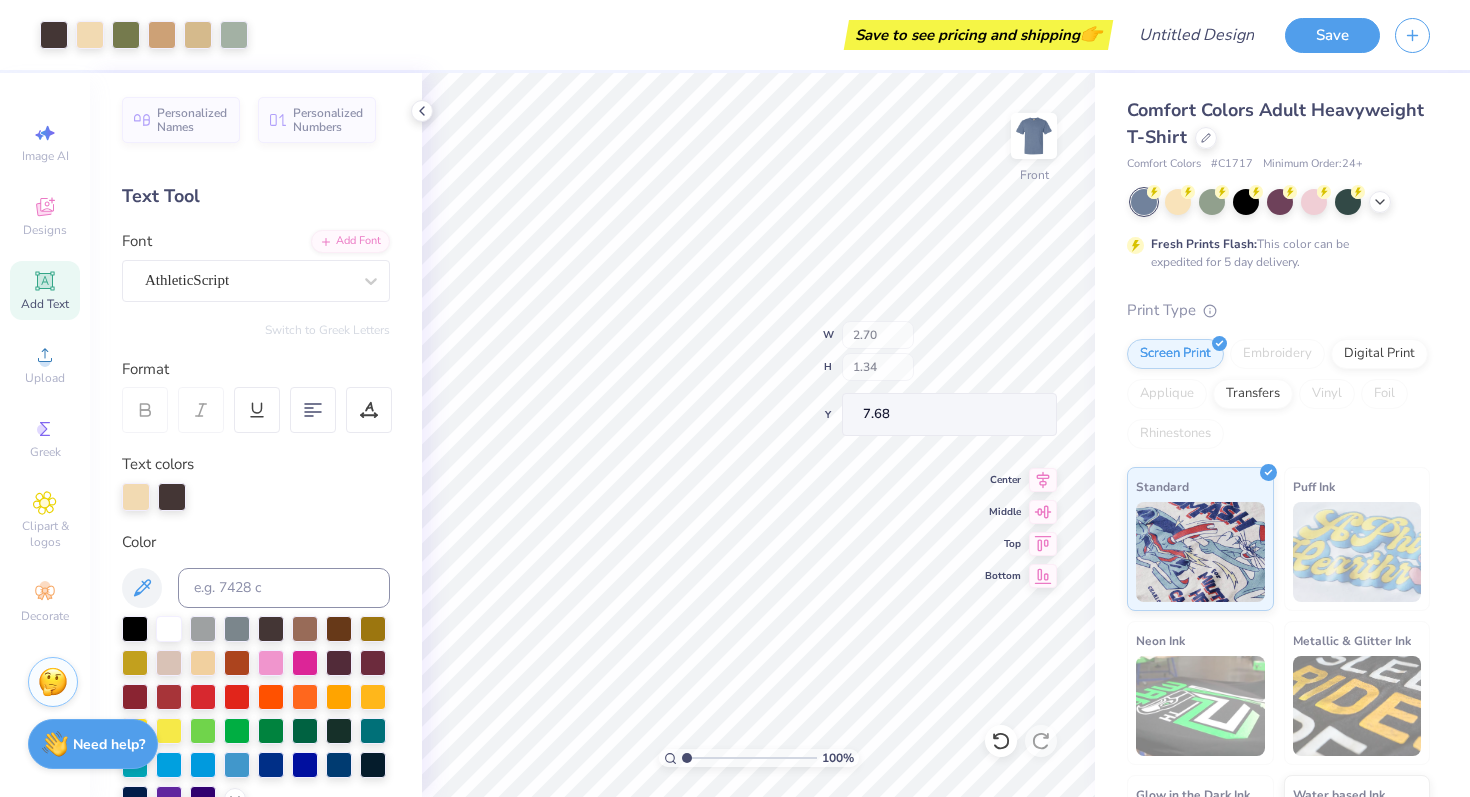 type on "2.70" 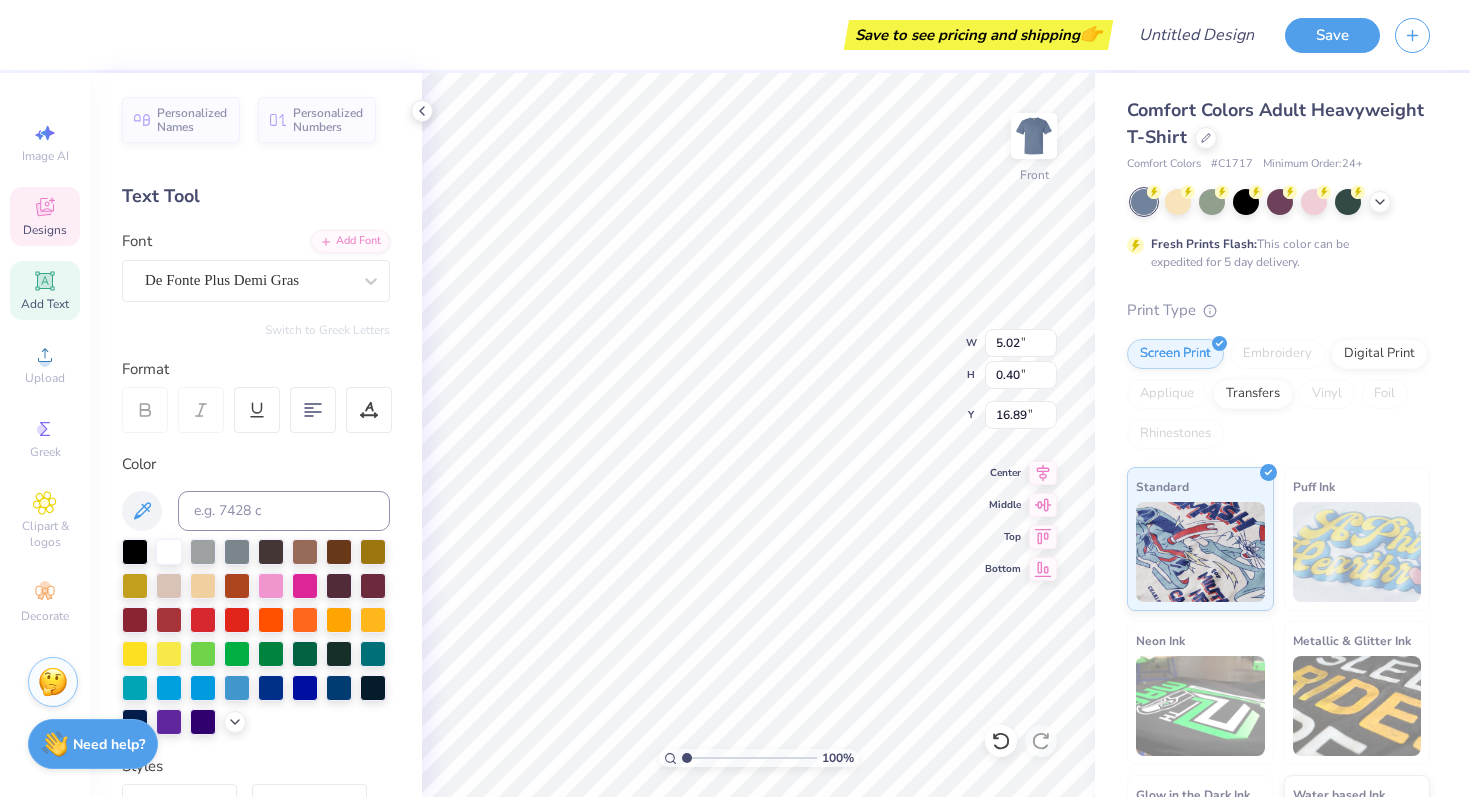 scroll, scrollTop: 0, scrollLeft: 5, axis: horizontal 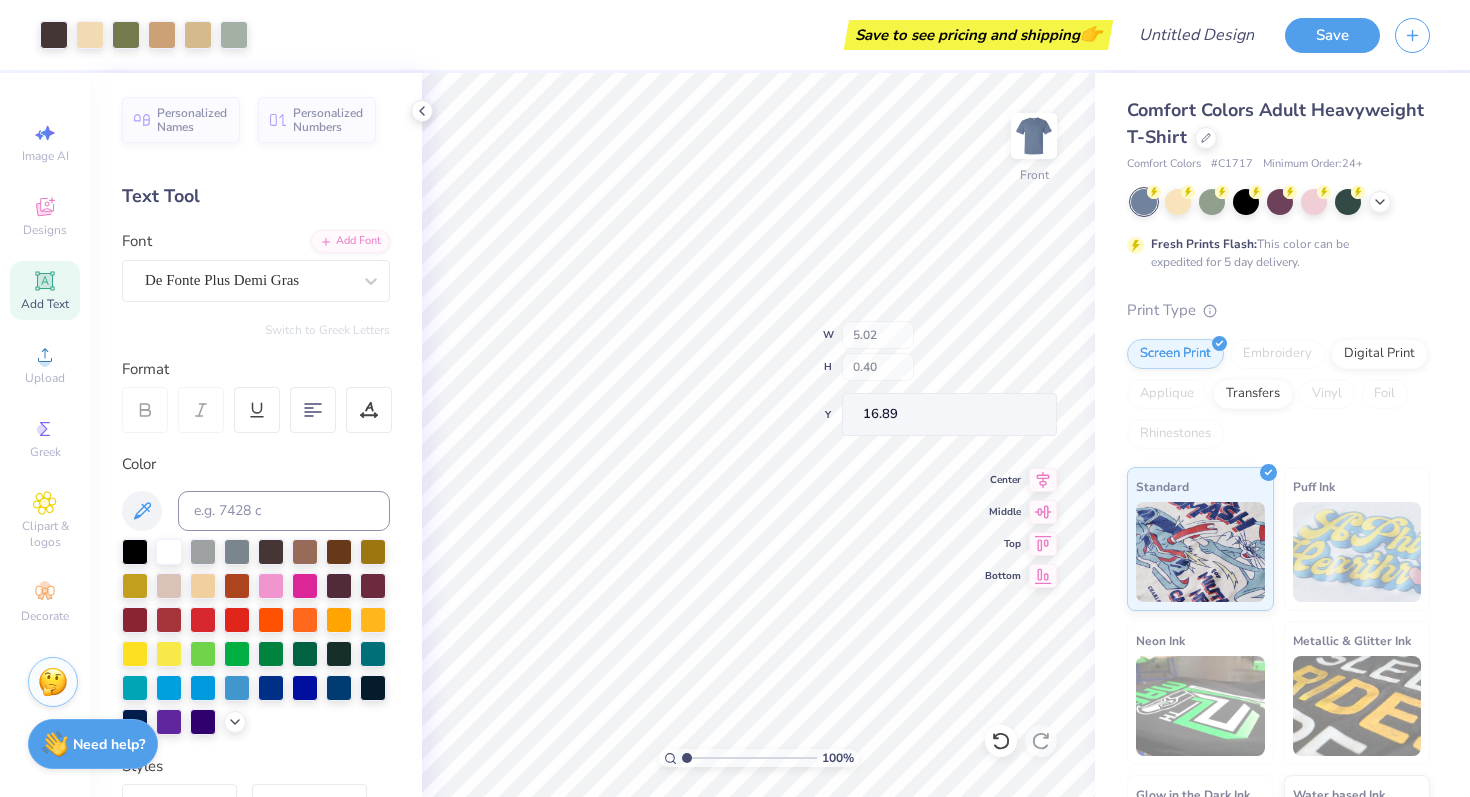 click on "Comfort Colors Adult Heavyweight T-Shirt Comfort Colors # C1717 Minimum Order:  24 +   Fresh Prints Flash:  This color can be expedited for 5 day delivery. Print Type Screen Print Embroidery Digital Print Applique Transfers Vinyl Foil Rhinestones Standard Puff Ink Neon Ink Metallic & Glitter Ink Glow in the Dark Ink Water based Ink" at bounding box center (1282, 496) 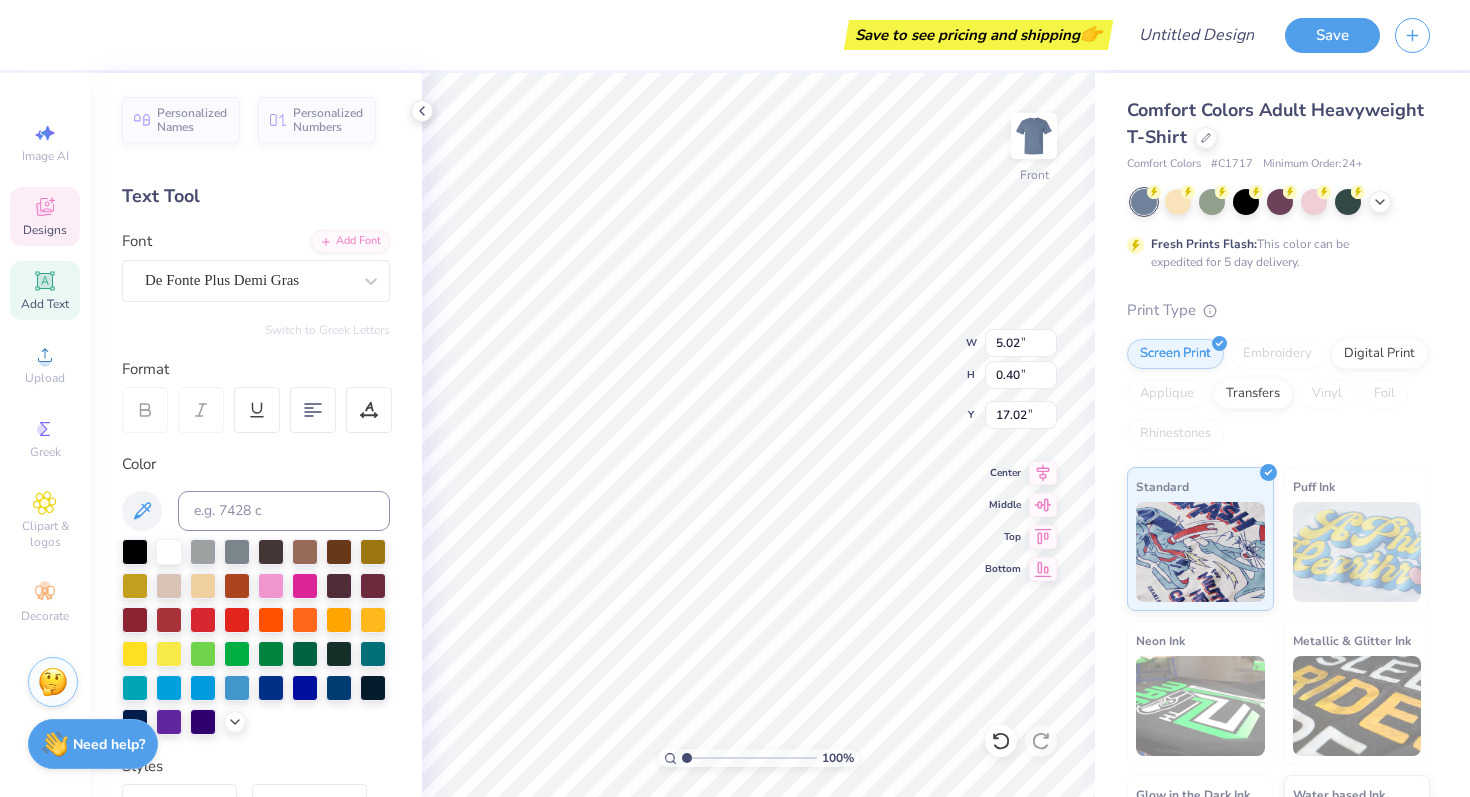 type on "17.02" 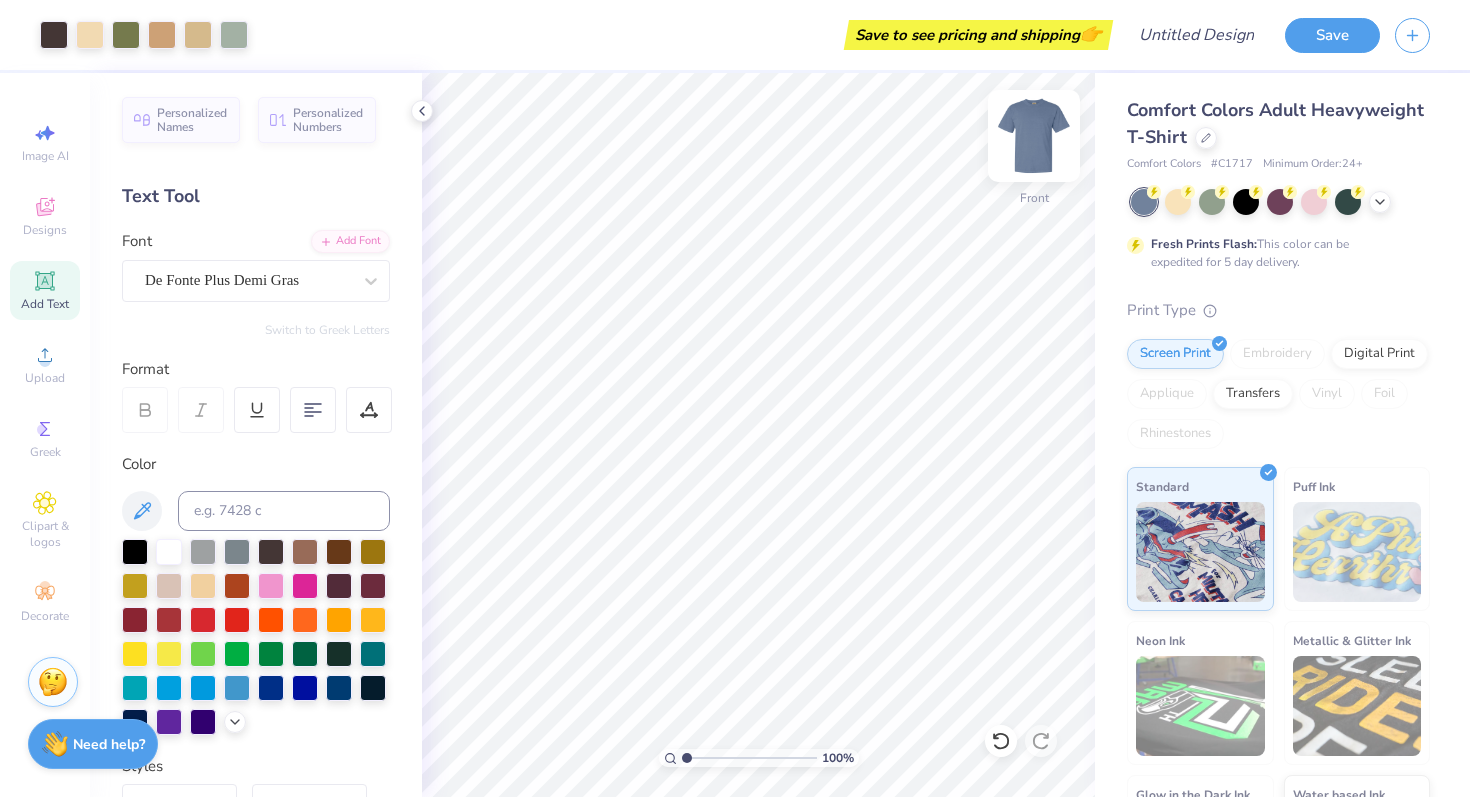 click at bounding box center [1034, 136] 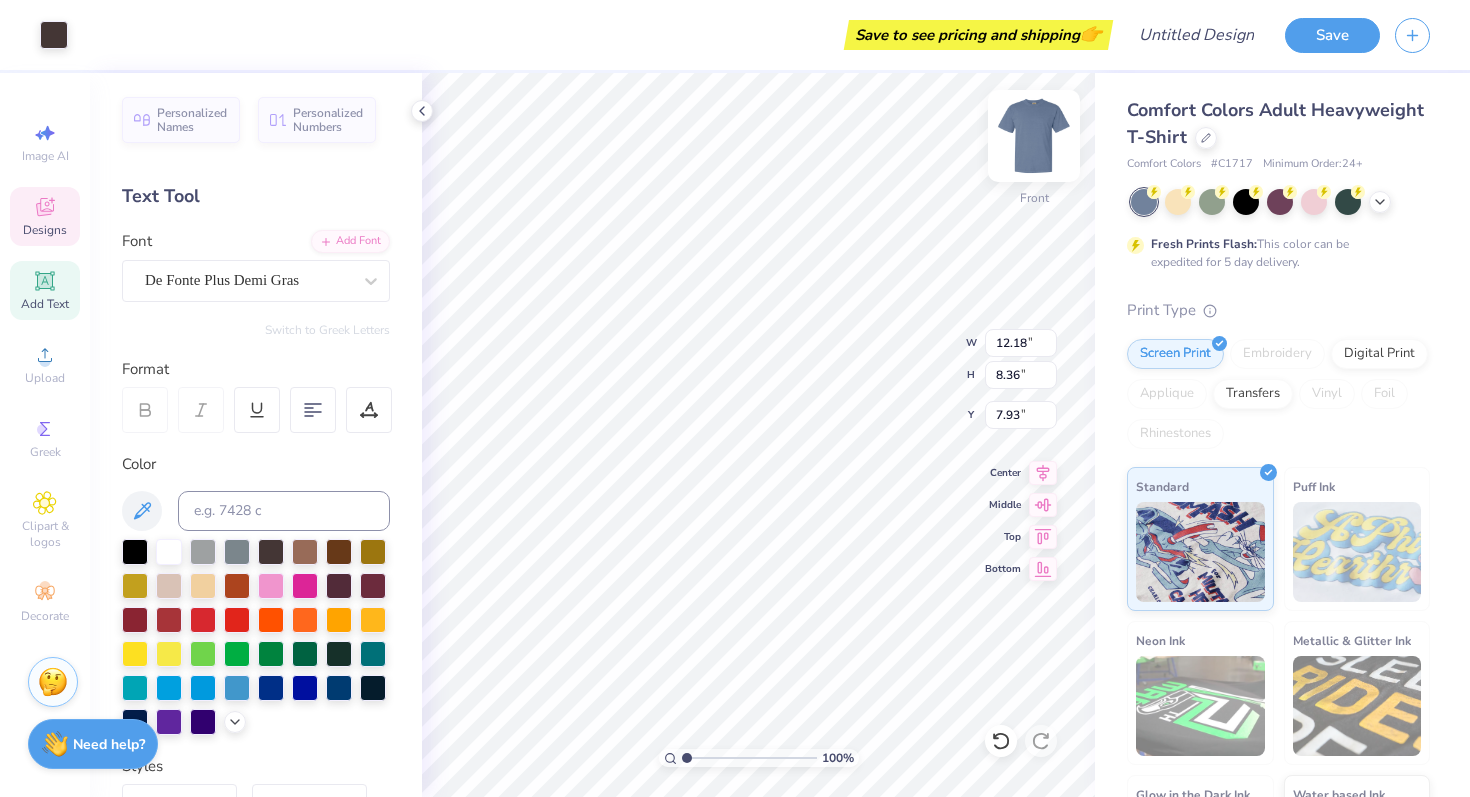 click at bounding box center (1034, 136) 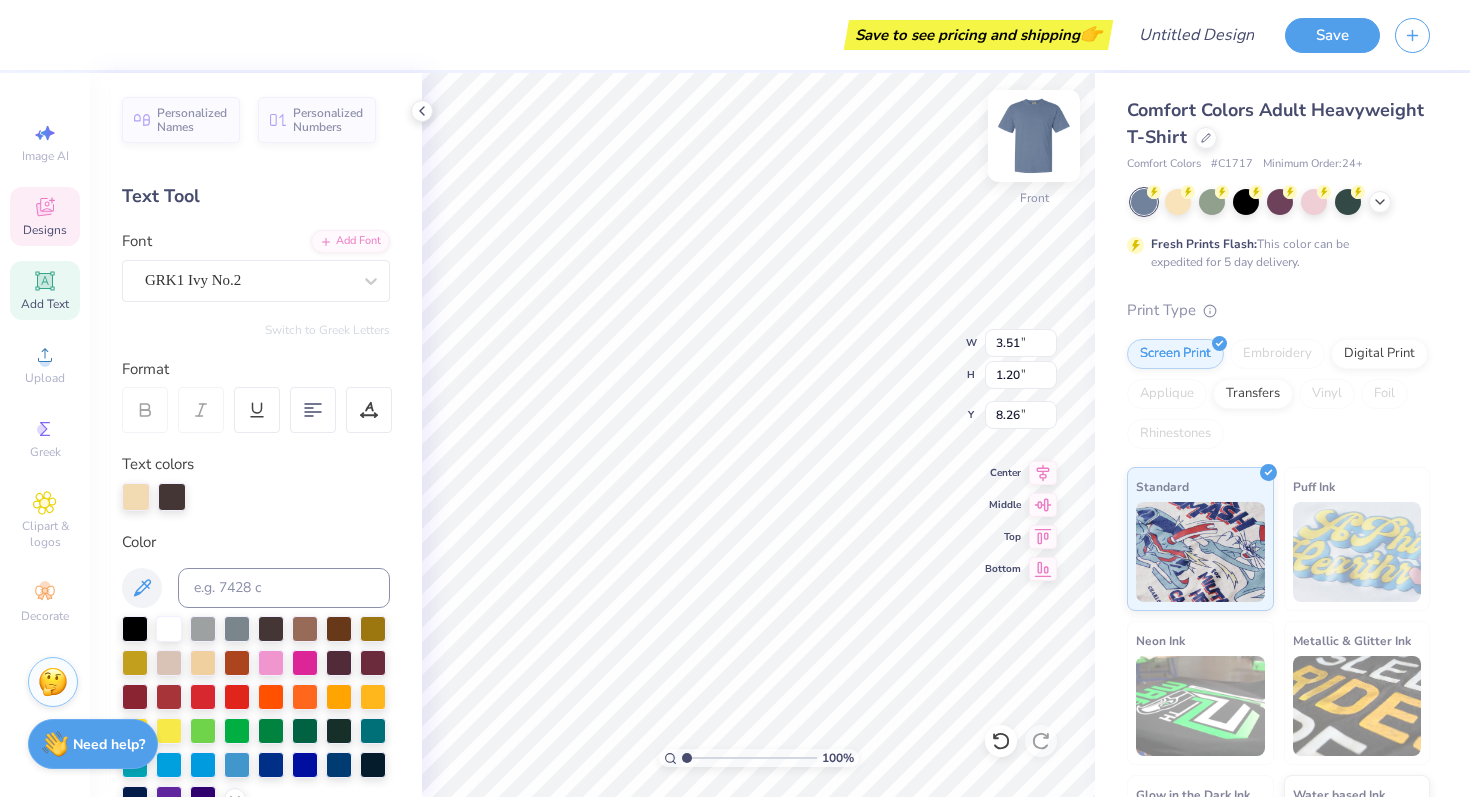 click at bounding box center (1034, 136) 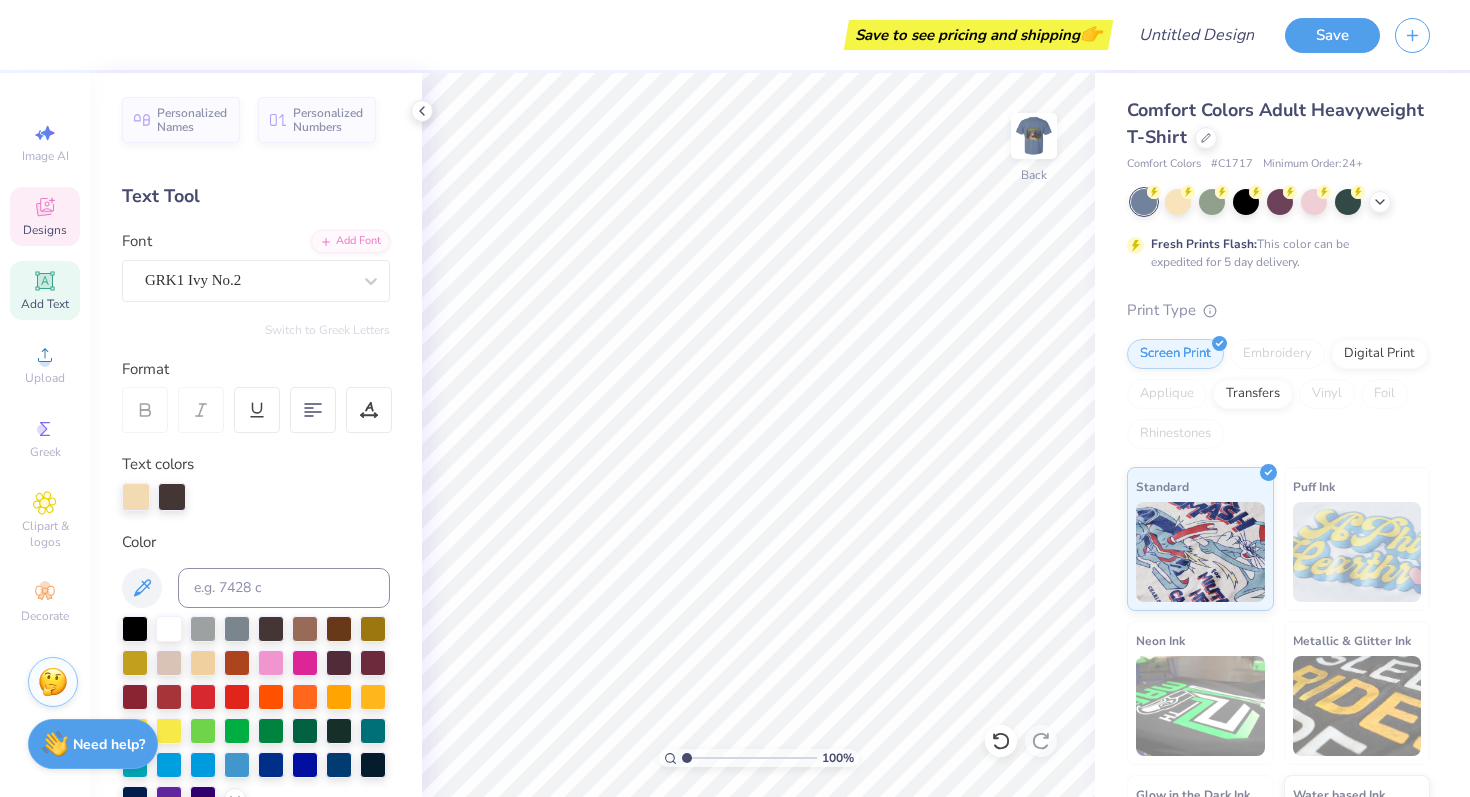 click on "Designs" at bounding box center (45, 216) 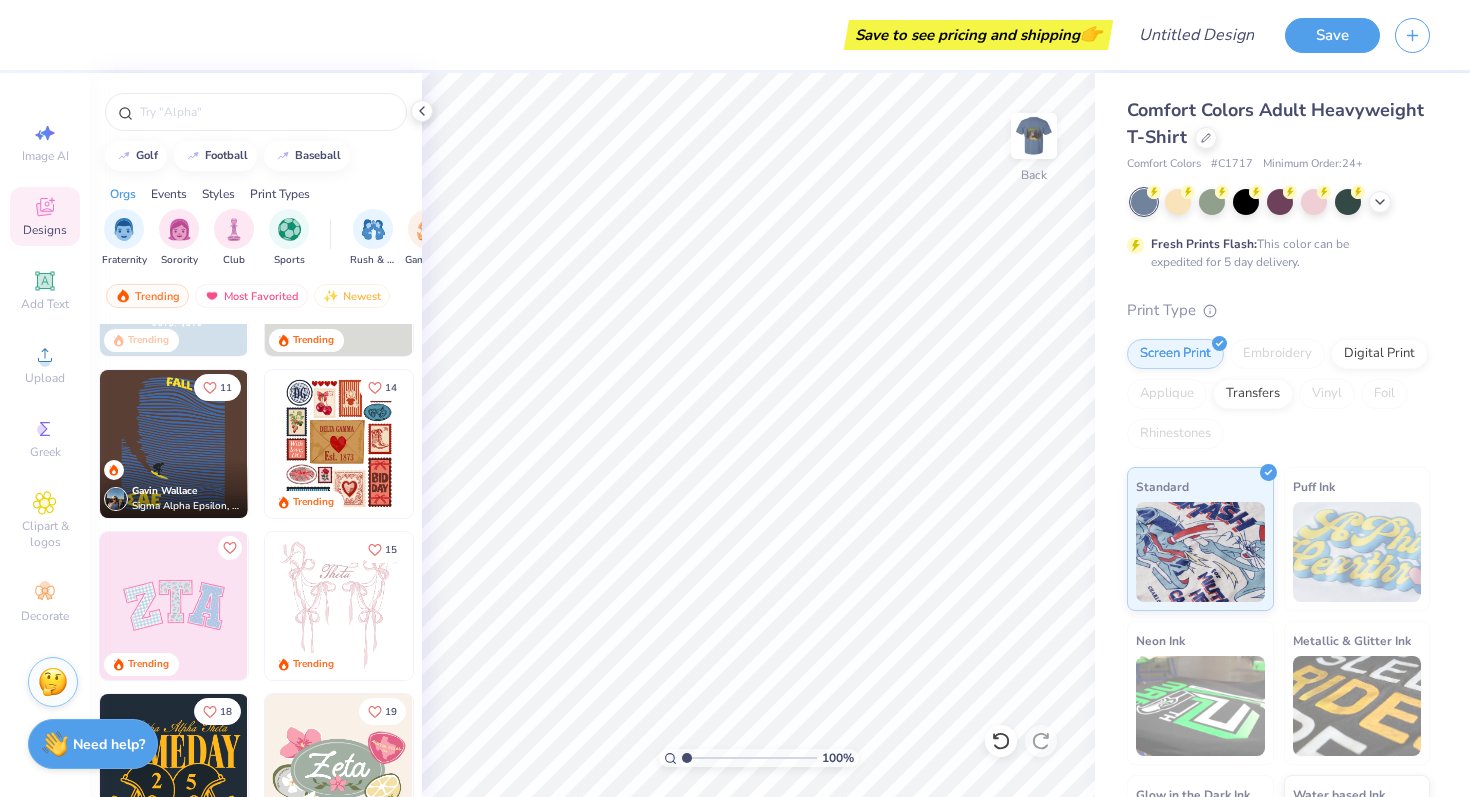 scroll, scrollTop: 0, scrollLeft: 0, axis: both 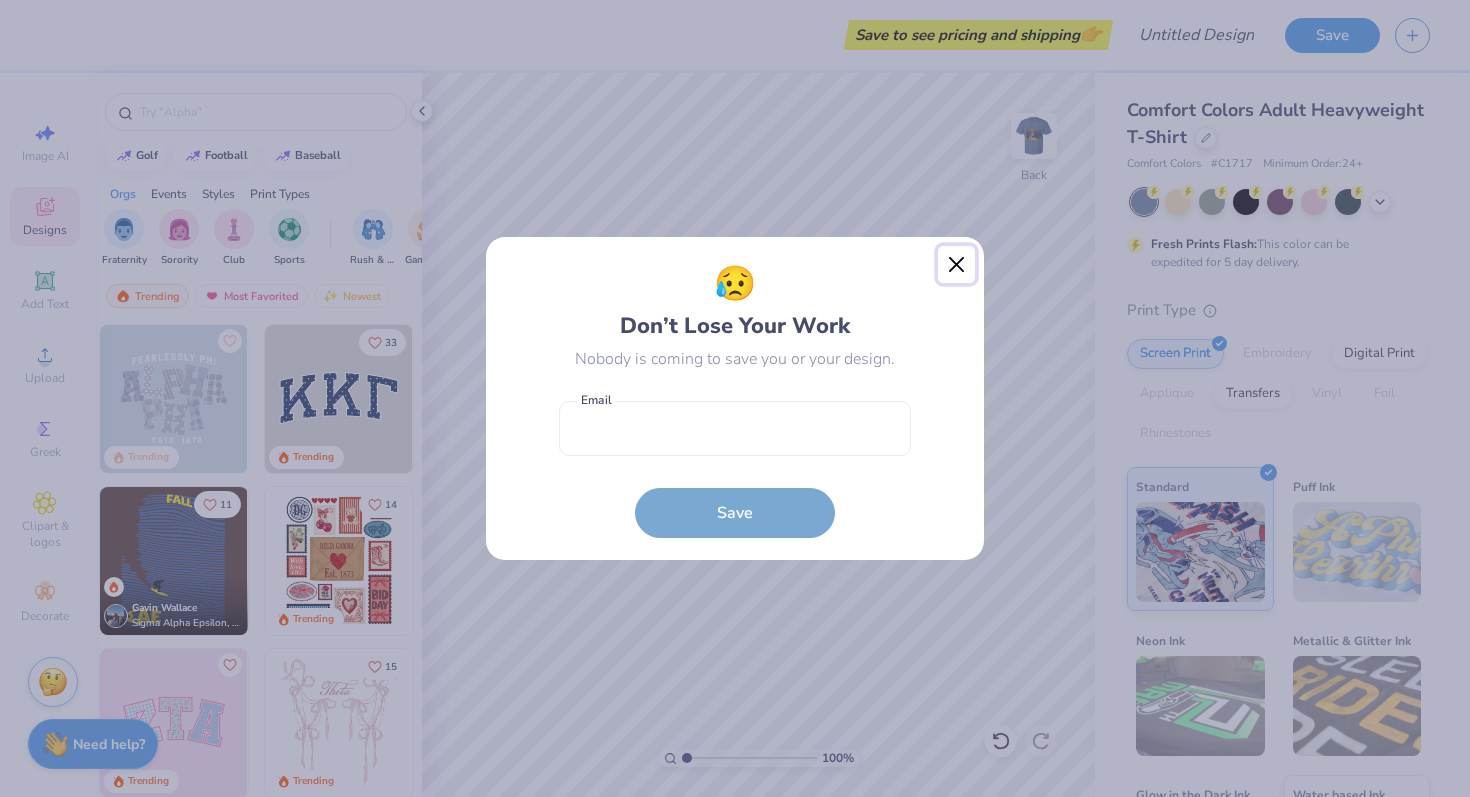 click at bounding box center (957, 265) 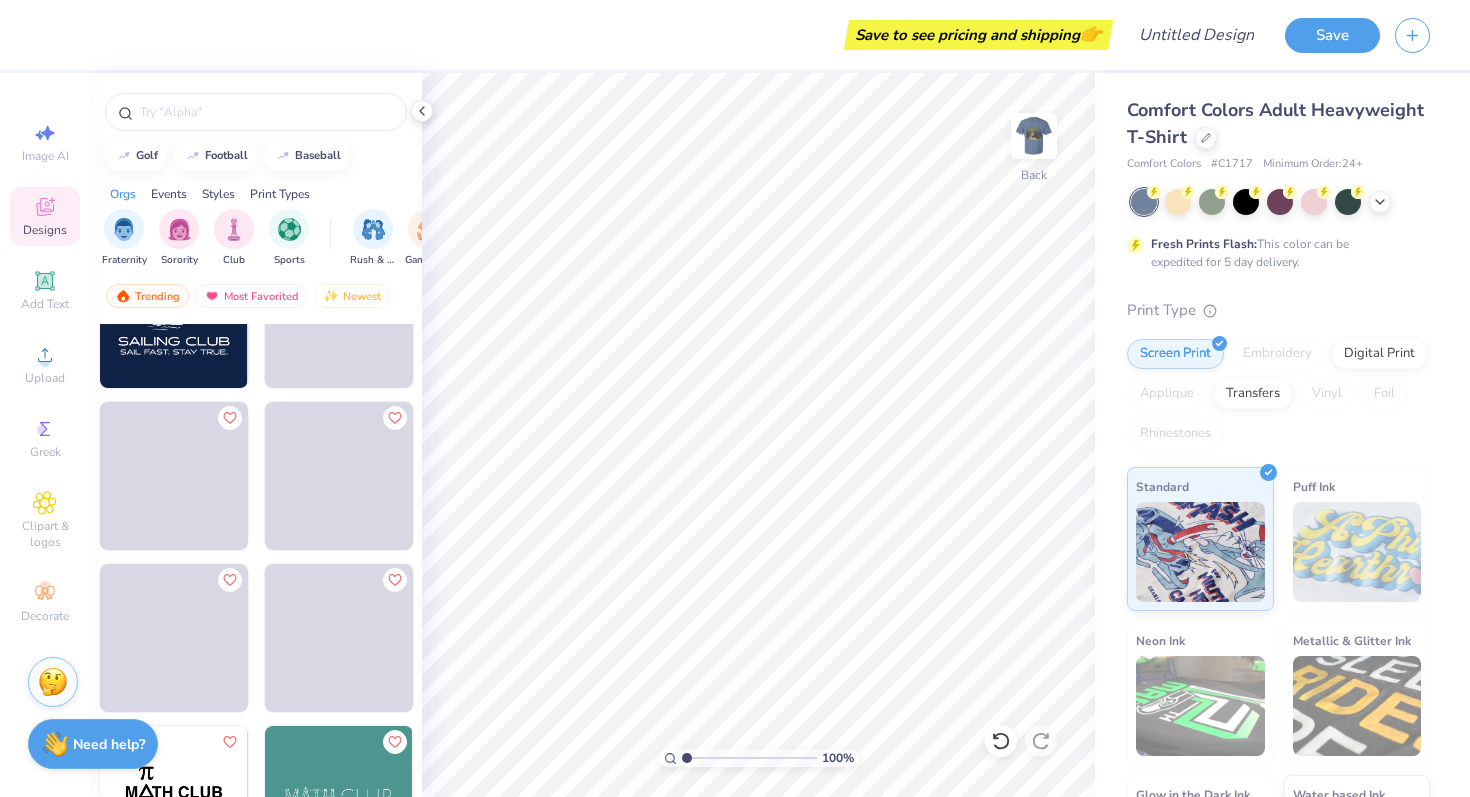 scroll, scrollTop: 18405, scrollLeft: 0, axis: vertical 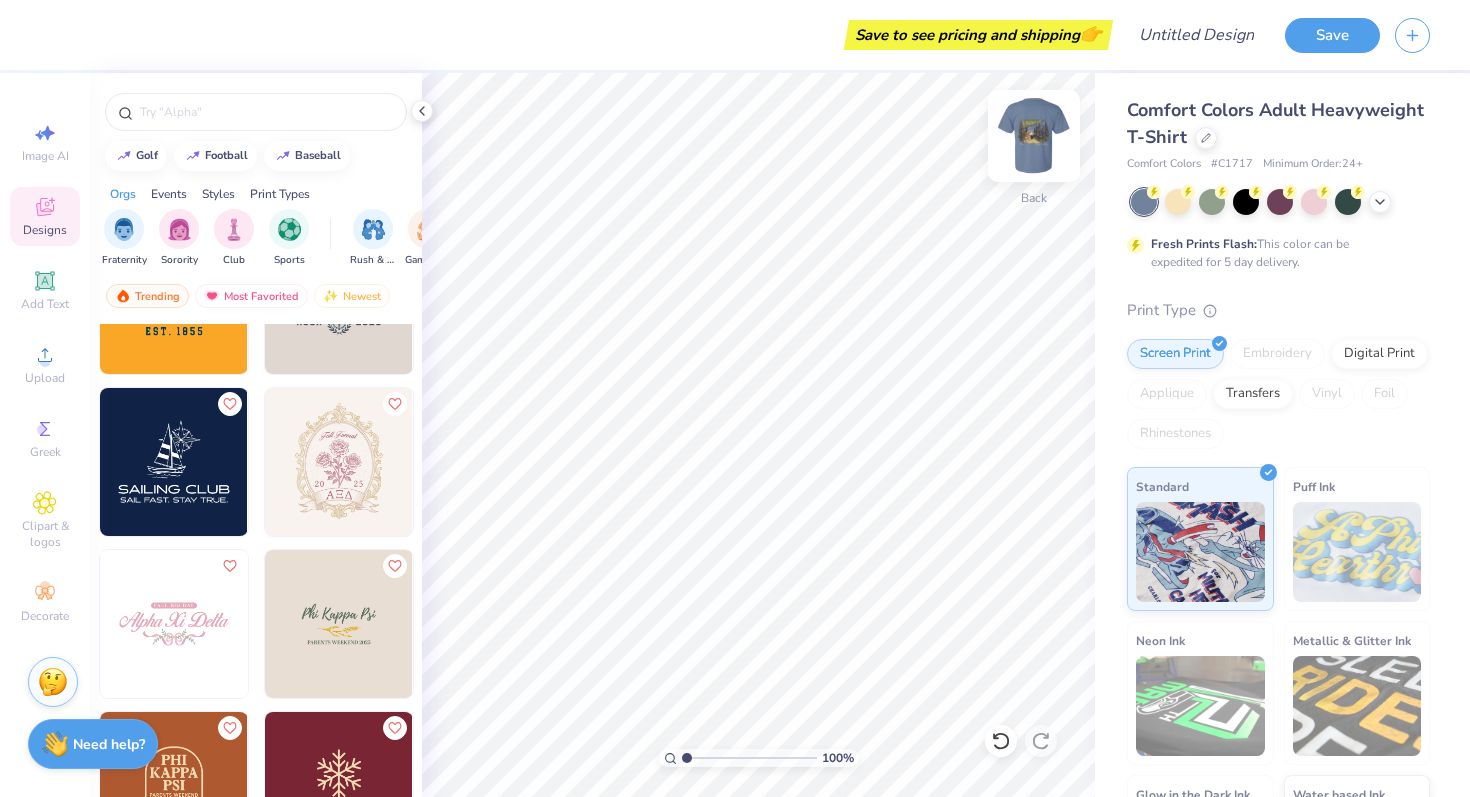 click at bounding box center [1034, 136] 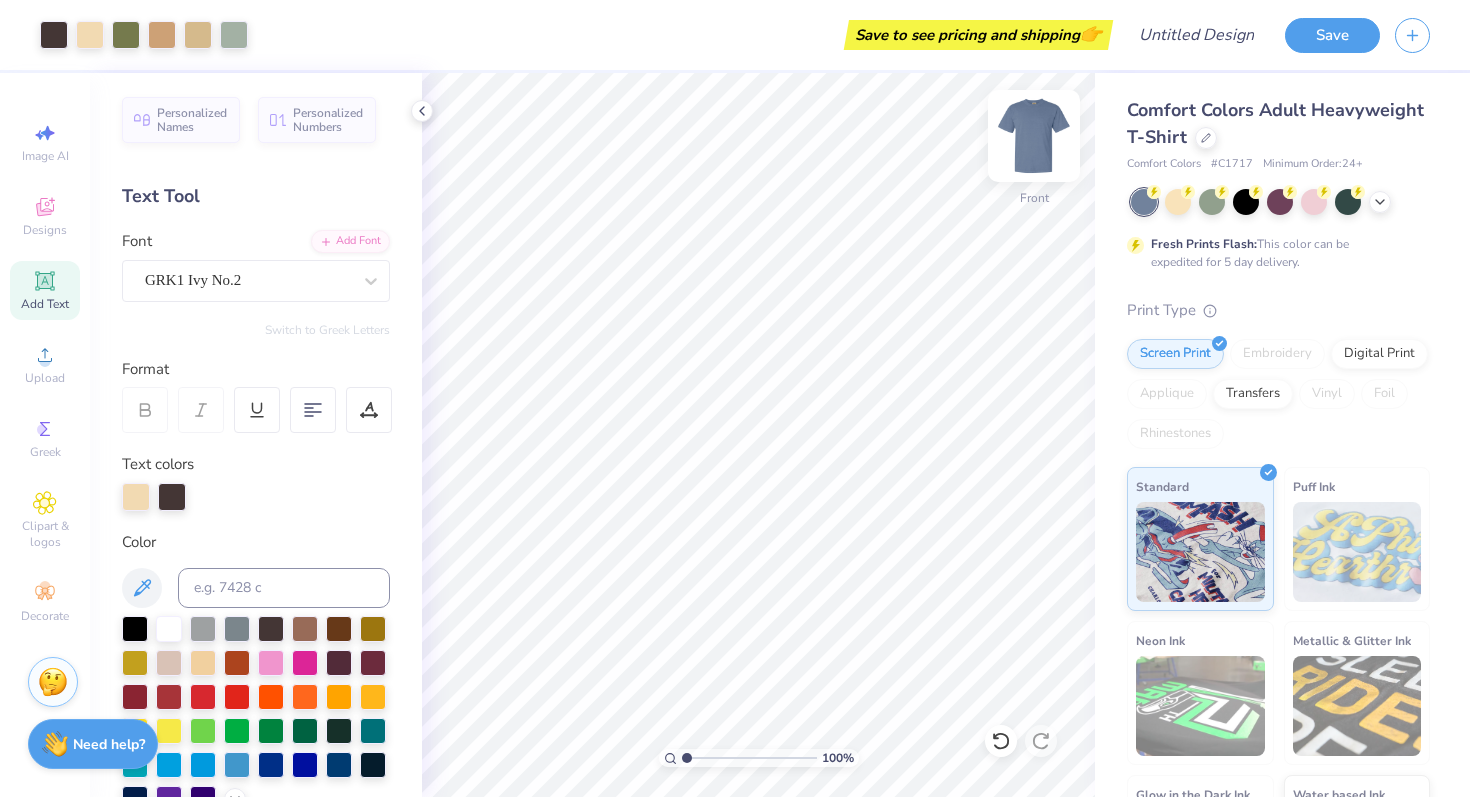 click at bounding box center [1034, 136] 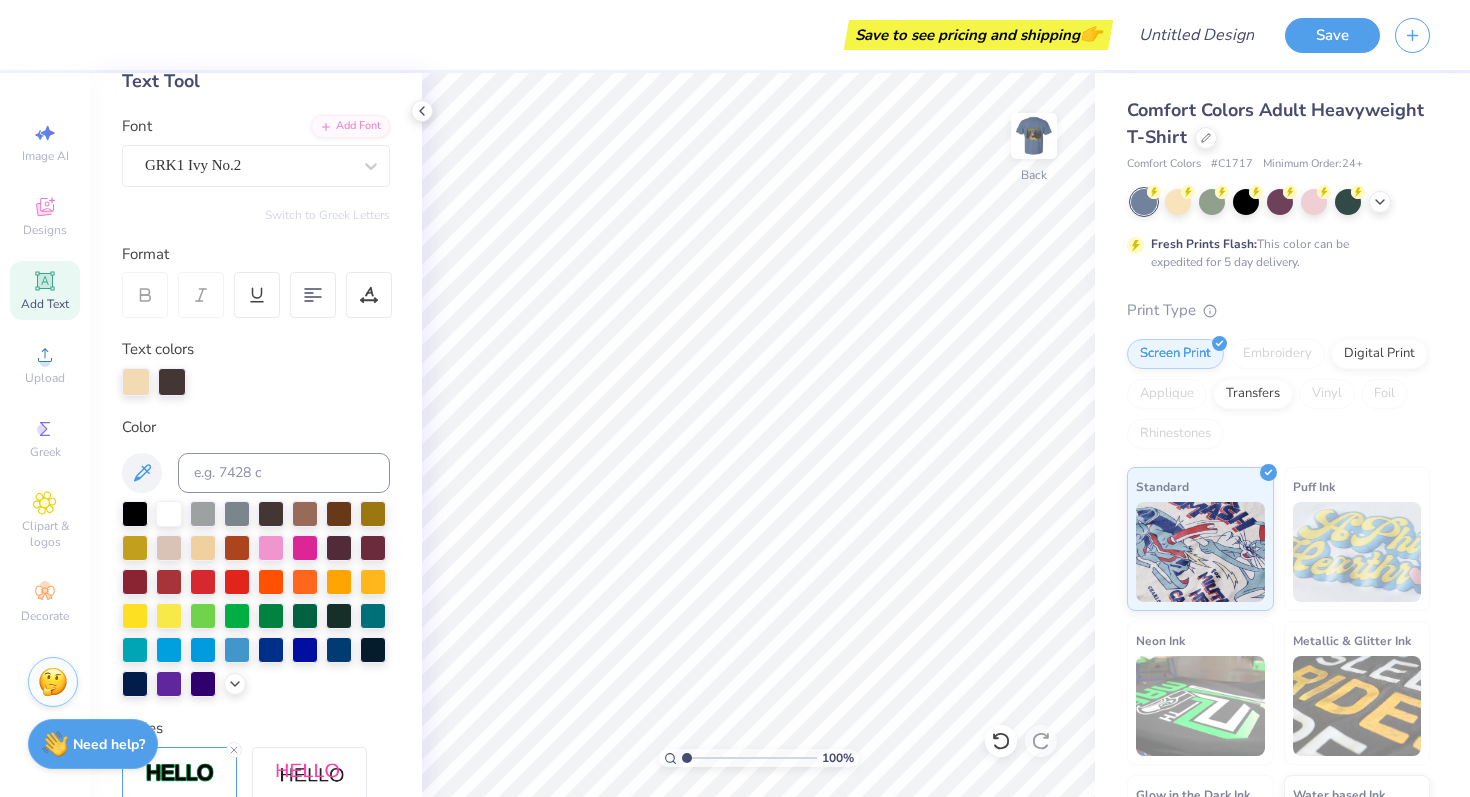 scroll, scrollTop: 0, scrollLeft: 0, axis: both 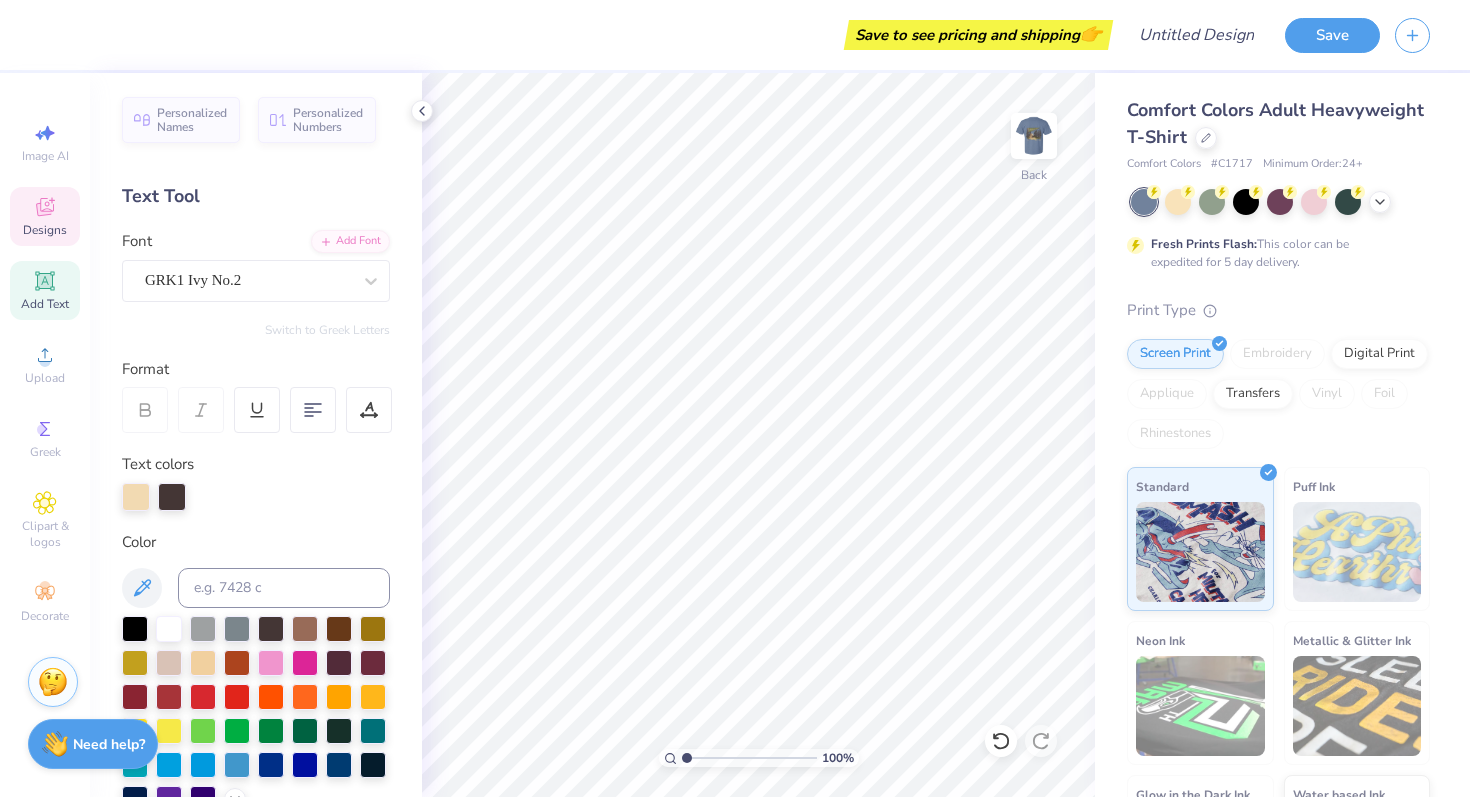 click 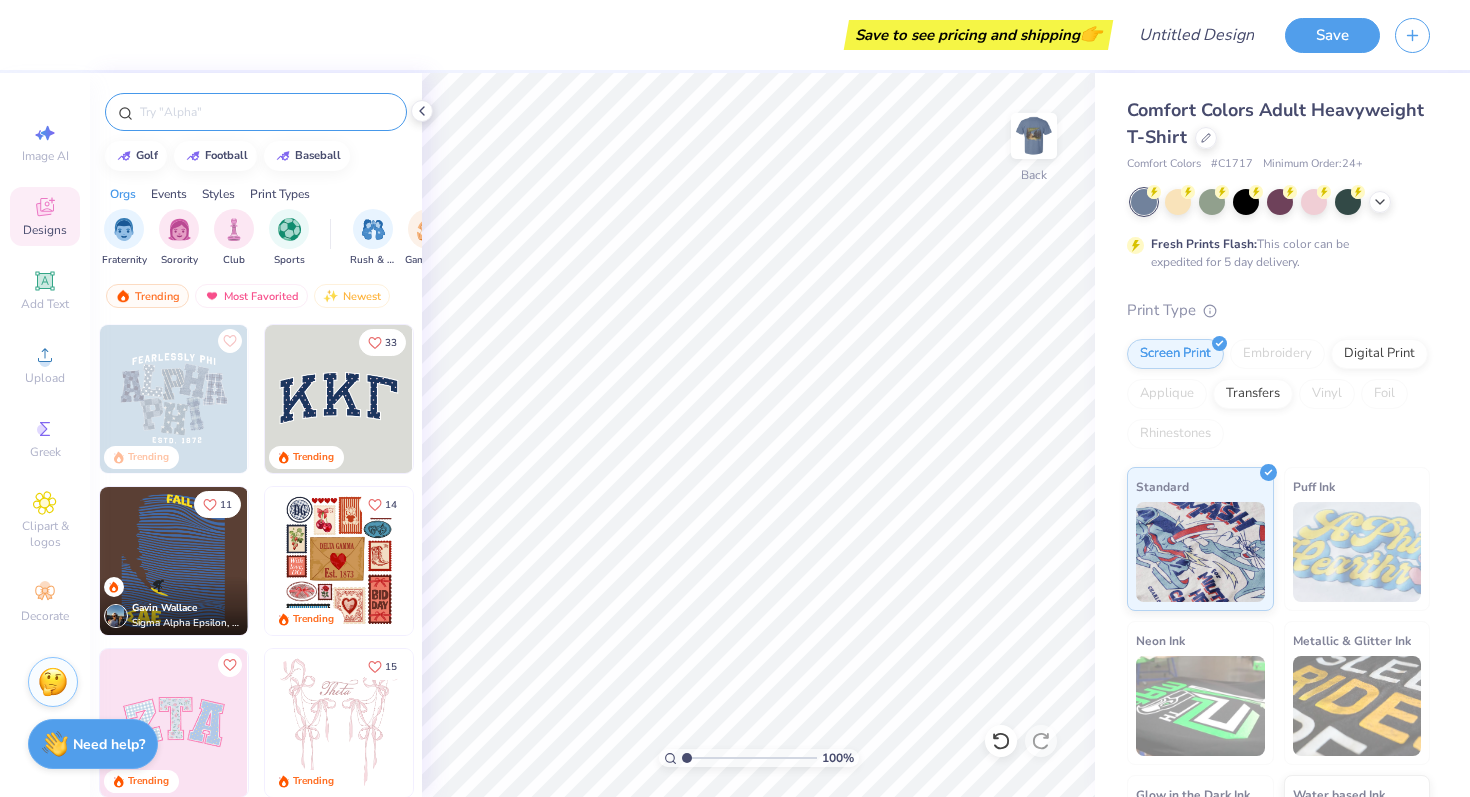 click at bounding box center [266, 112] 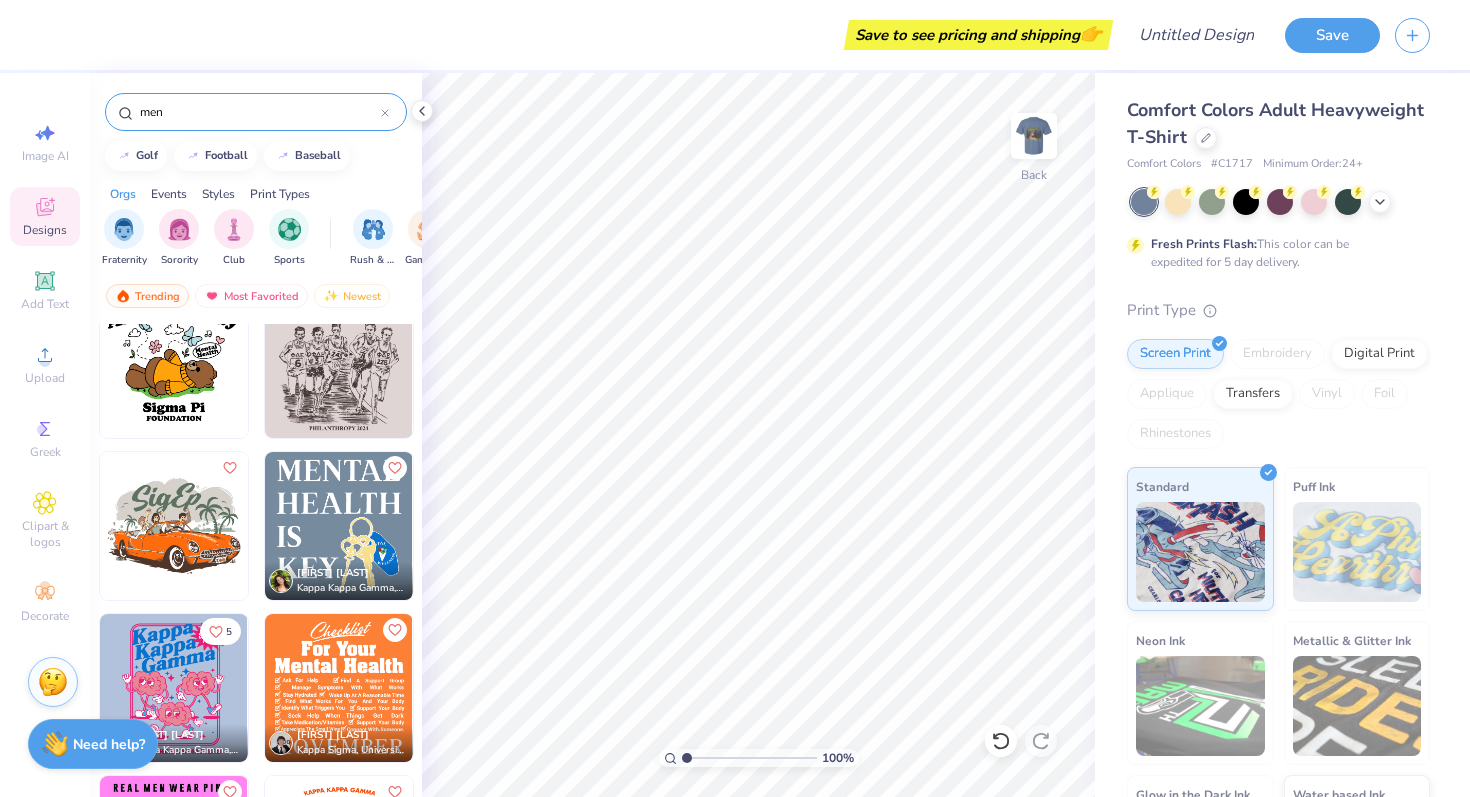 scroll, scrollTop: 0, scrollLeft: 0, axis: both 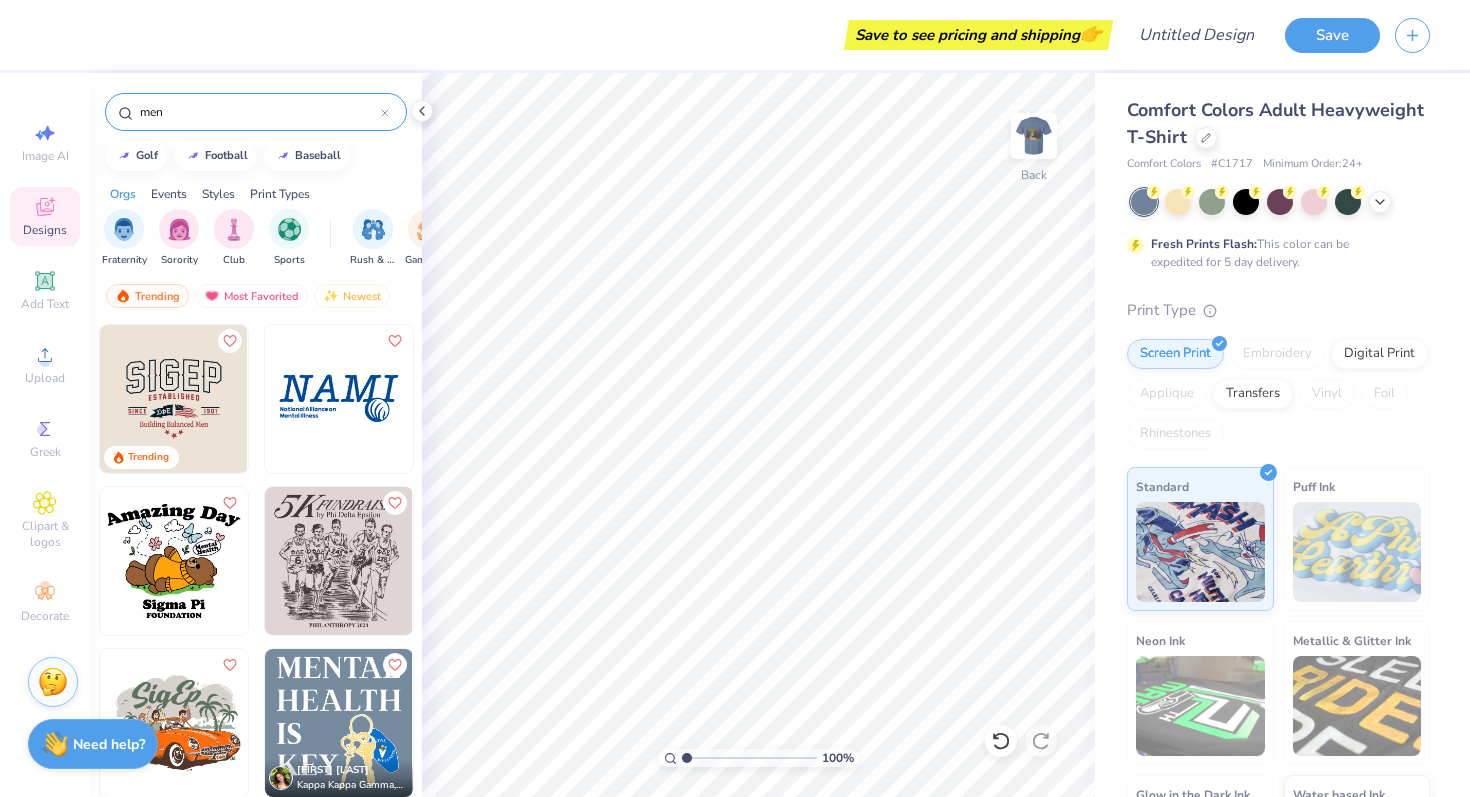 drag, startPoint x: 207, startPoint y: 110, endPoint x: 93, endPoint y: 116, distance: 114.15778 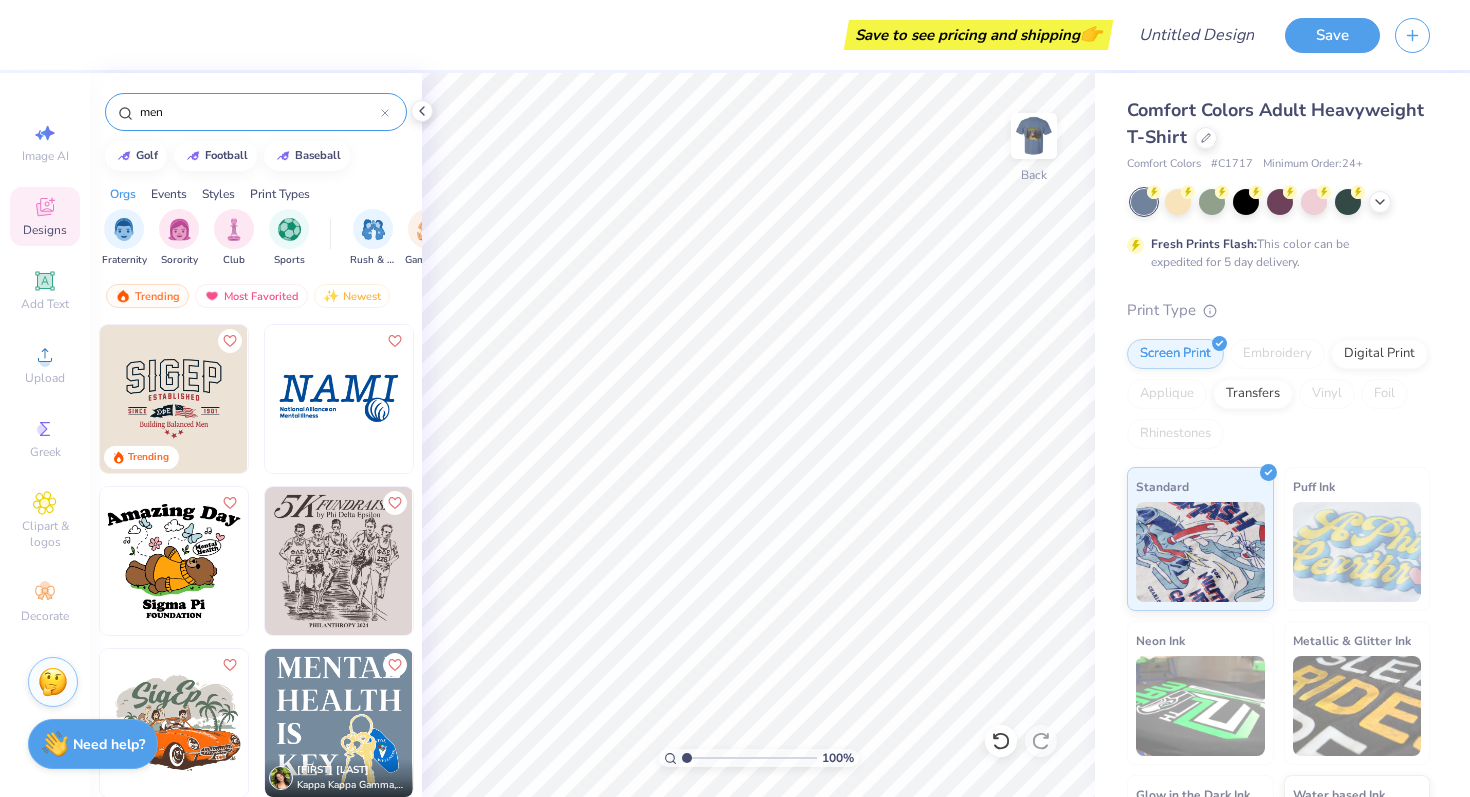 click on "men" at bounding box center [256, 107] 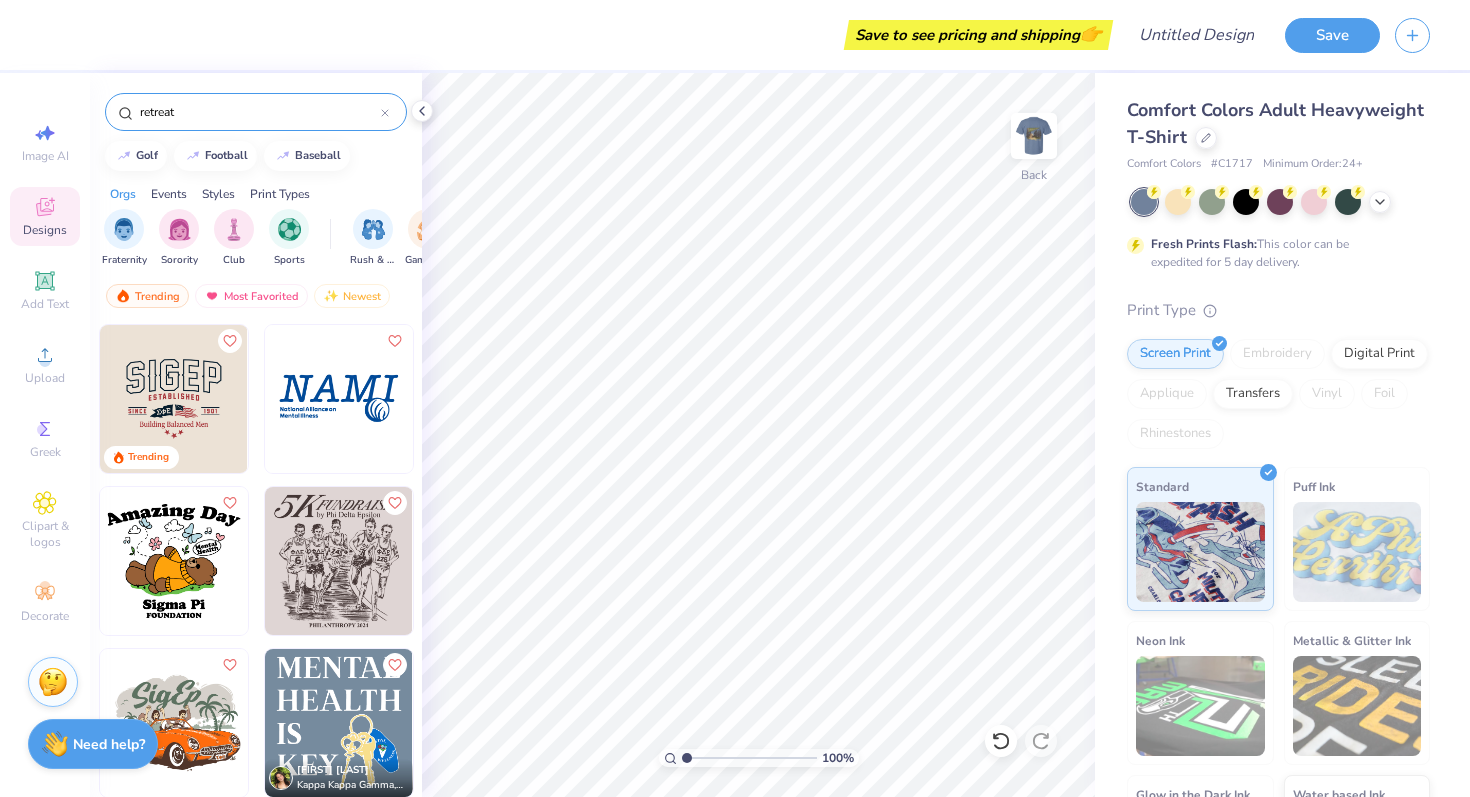 type on "retreat" 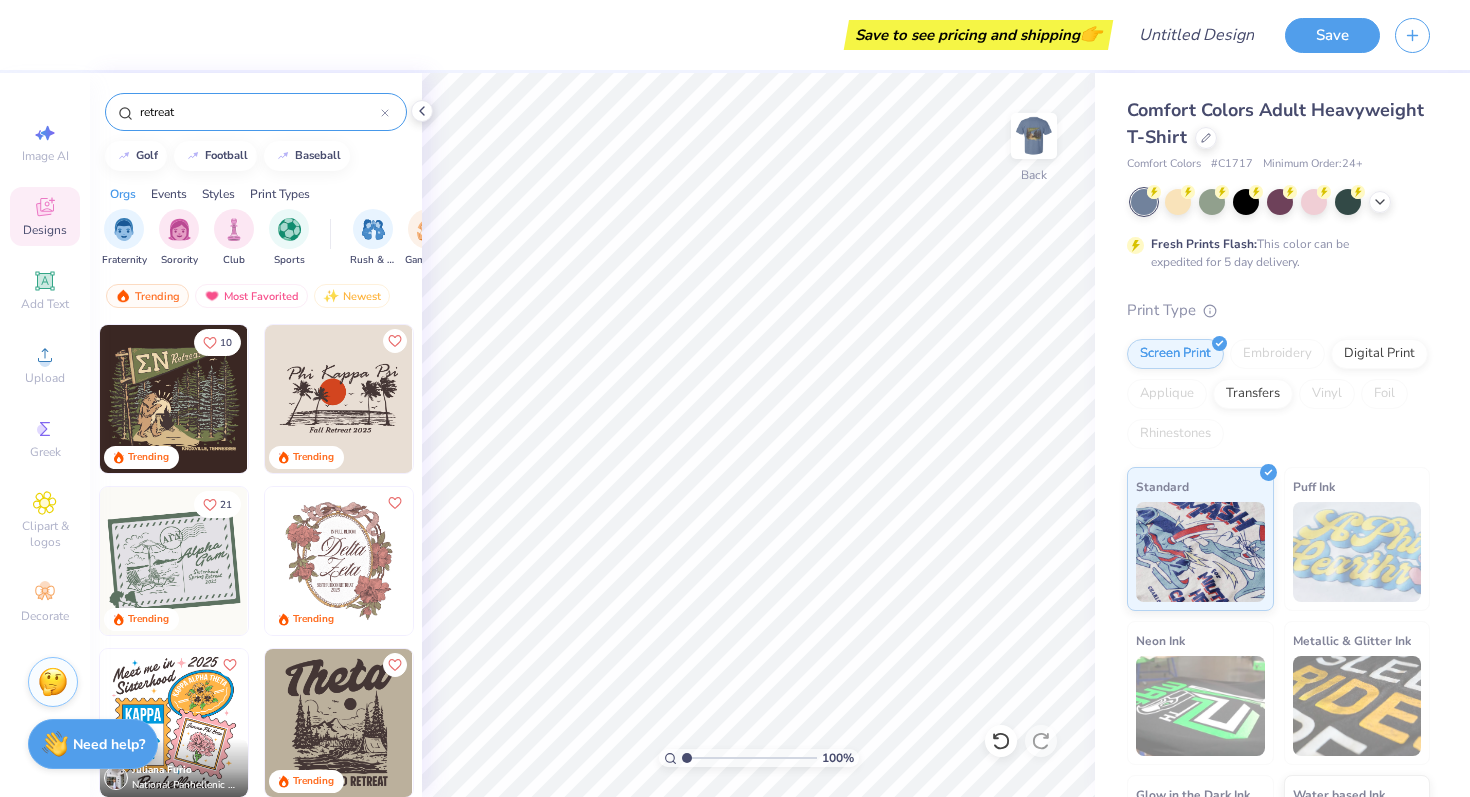 click at bounding box center [174, 399] 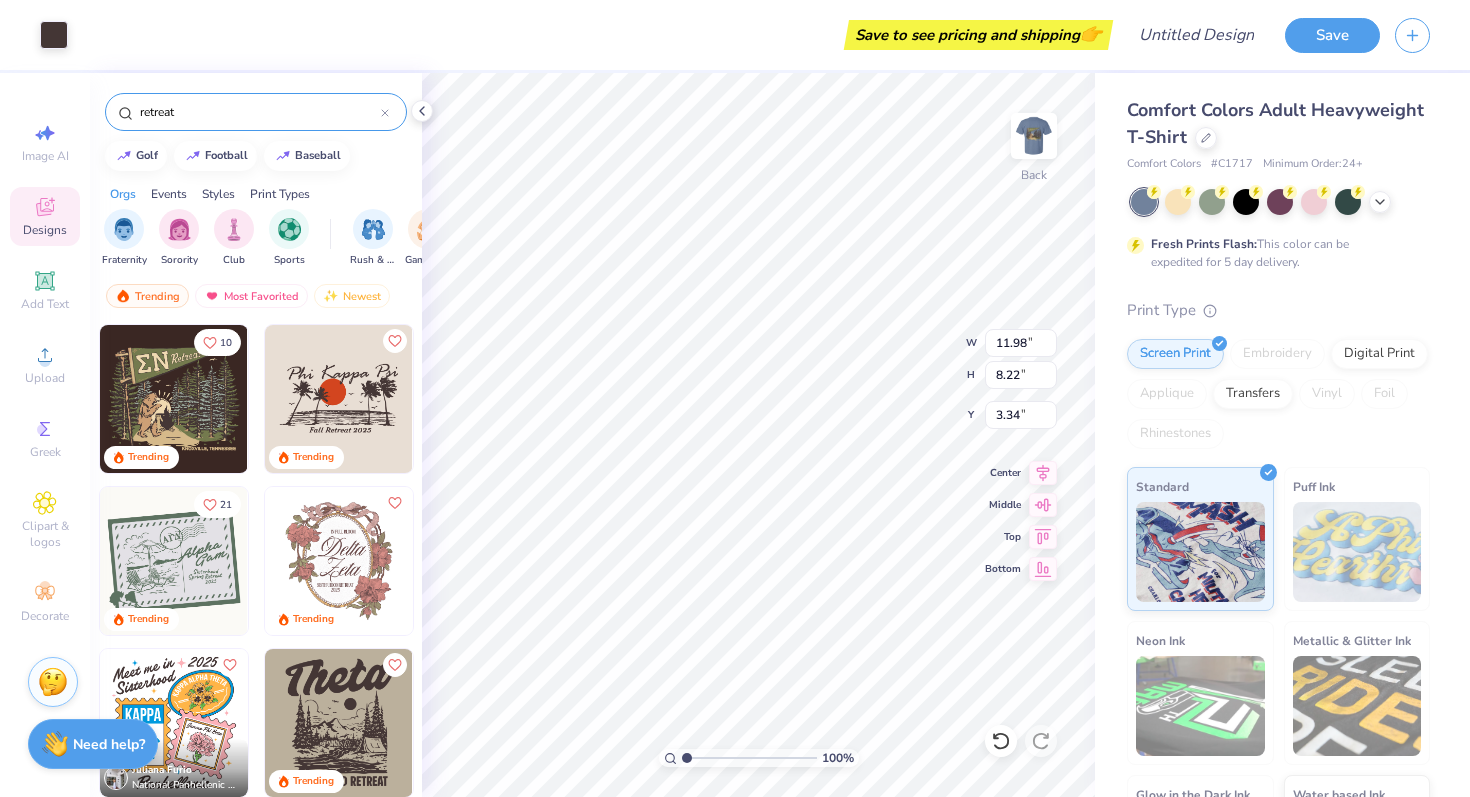 type on "11.98" 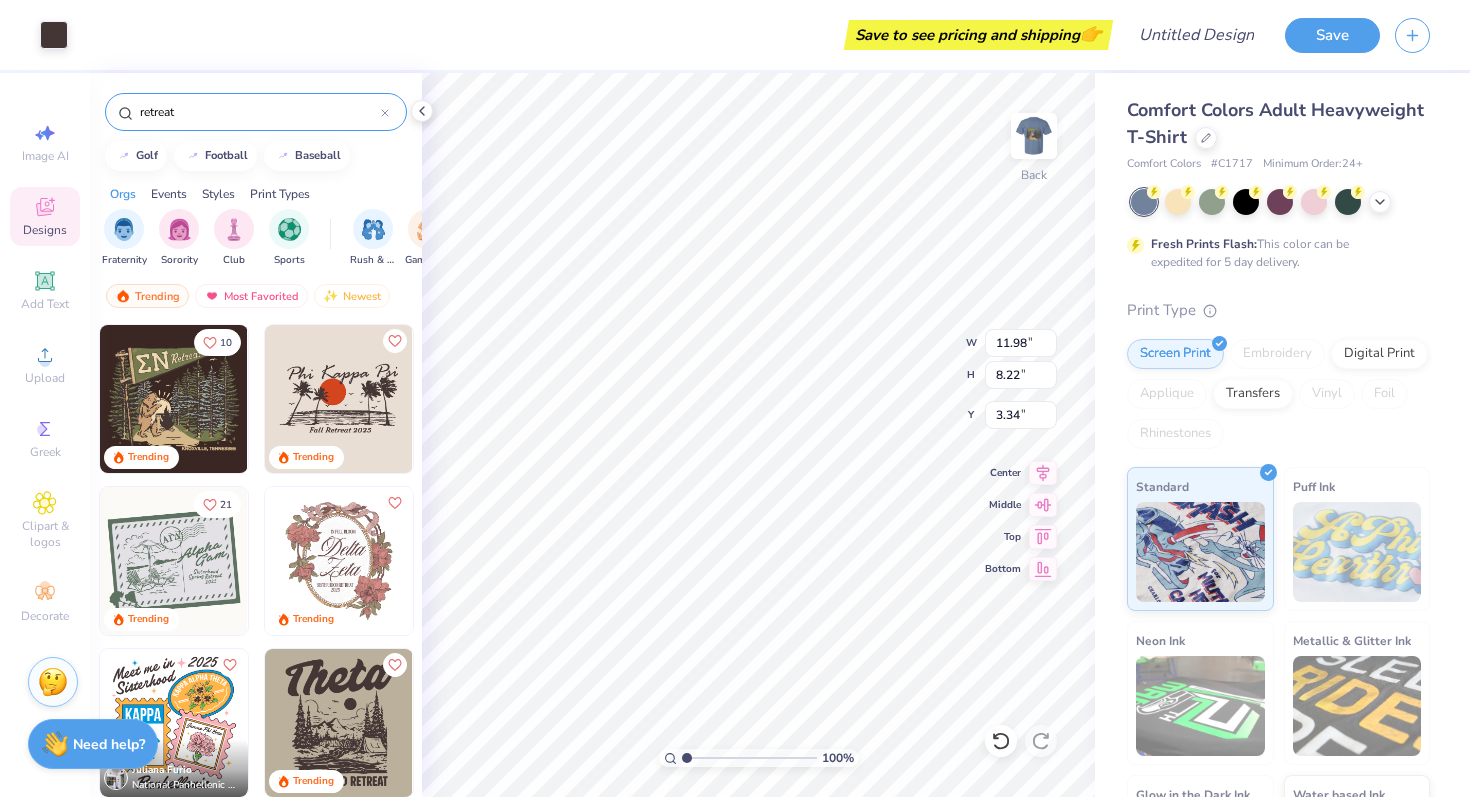 type on "8.22" 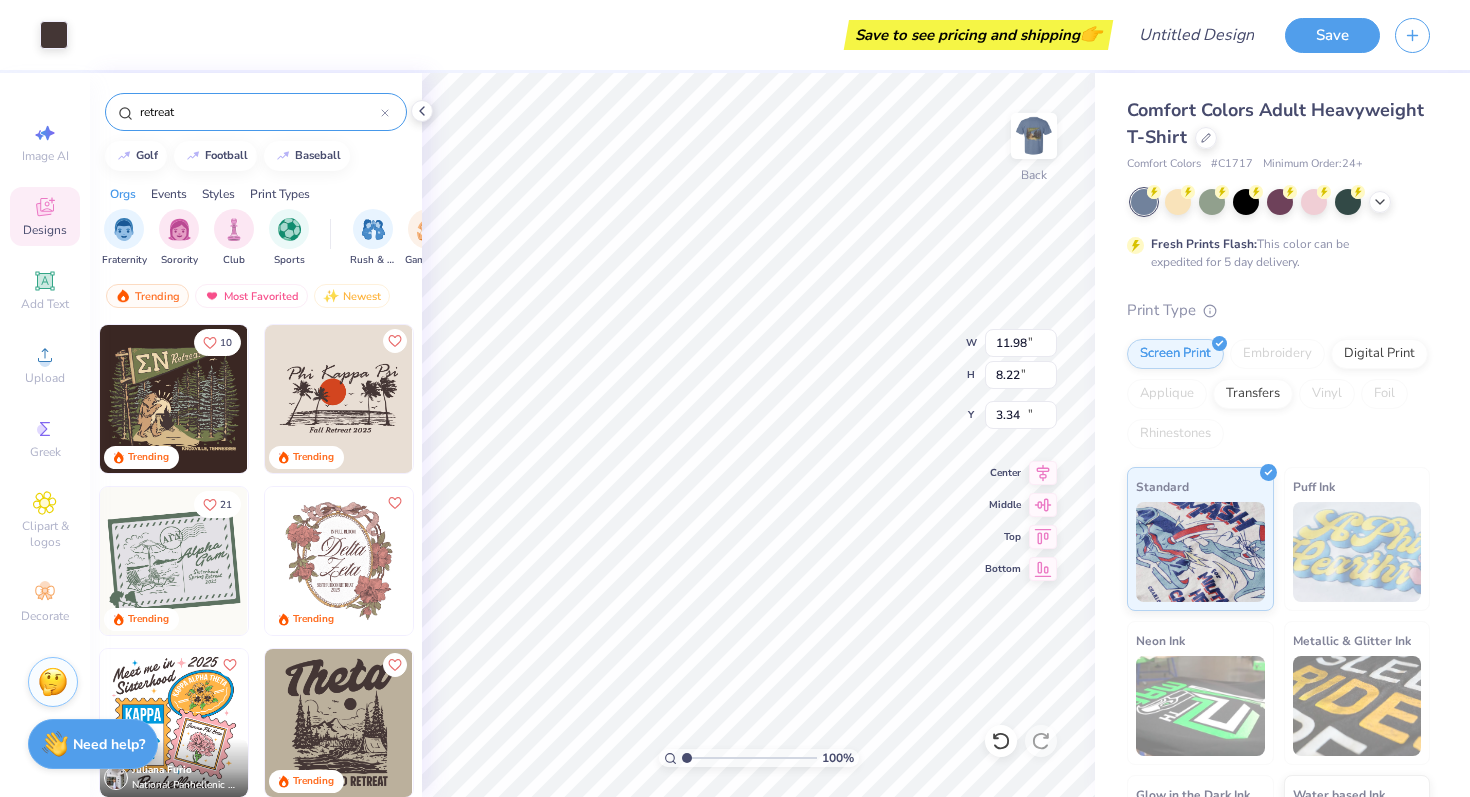 type on "14.64" 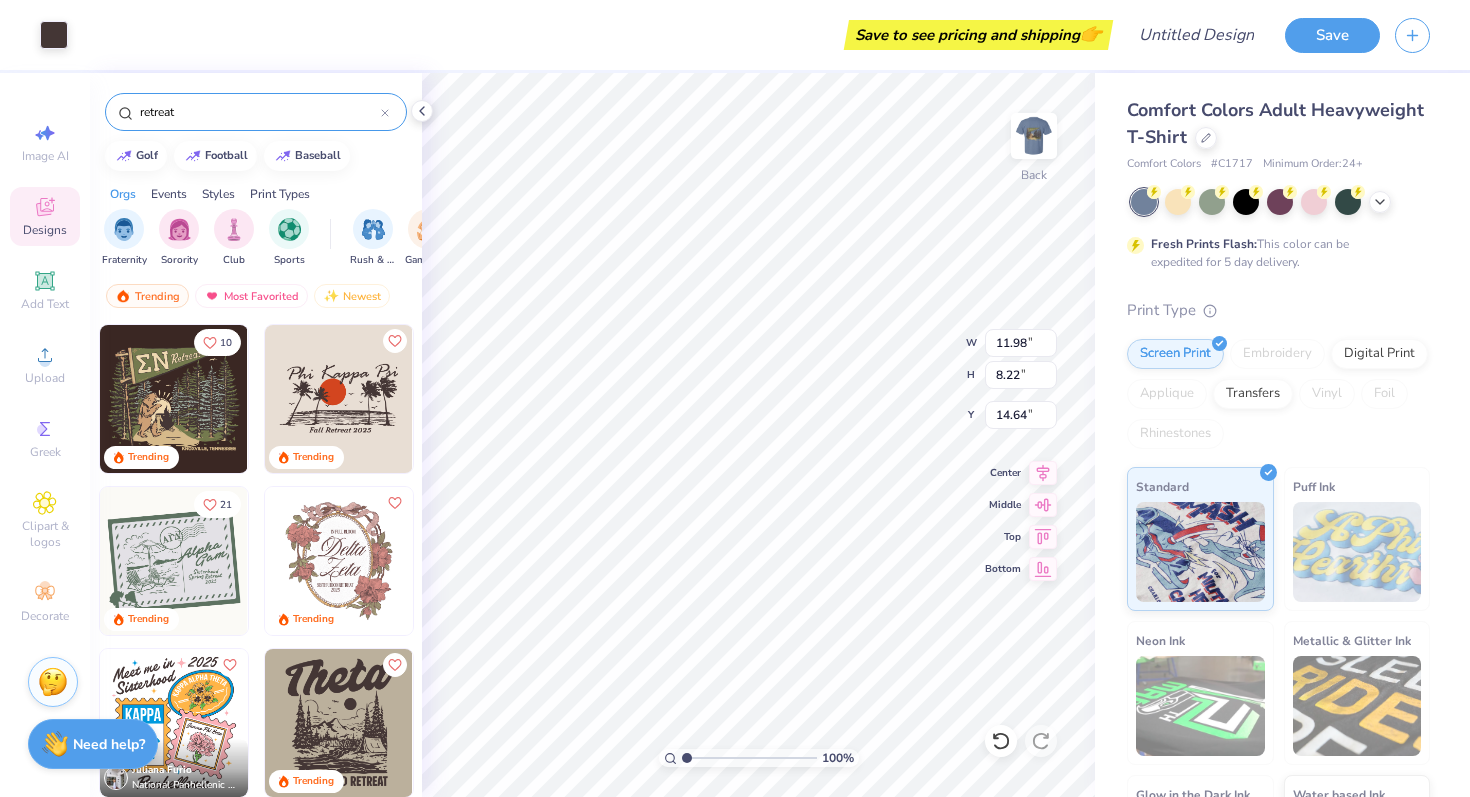 type on "2.40" 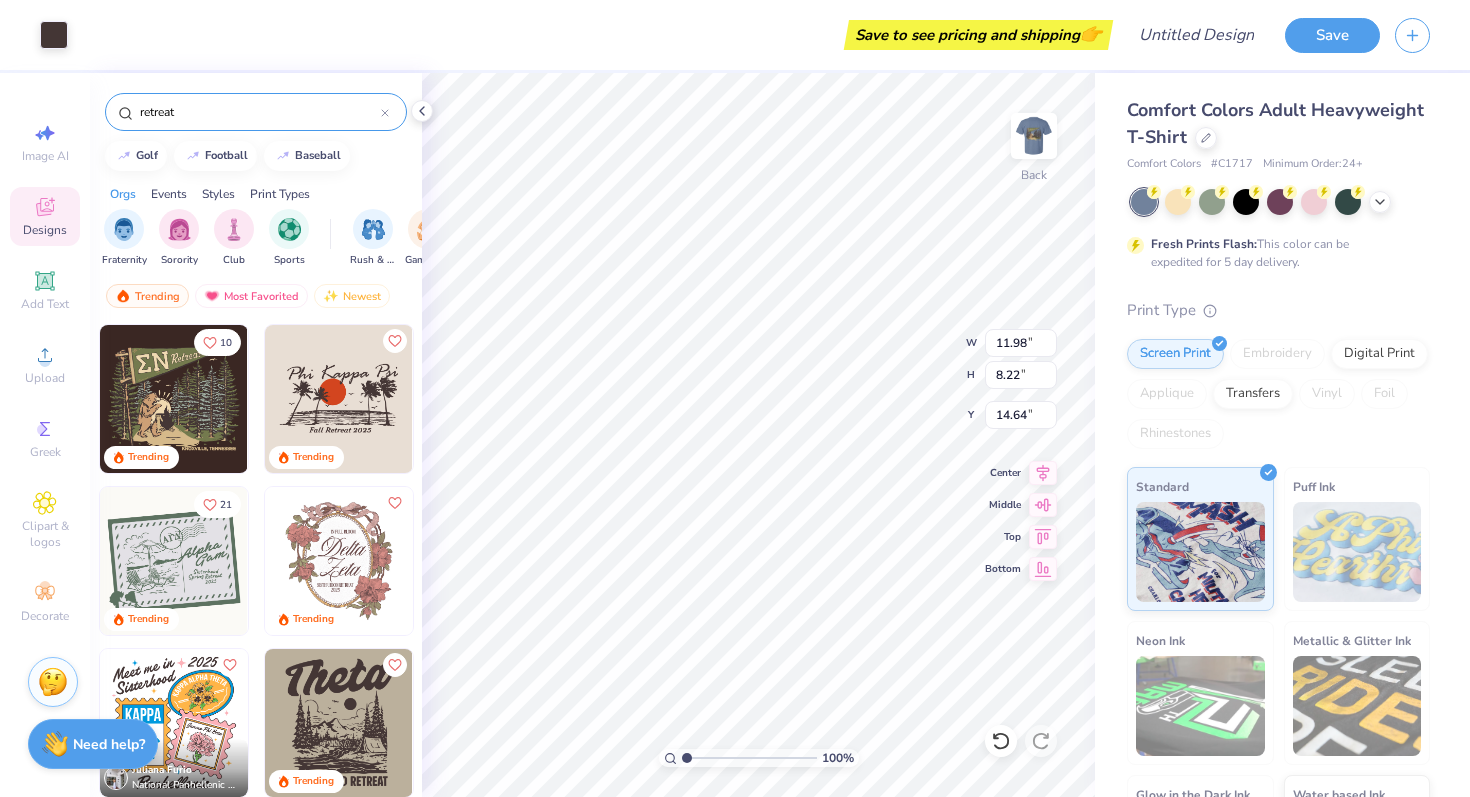 type on "4.15" 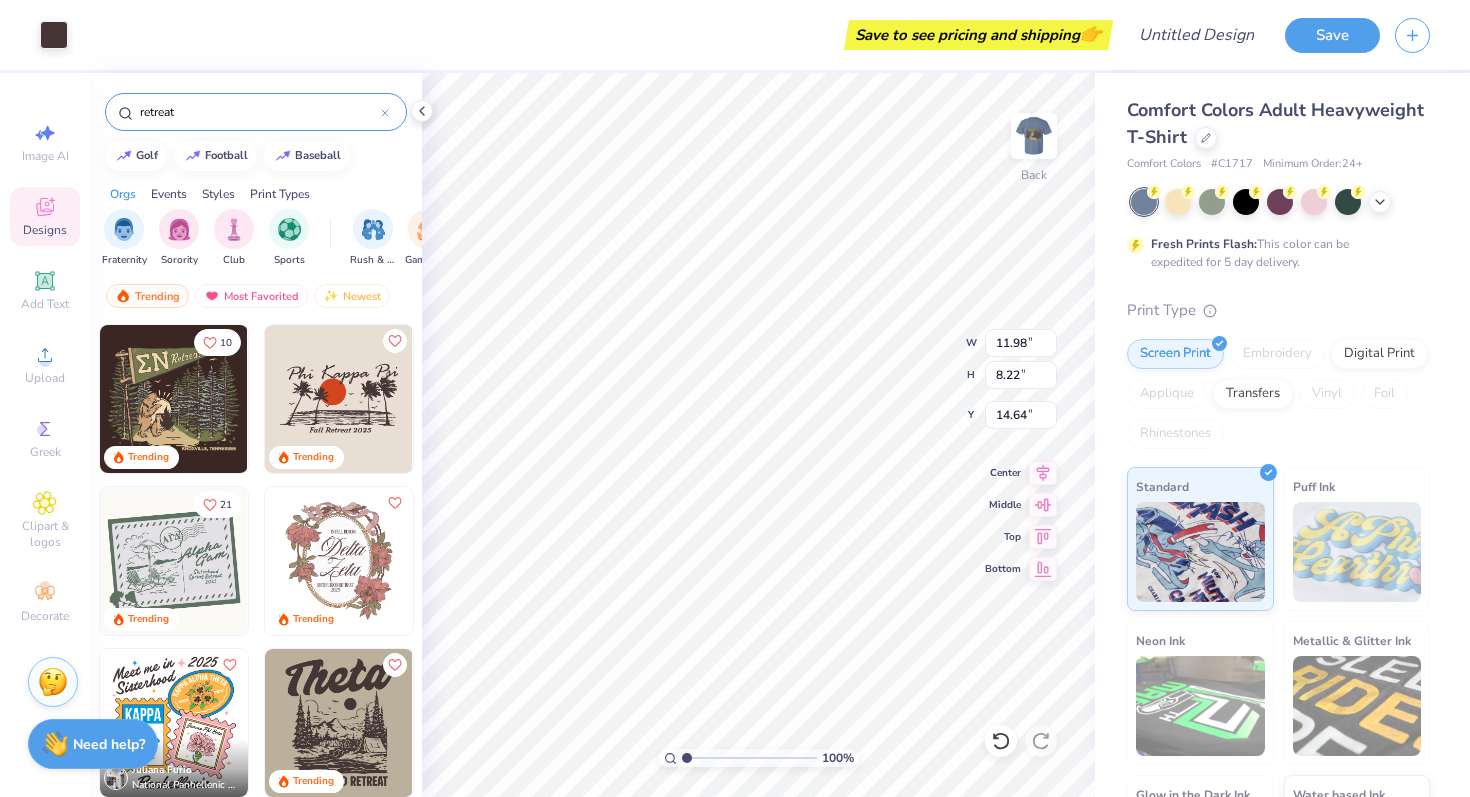 type on "7.14" 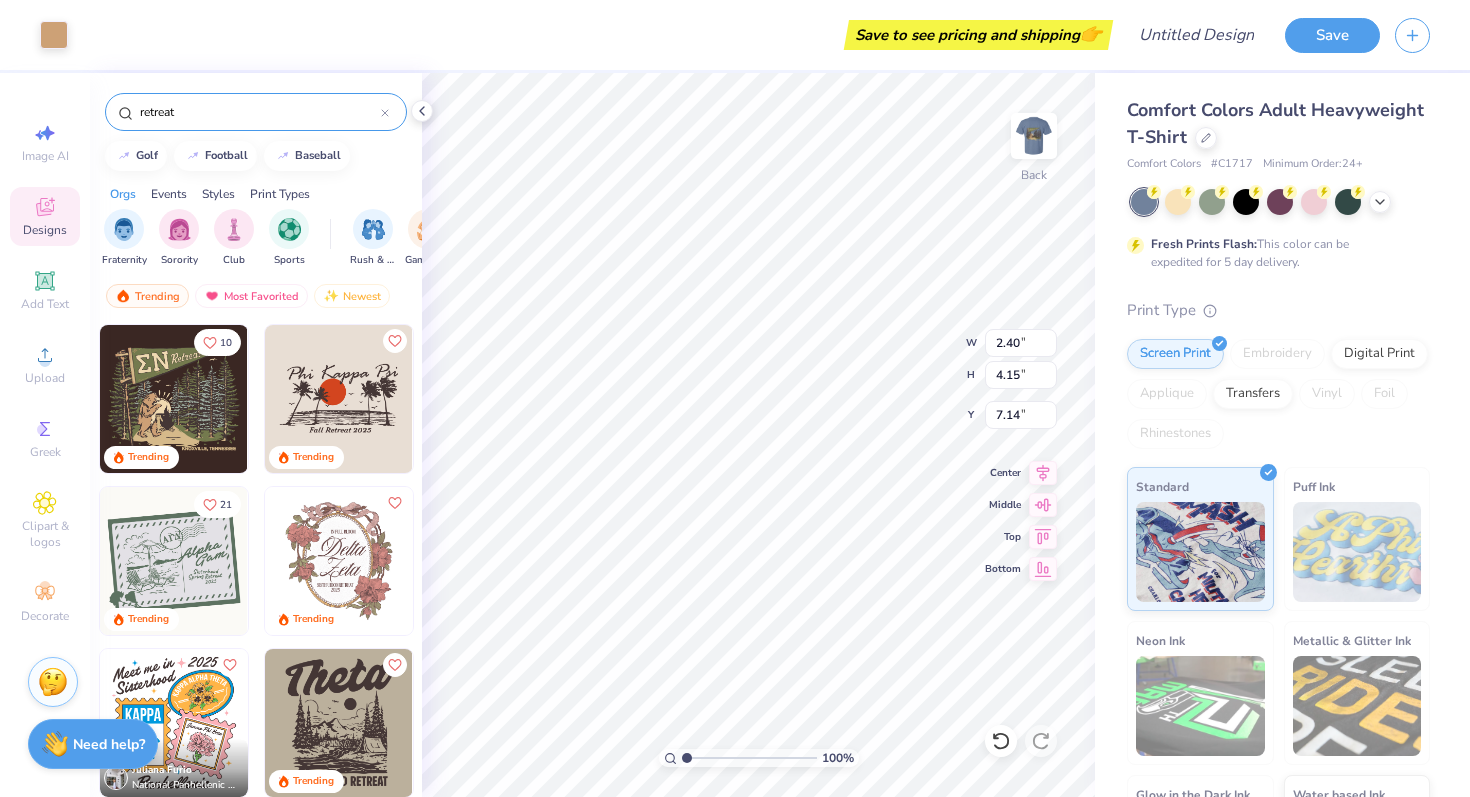 type on "2.31" 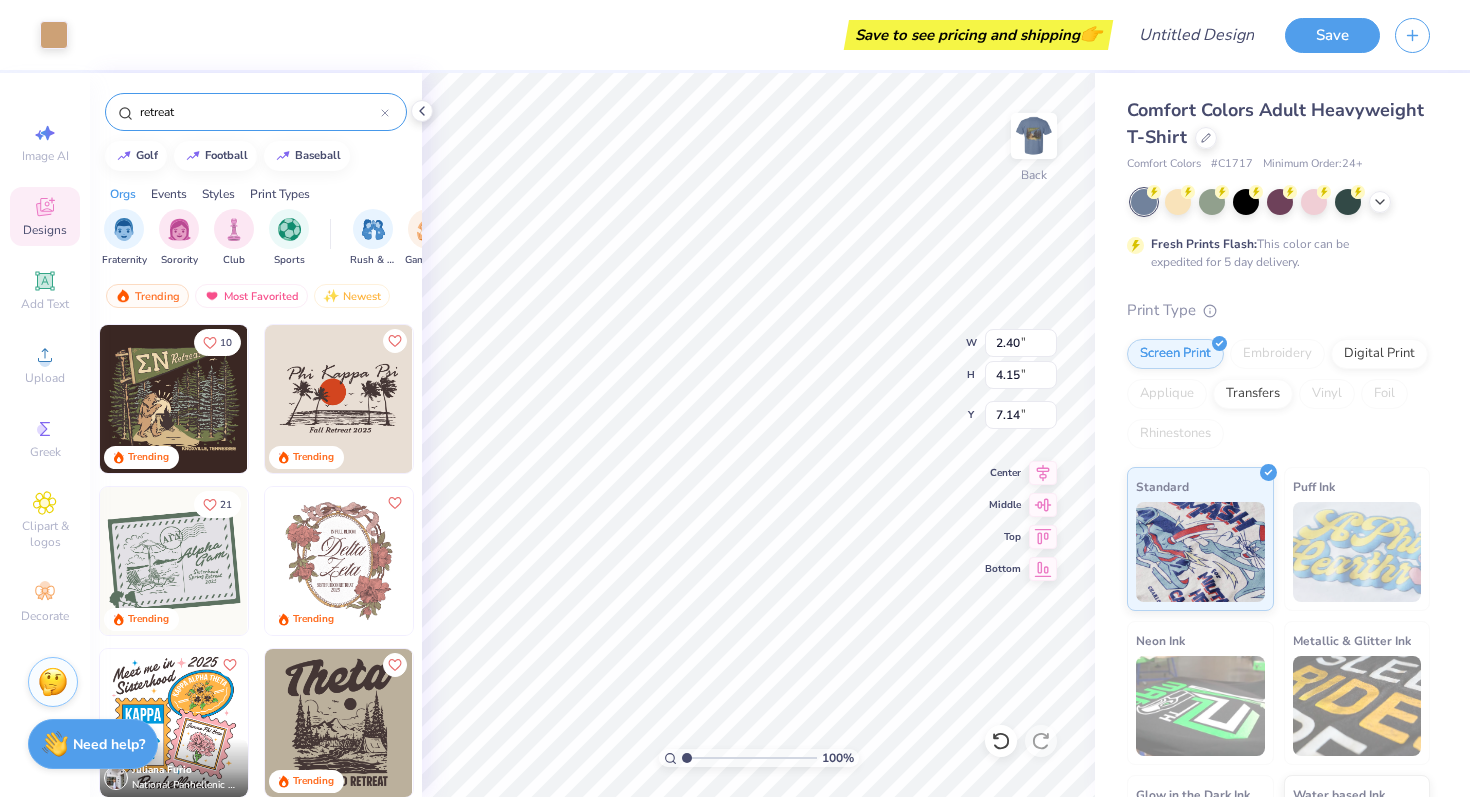 type on "4.08" 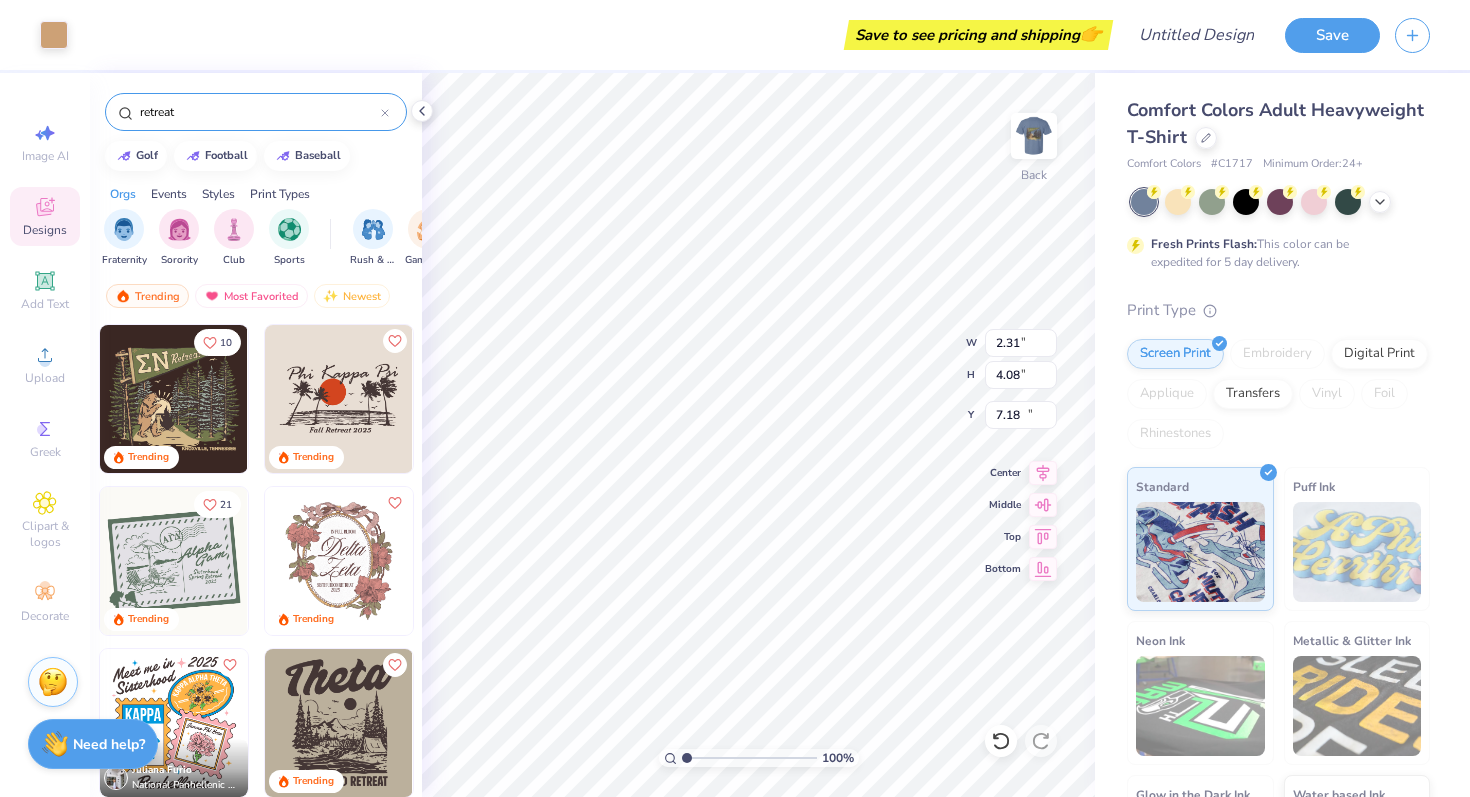 type on "13.14" 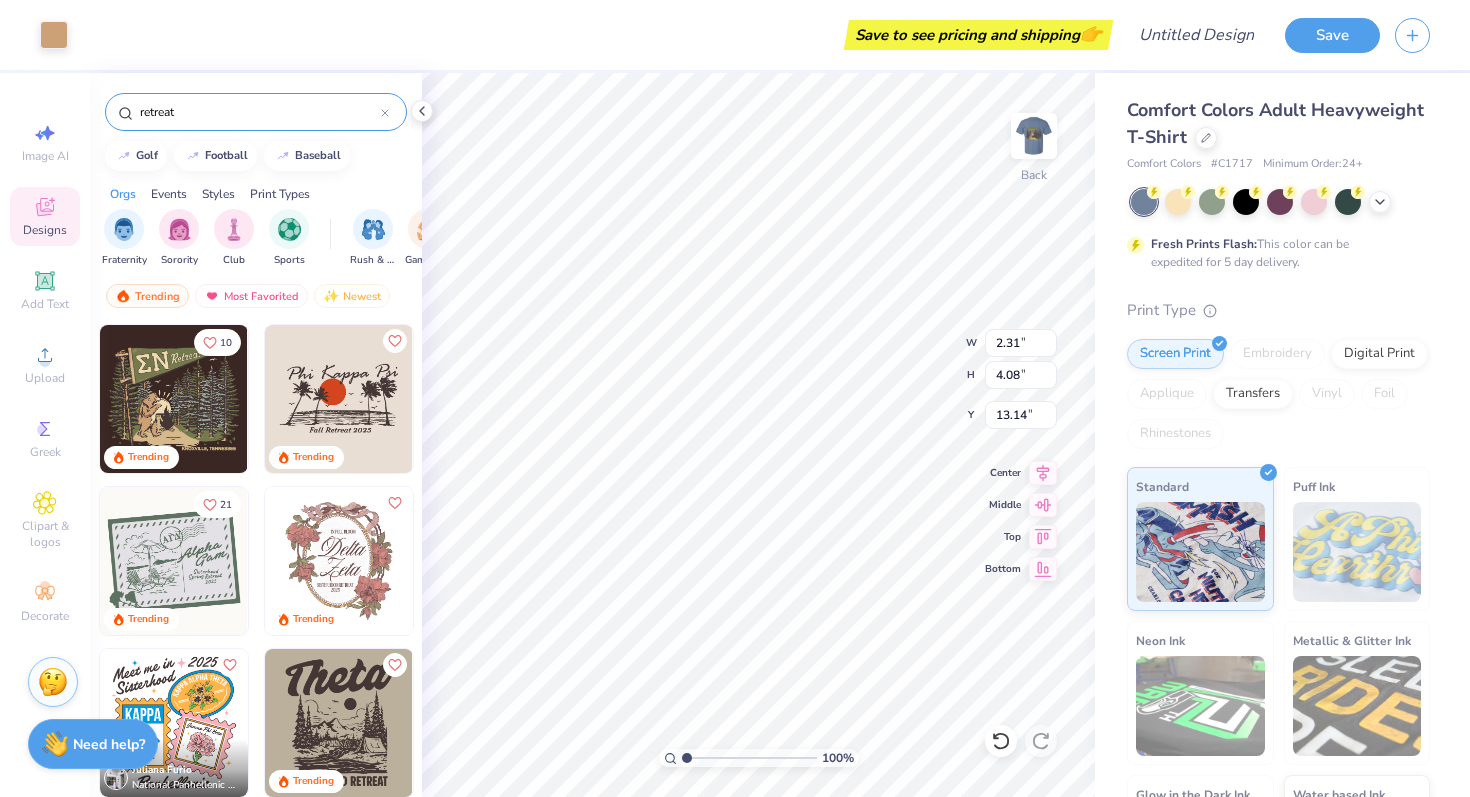 type on "1.00" 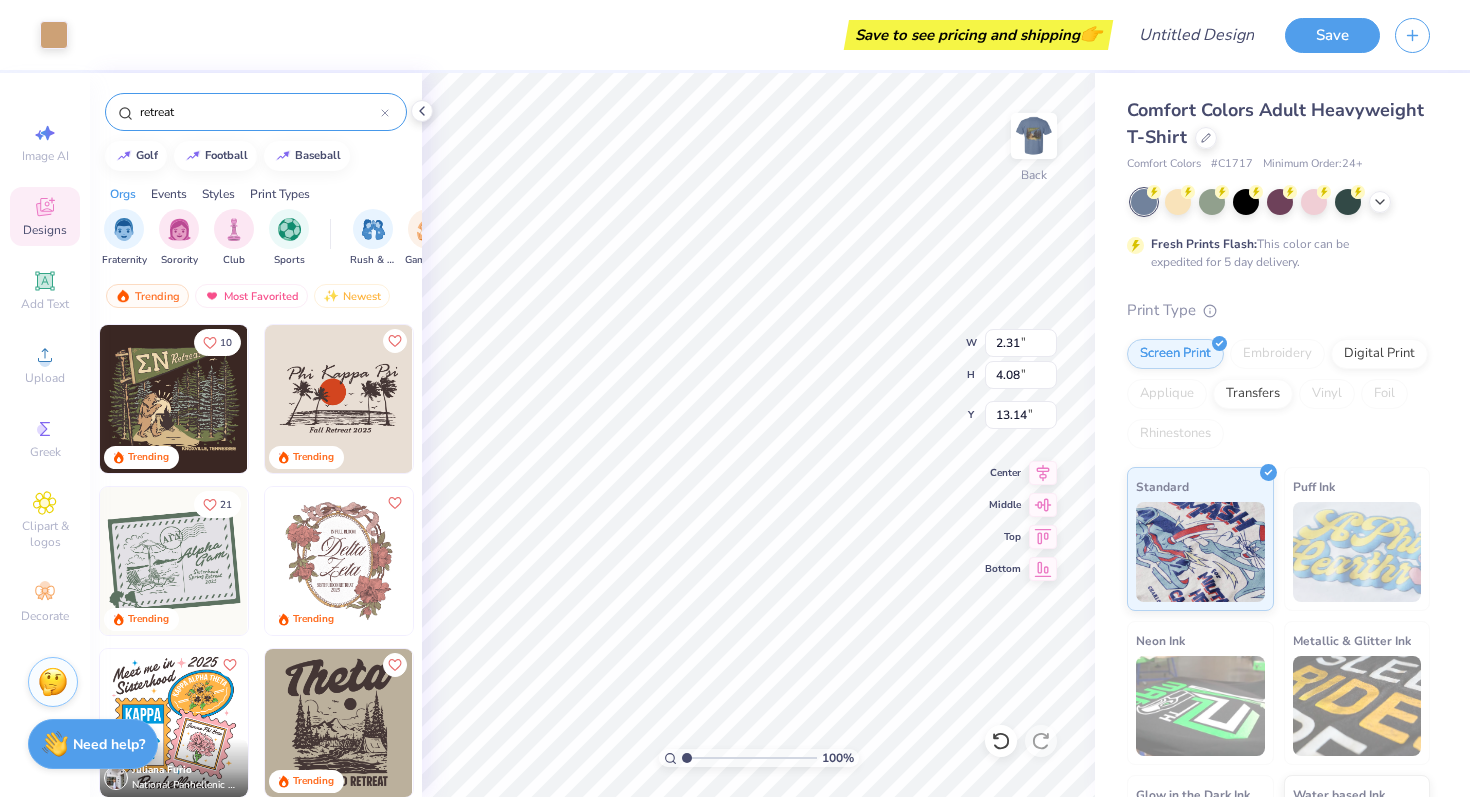 type on "1.42" 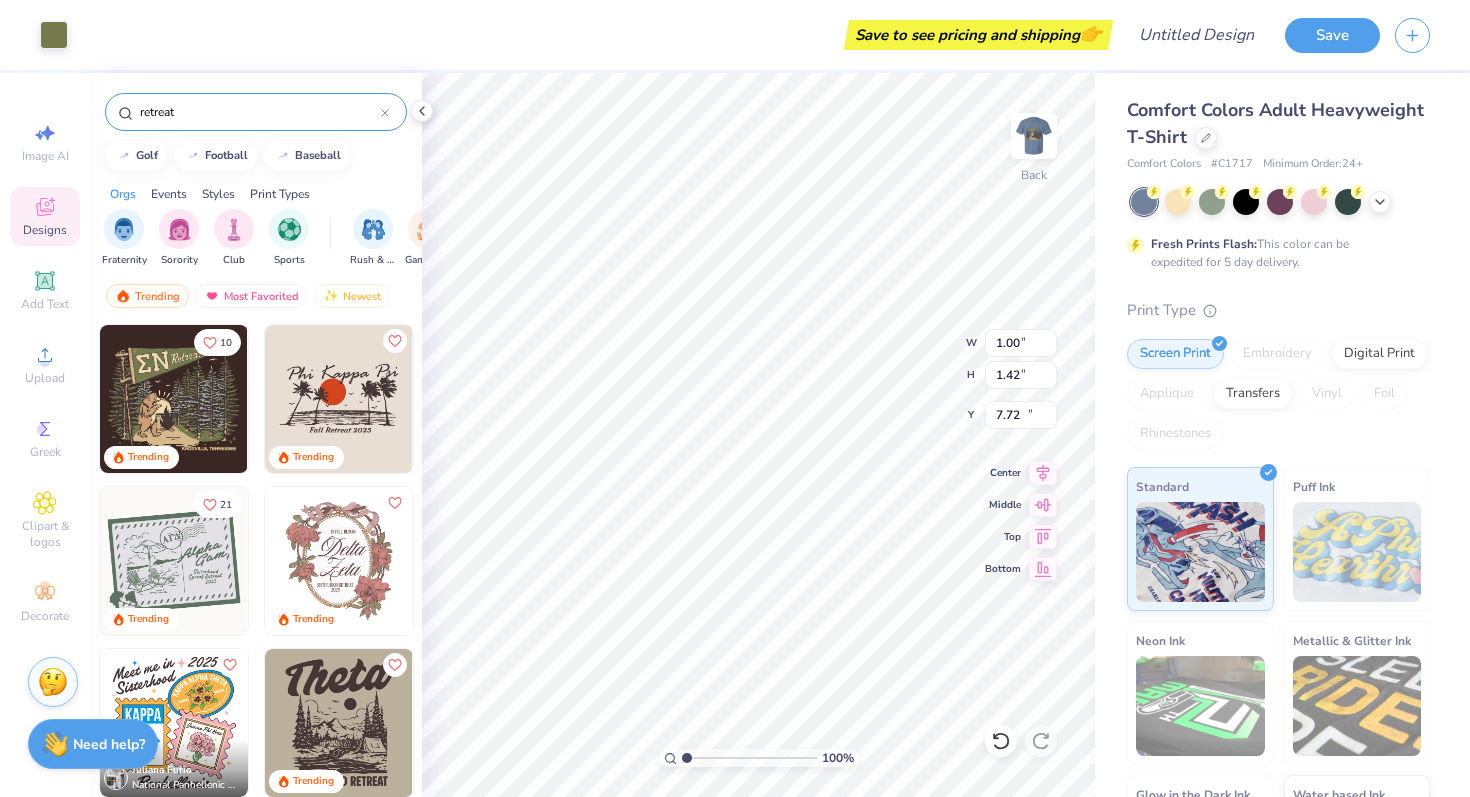 type on "13.80" 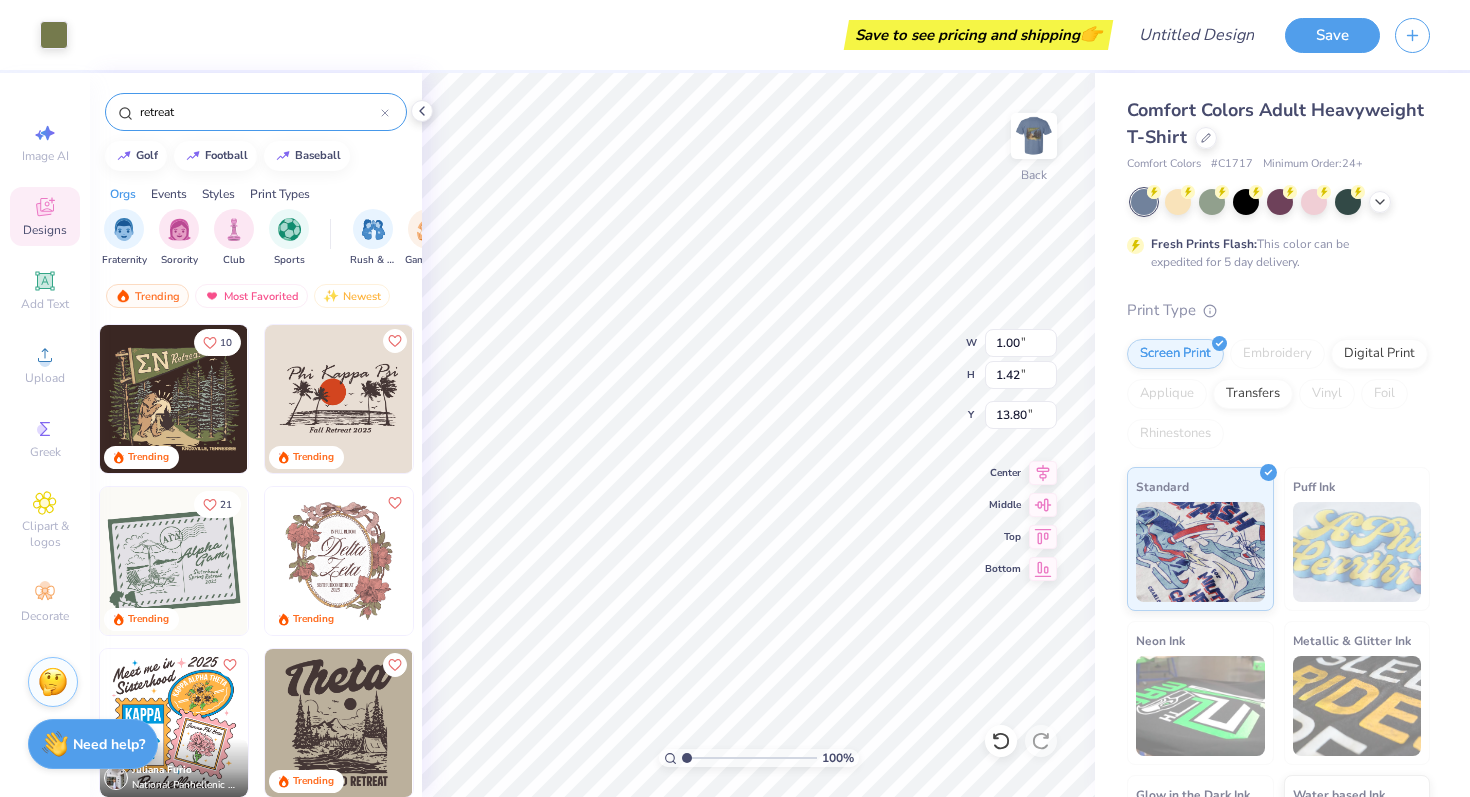 type on "1.43" 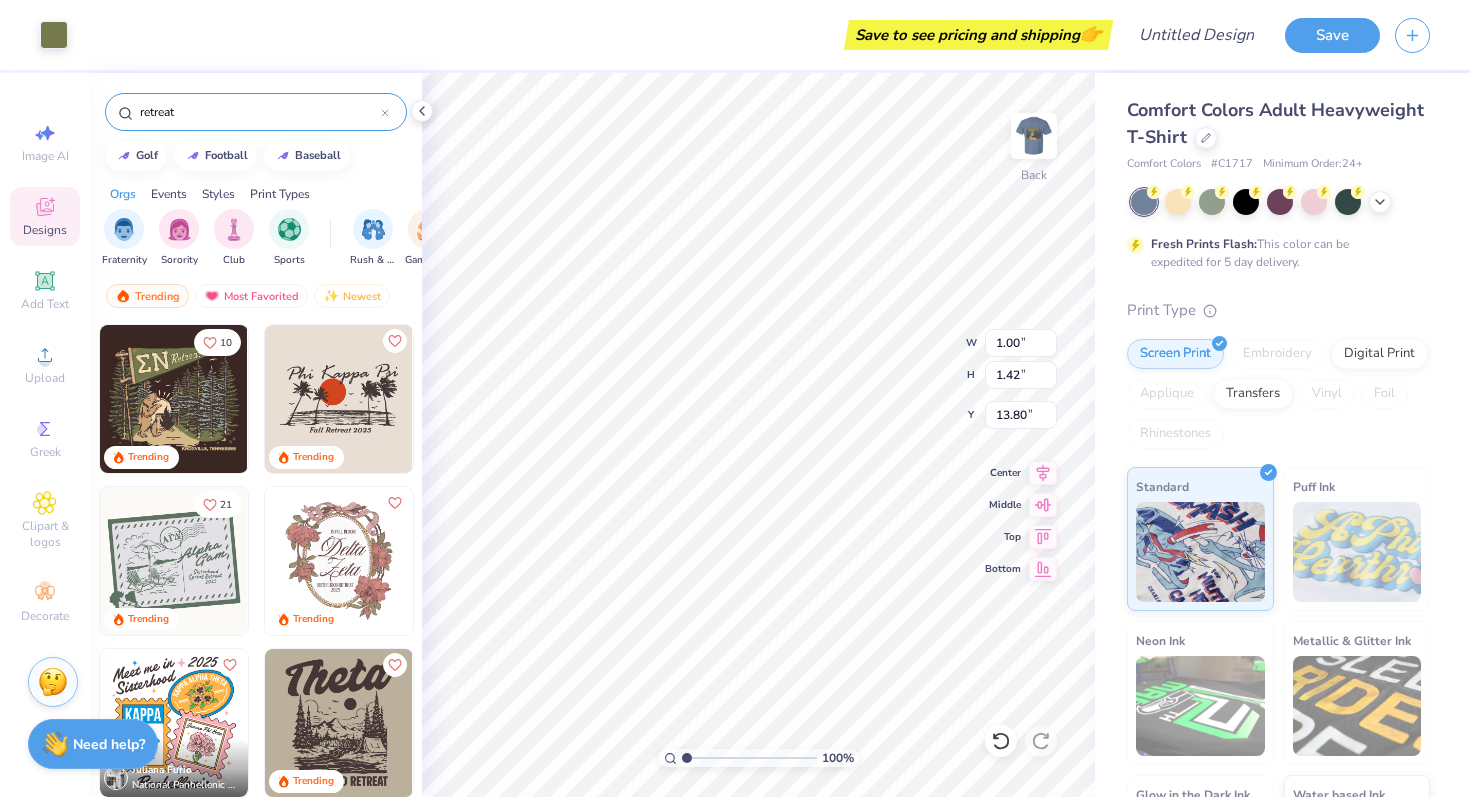 type on "2.47" 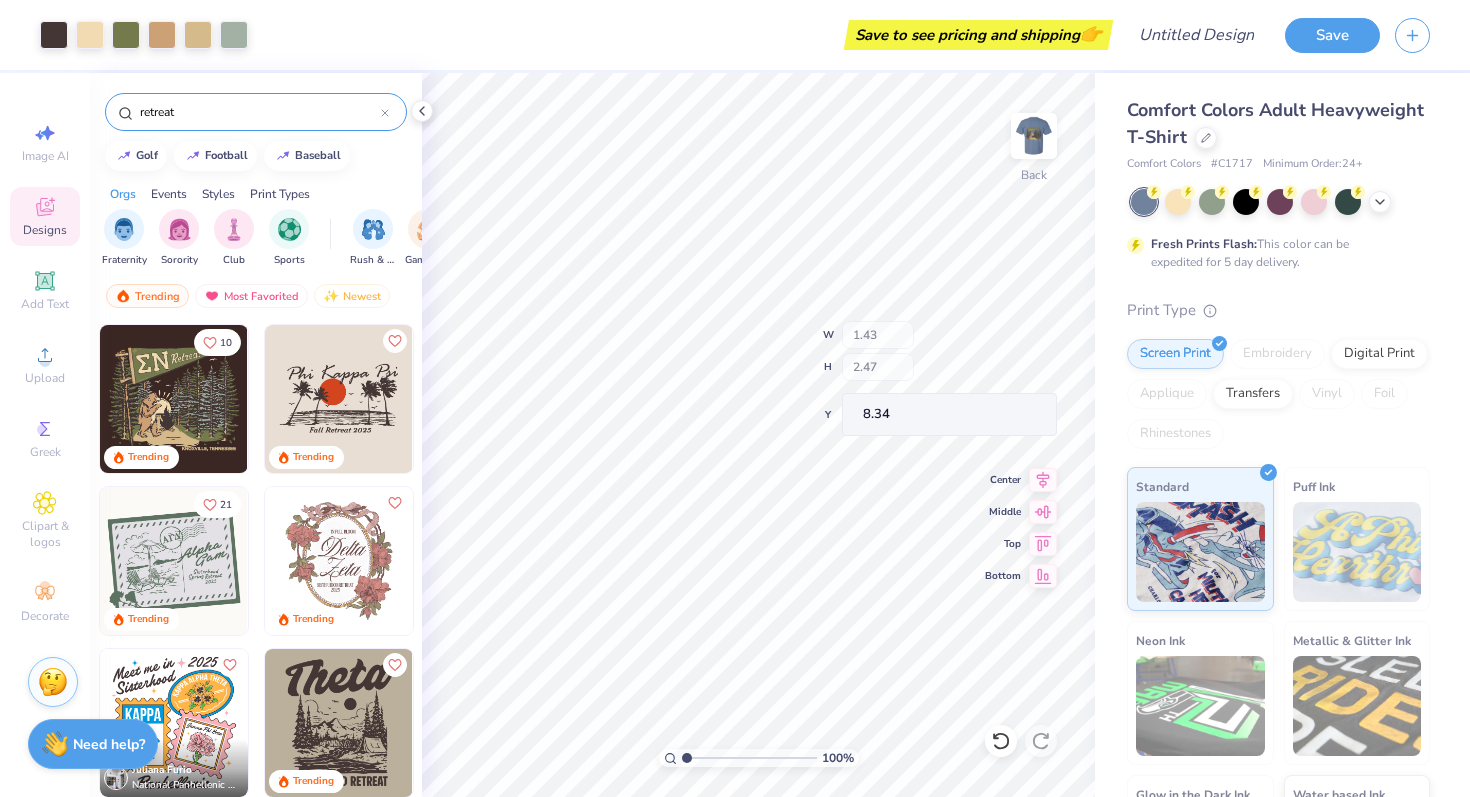 type on "13.14" 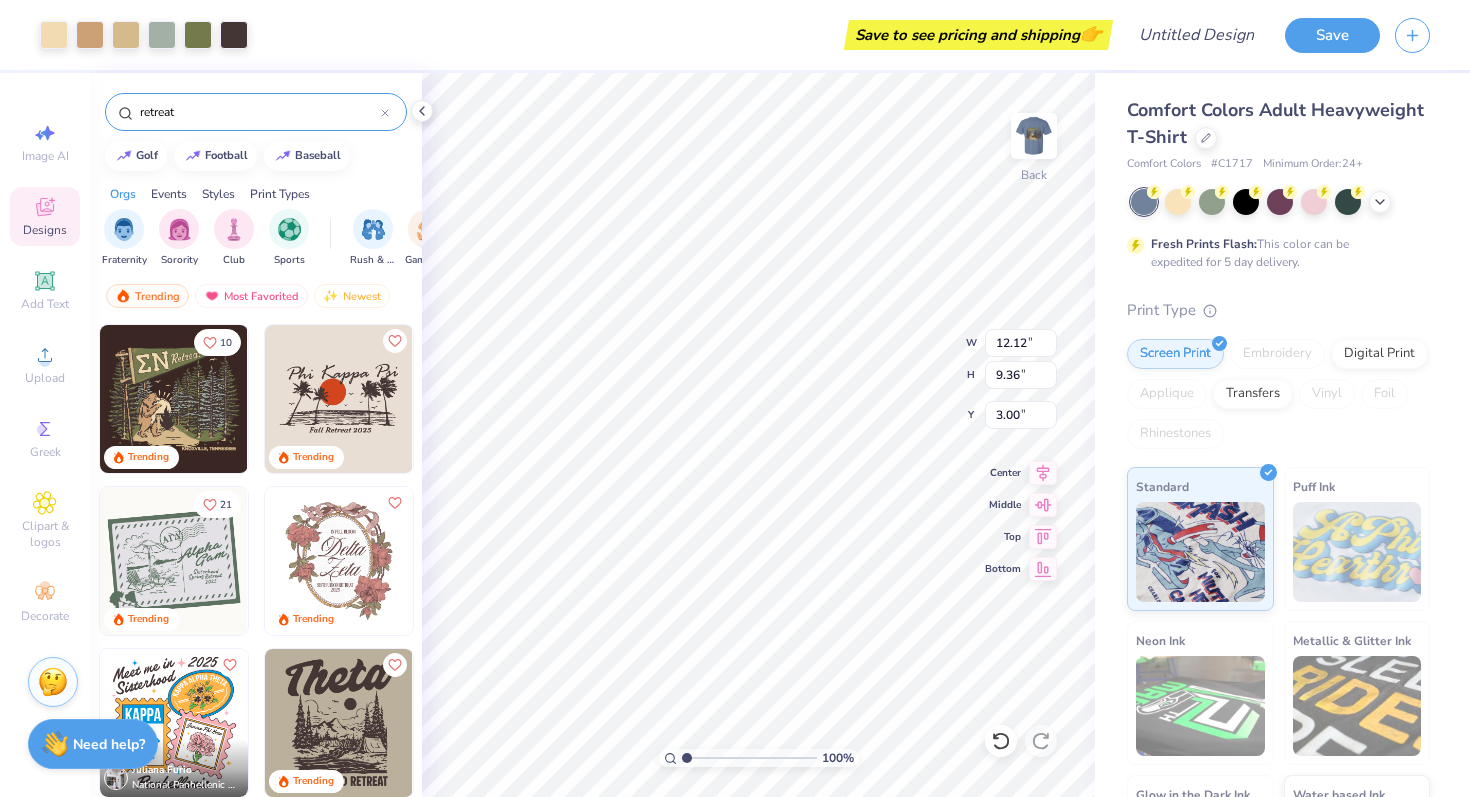 type on "3.00" 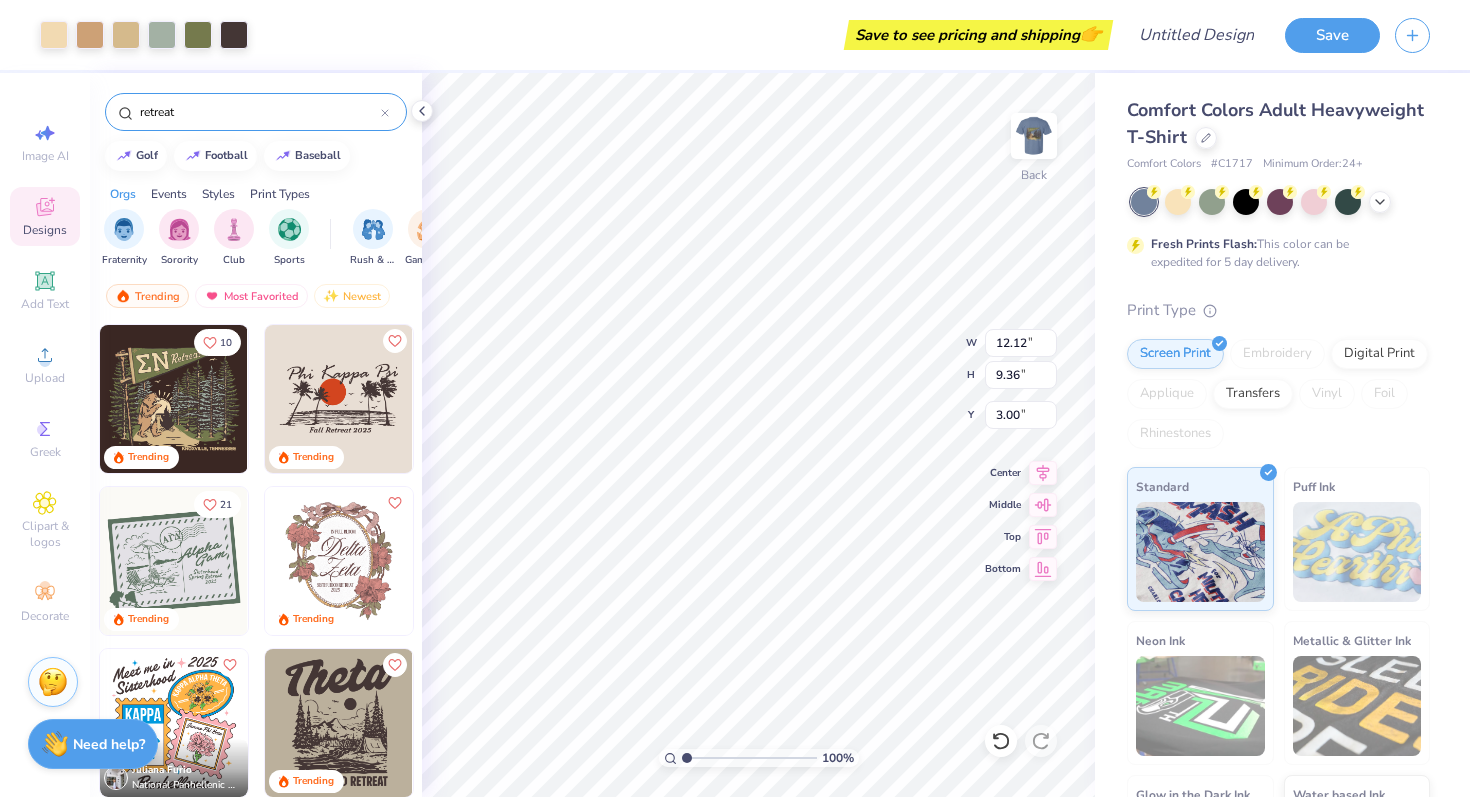click on "100  %" at bounding box center [759, 435] 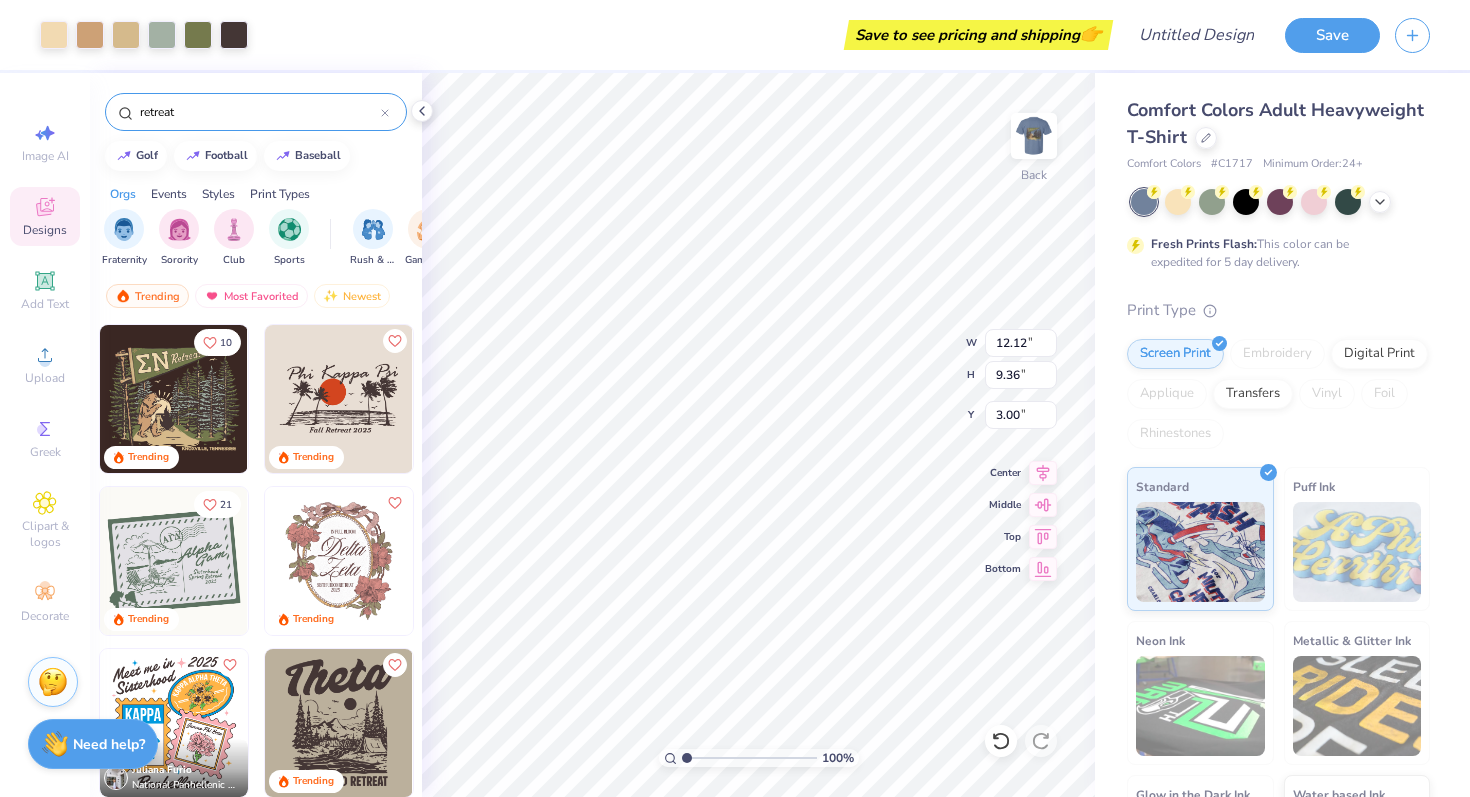 click on "100  %" at bounding box center [759, 435] 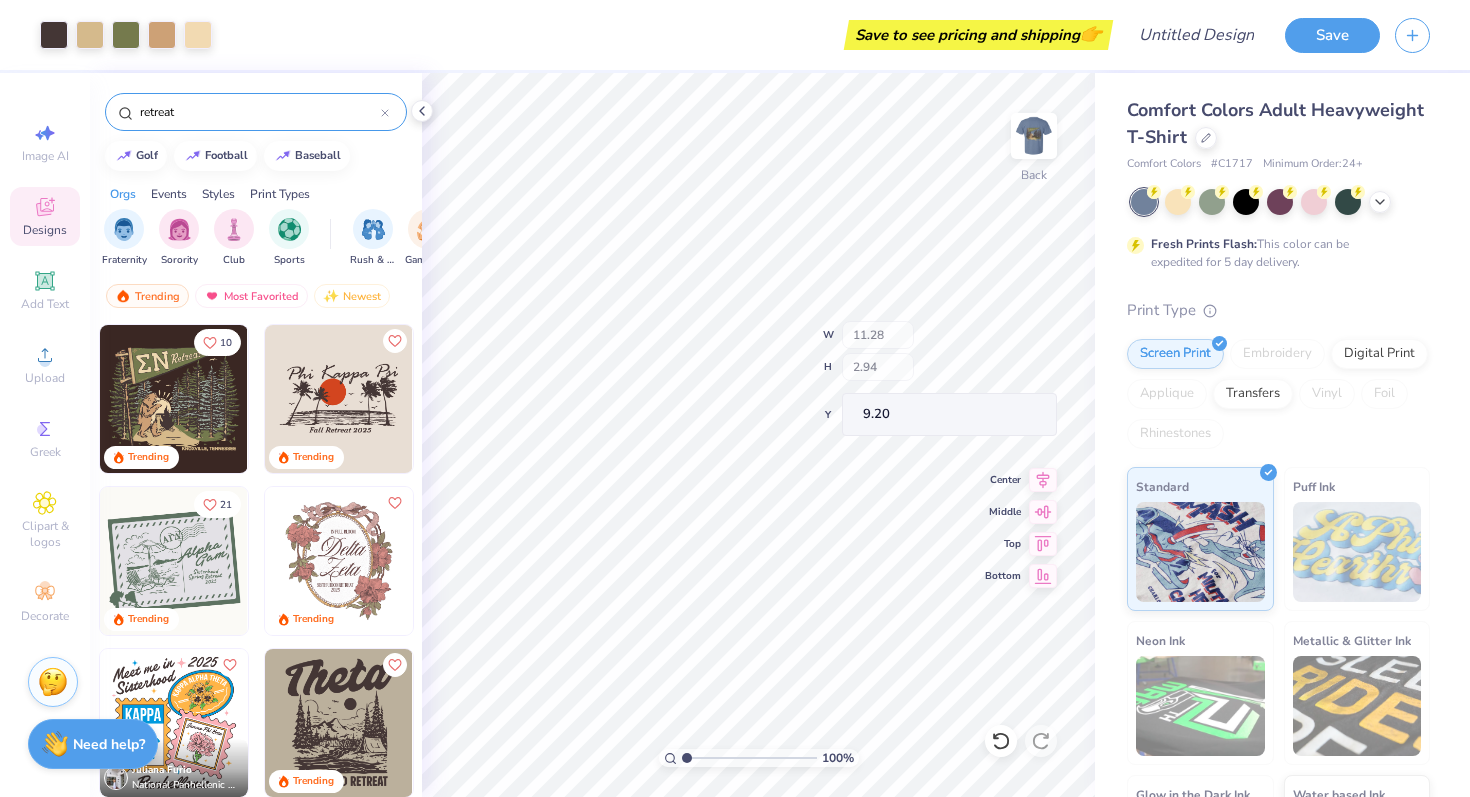 type on "9.20" 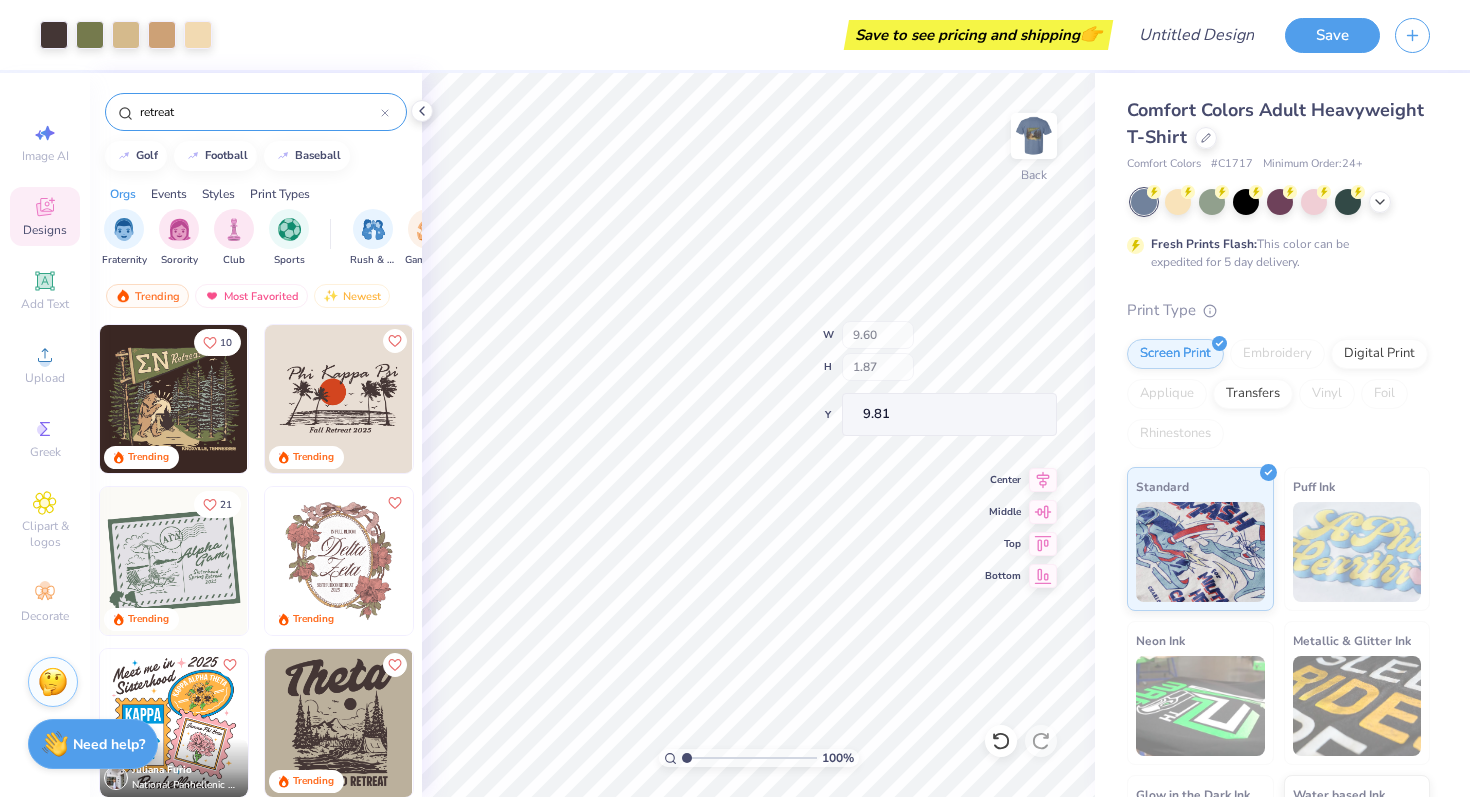 type on "6.63" 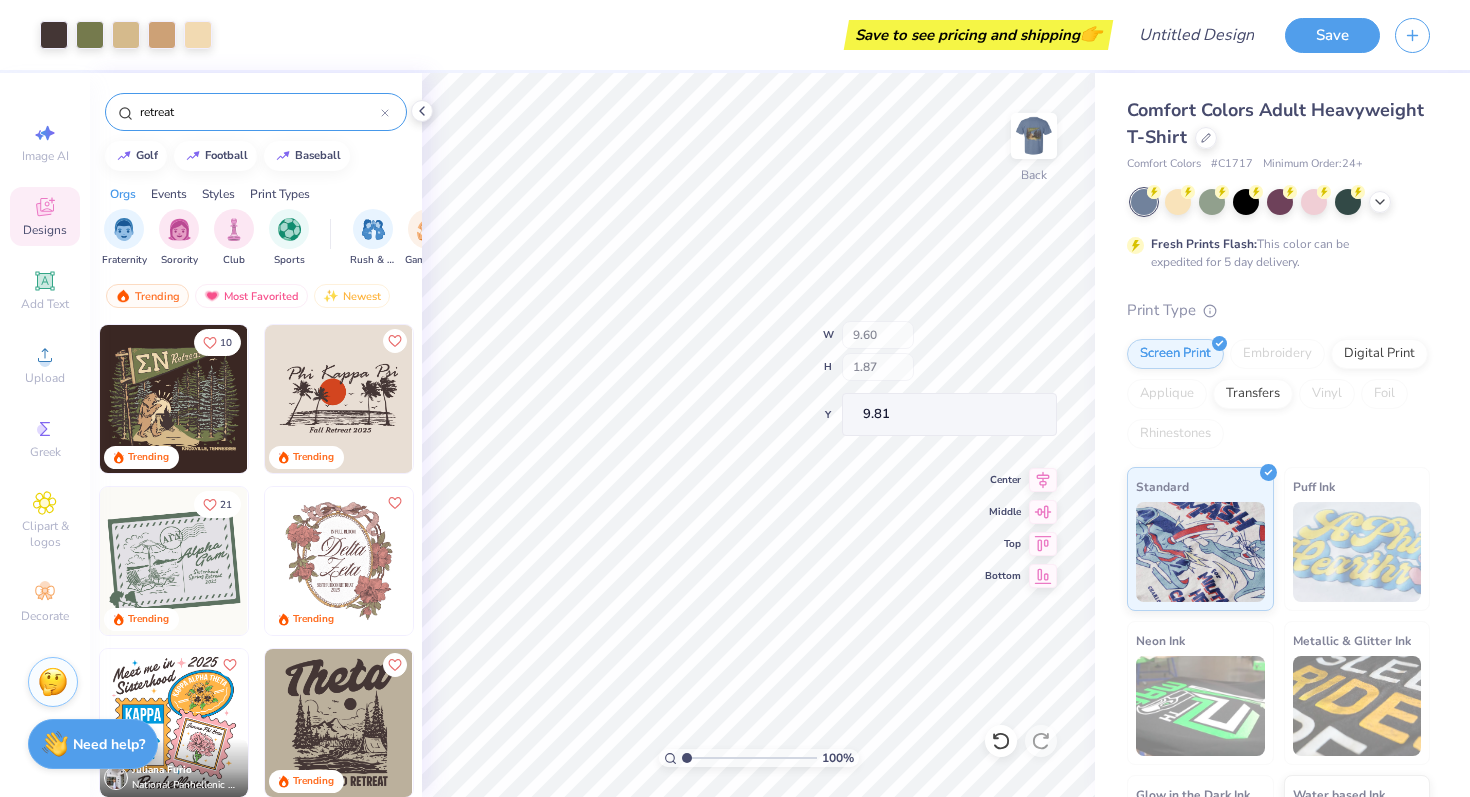 type on "2.91" 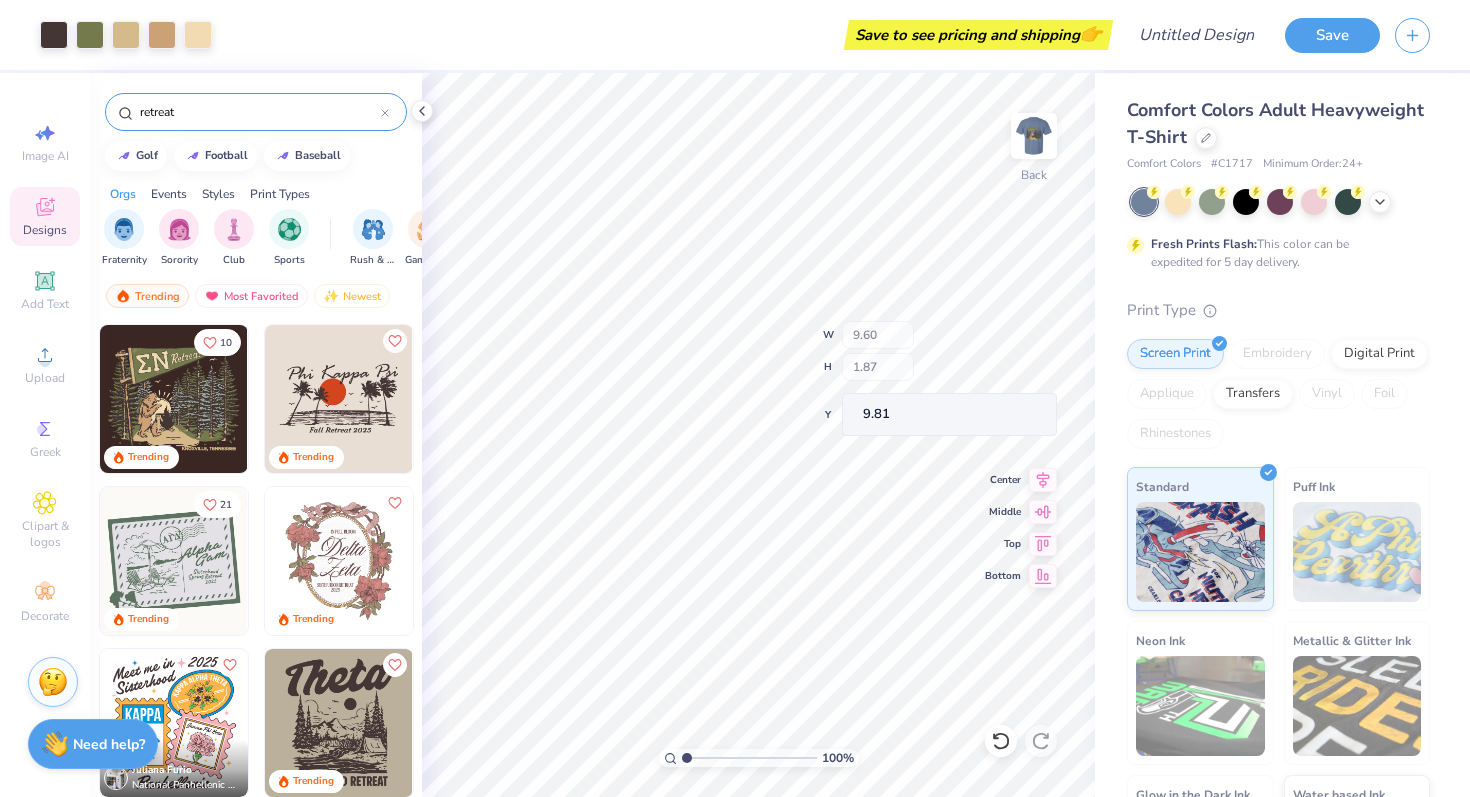 type on "9.22" 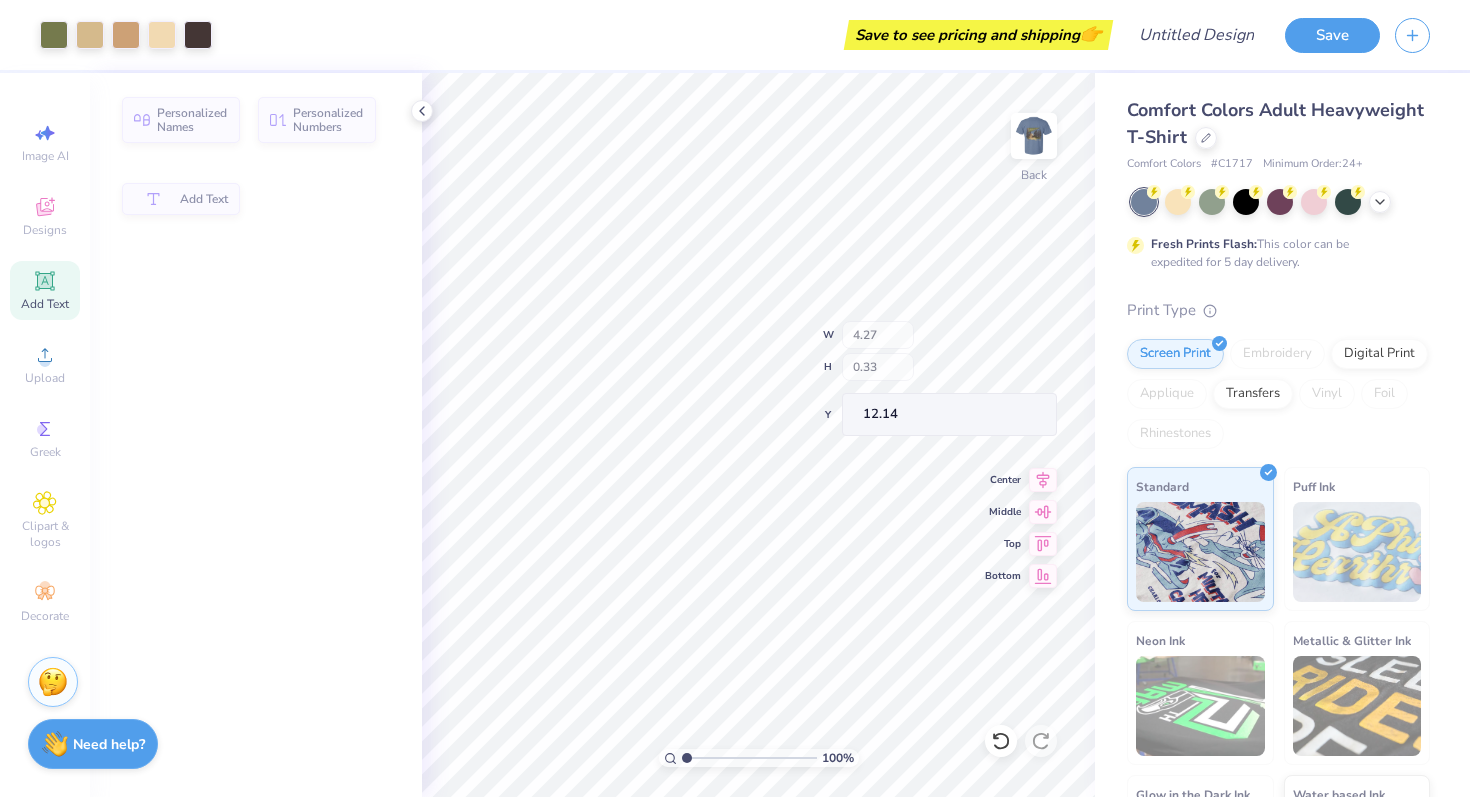 type on "12.17" 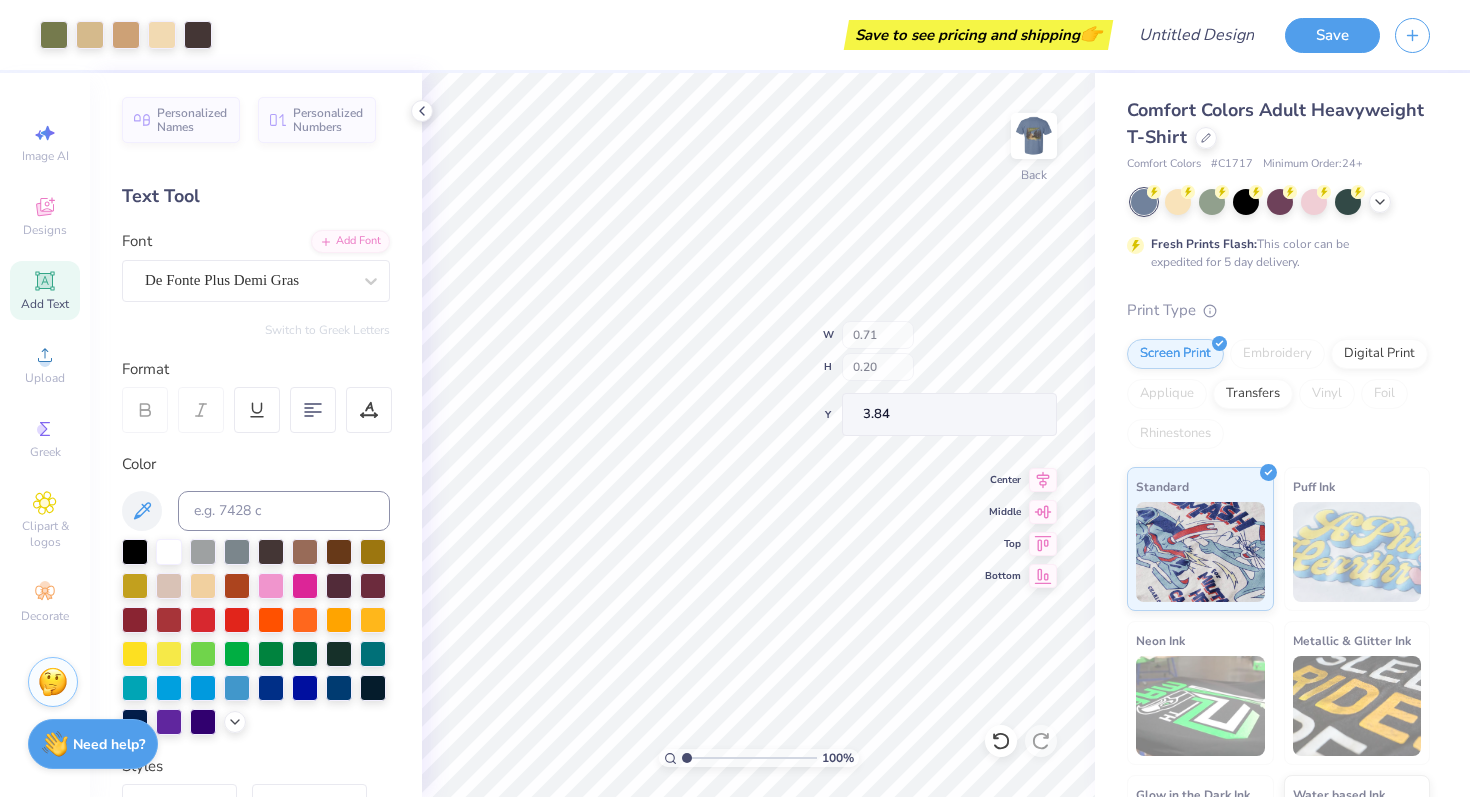 type on "3.84" 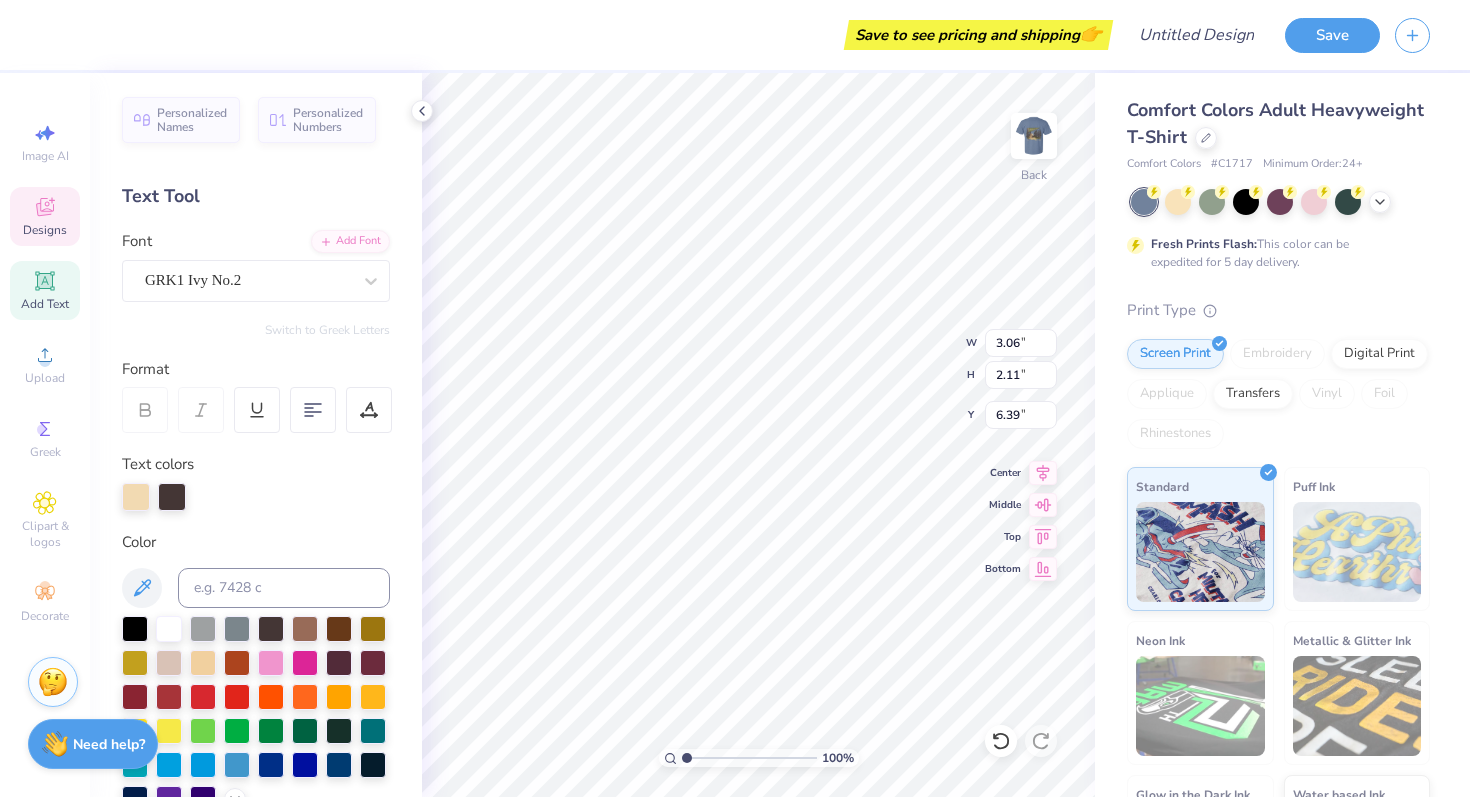 type on "6.39" 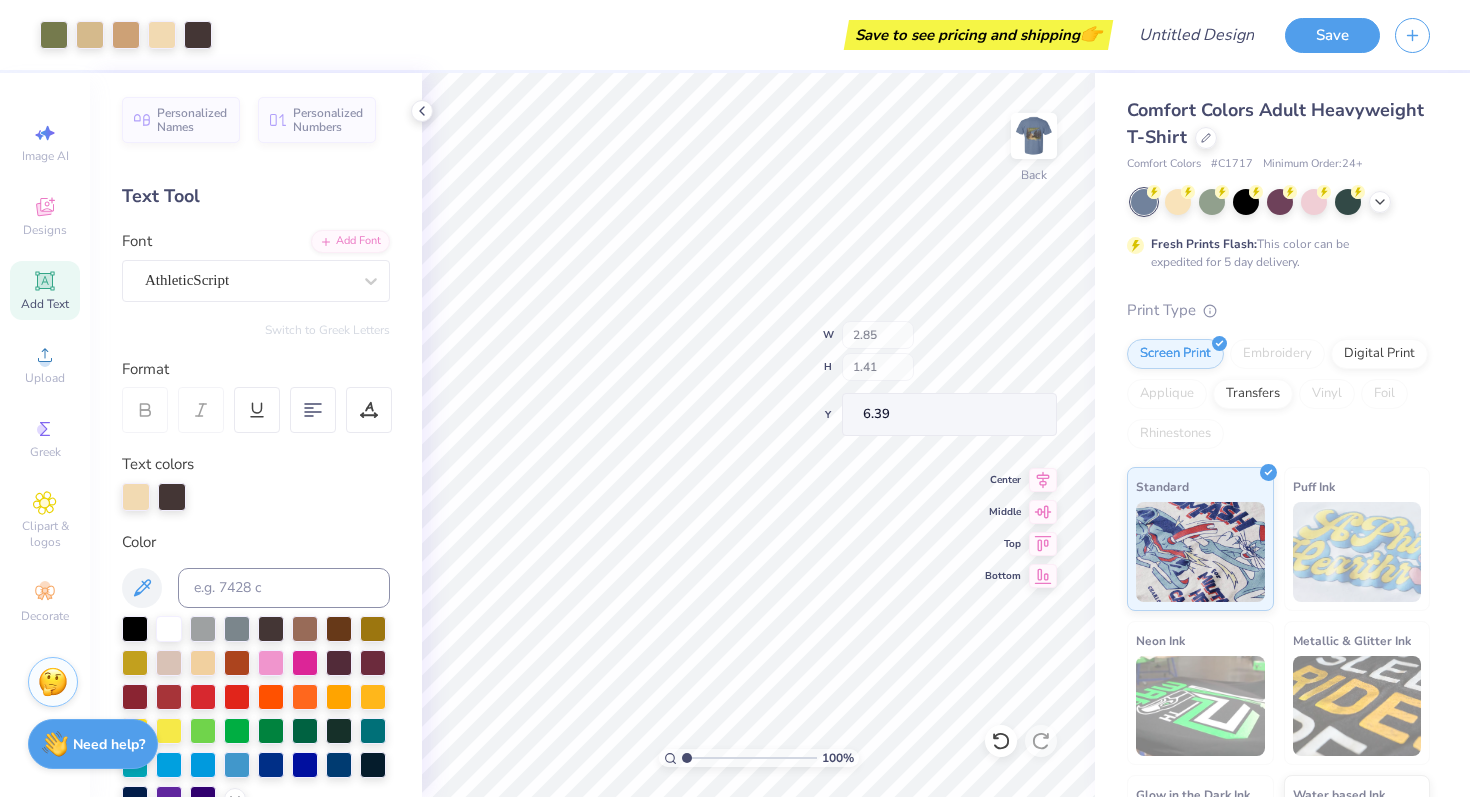 type on "2.85" 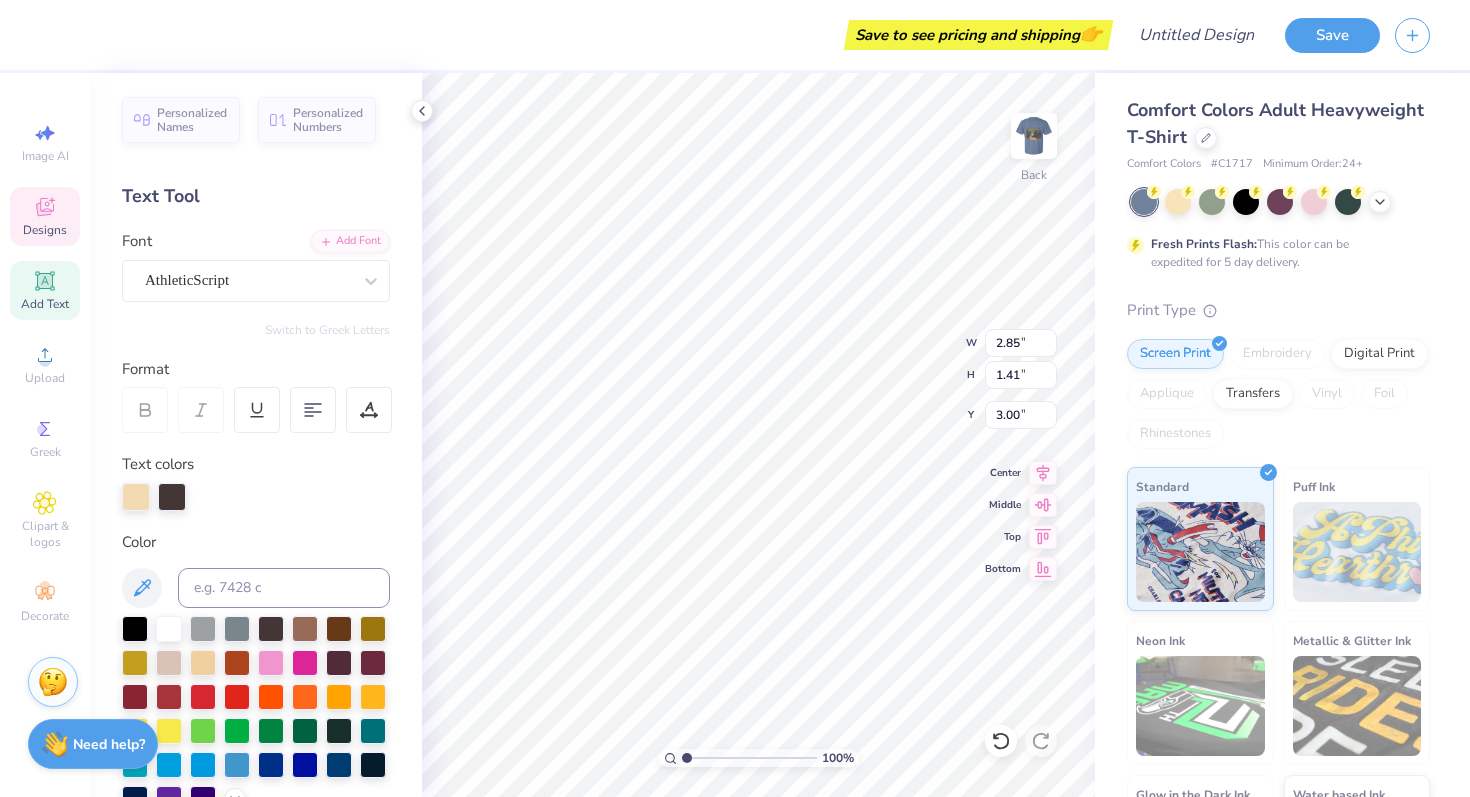 type on "3.06" 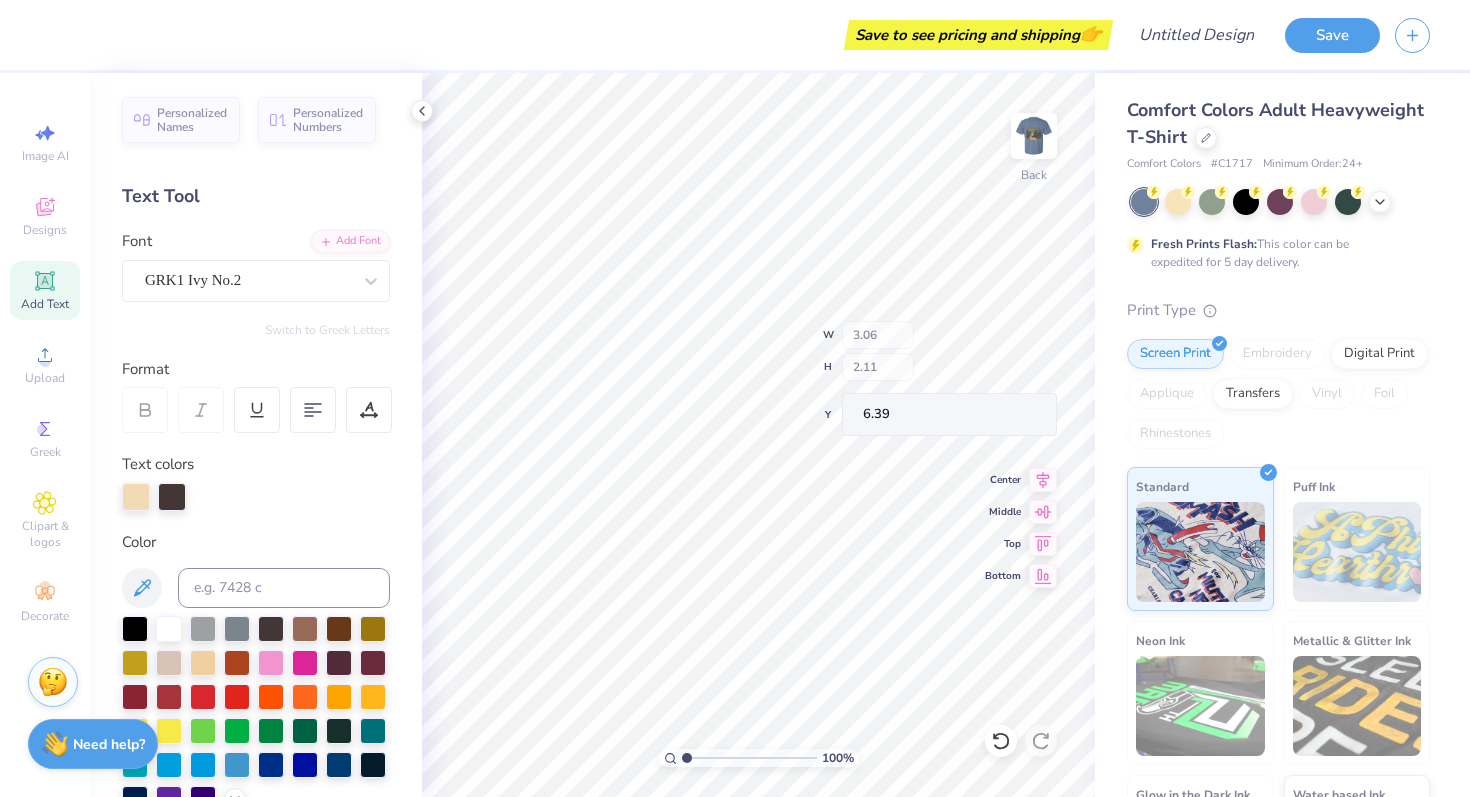 type on "12.27" 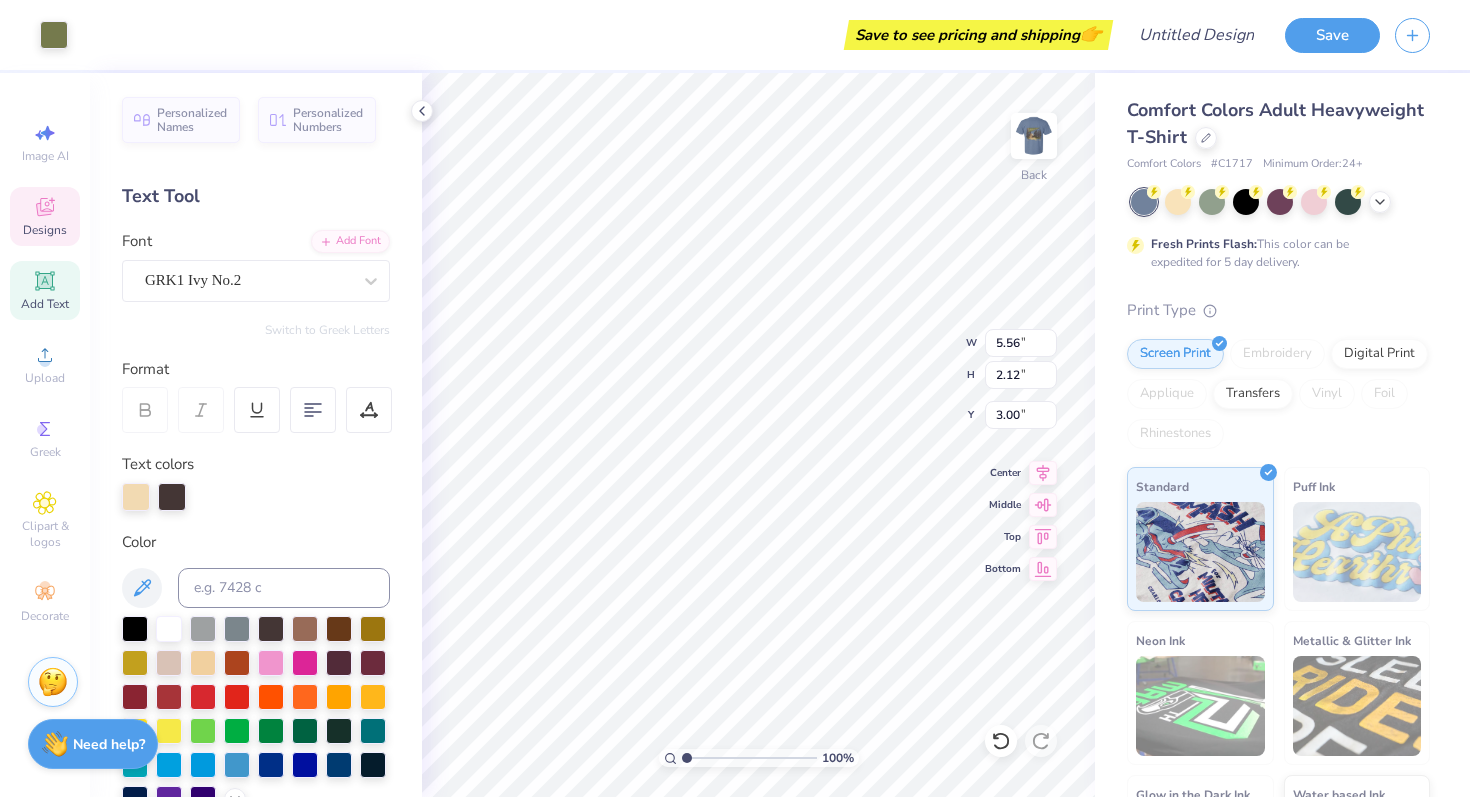 type on "5.56" 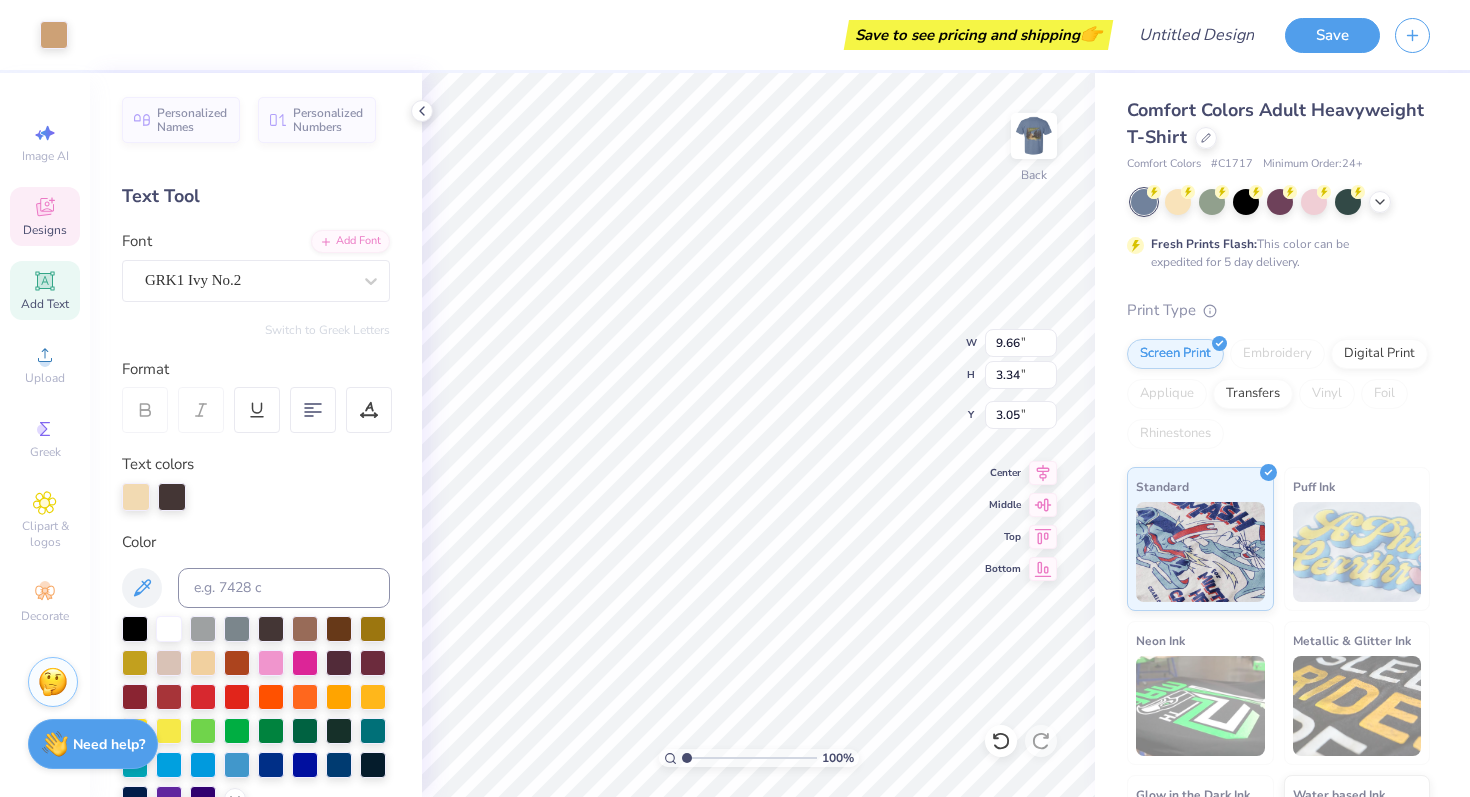 type on "6.81" 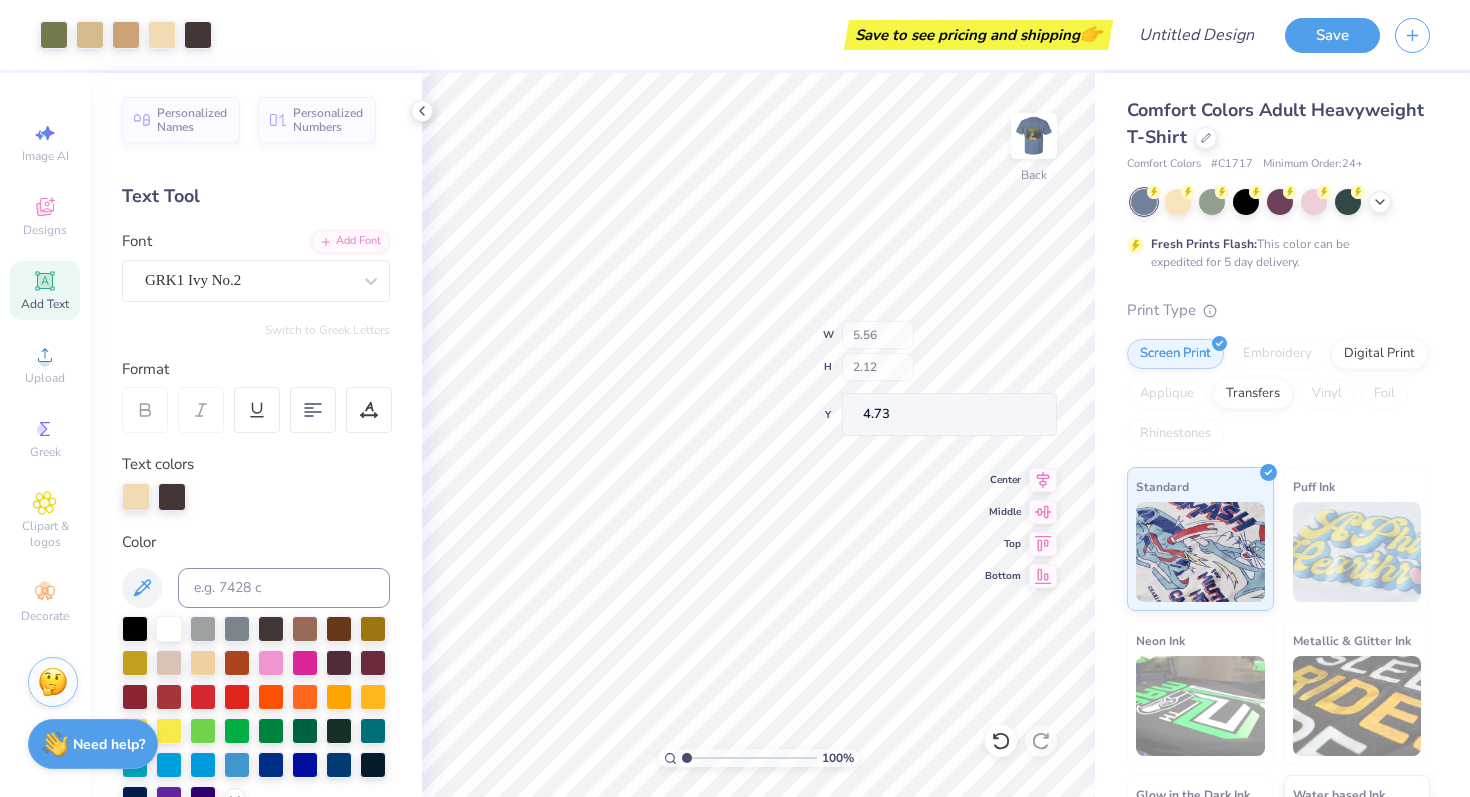 type on "4.73" 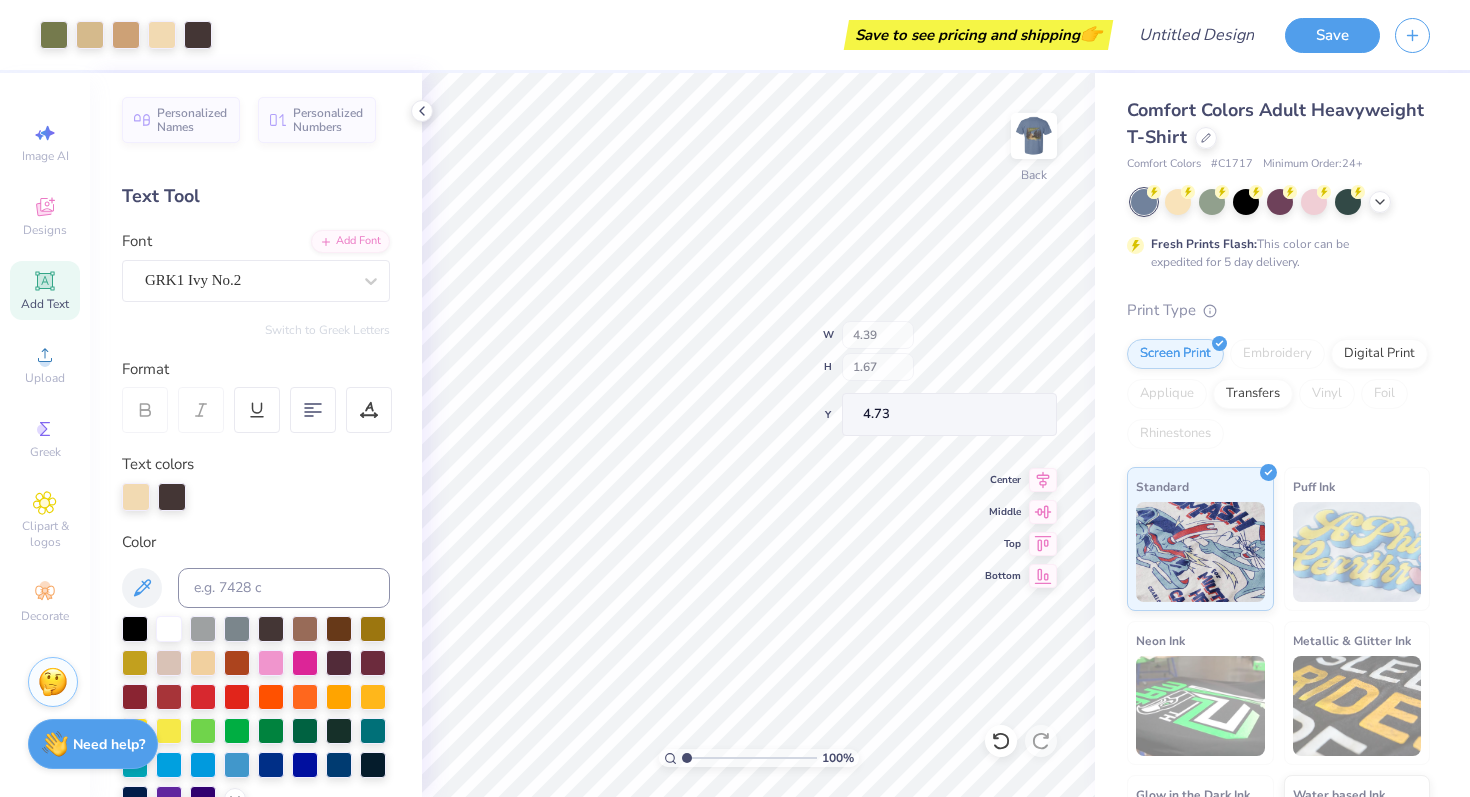 type on "4.39" 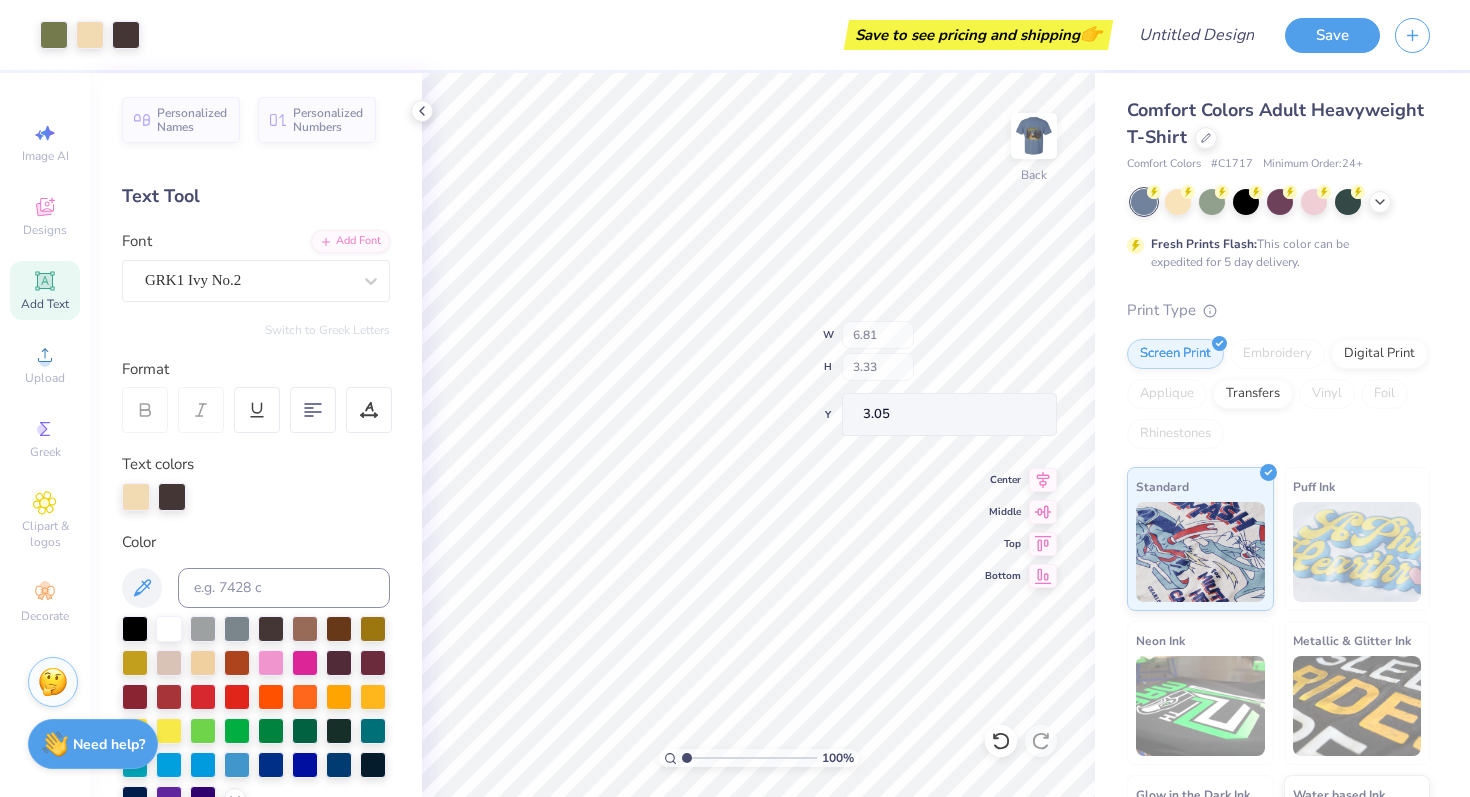 type on "4.38" 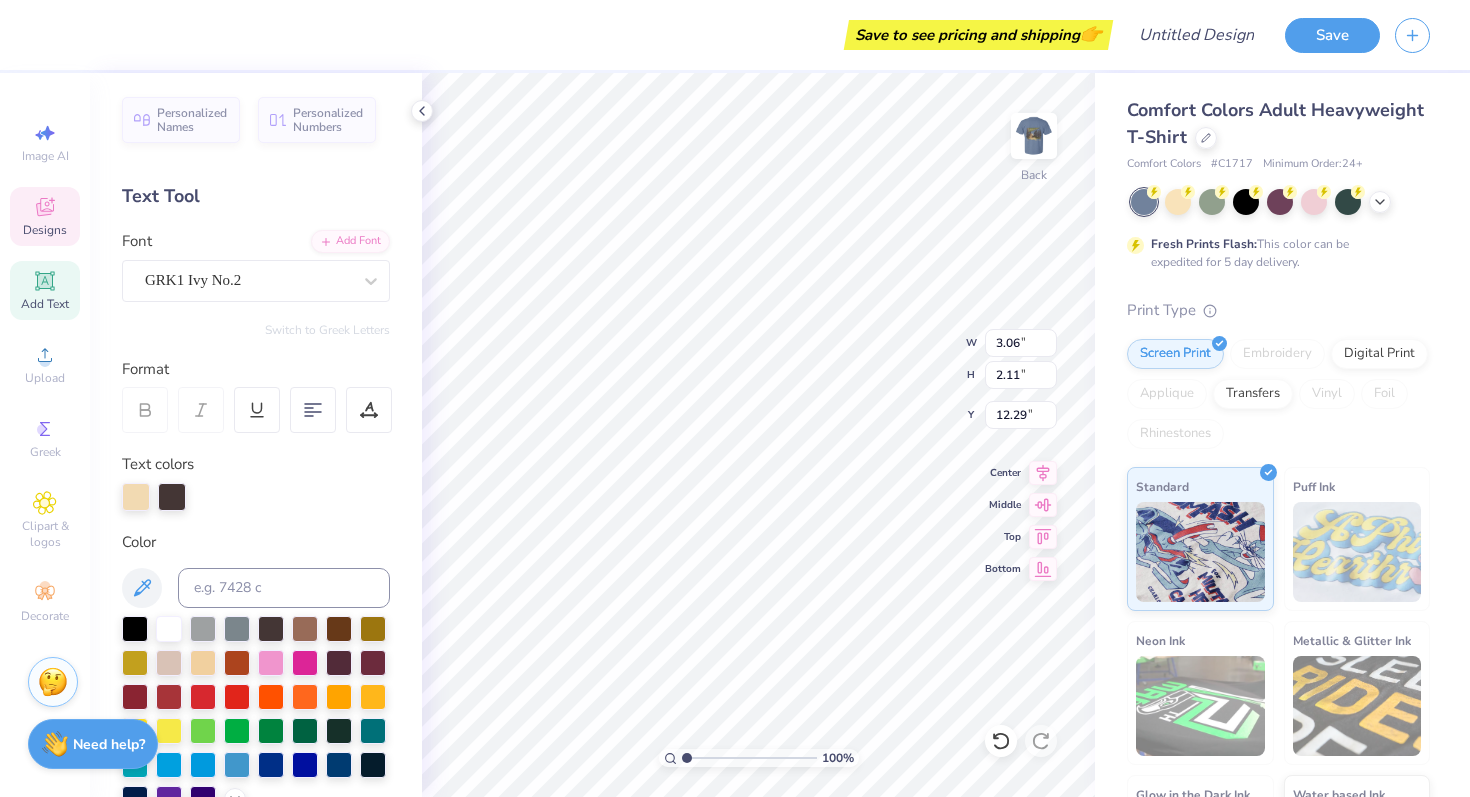 type on "12.29" 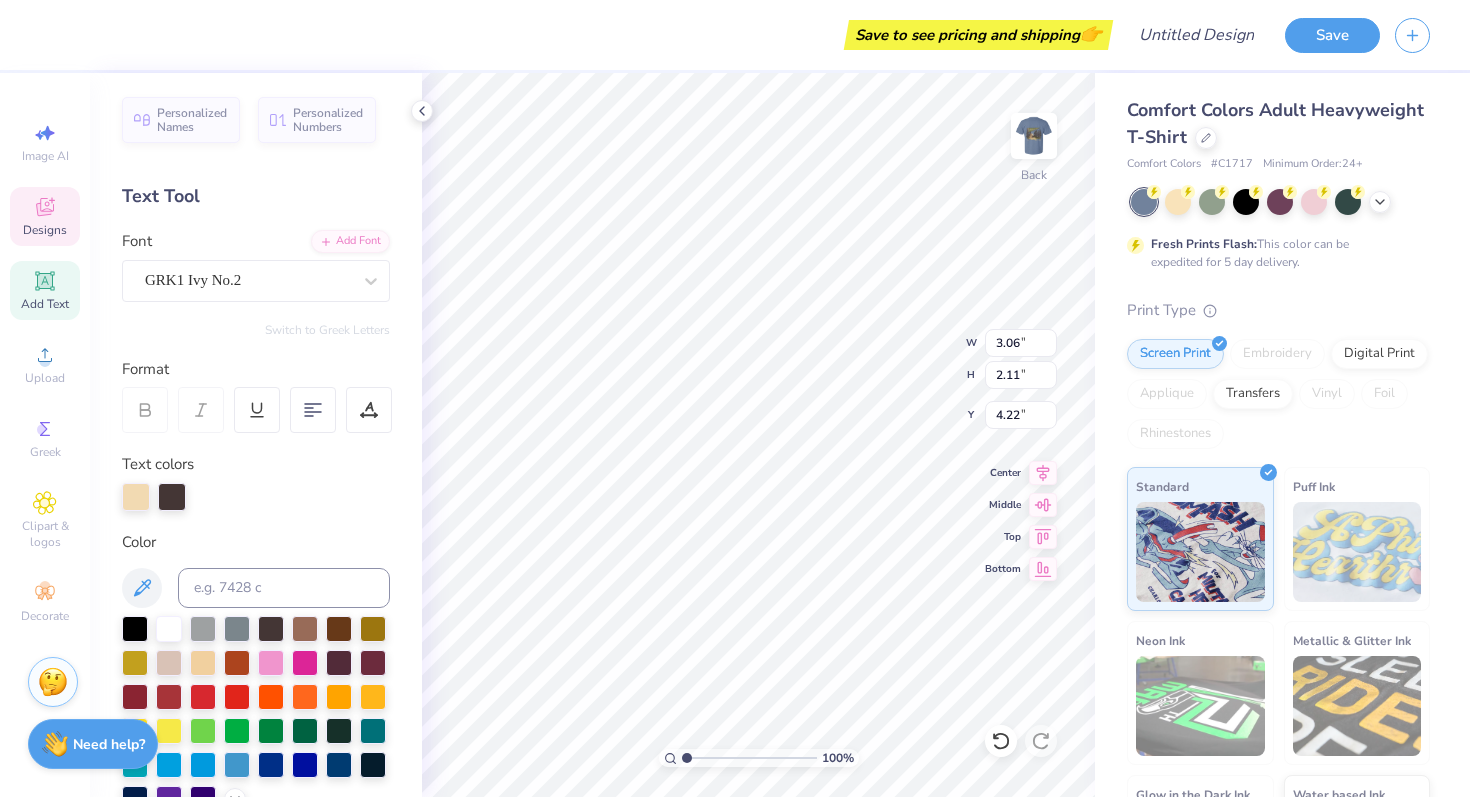 type on "3.42" 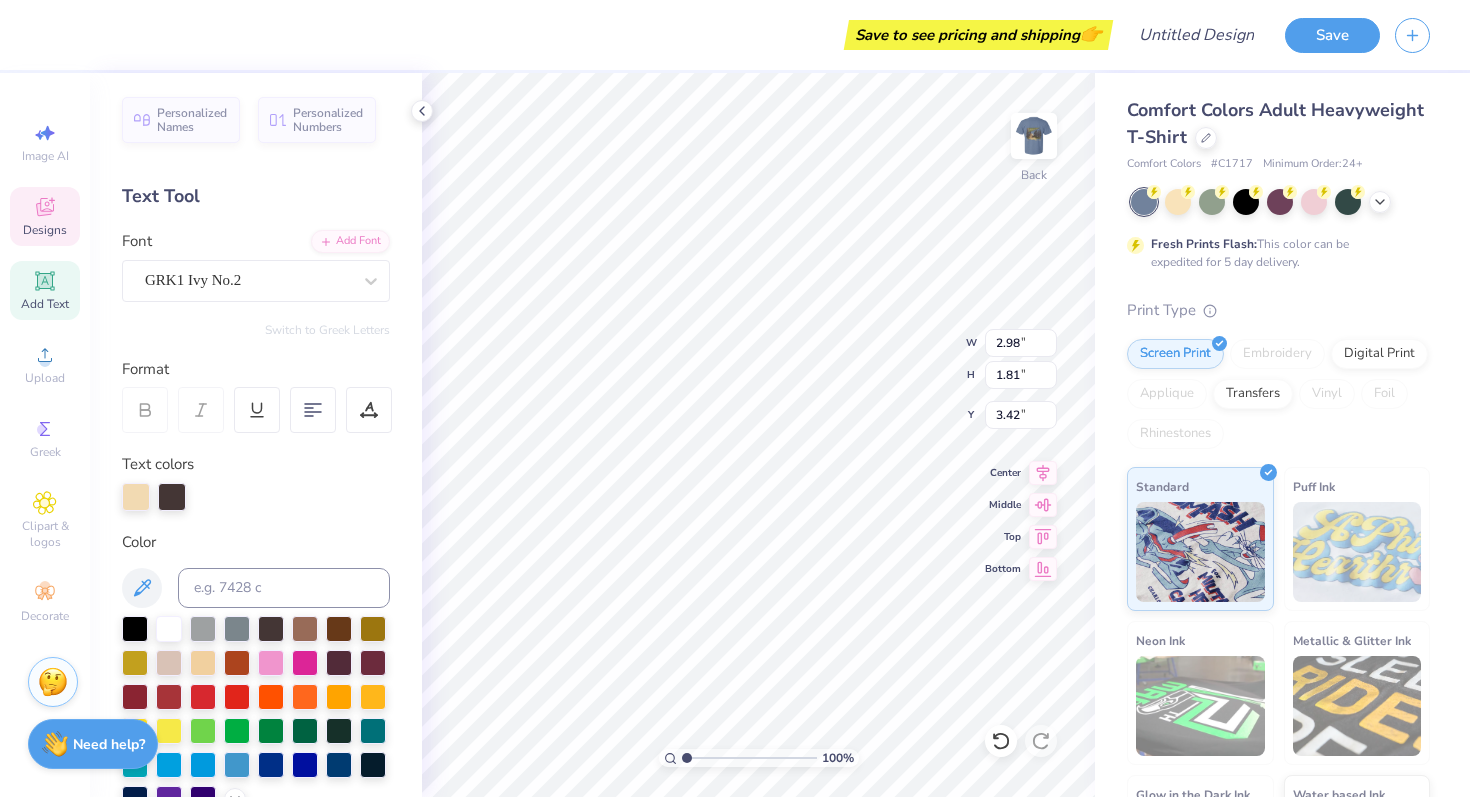 type on "2.98" 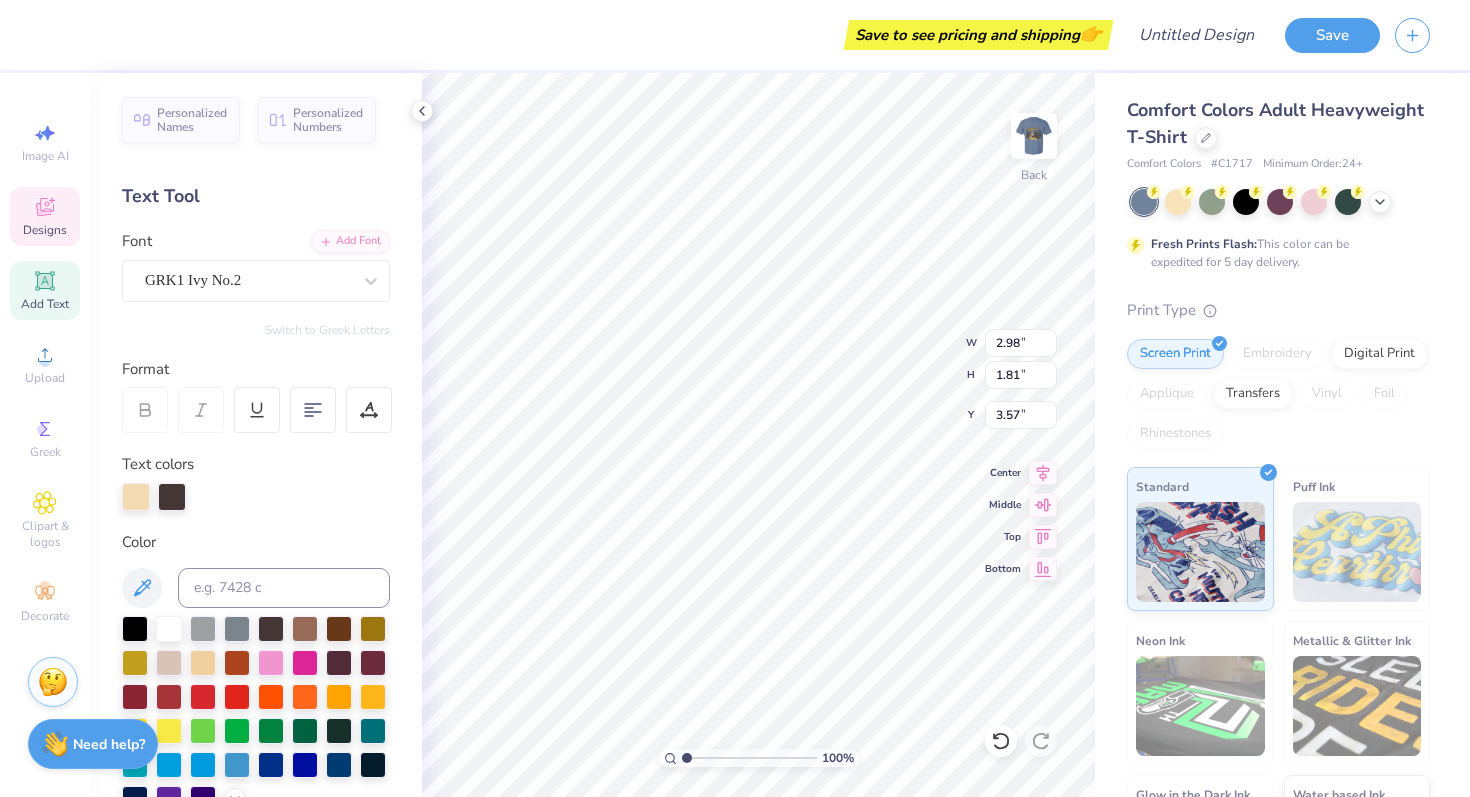 type on "C" 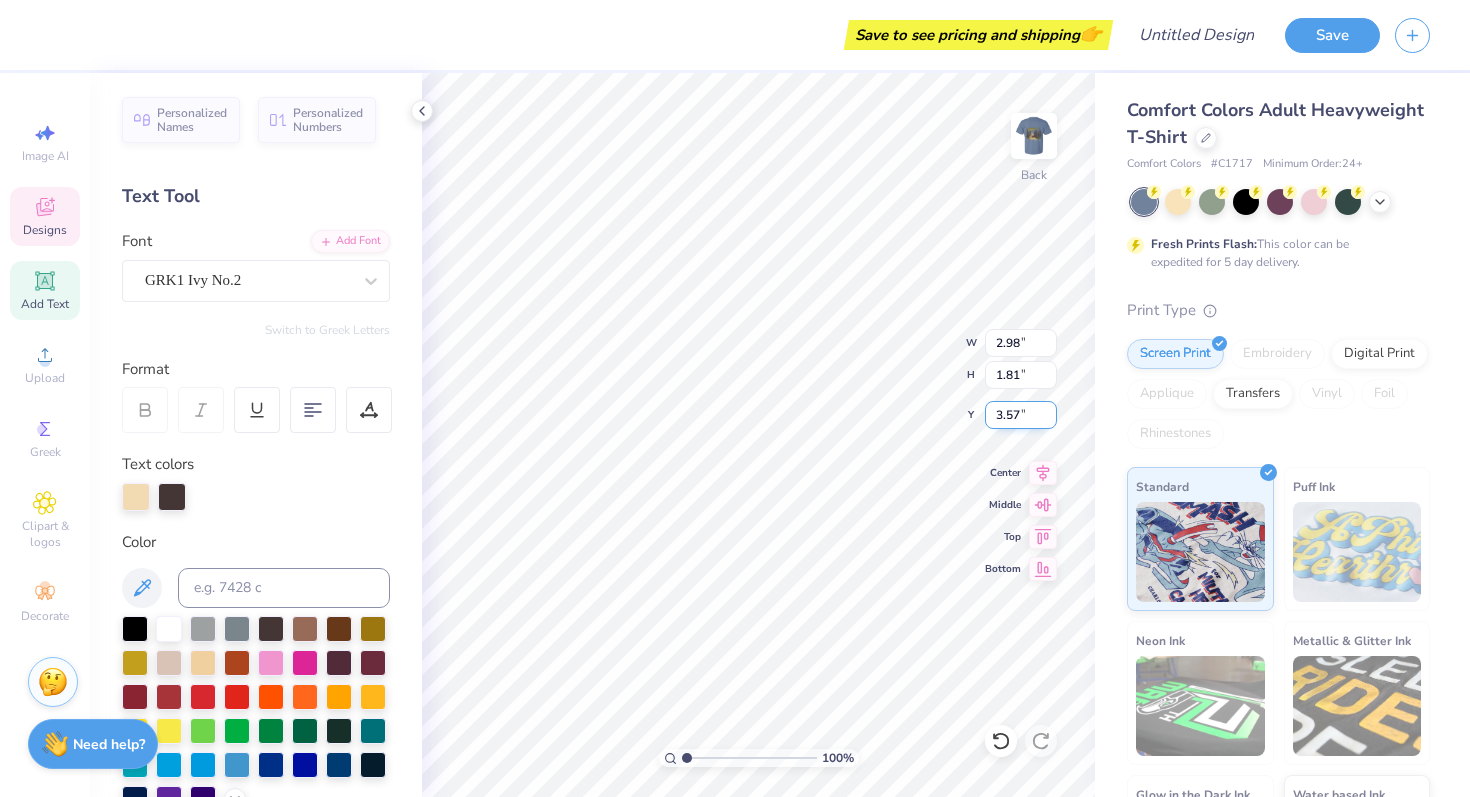 type on "christian
challenge" 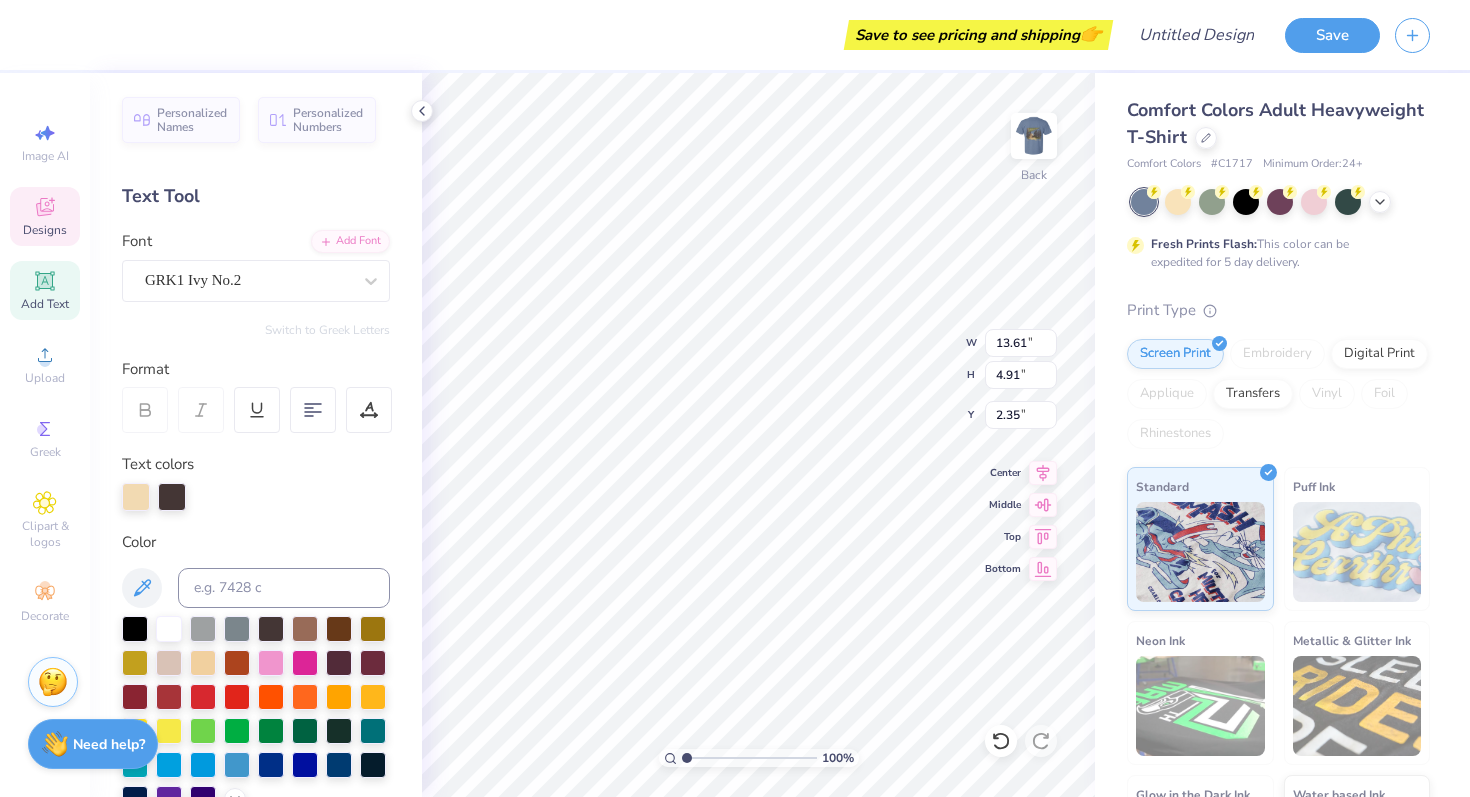 type on "6.33" 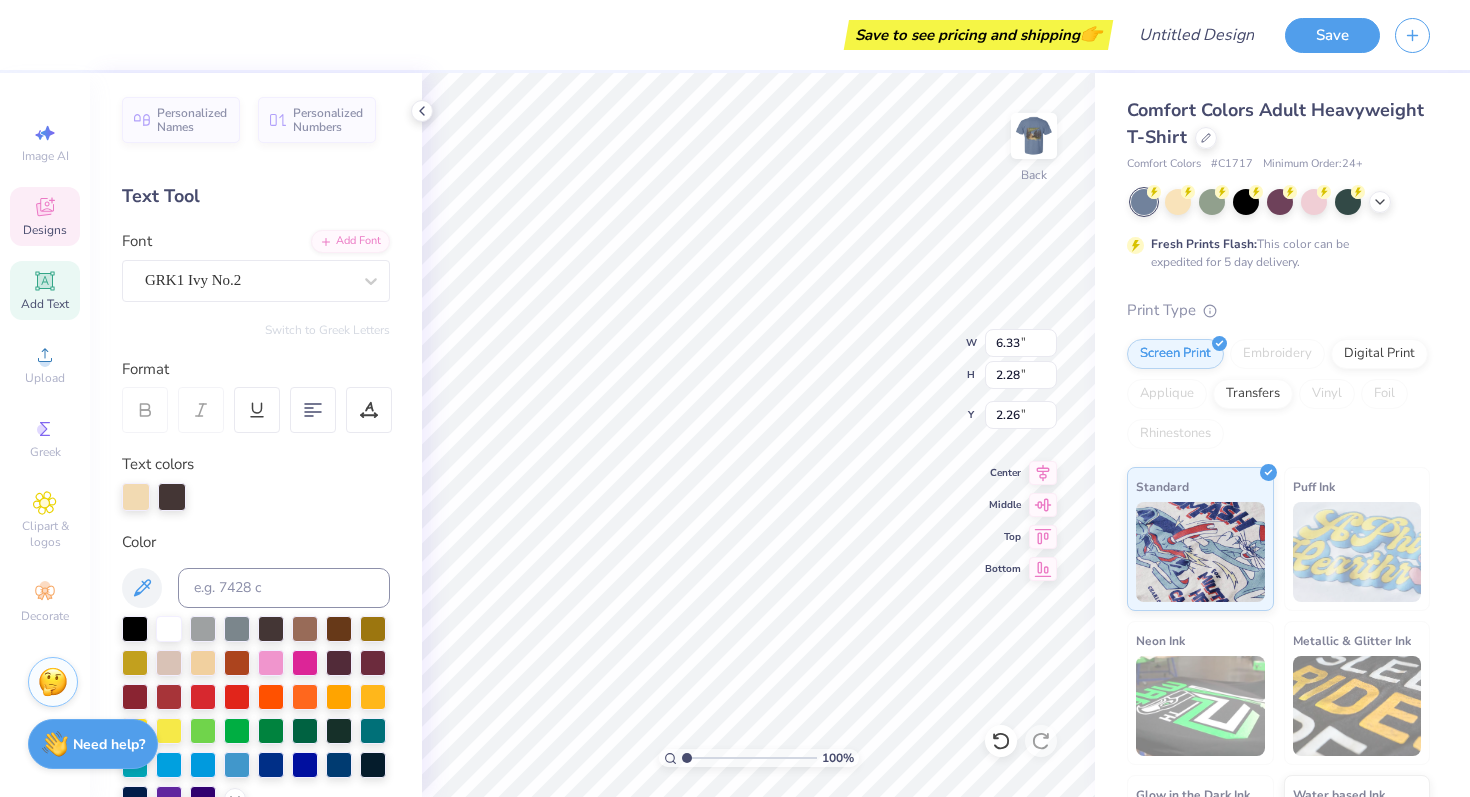 type on "6.26" 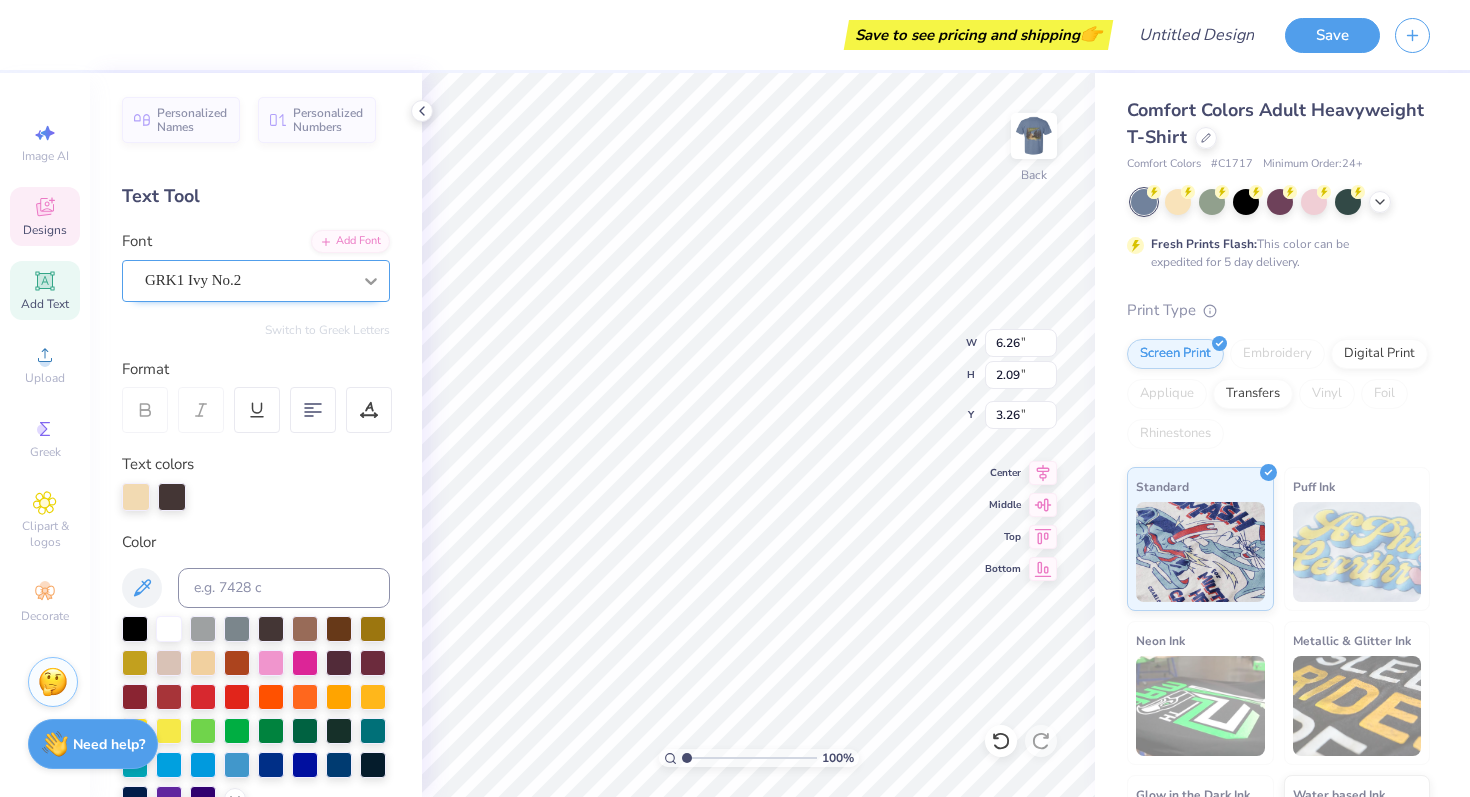 click at bounding box center [371, 281] 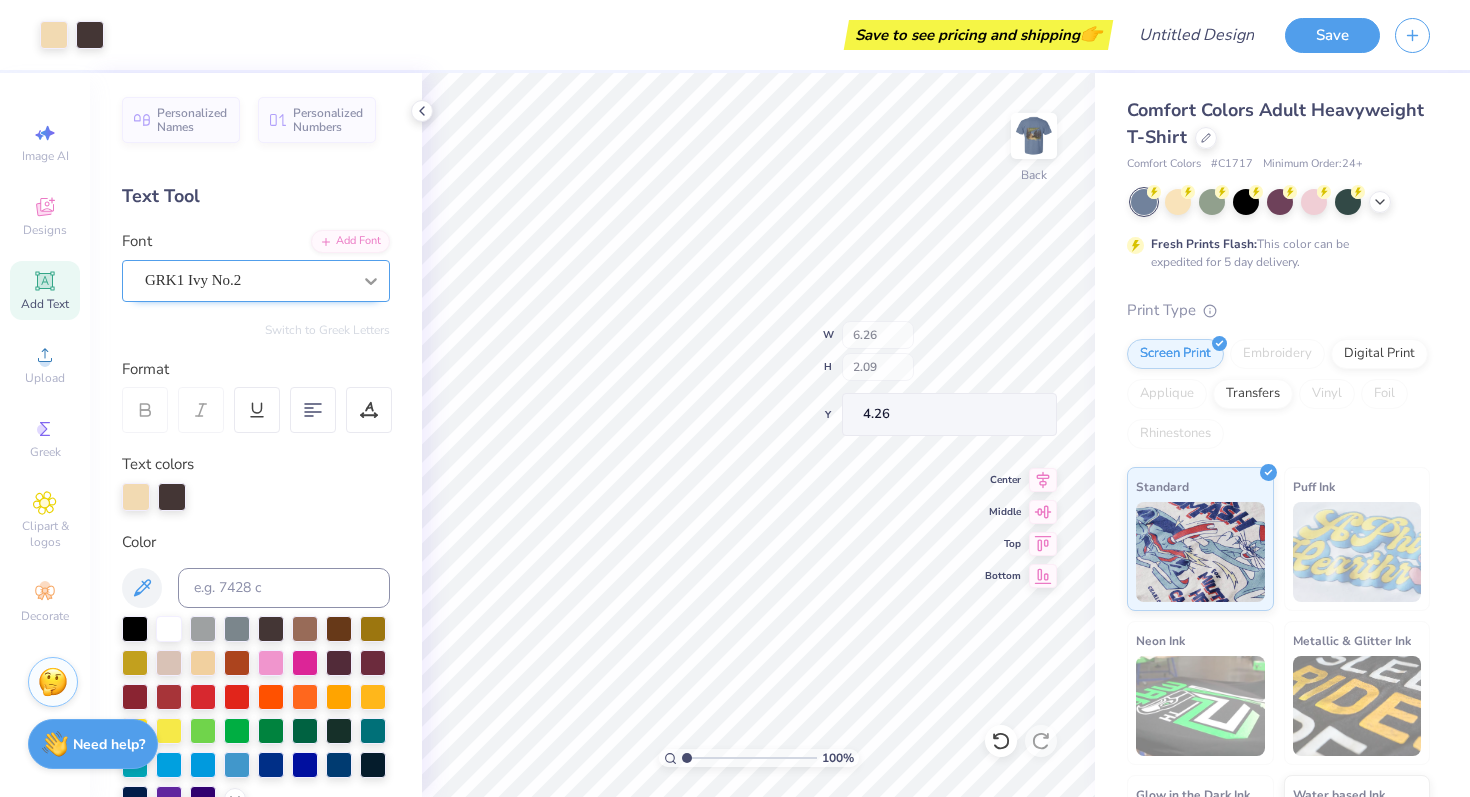 type on "3.00" 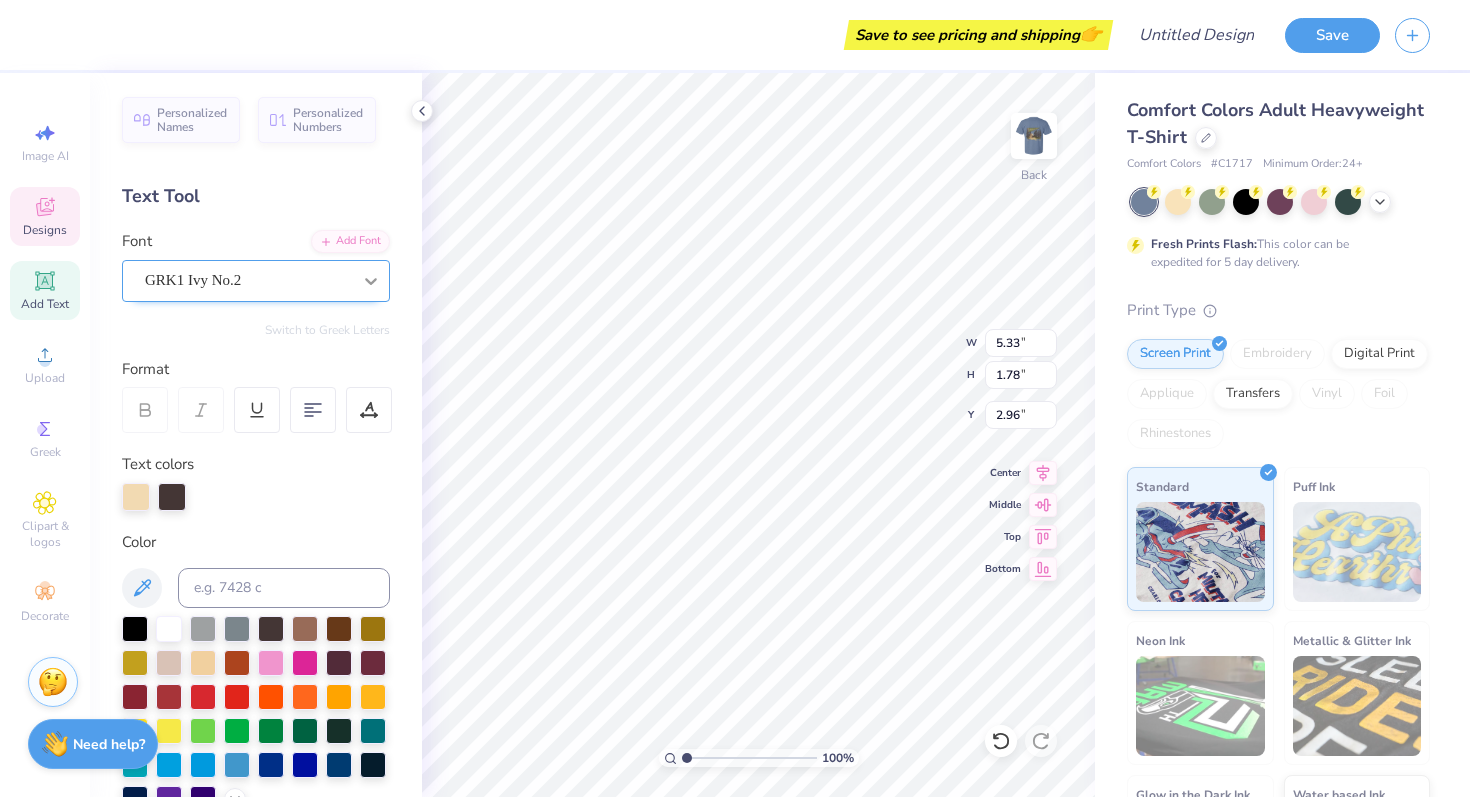 type on "5.33" 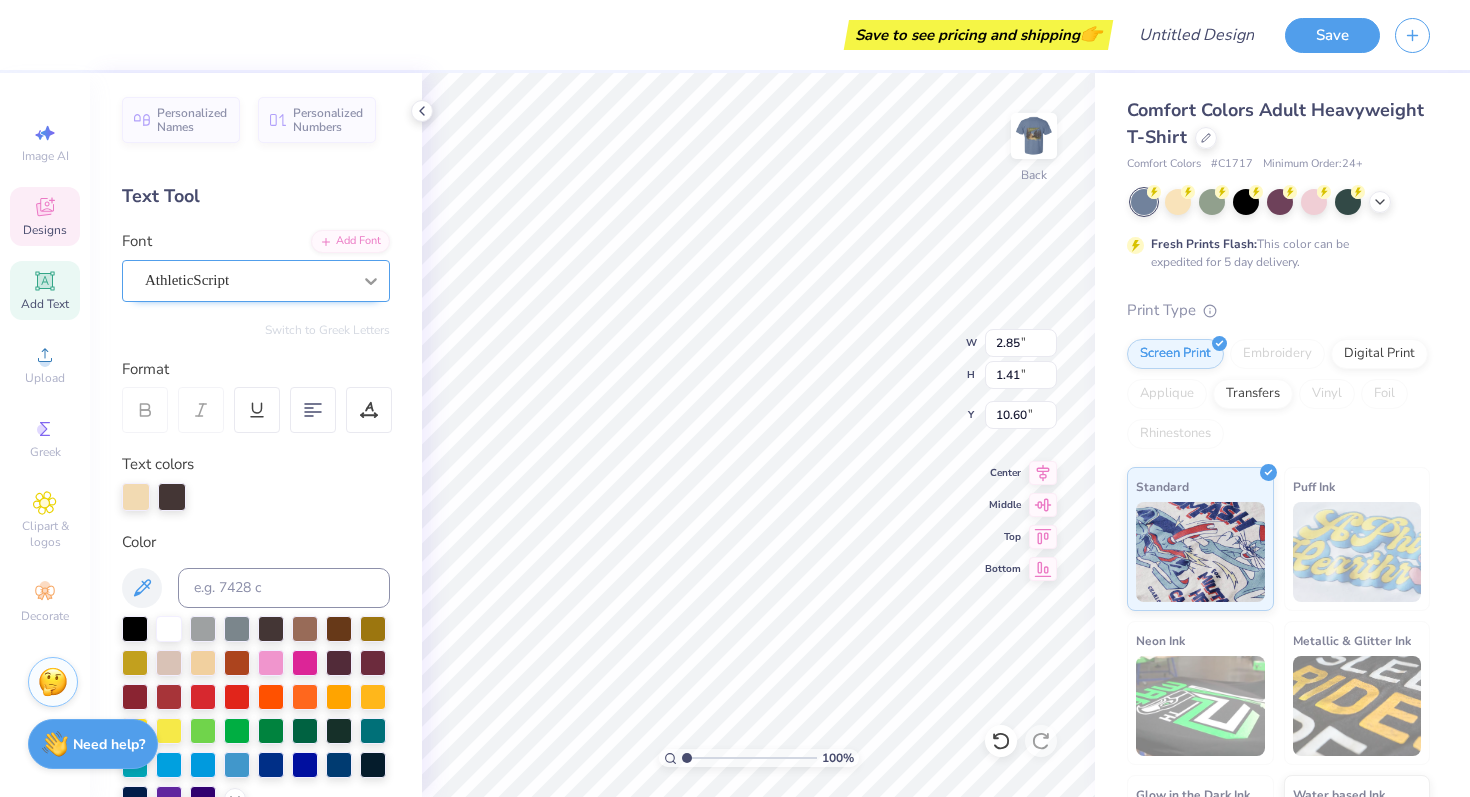 type on "2.85" 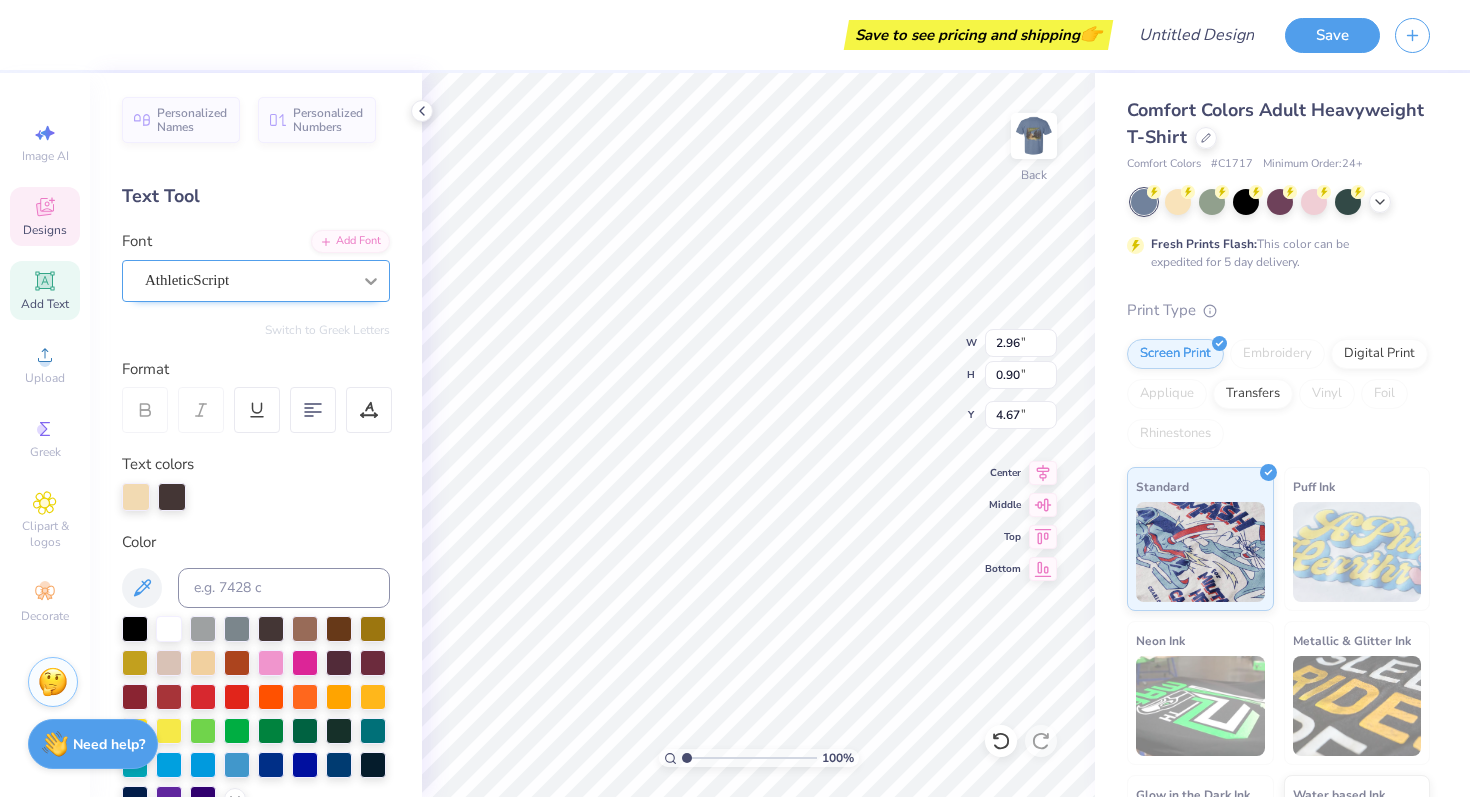 type on "4.67" 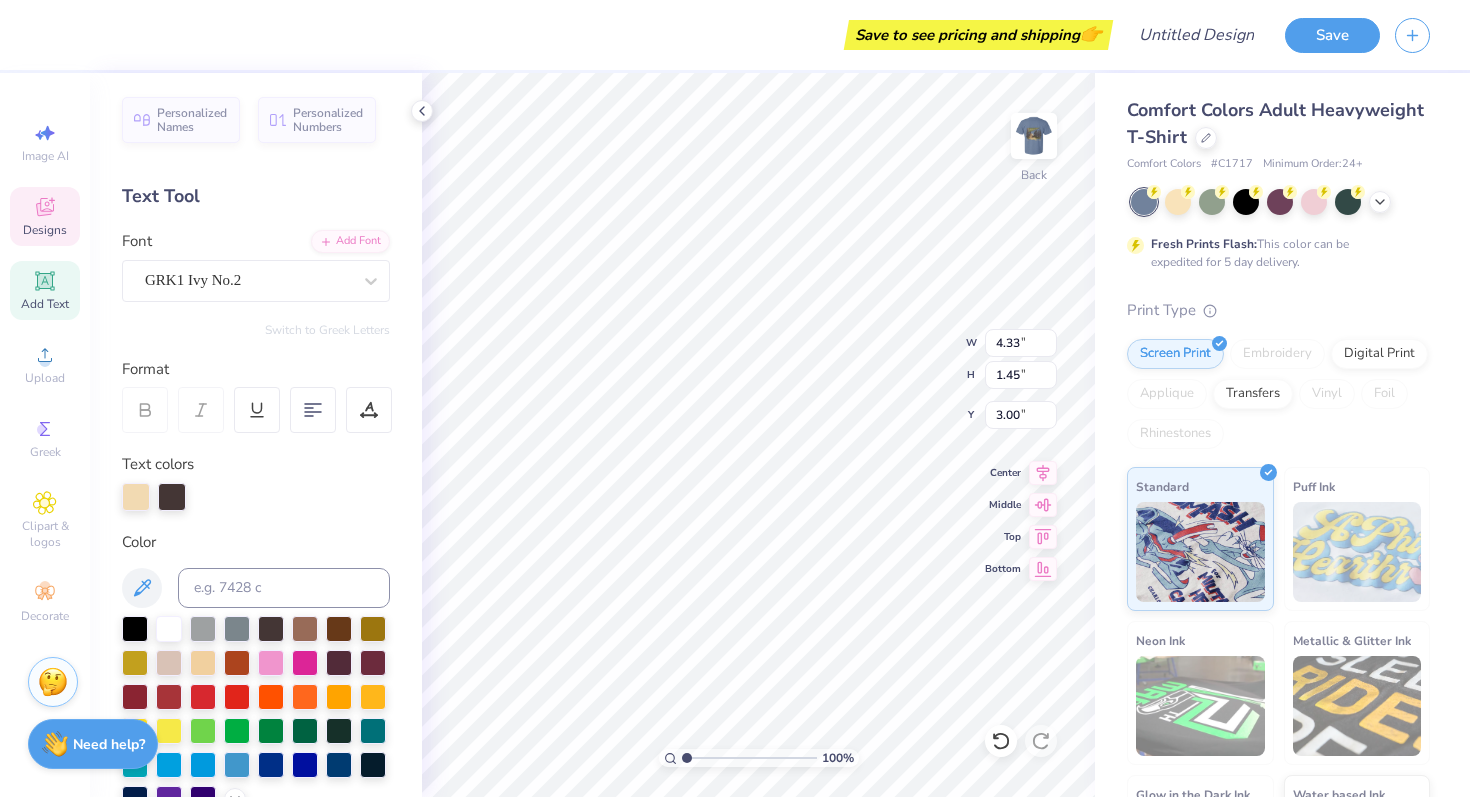 scroll, scrollTop: 1, scrollLeft: 2, axis: both 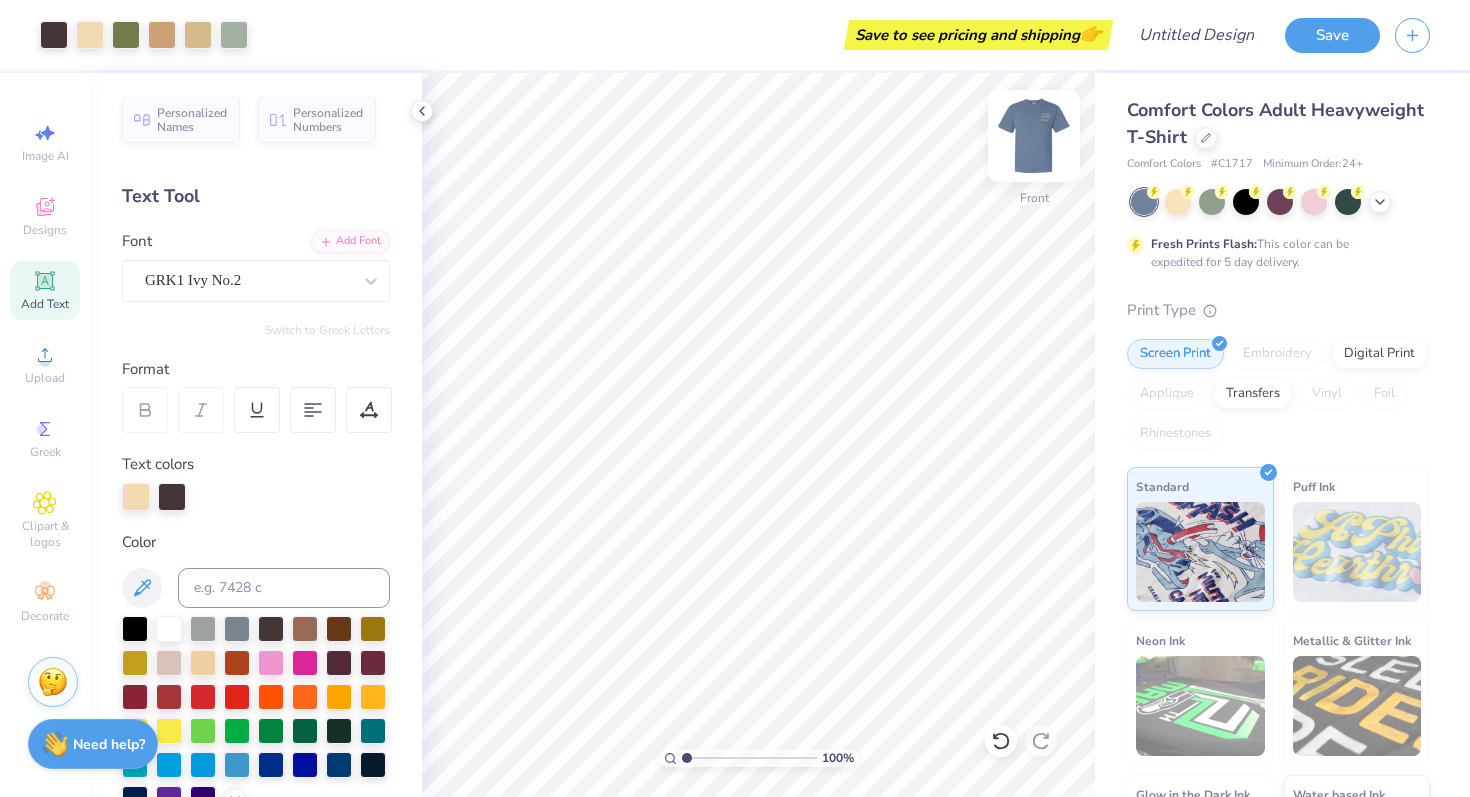 click at bounding box center (1034, 136) 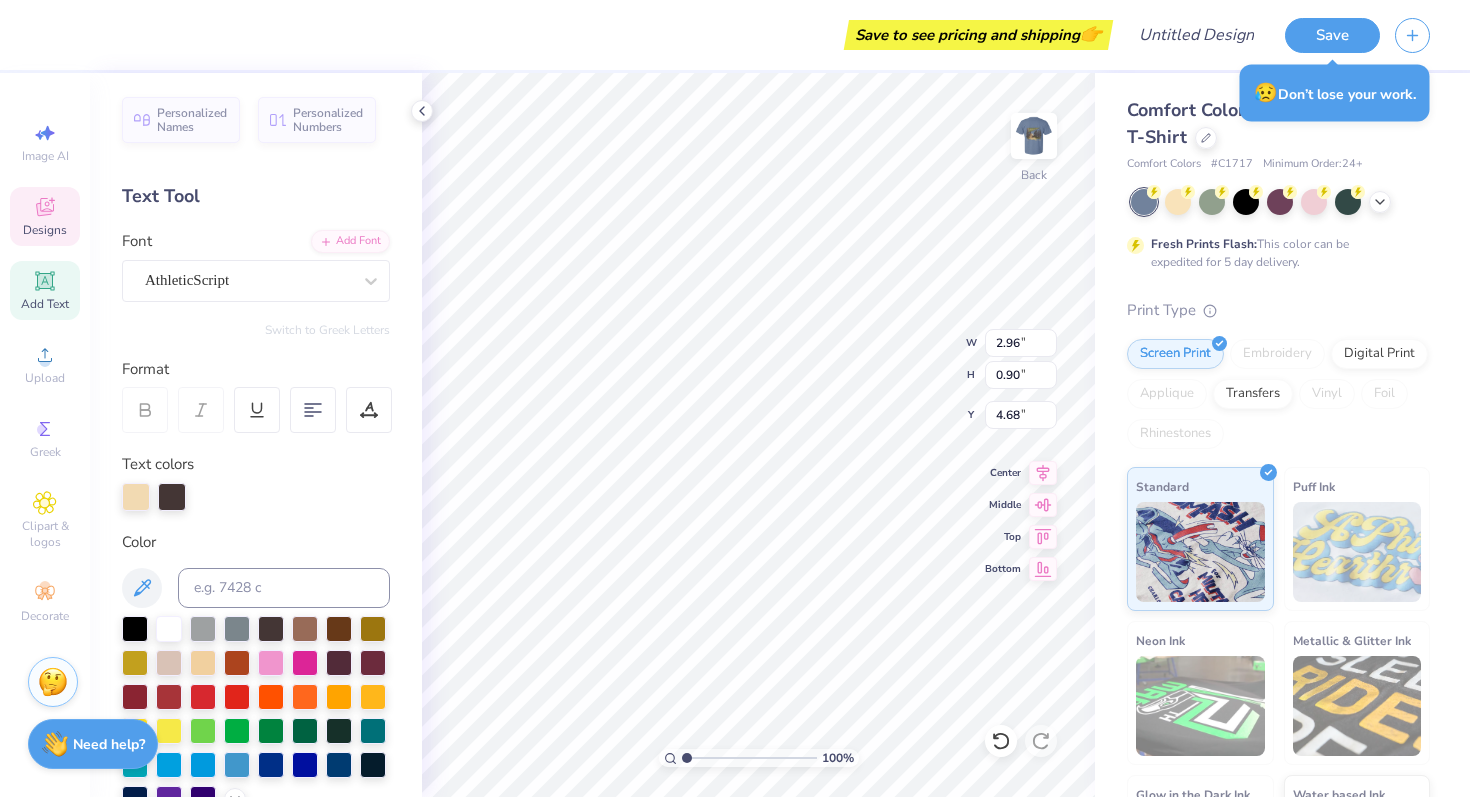 type on "2.96" 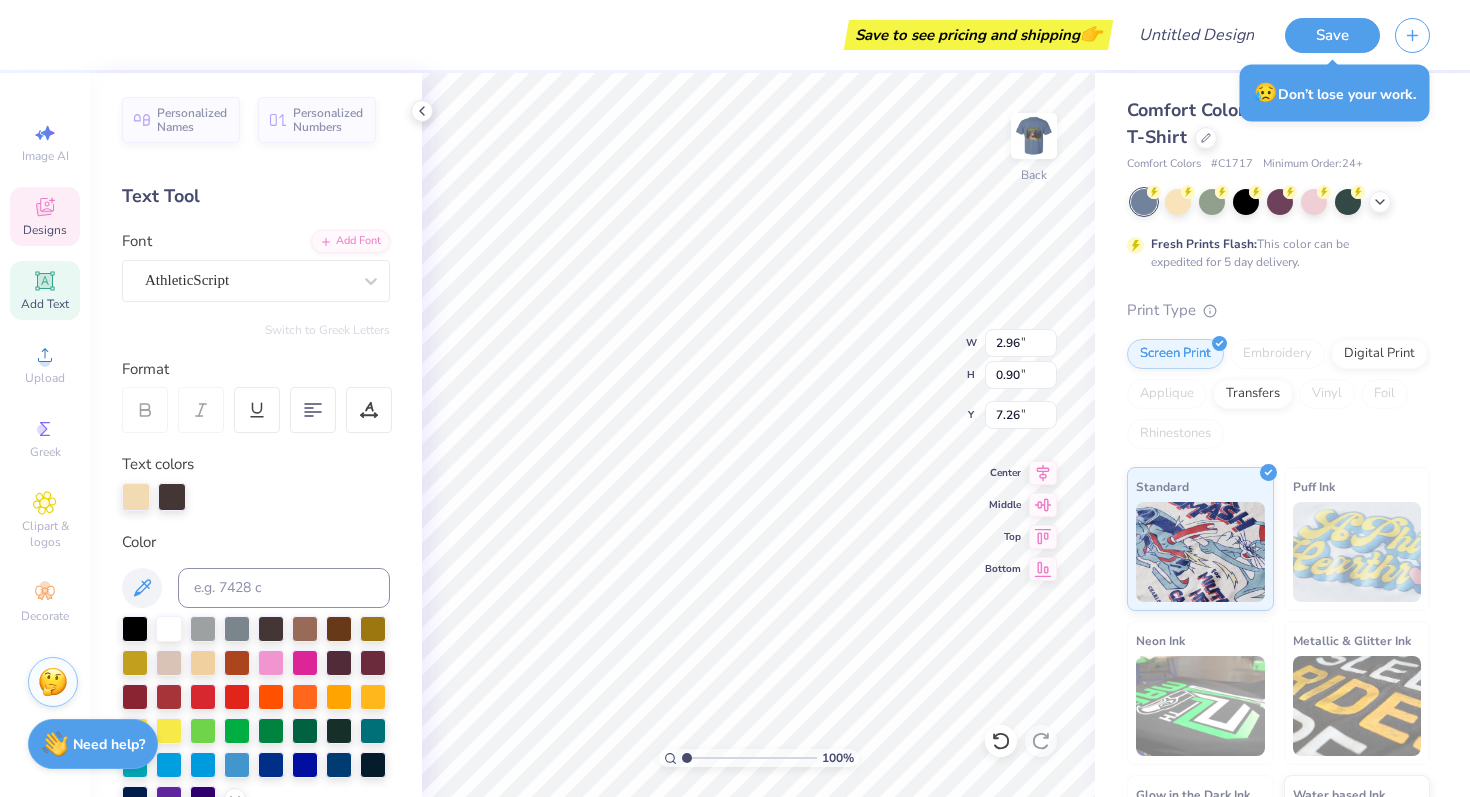 type on "4.19" 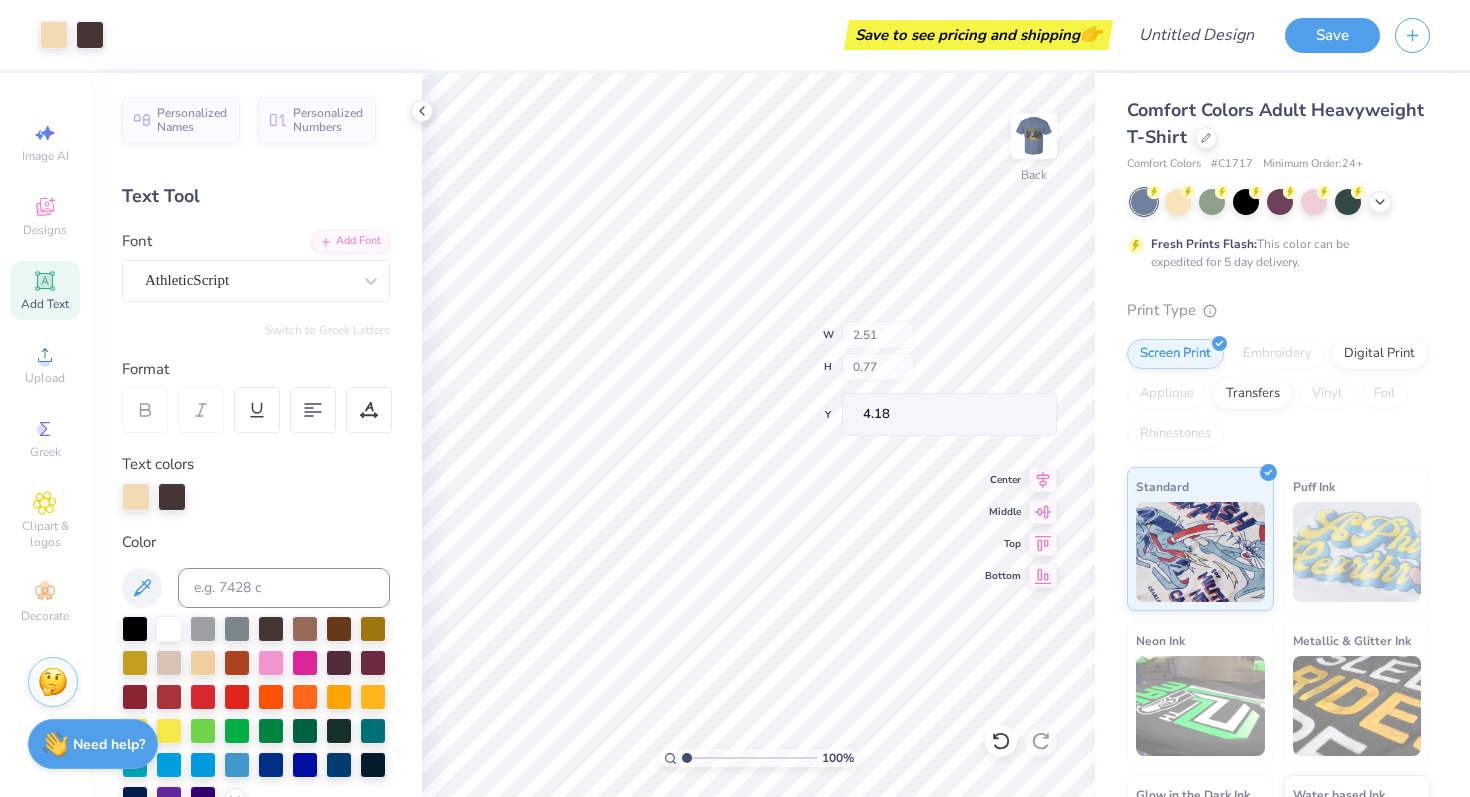 type on "2.51" 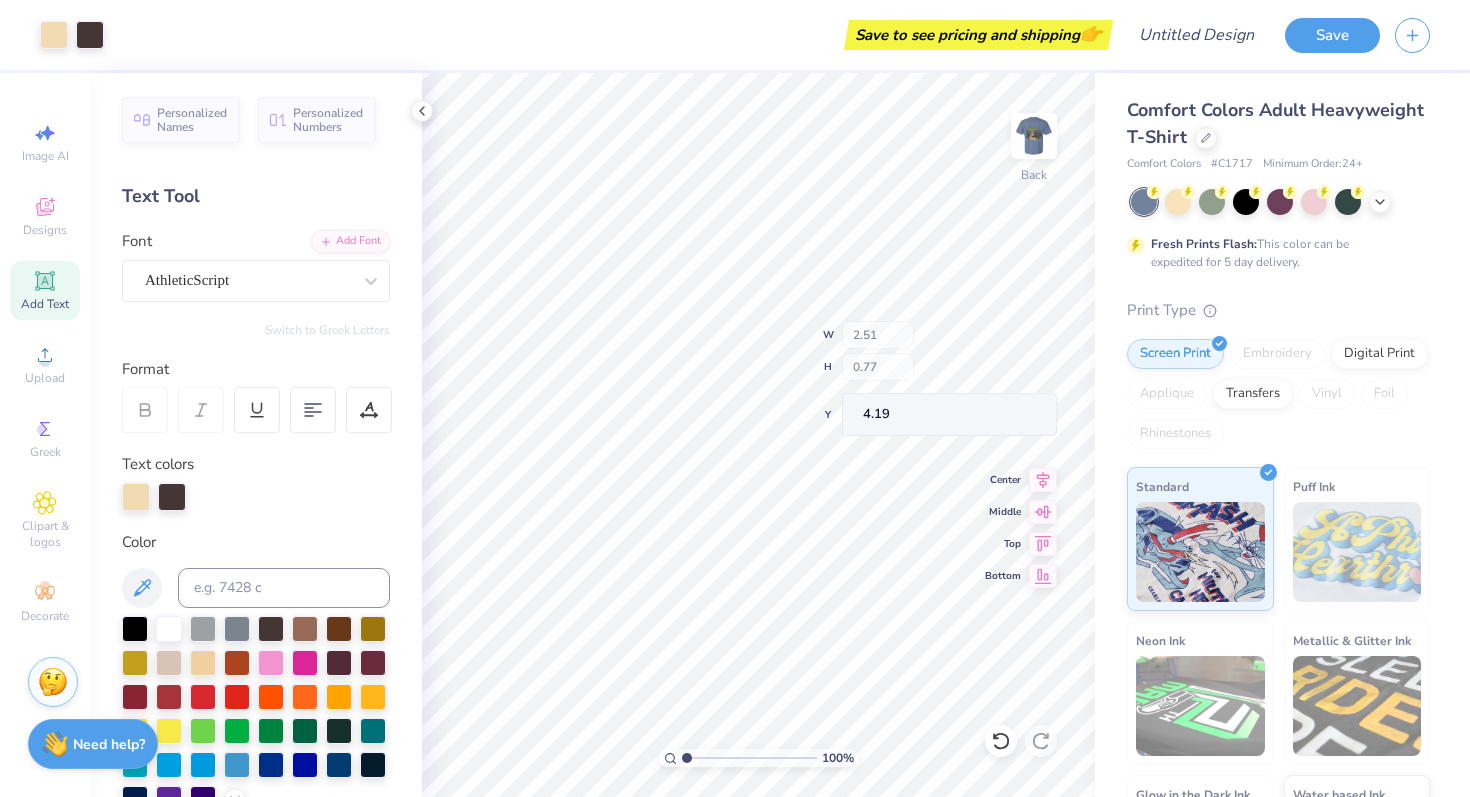 type on "4.19" 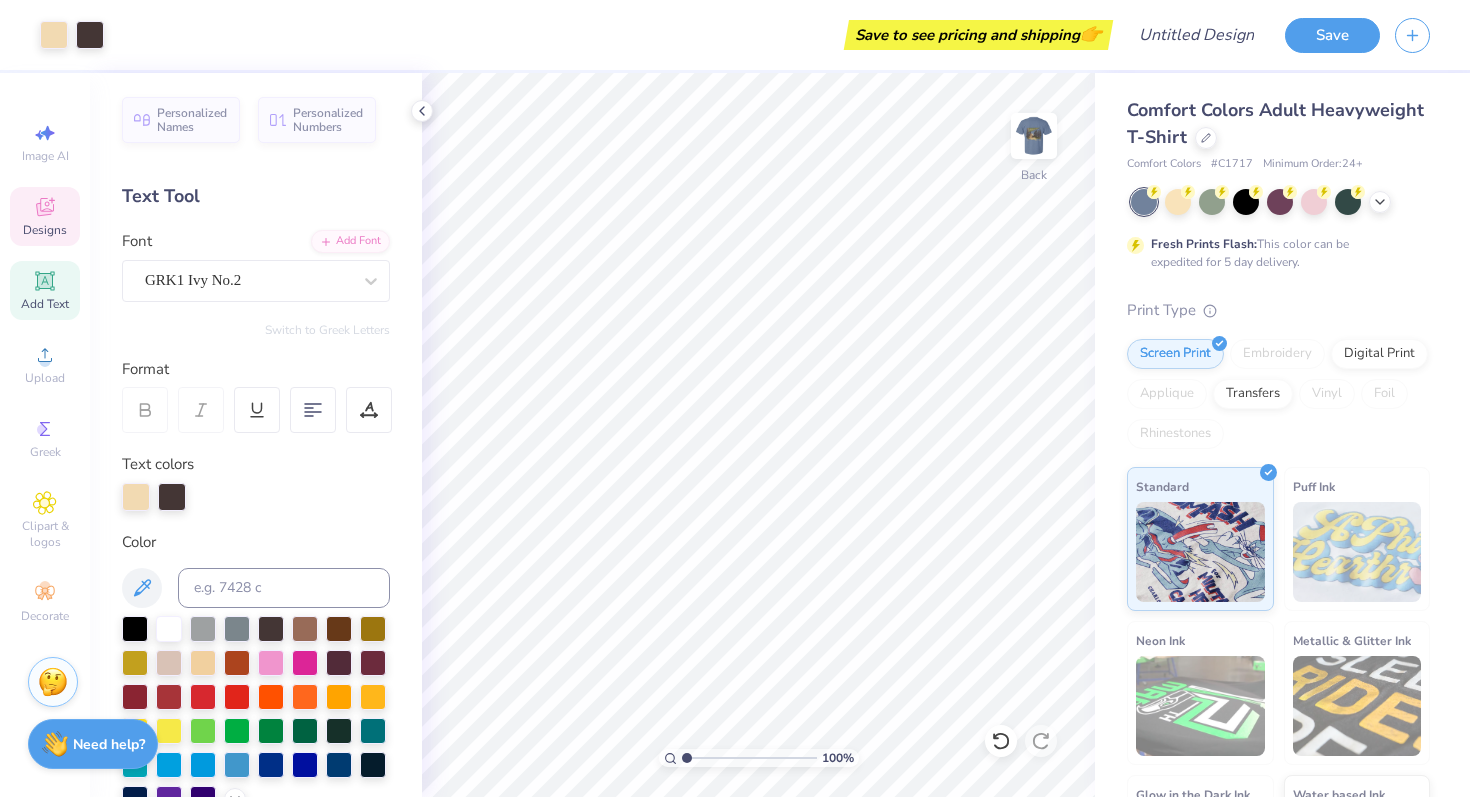 click on "Designs" at bounding box center [45, 230] 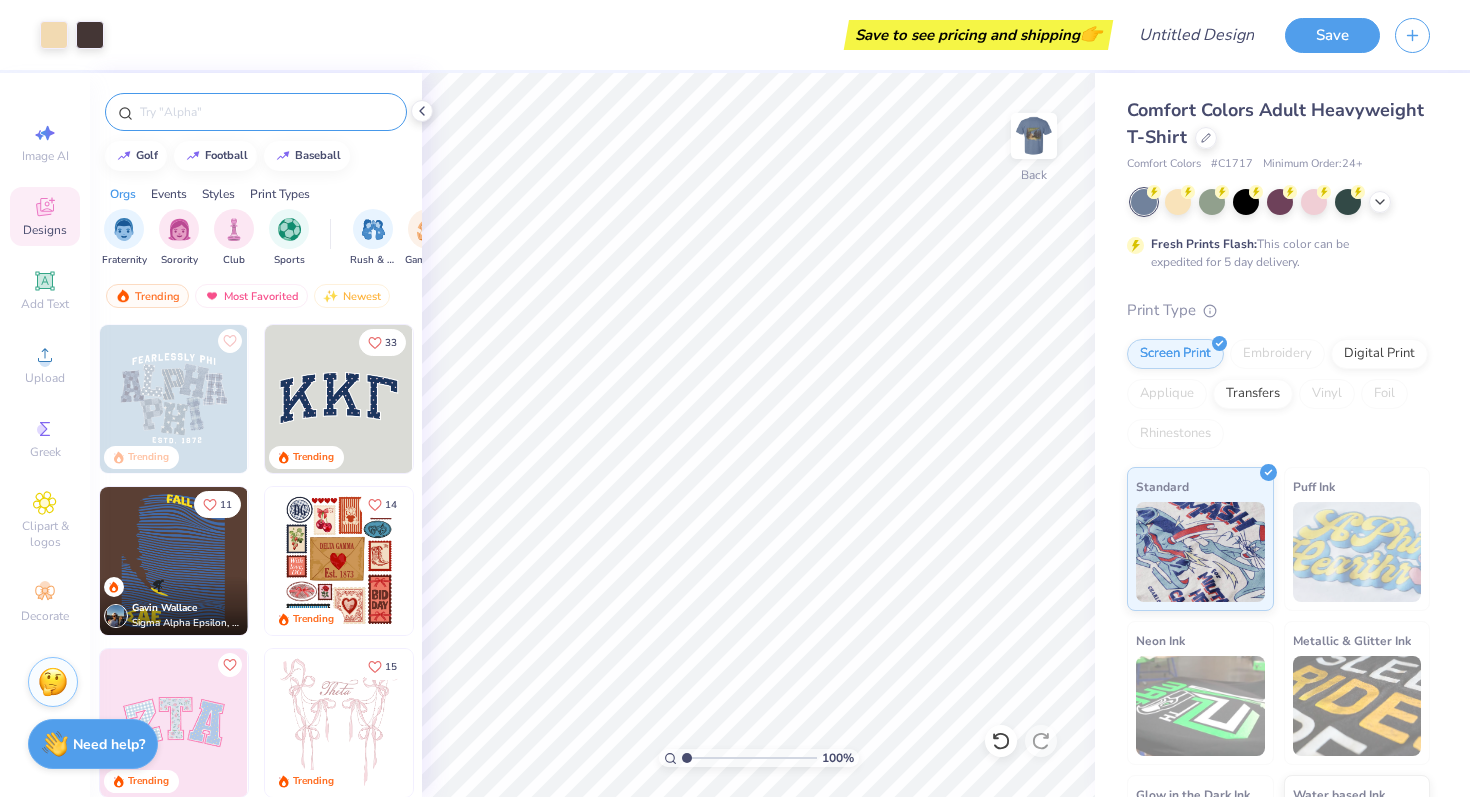 click at bounding box center [266, 112] 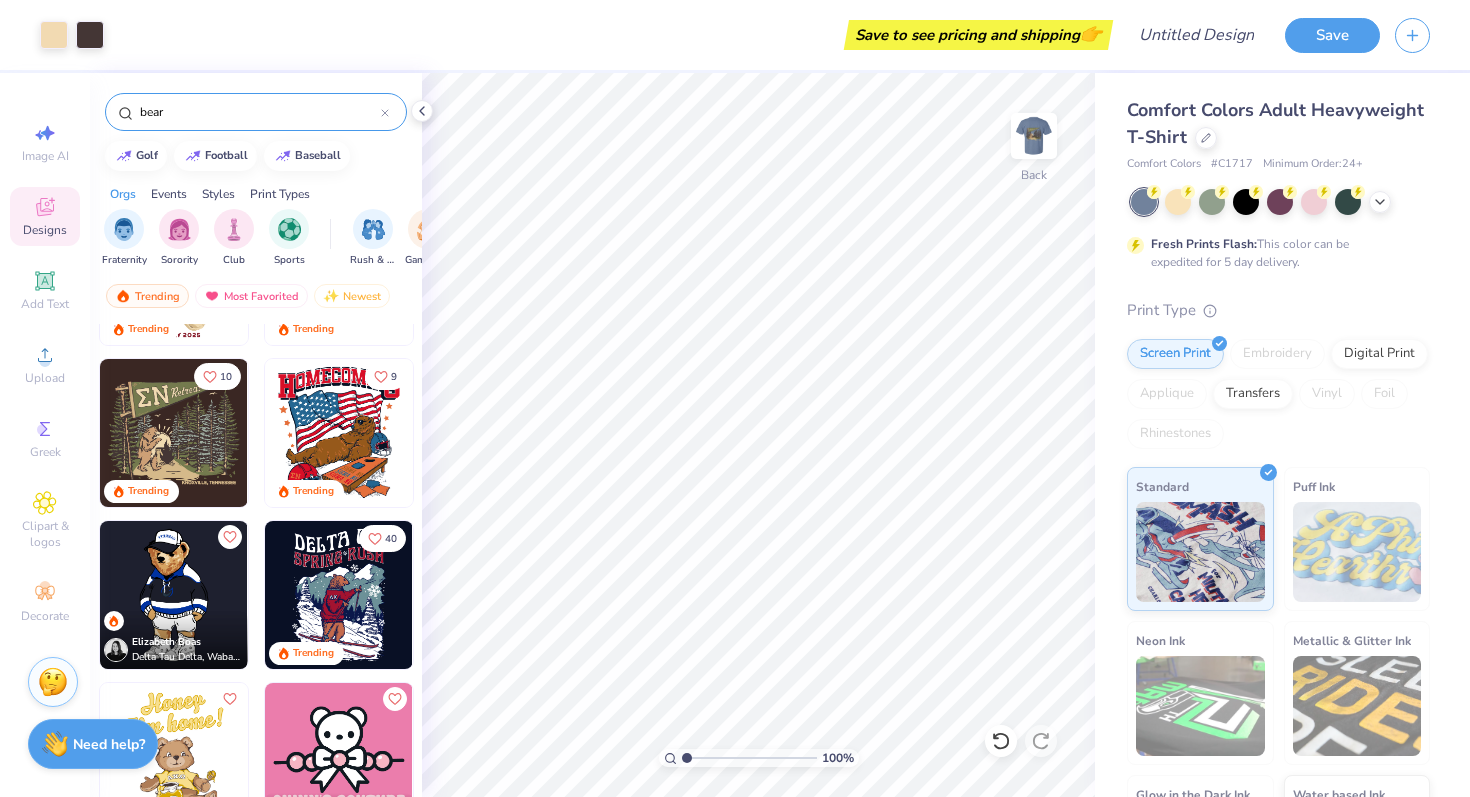 scroll, scrollTop: 126, scrollLeft: 0, axis: vertical 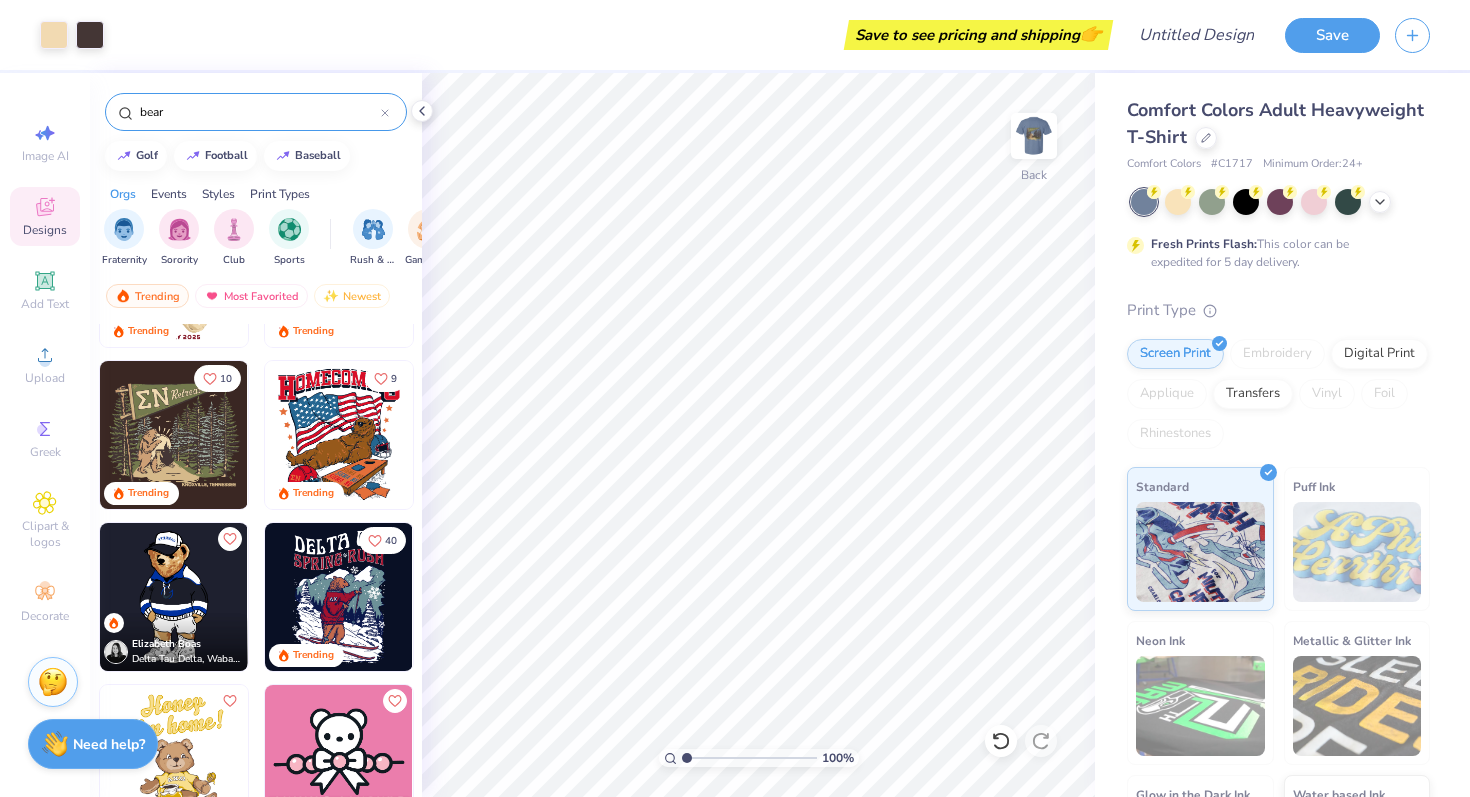 type on "bear" 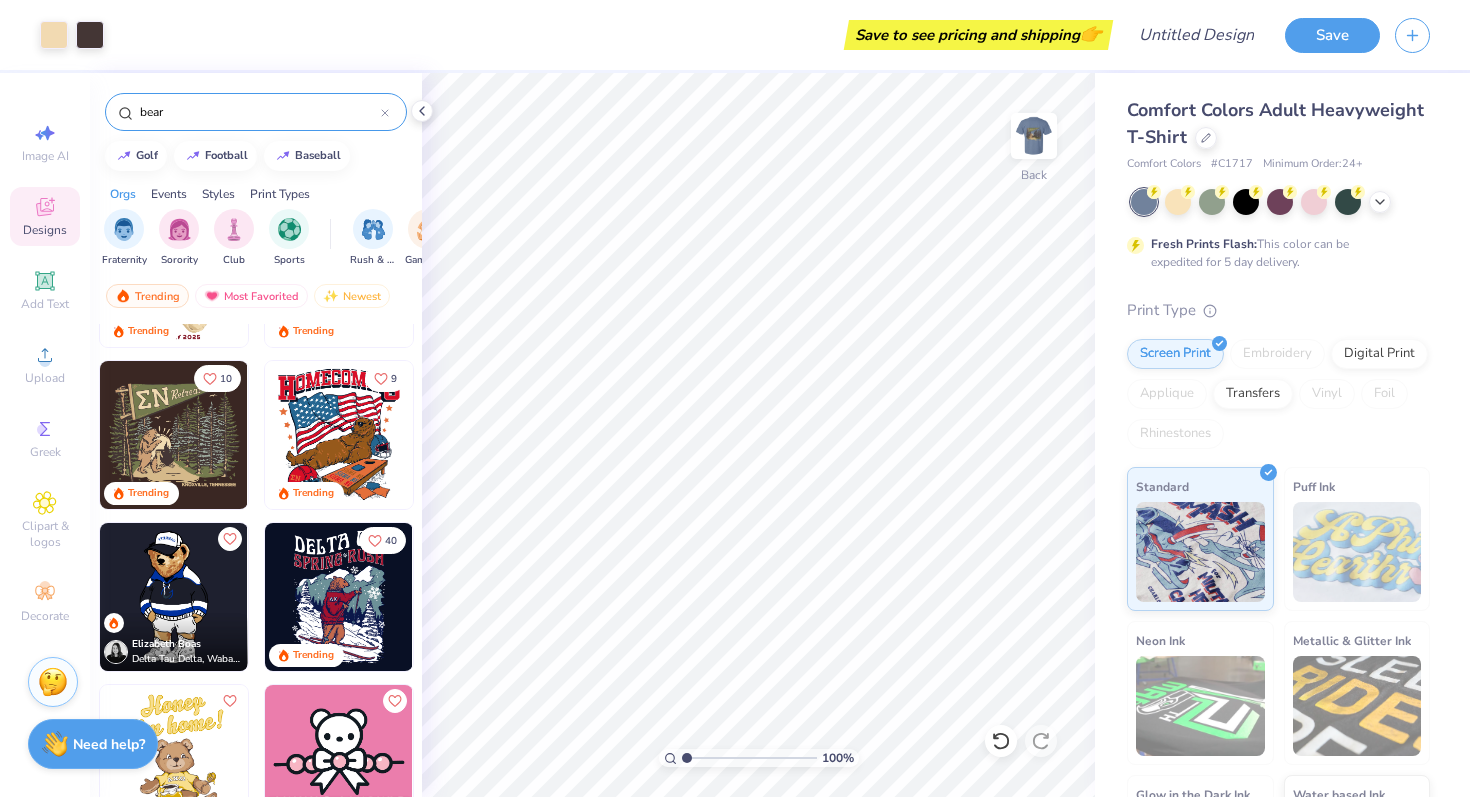 click at bounding box center (174, 435) 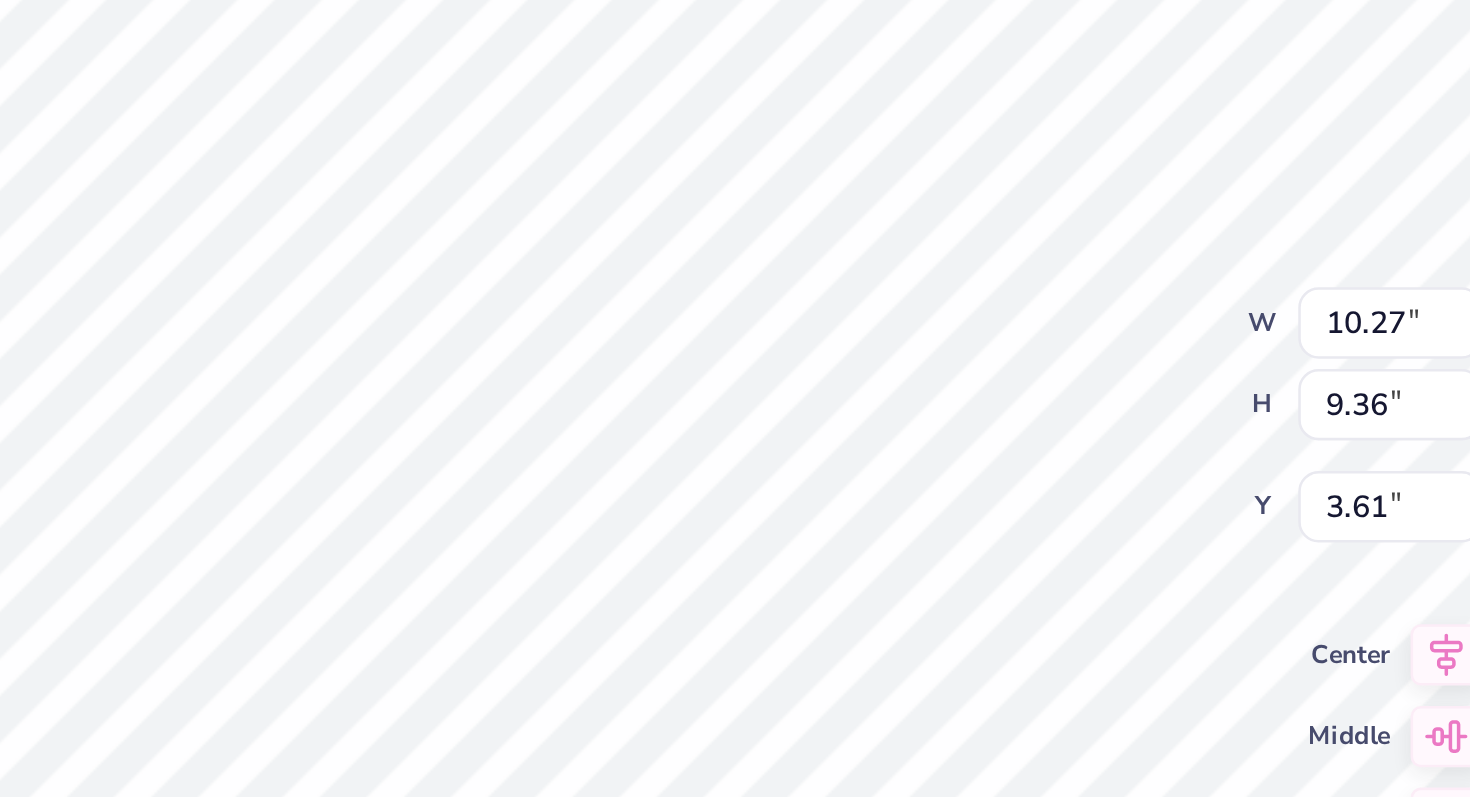 type on "10.27" 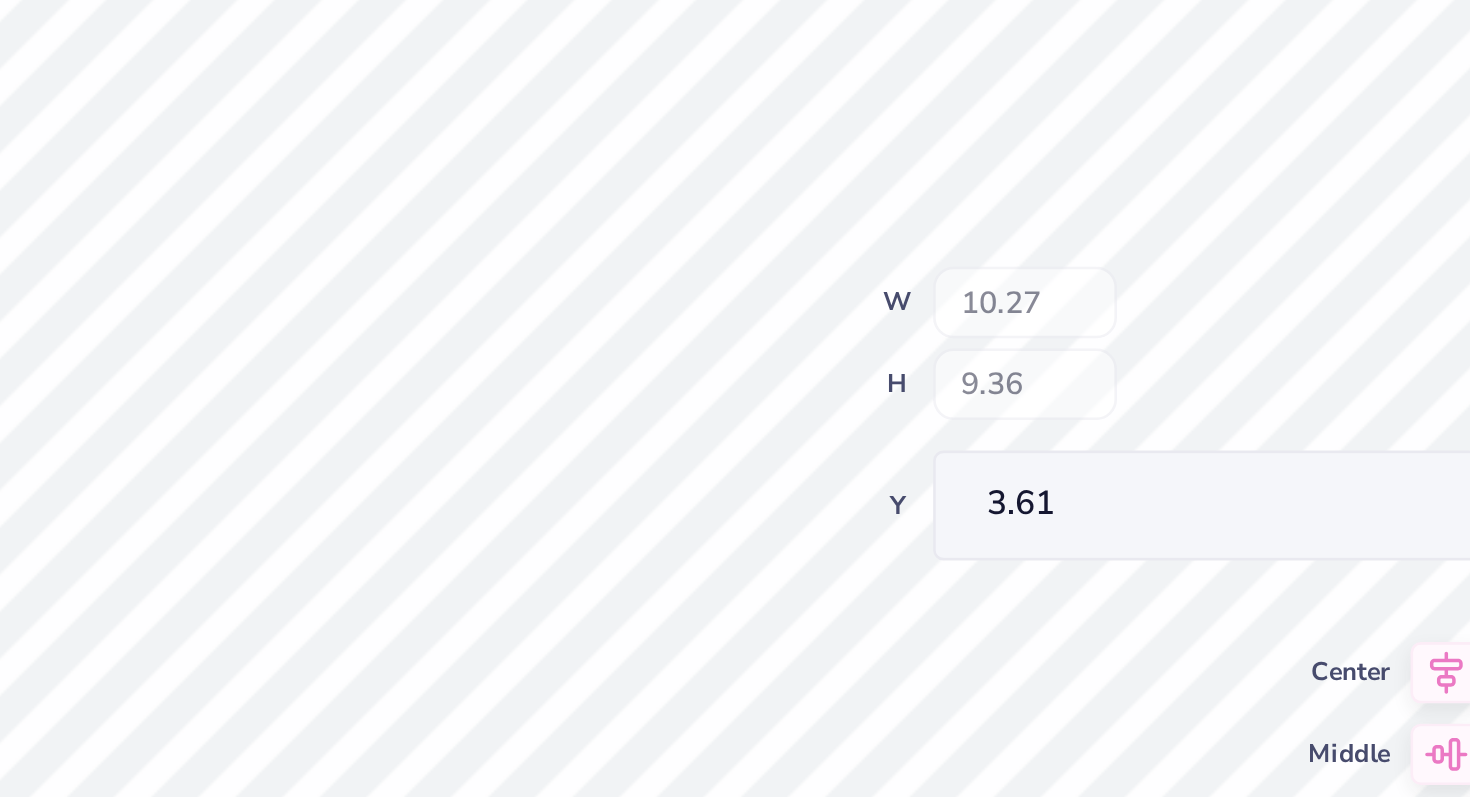 type on "7.11" 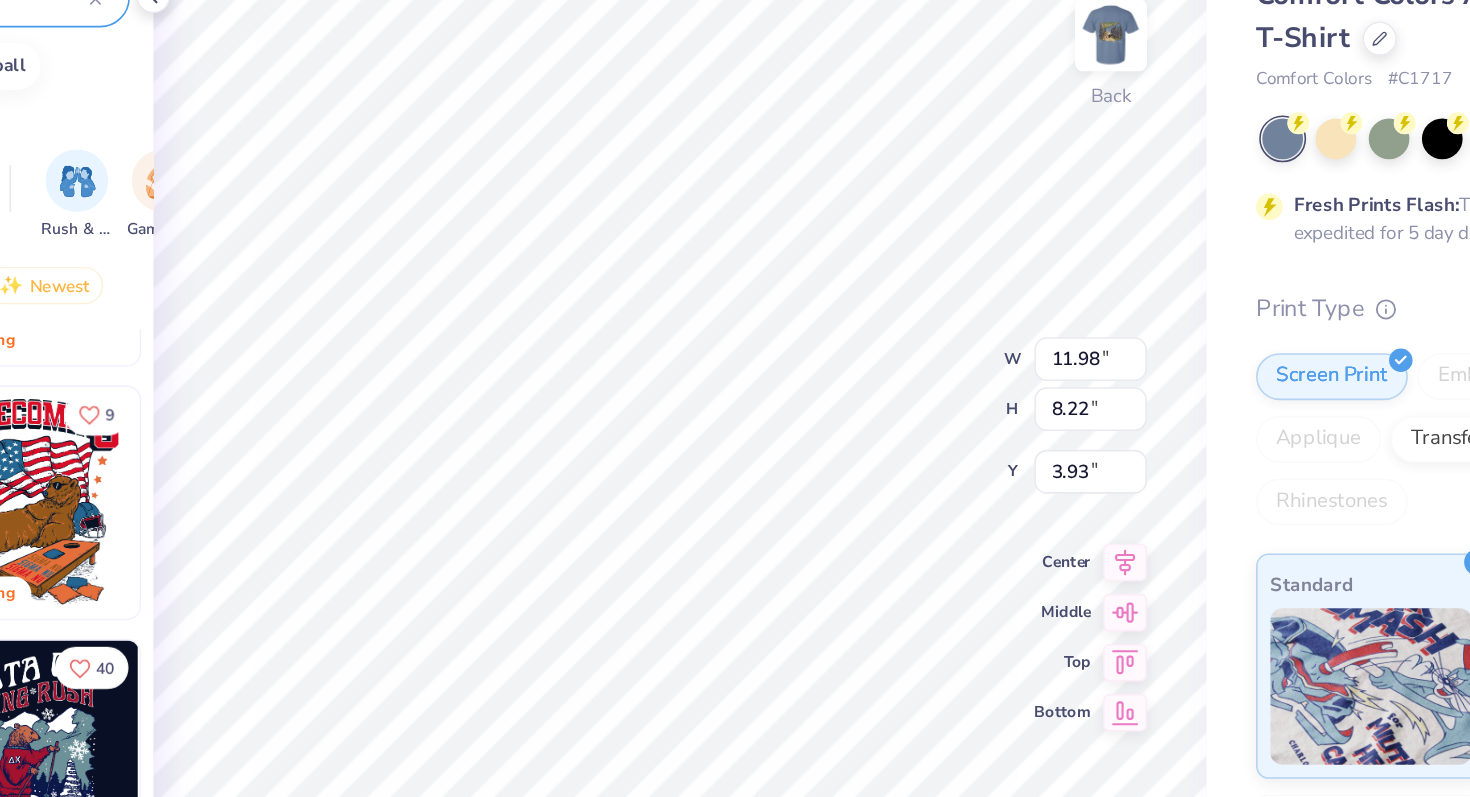 type on "11.98" 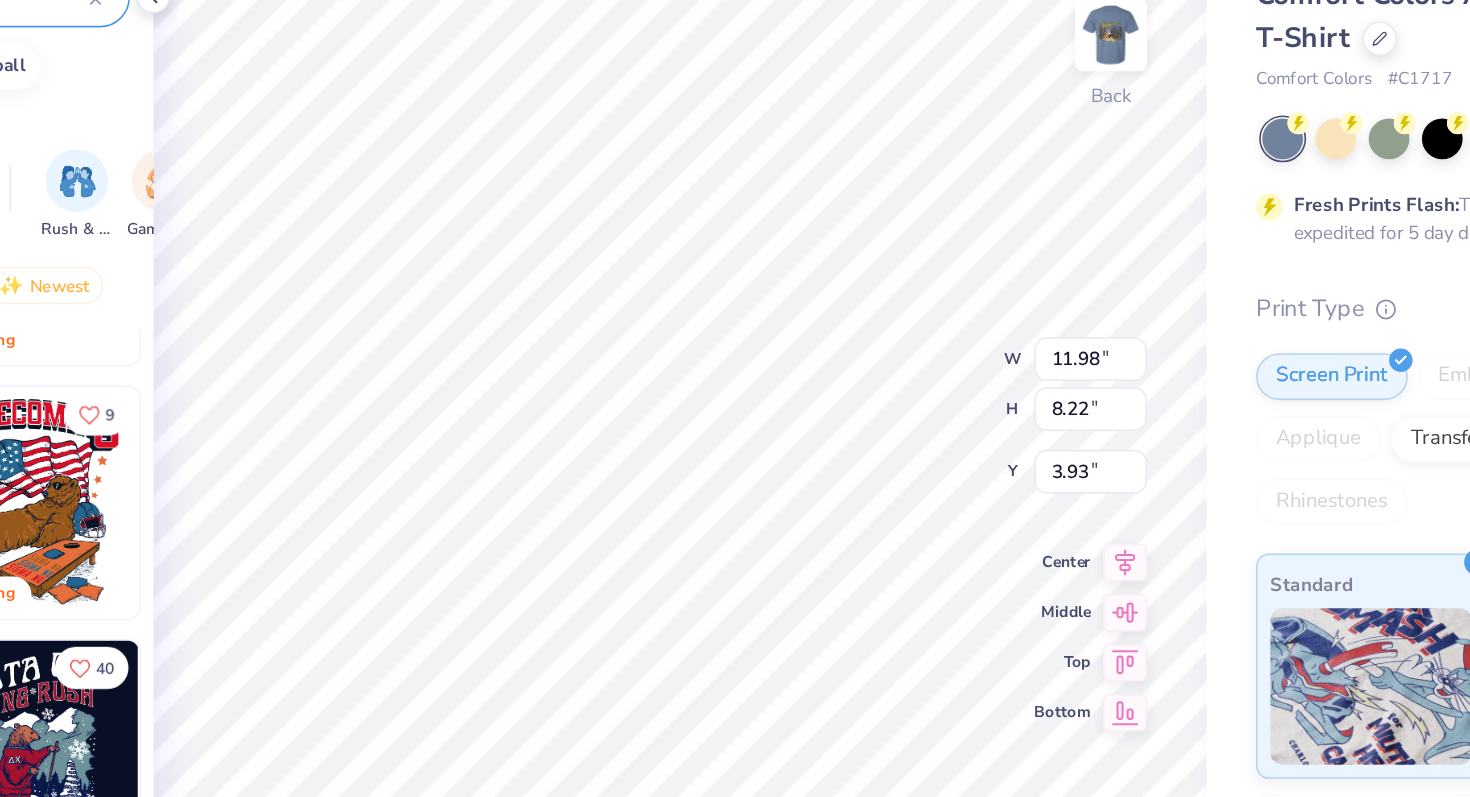 type on "8.22" 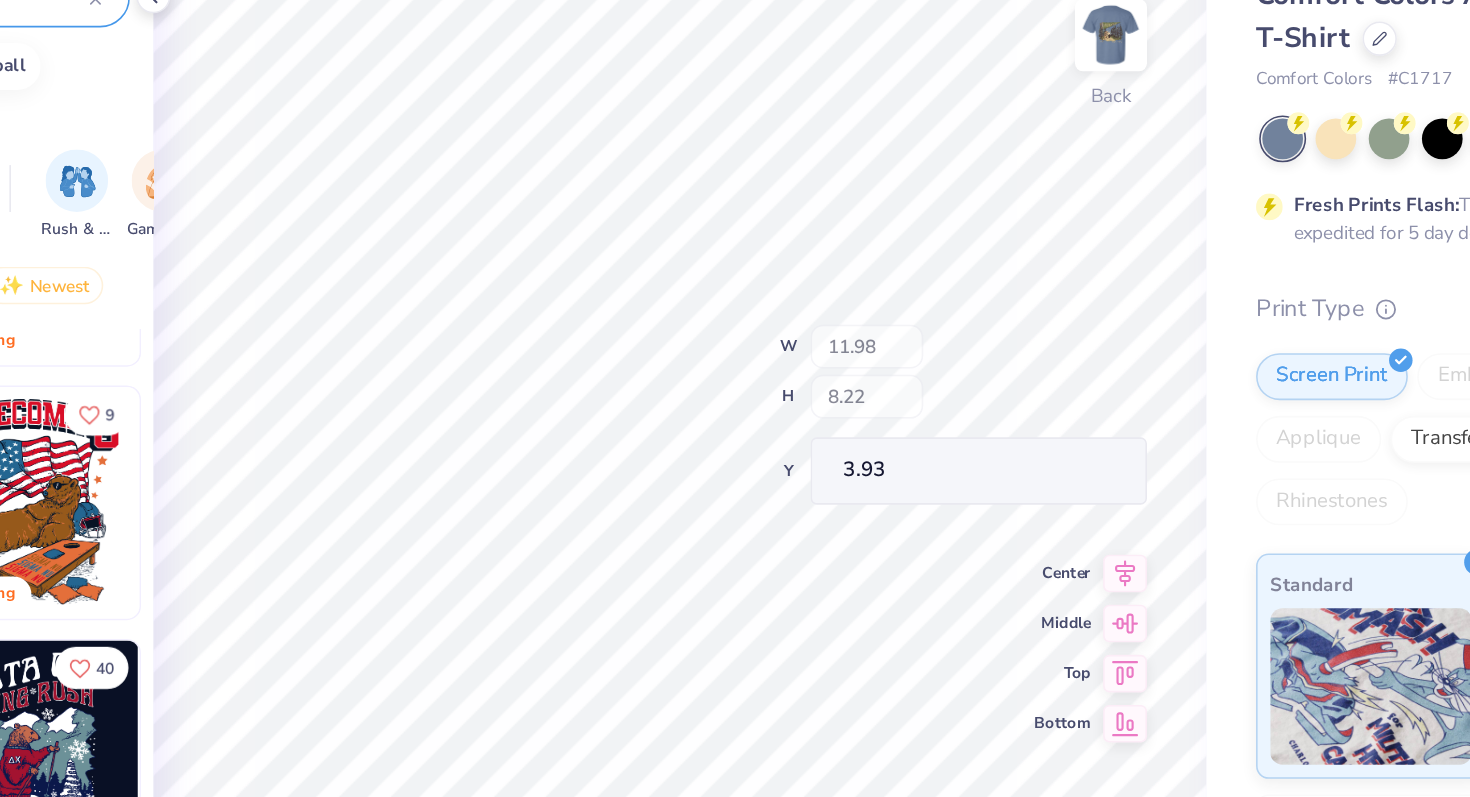 type on "12.50" 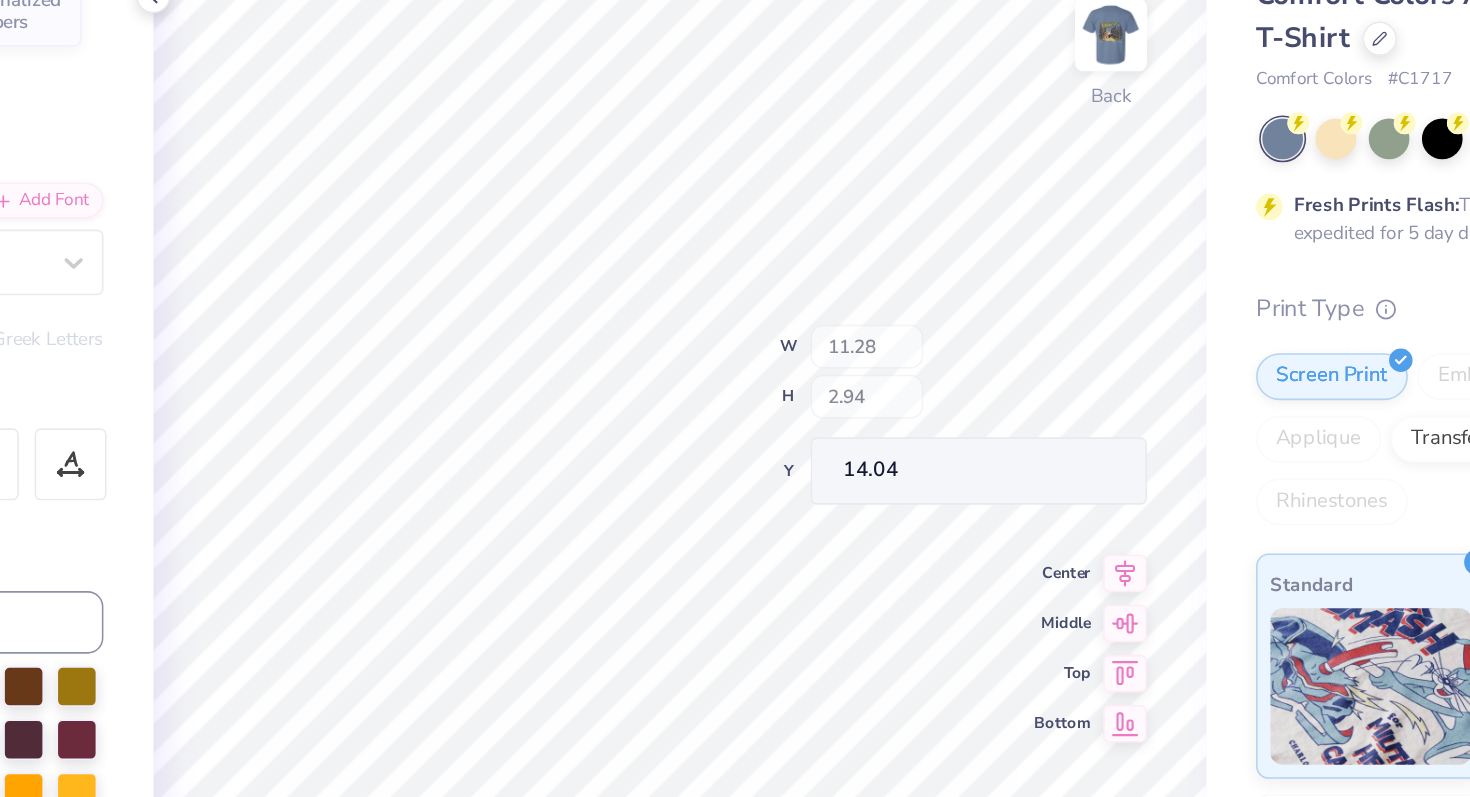 type on "14.04" 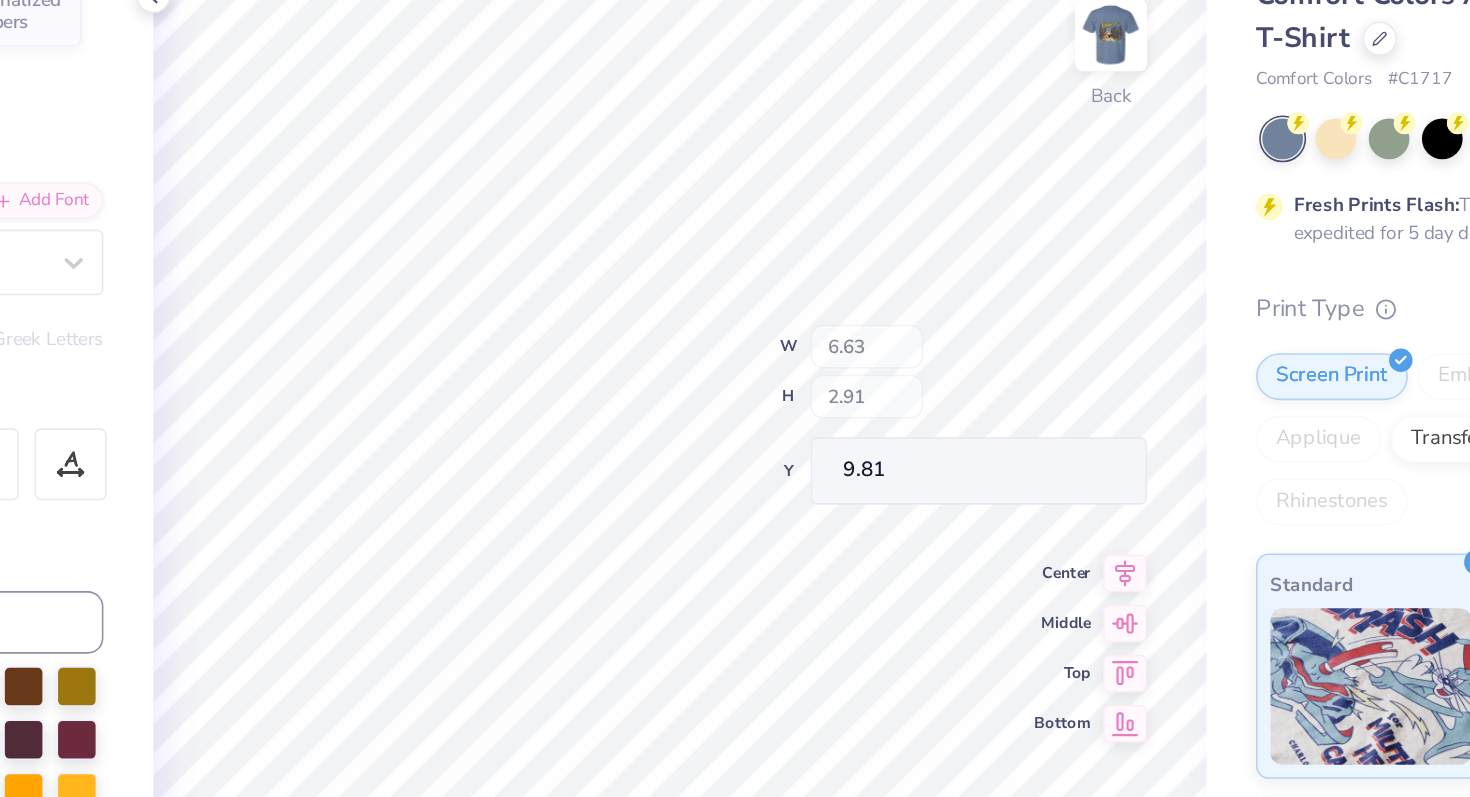 type on "15.03" 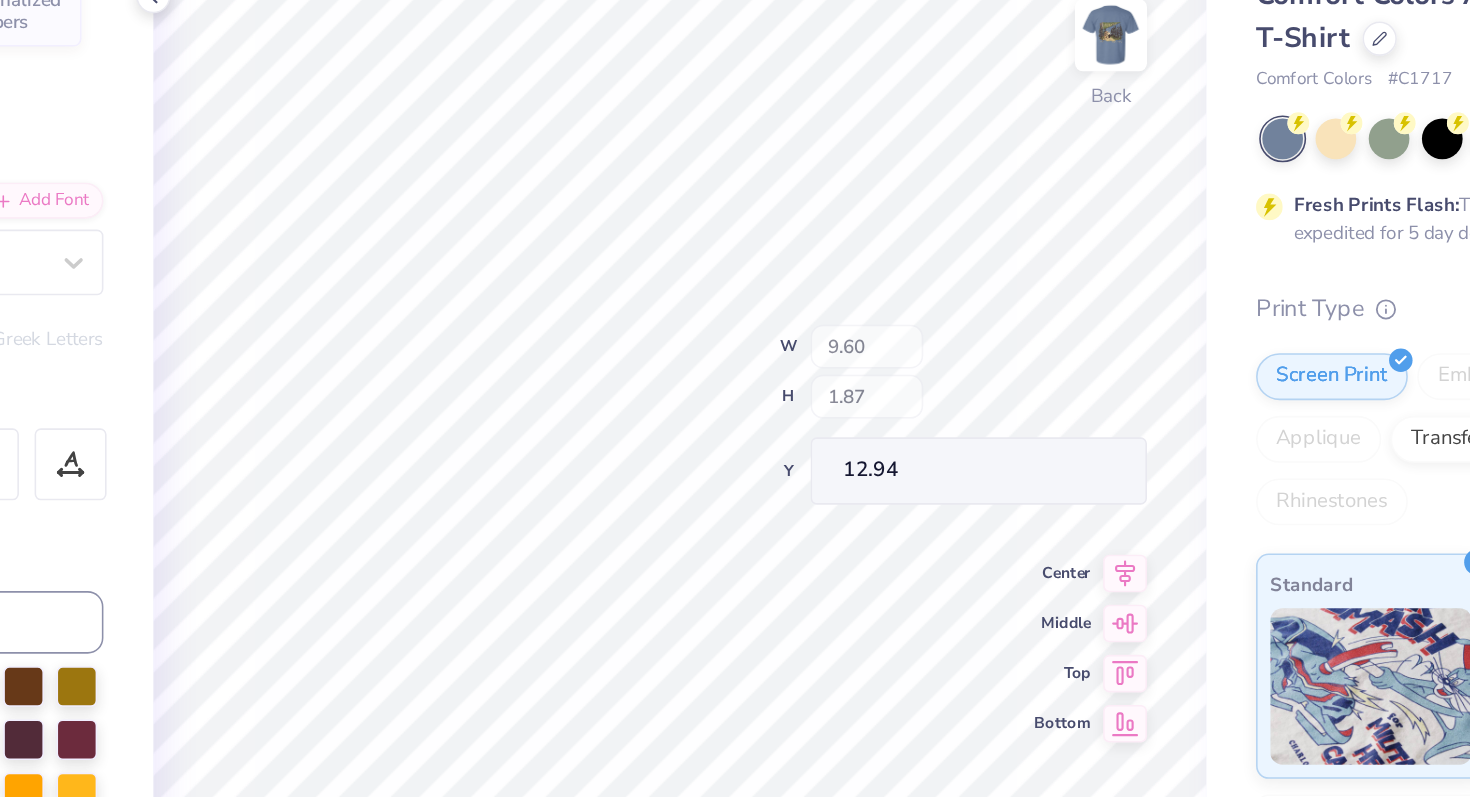 type on "12.94" 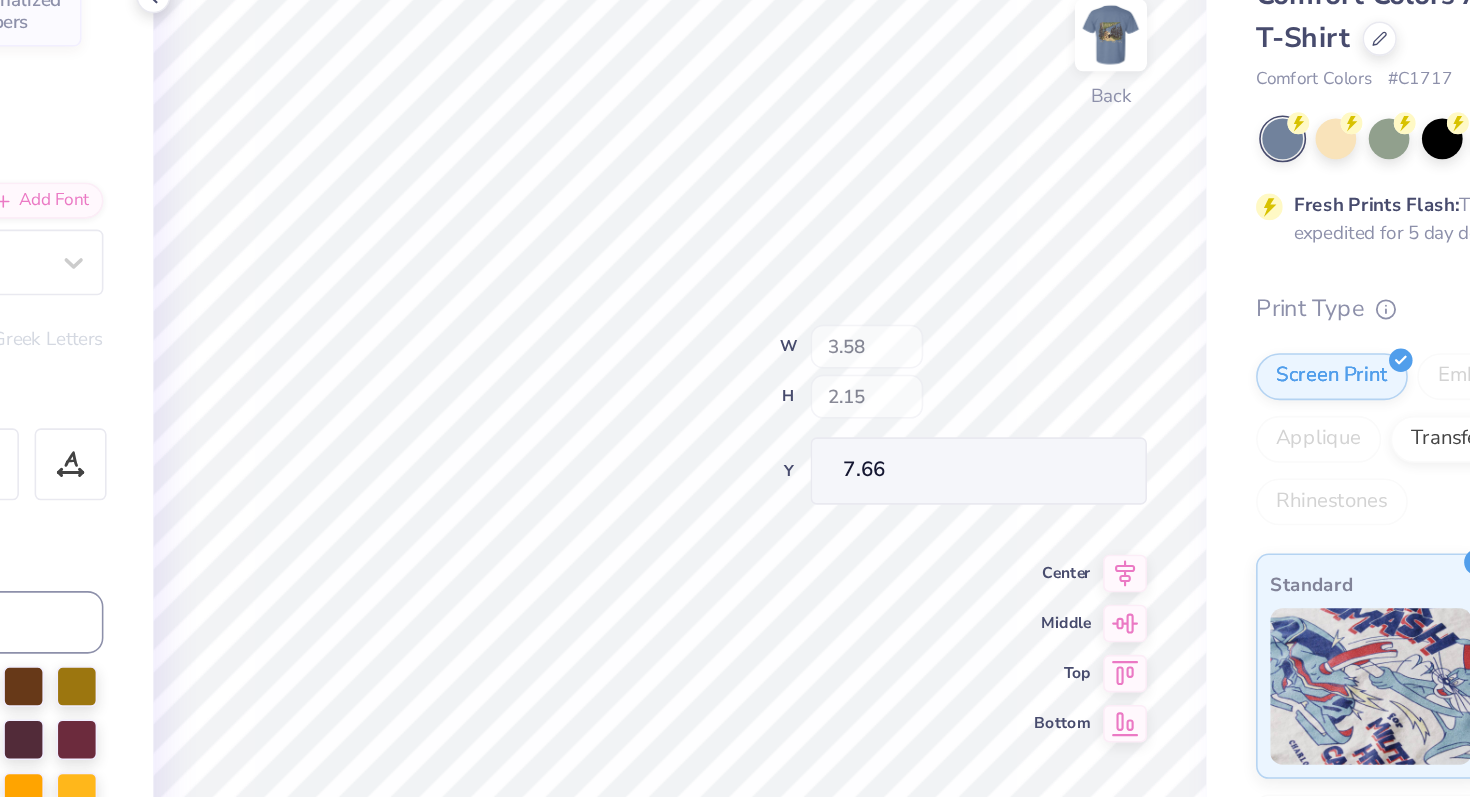 type on "13.03" 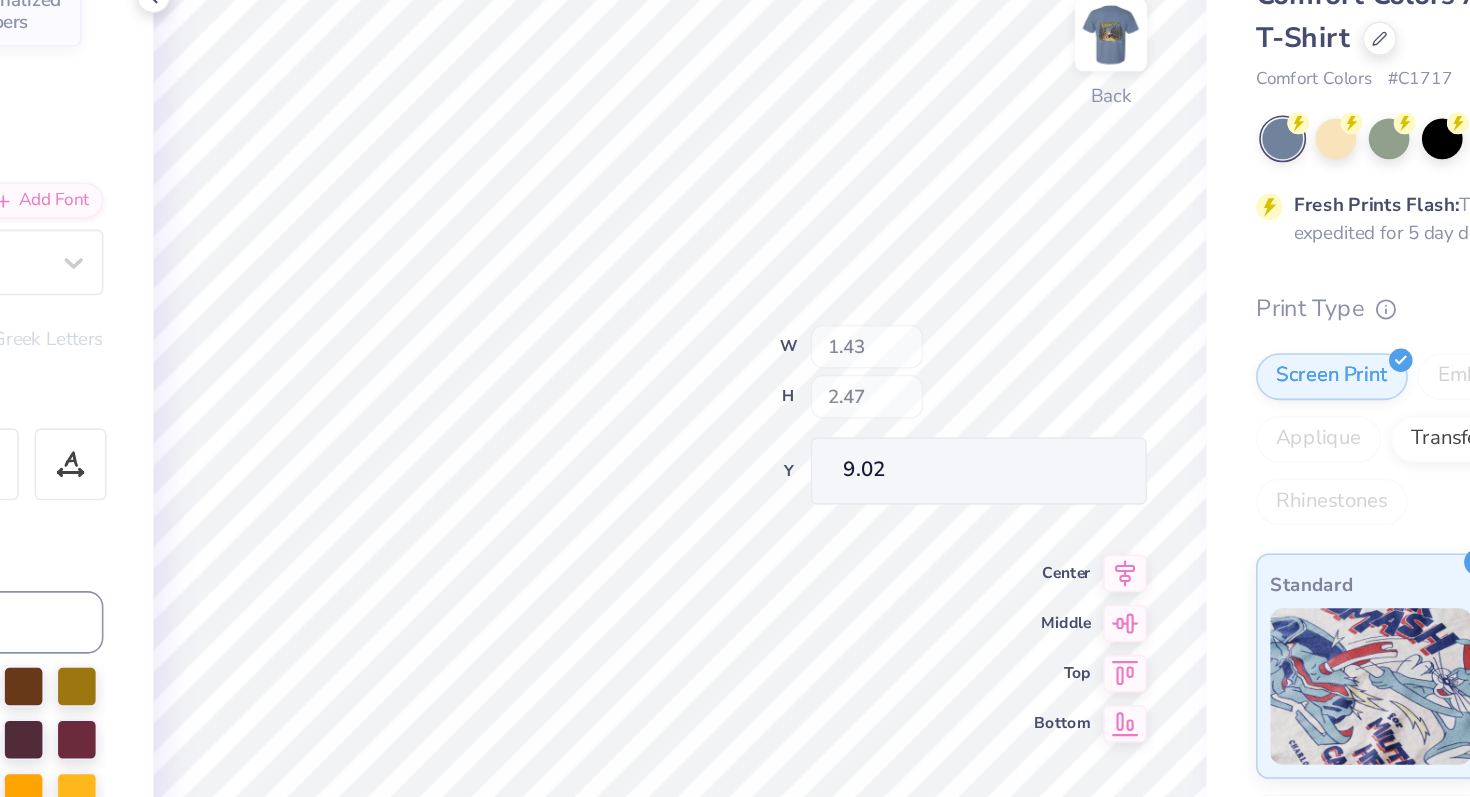 type on "12.97" 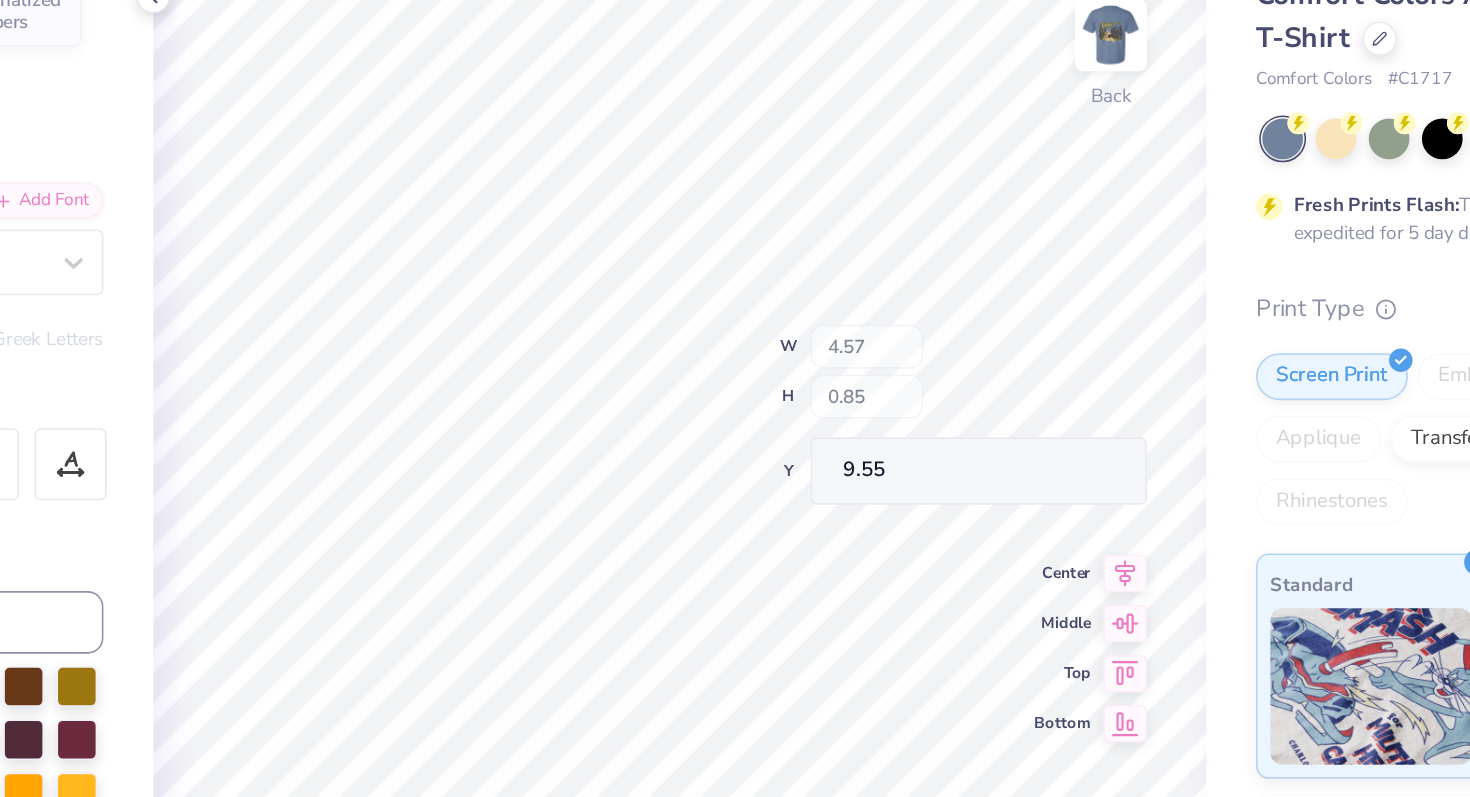 type on "12.07" 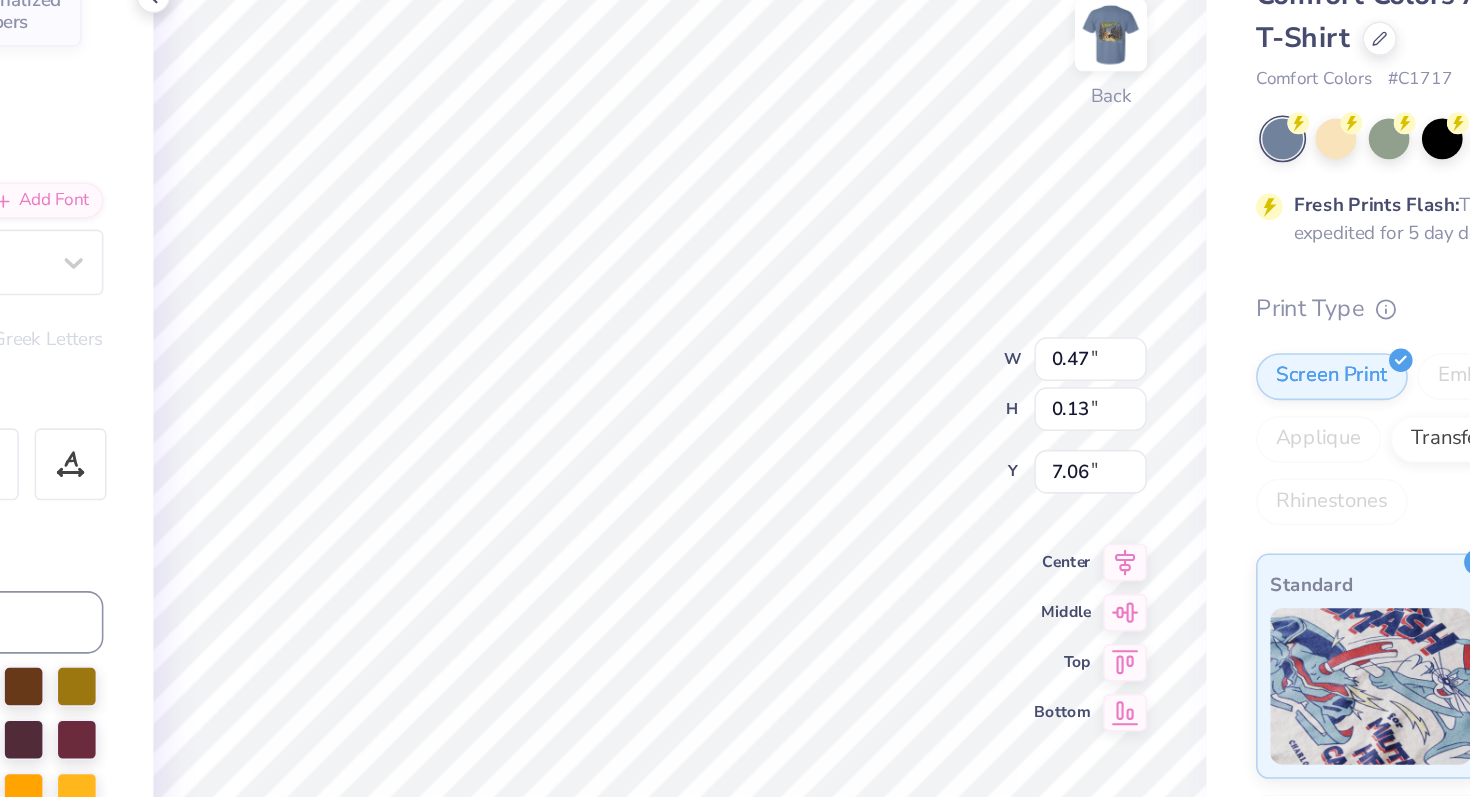type 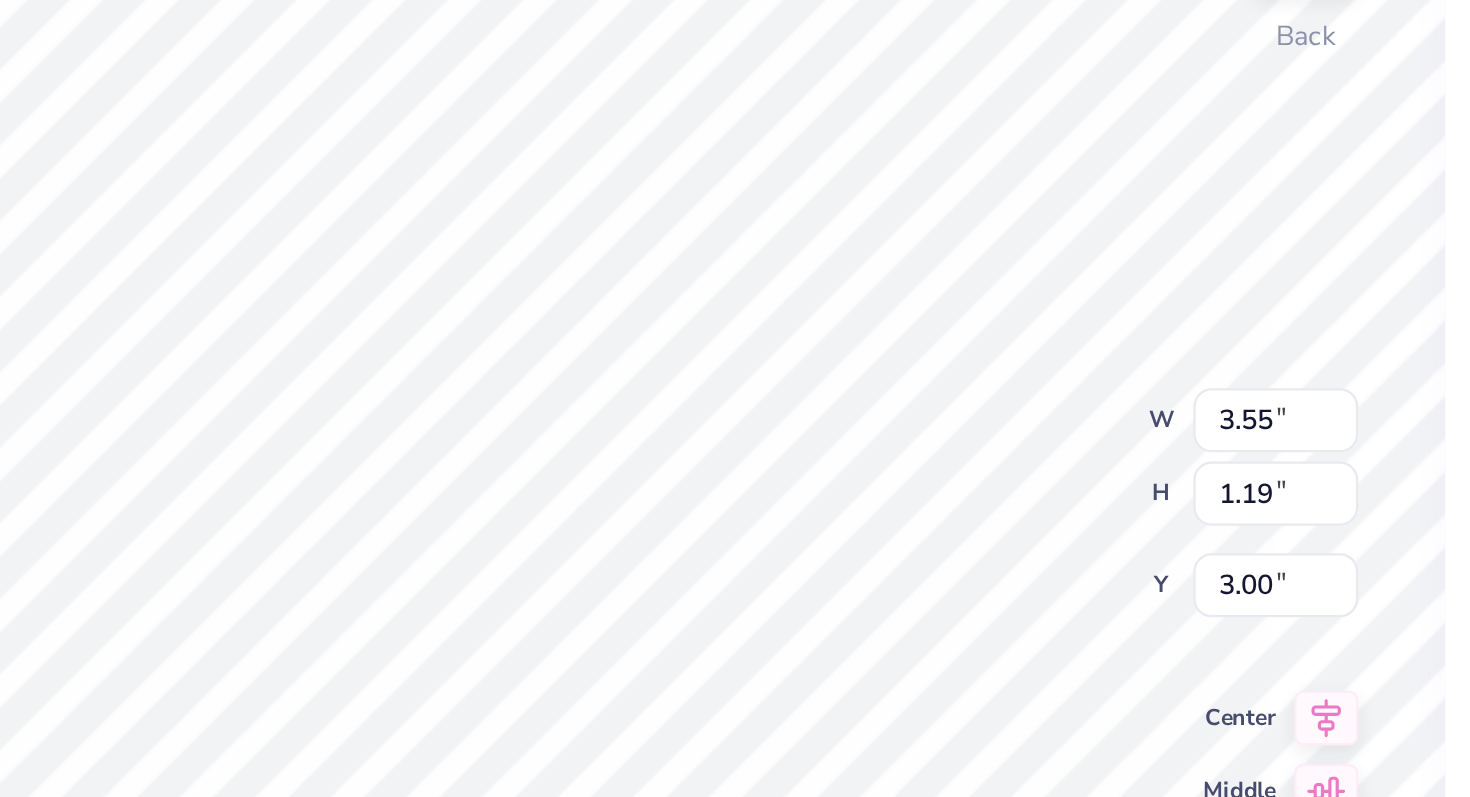 scroll, scrollTop: 1, scrollLeft: 0, axis: vertical 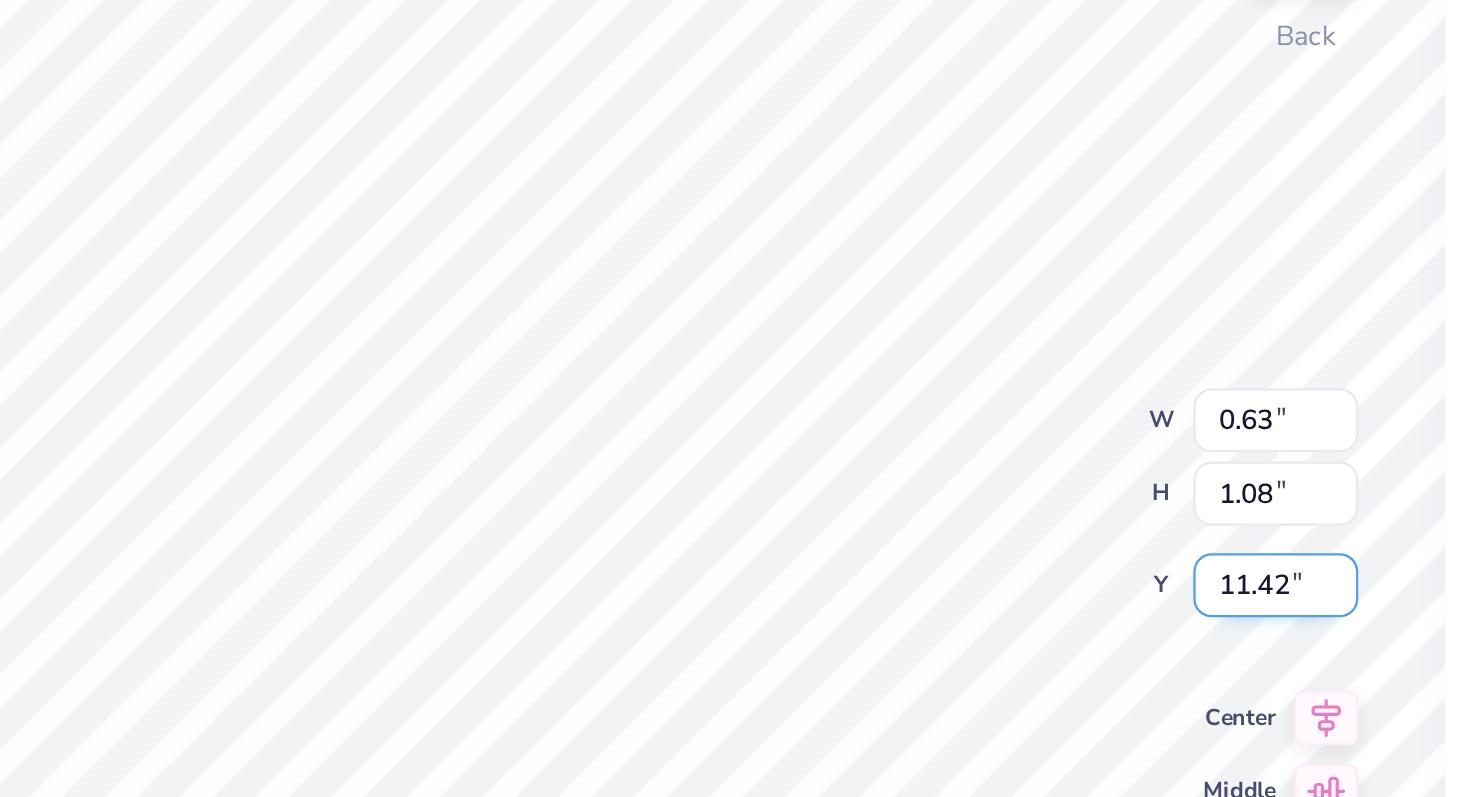 click on "11.42" at bounding box center [1021, 415] 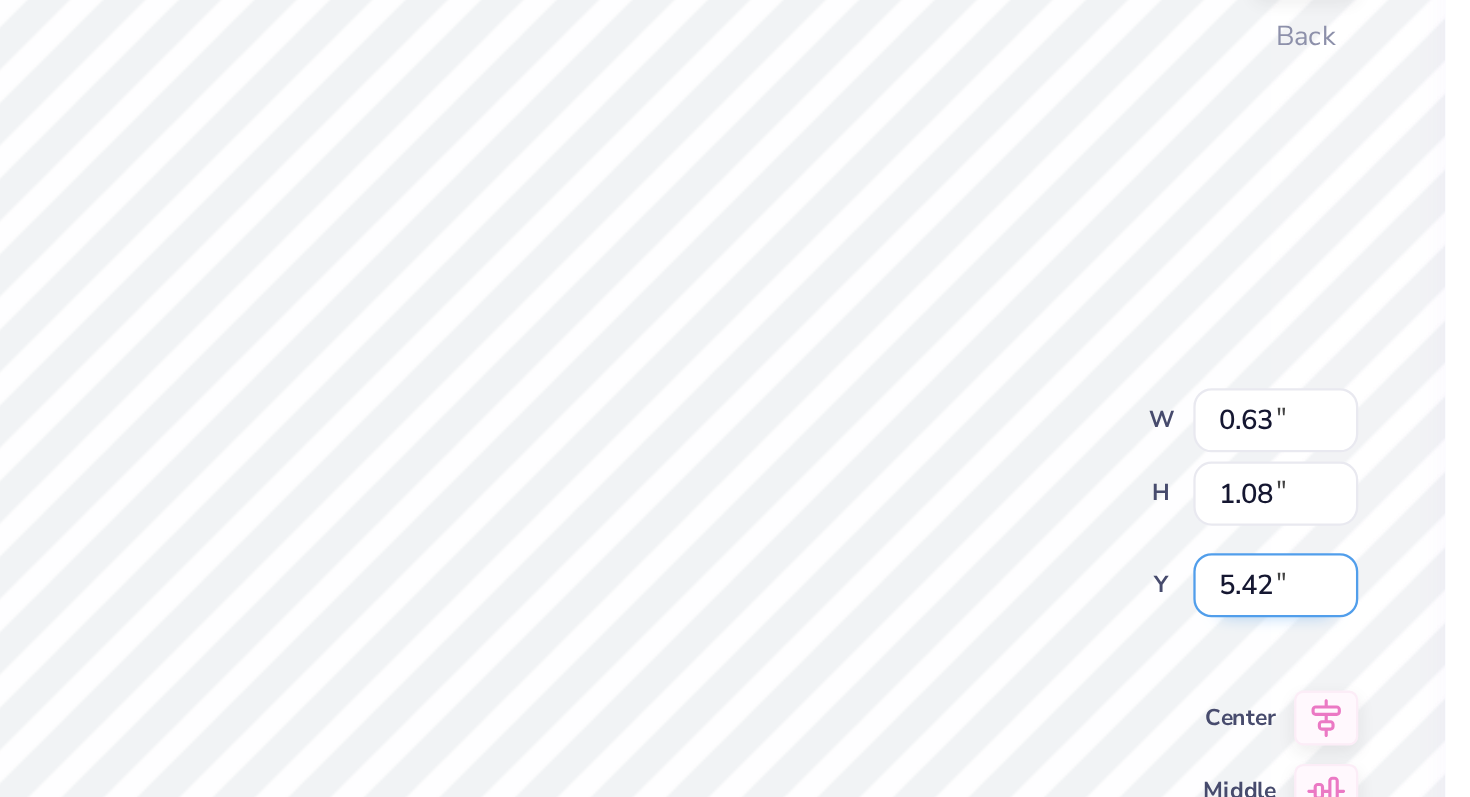 click on "5.42" at bounding box center (1021, 415) 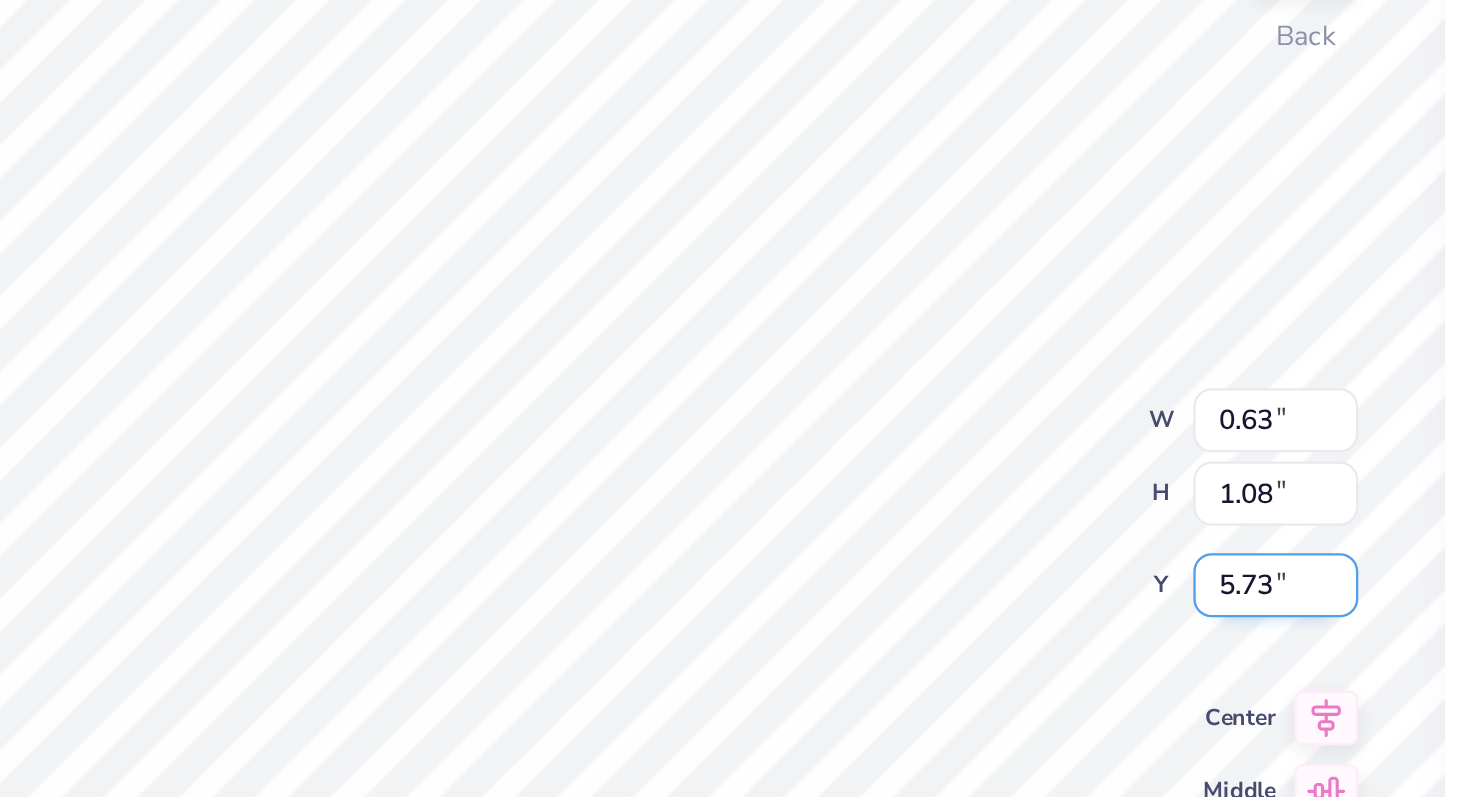 click on "5.73" at bounding box center (1021, 415) 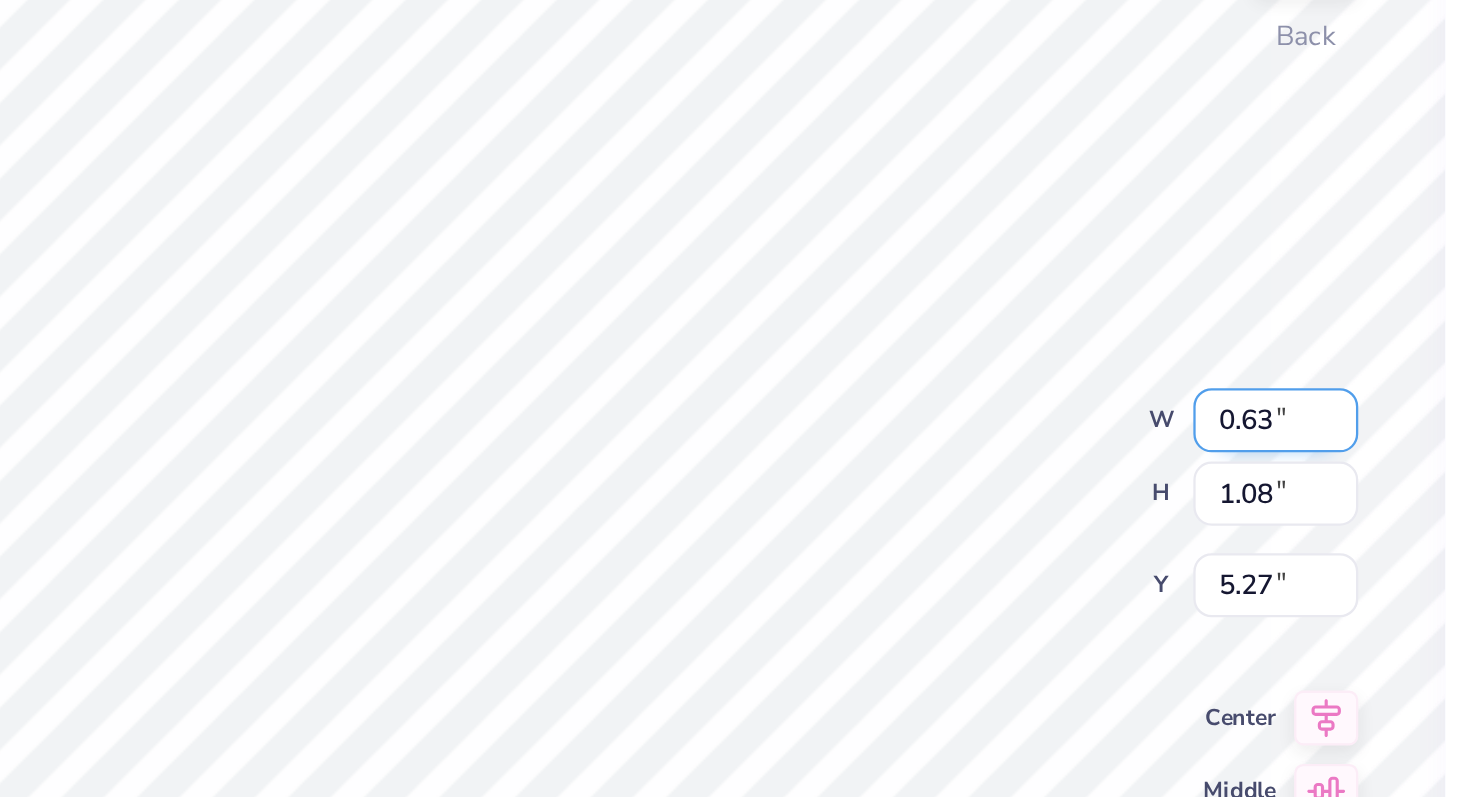 click on "0.63" at bounding box center (1021, 343) 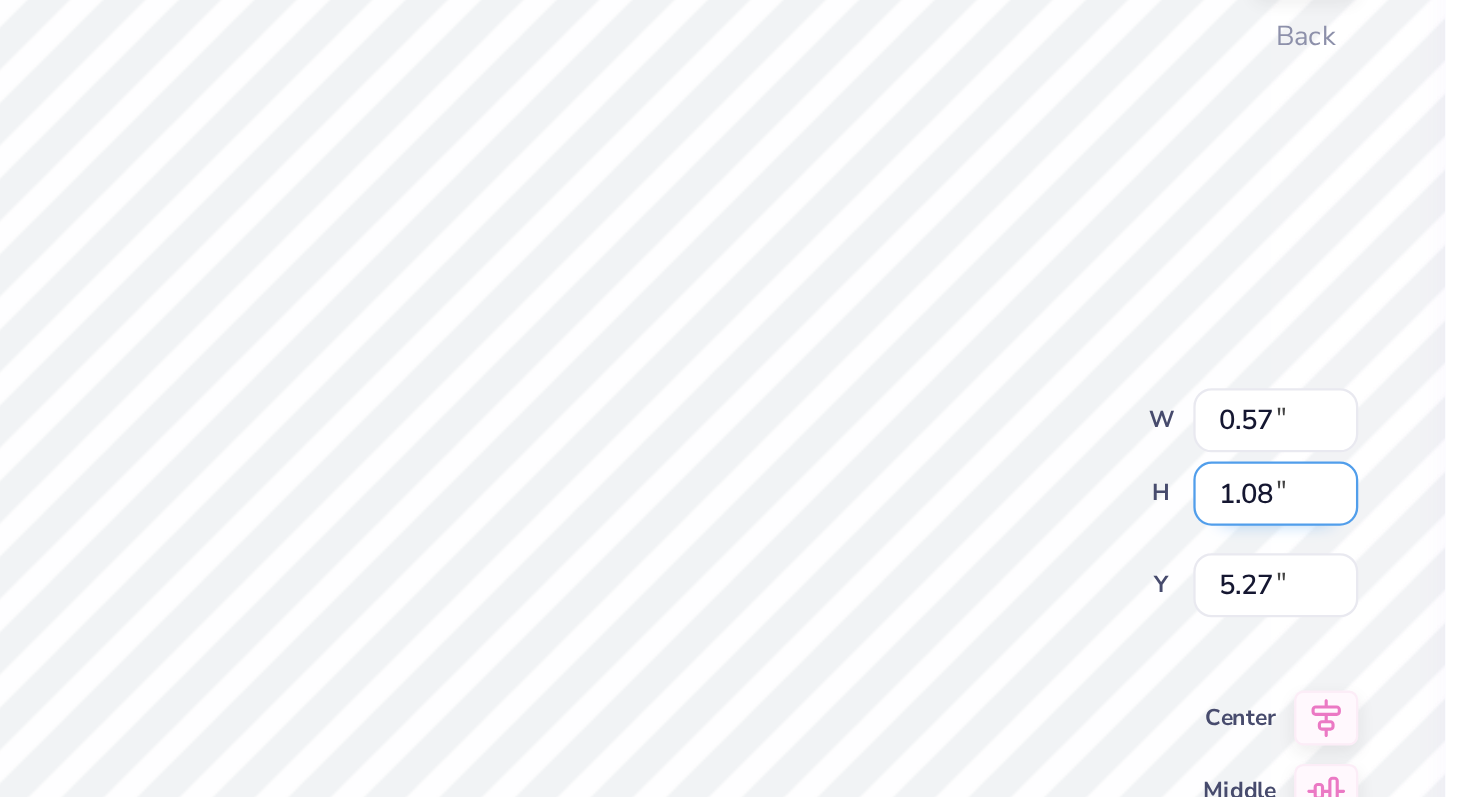 click on "1.08" at bounding box center (1021, 375) 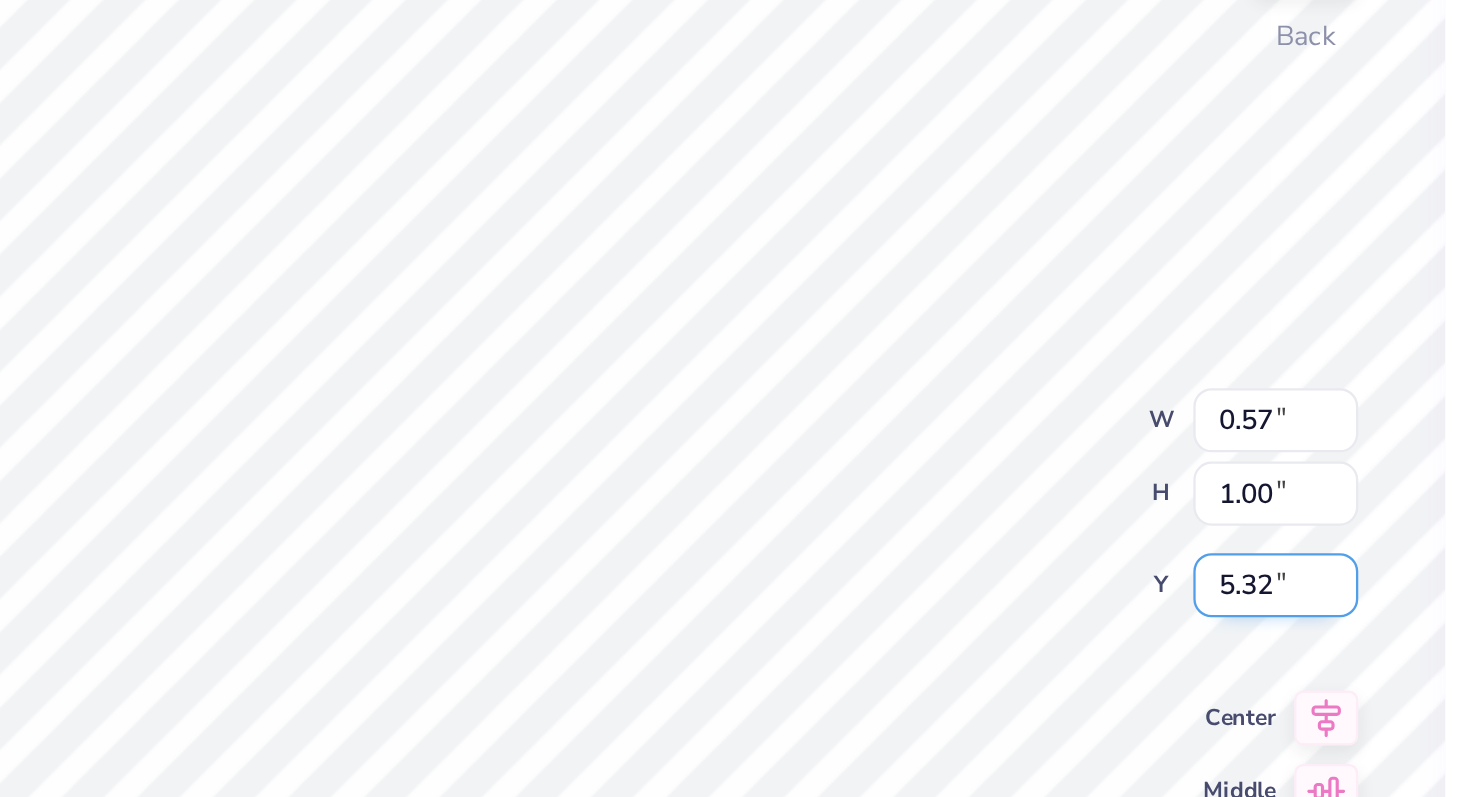 click on "5.32" at bounding box center (1021, 415) 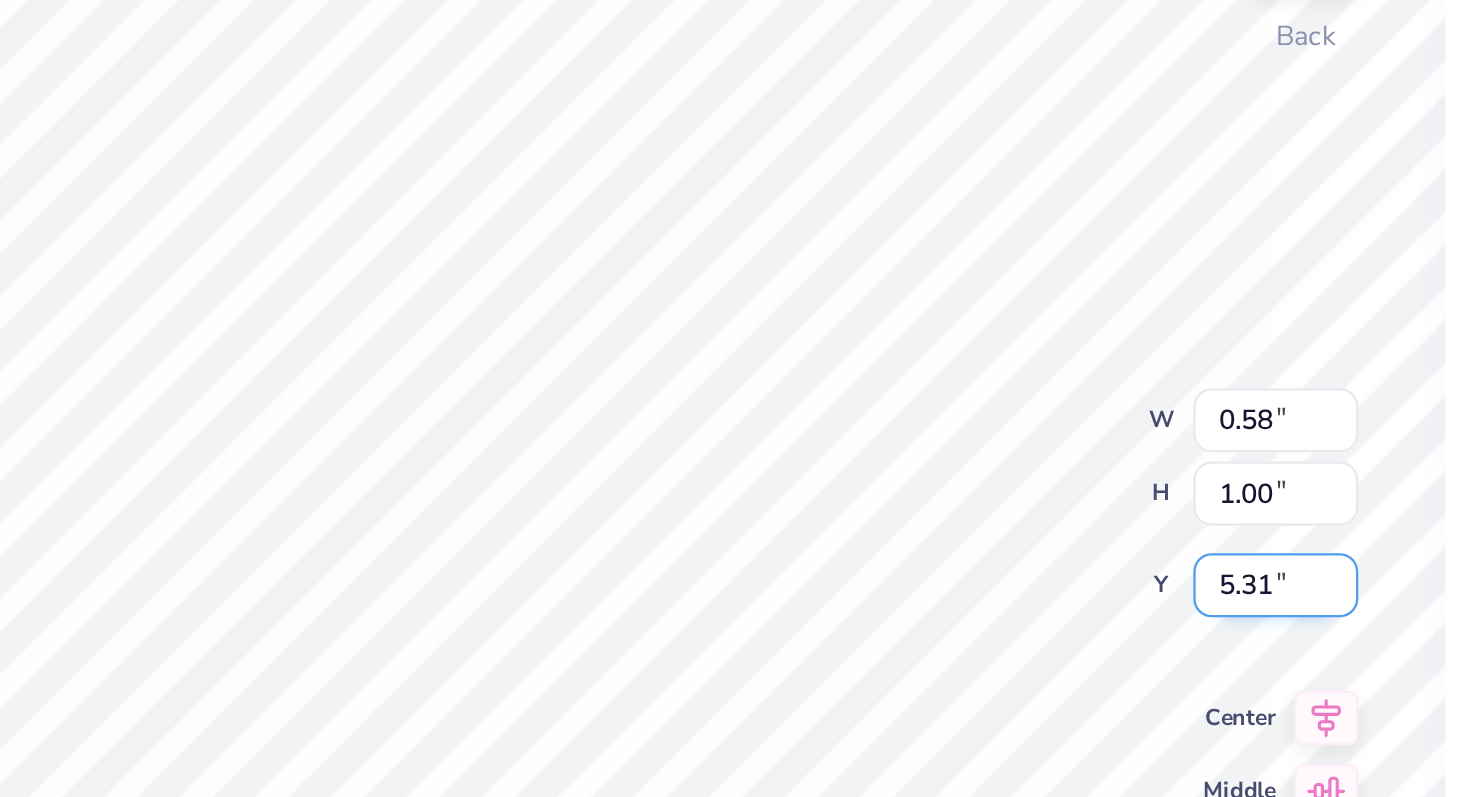click on "5.31" at bounding box center [1021, 415] 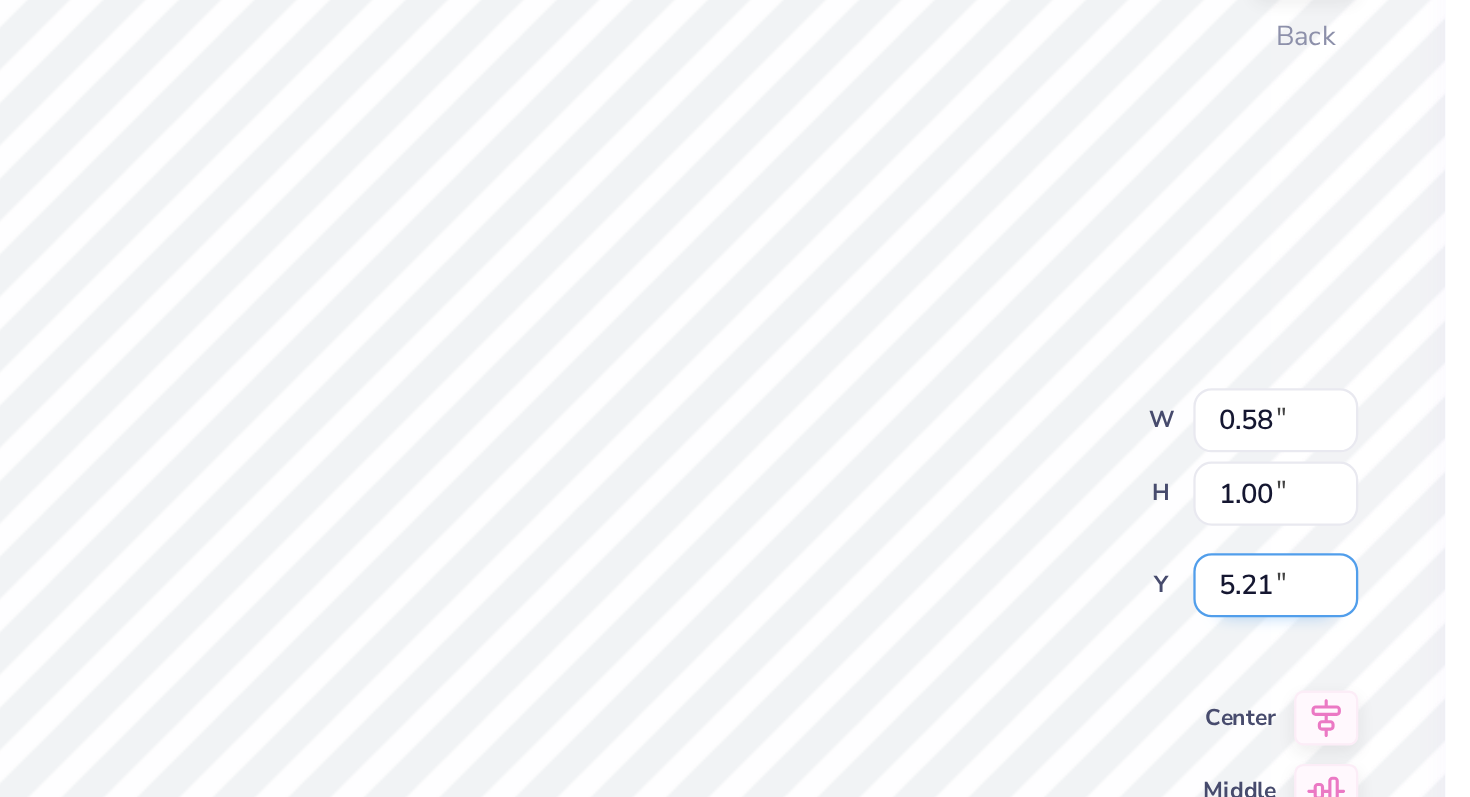 click on "5.21" at bounding box center (1021, 415) 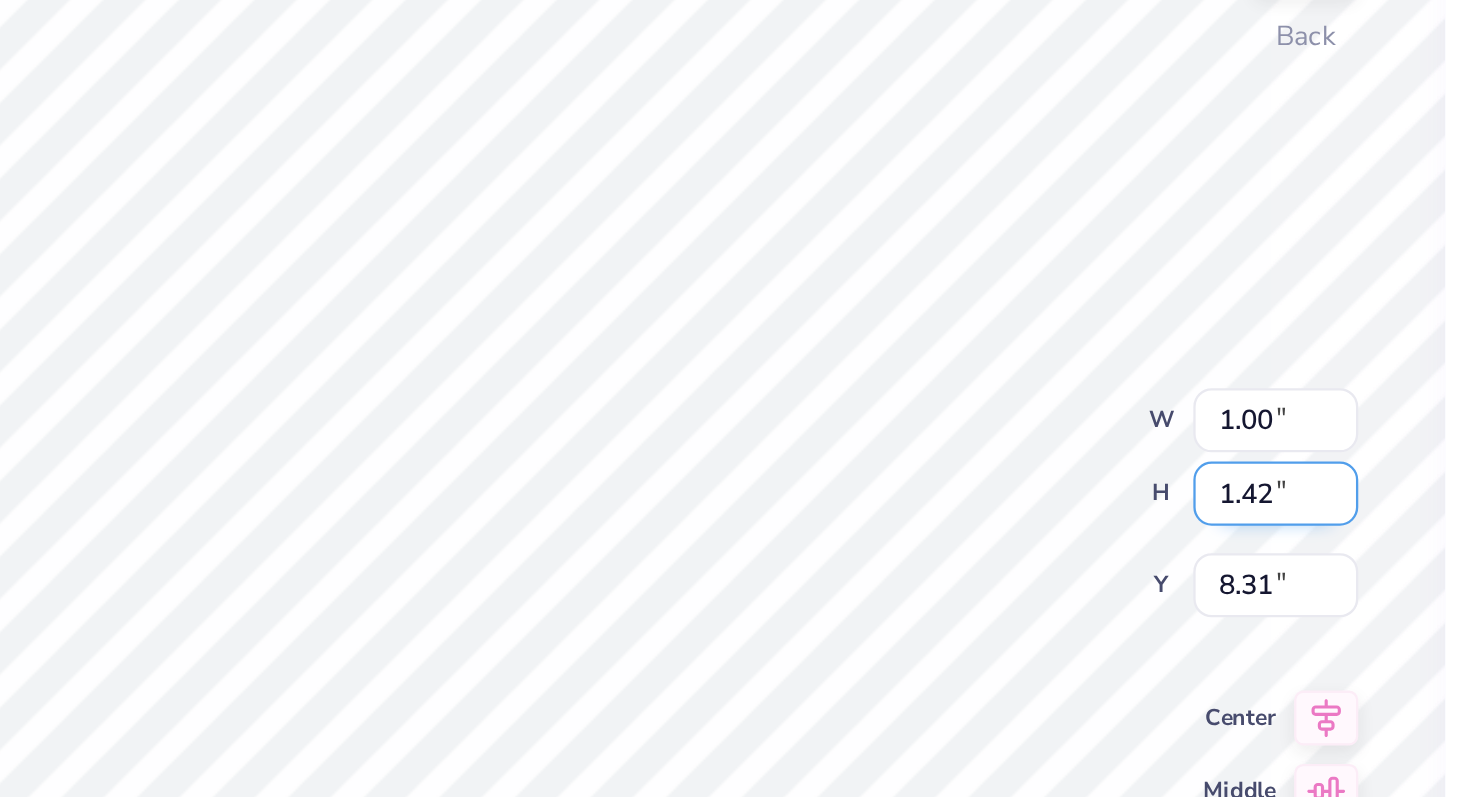 click on "1.42" at bounding box center (1021, 375) 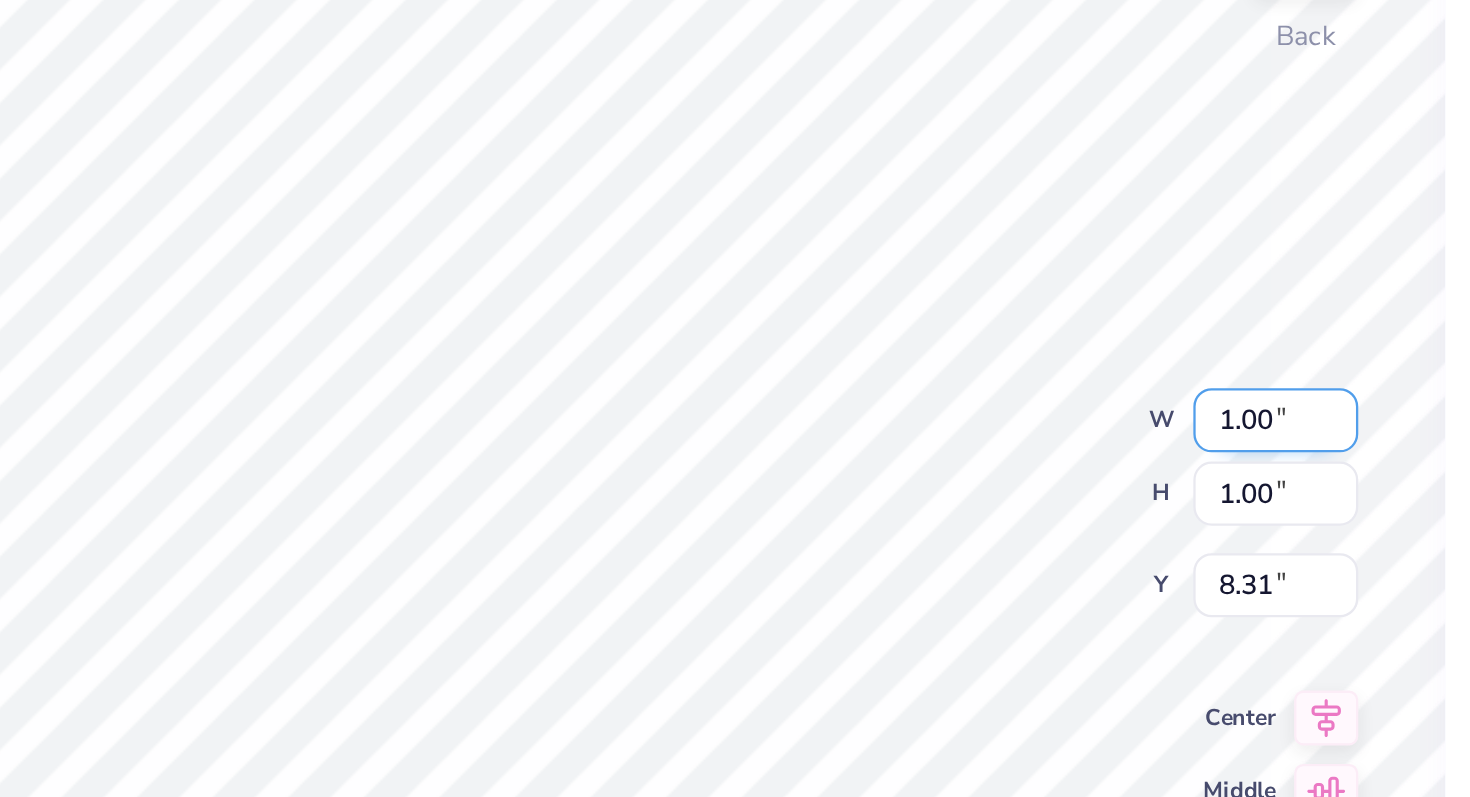 click on "1.00" at bounding box center (1021, 343) 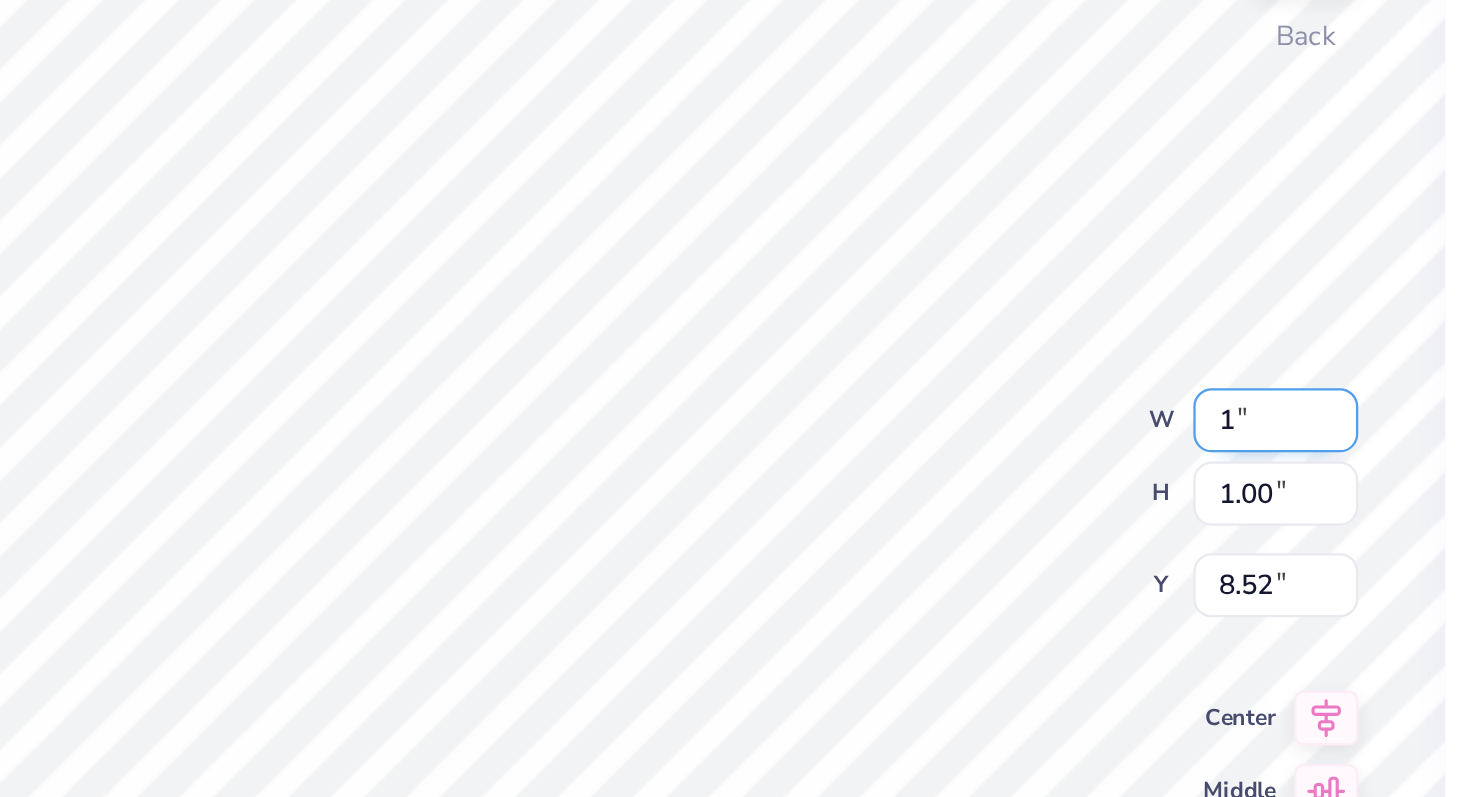 click on "1" at bounding box center (1021, 343) 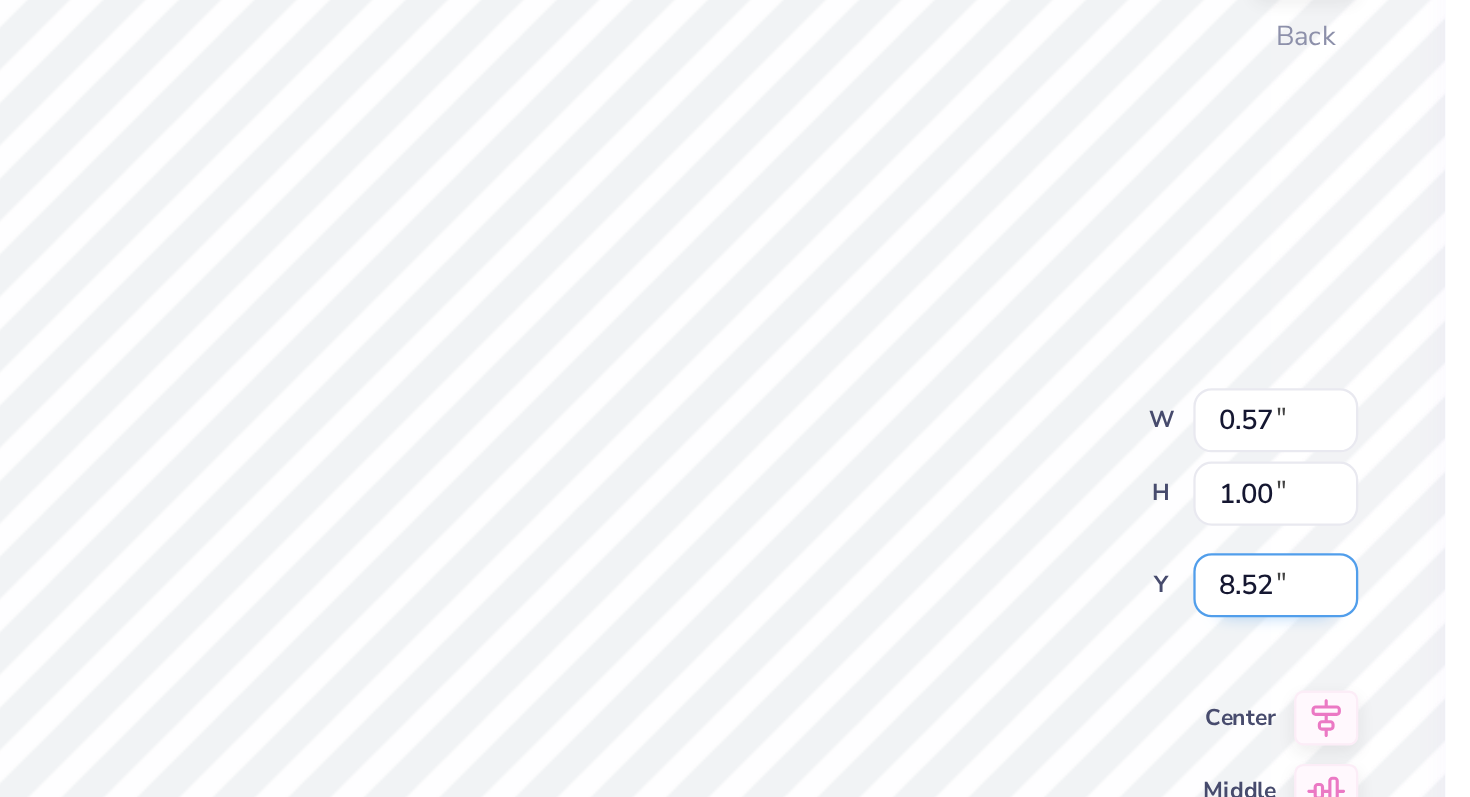 click on "8.52" at bounding box center (1021, 415) 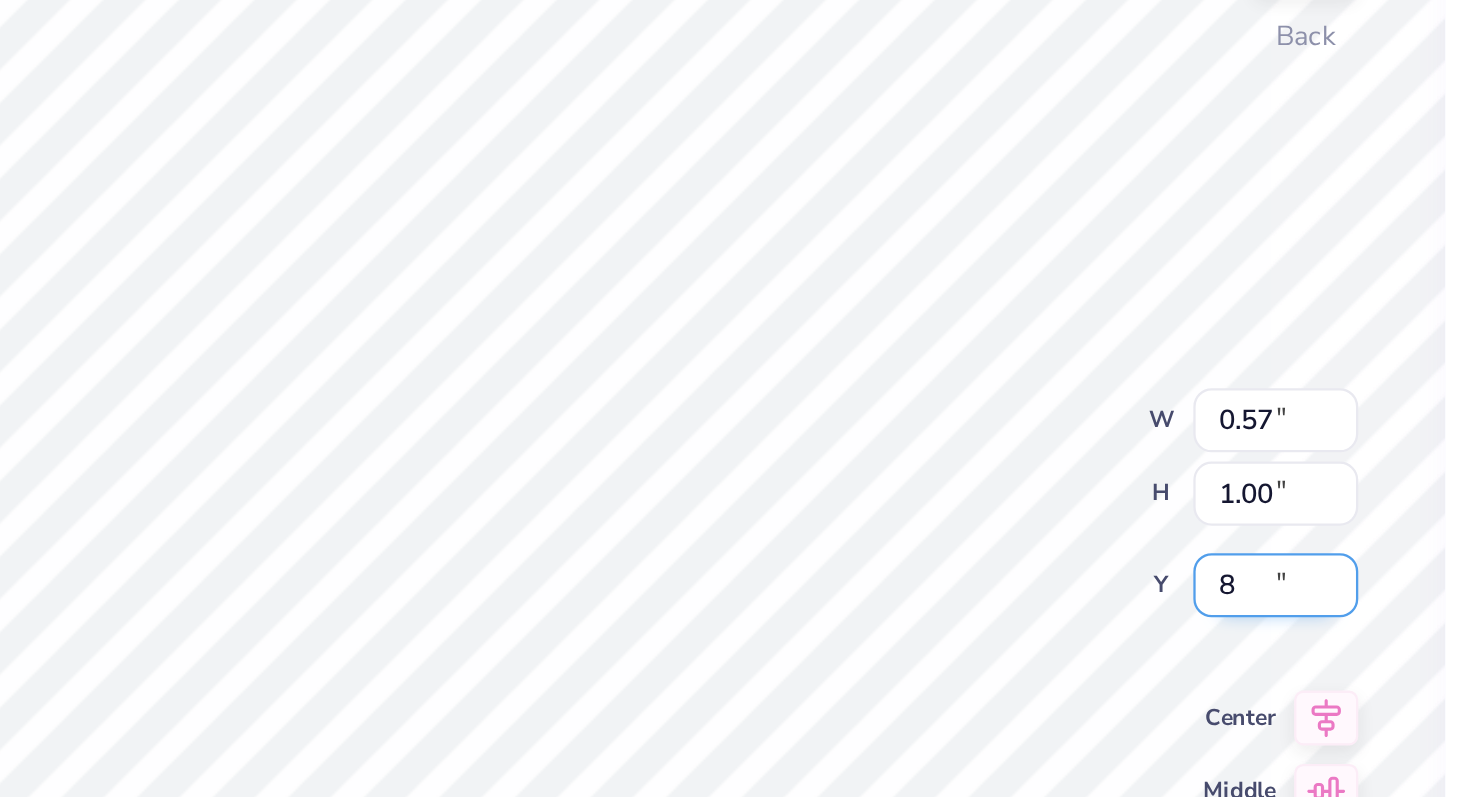click on "8" at bounding box center (1021, 415) 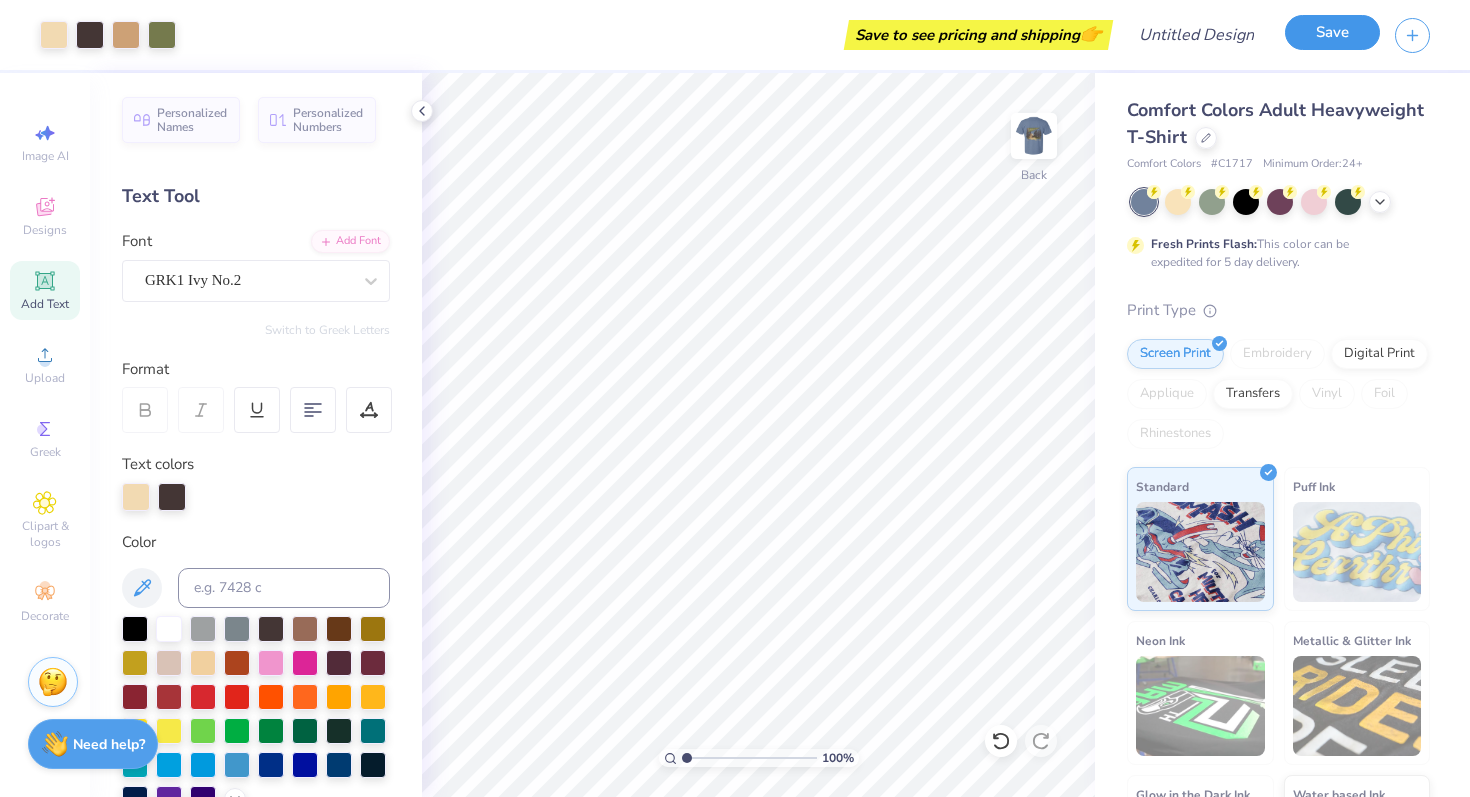 click on "Save" at bounding box center (1332, 32) 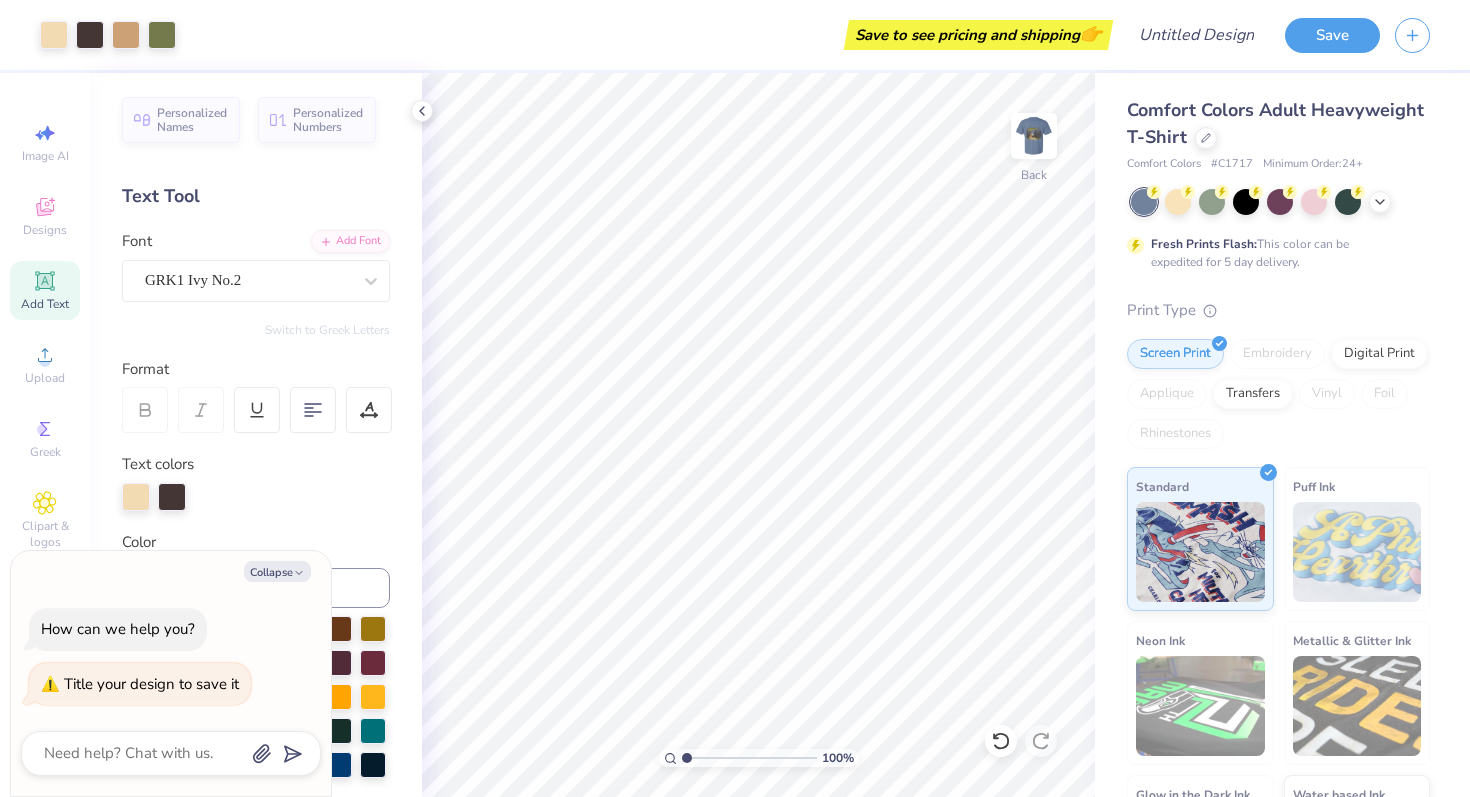 scroll, scrollTop: 1, scrollLeft: 0, axis: vertical 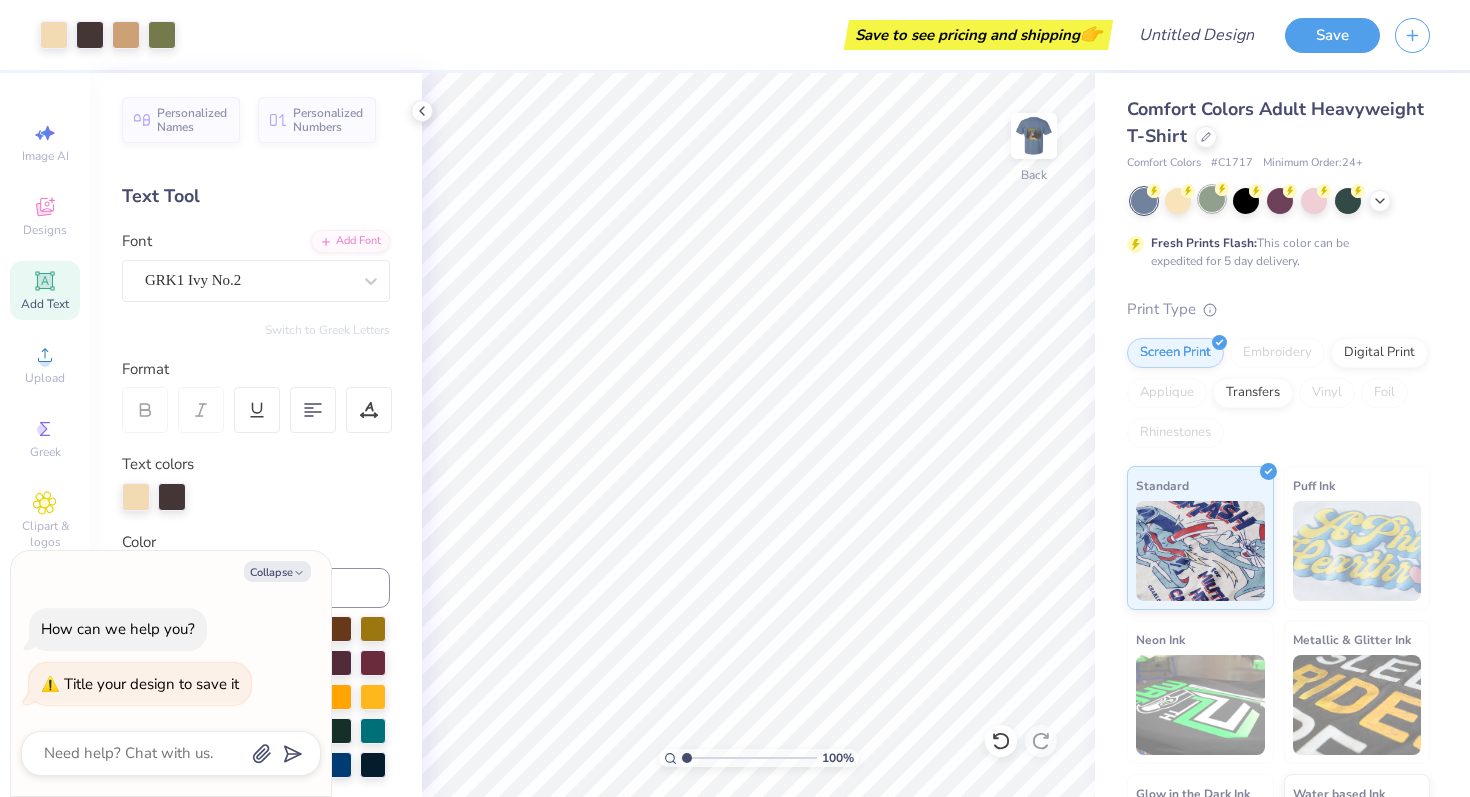 click at bounding box center [1212, 199] 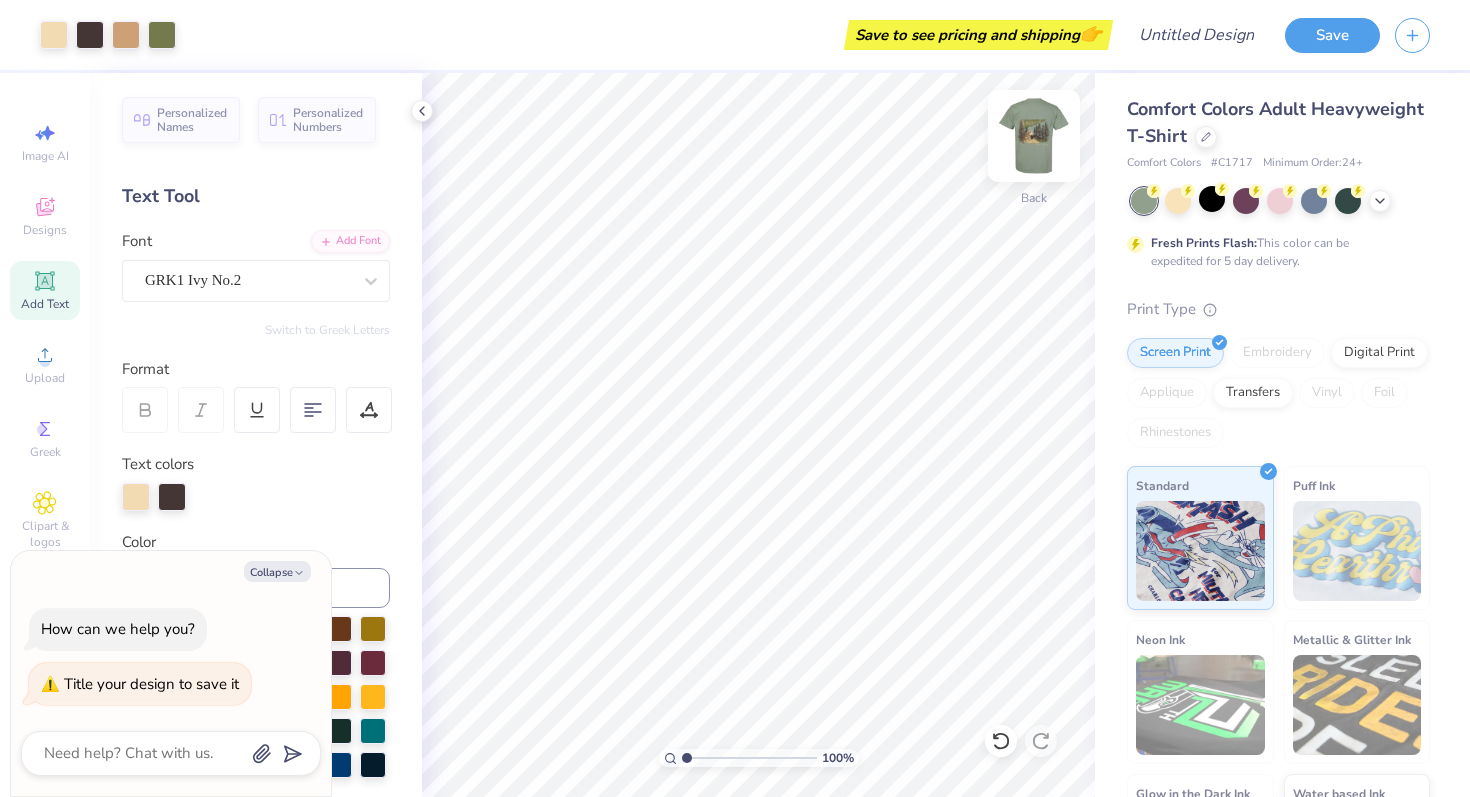 click at bounding box center (1034, 136) 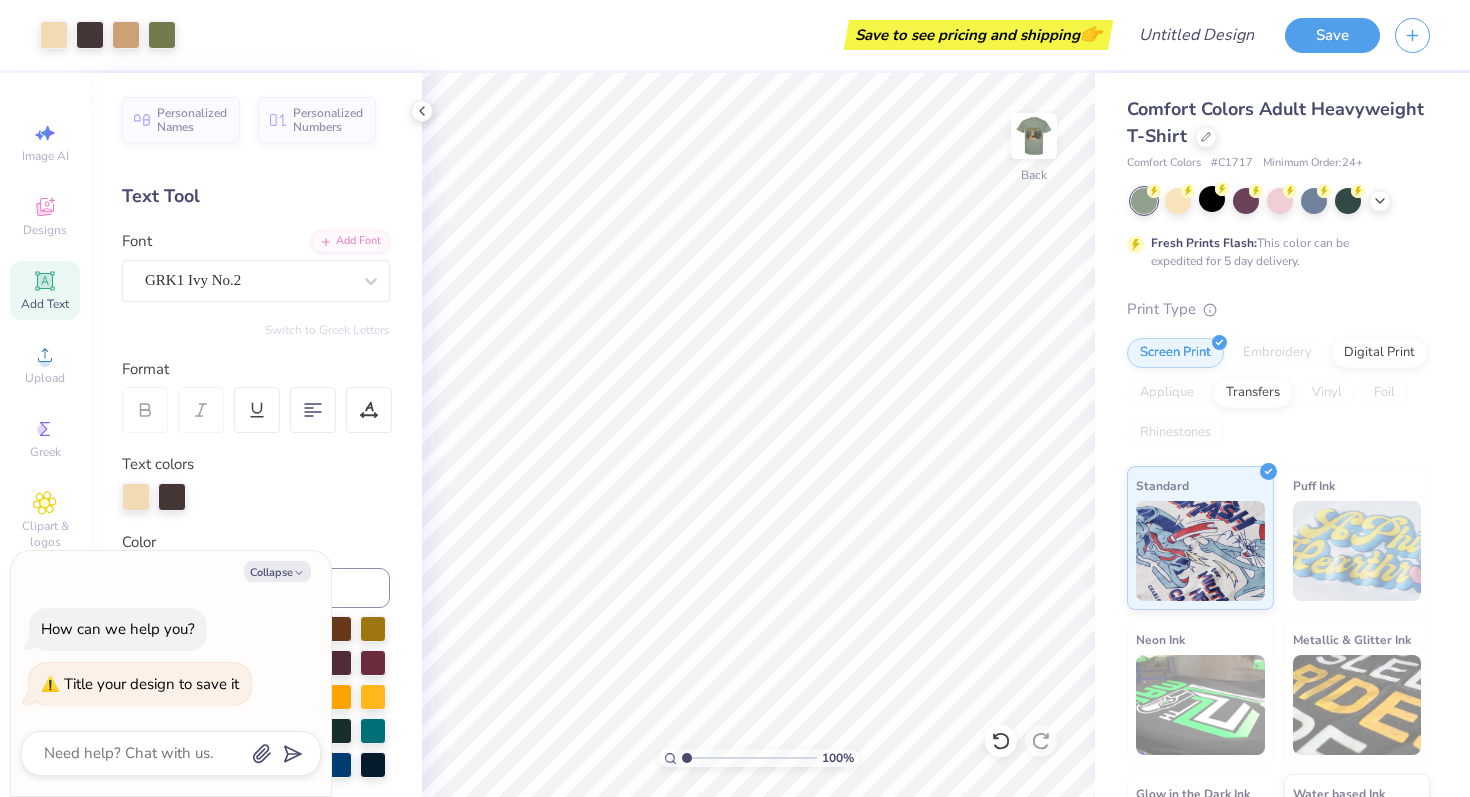 click on "Save" at bounding box center [1332, 35] 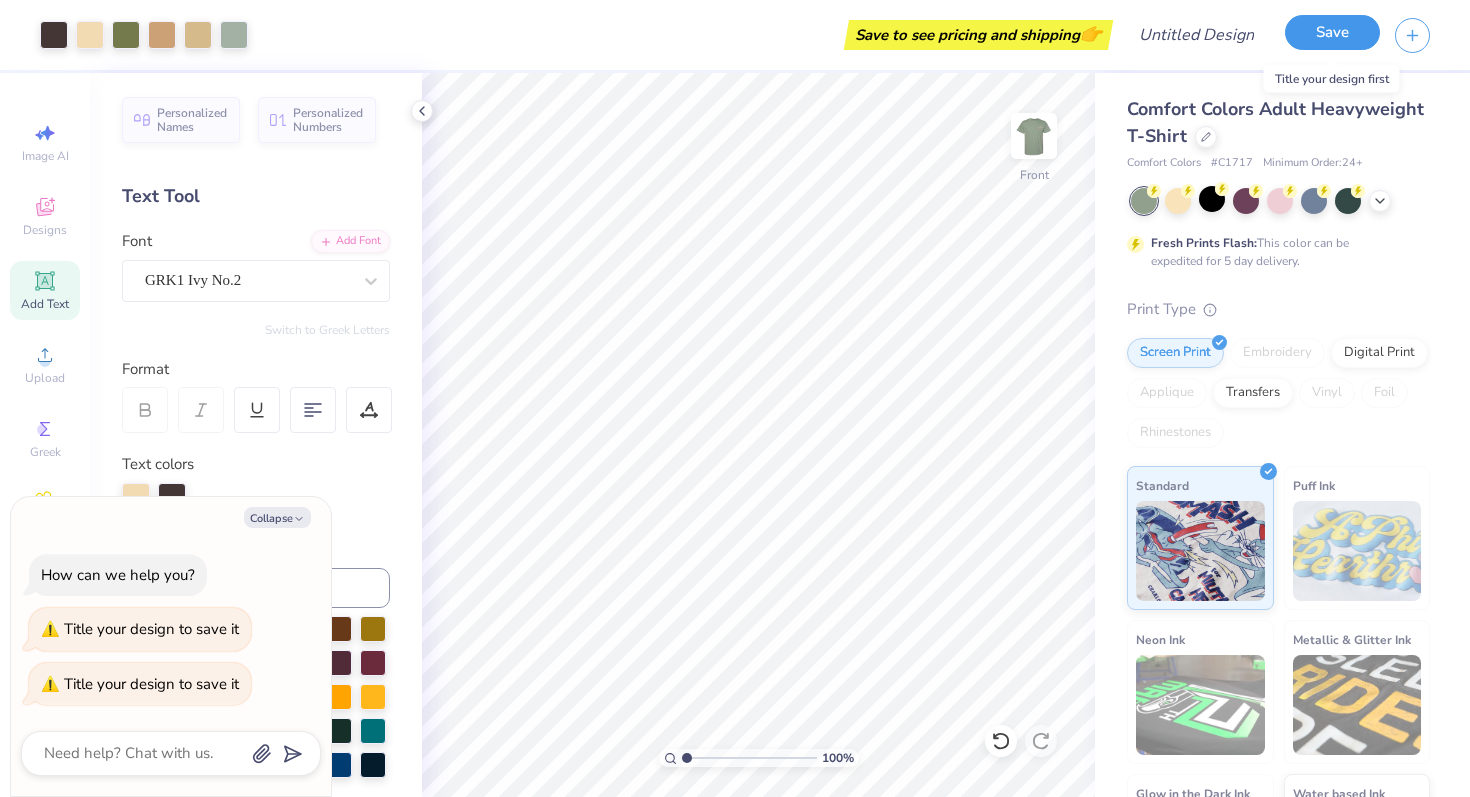 click on "Save" at bounding box center (1332, 32) 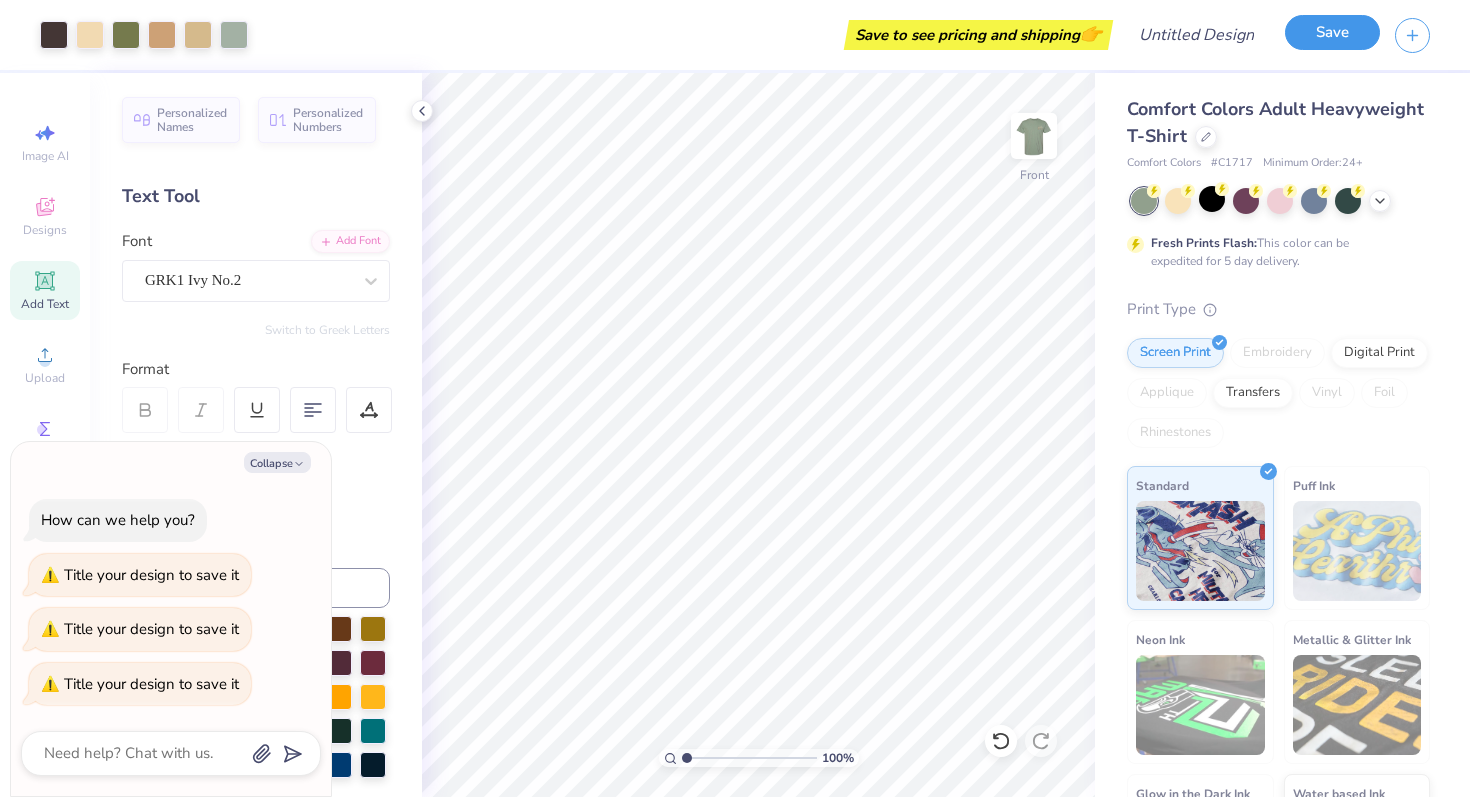 click on "Save" at bounding box center [1332, 32] 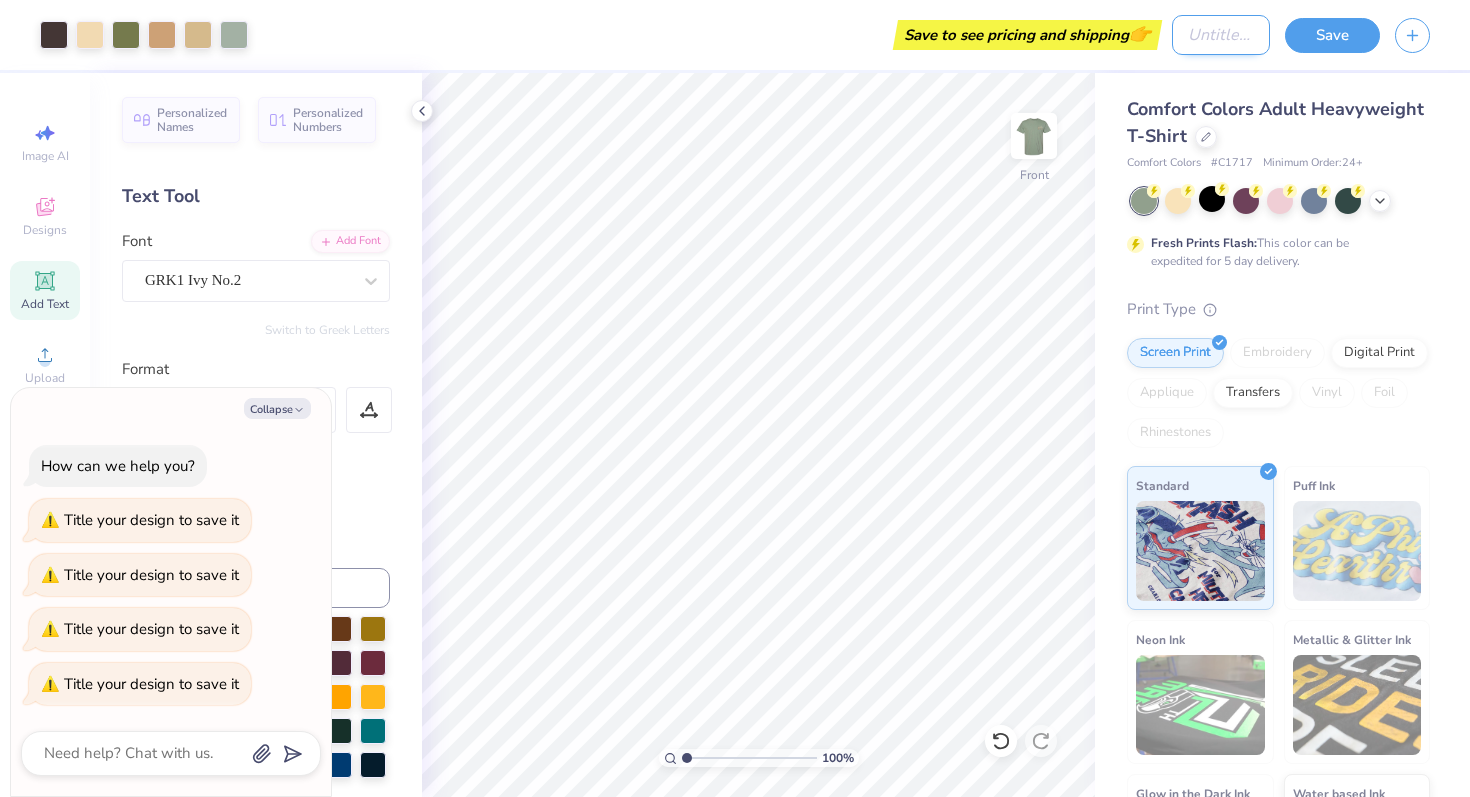click on "Design Title" at bounding box center [1221, 35] 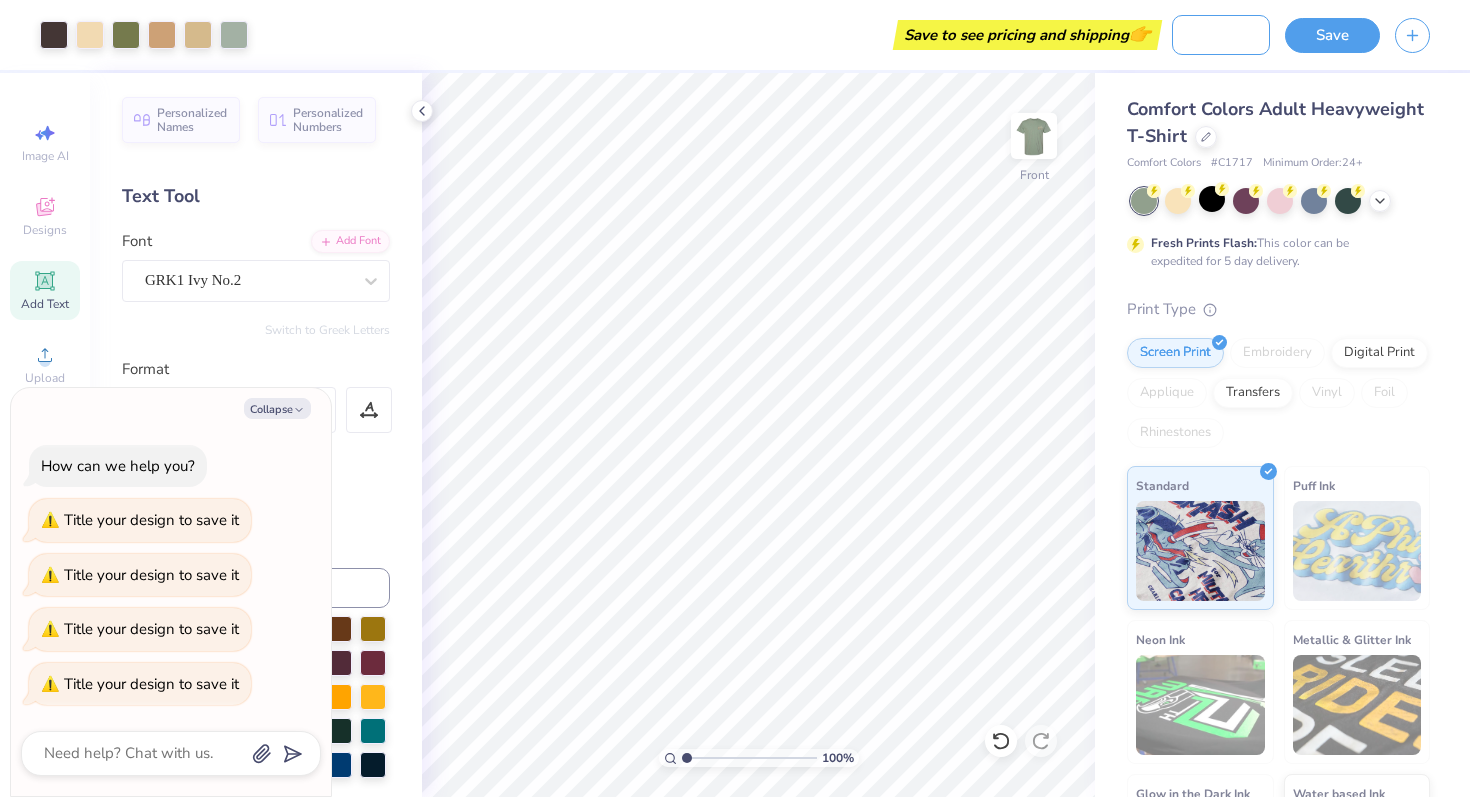 scroll, scrollTop: 0, scrollLeft: 90, axis: horizontal 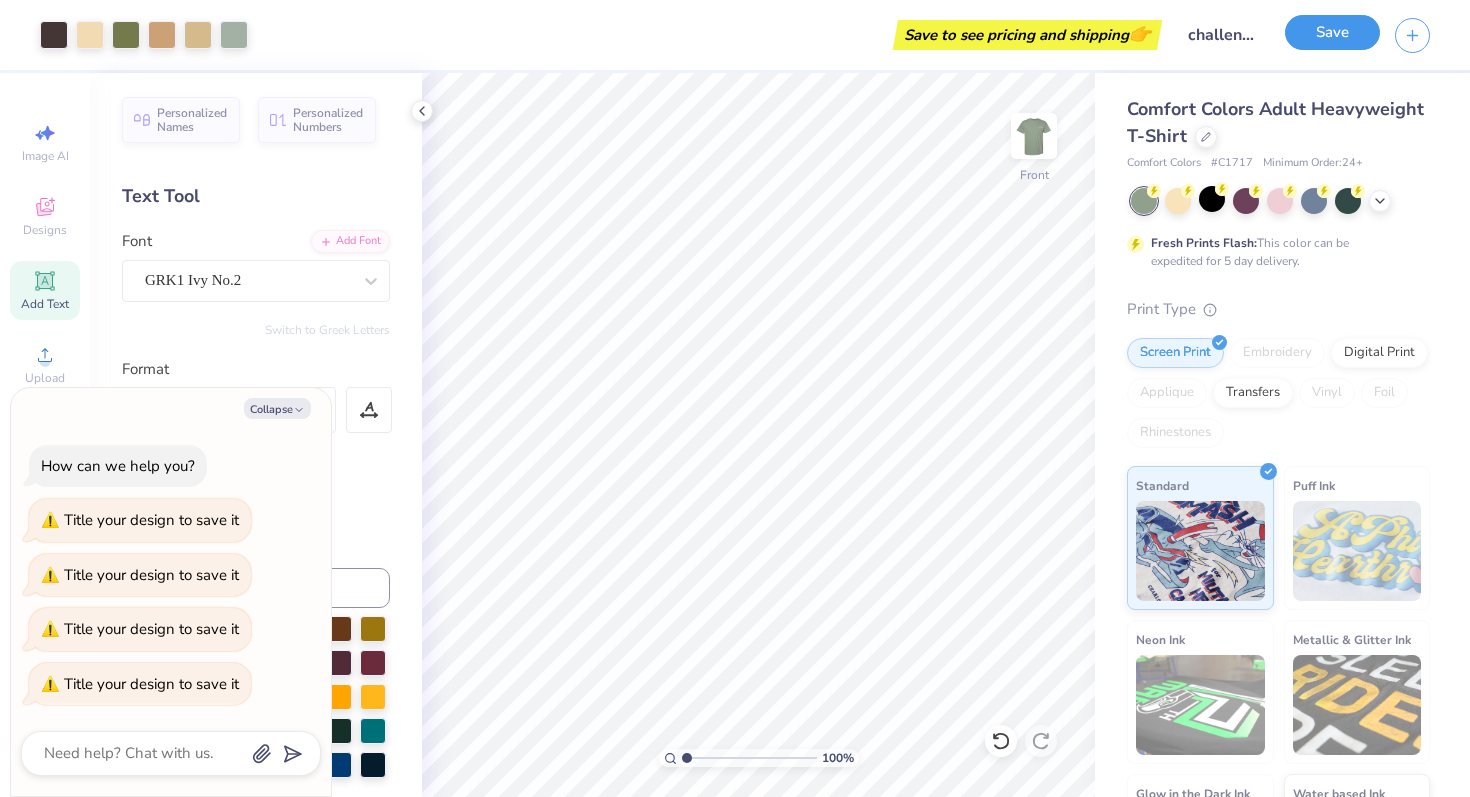 click on "Save" at bounding box center (1332, 32) 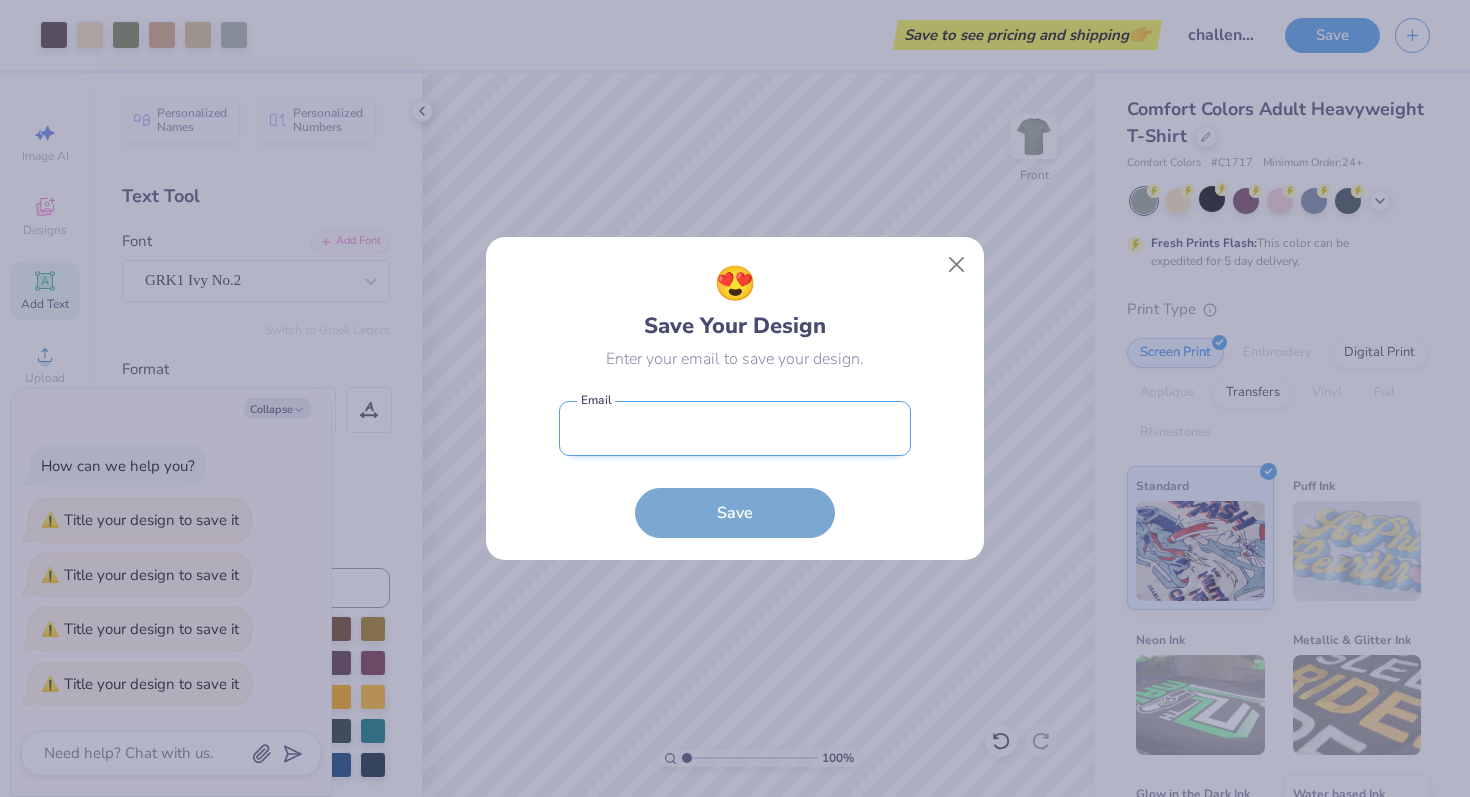 click at bounding box center [735, 428] 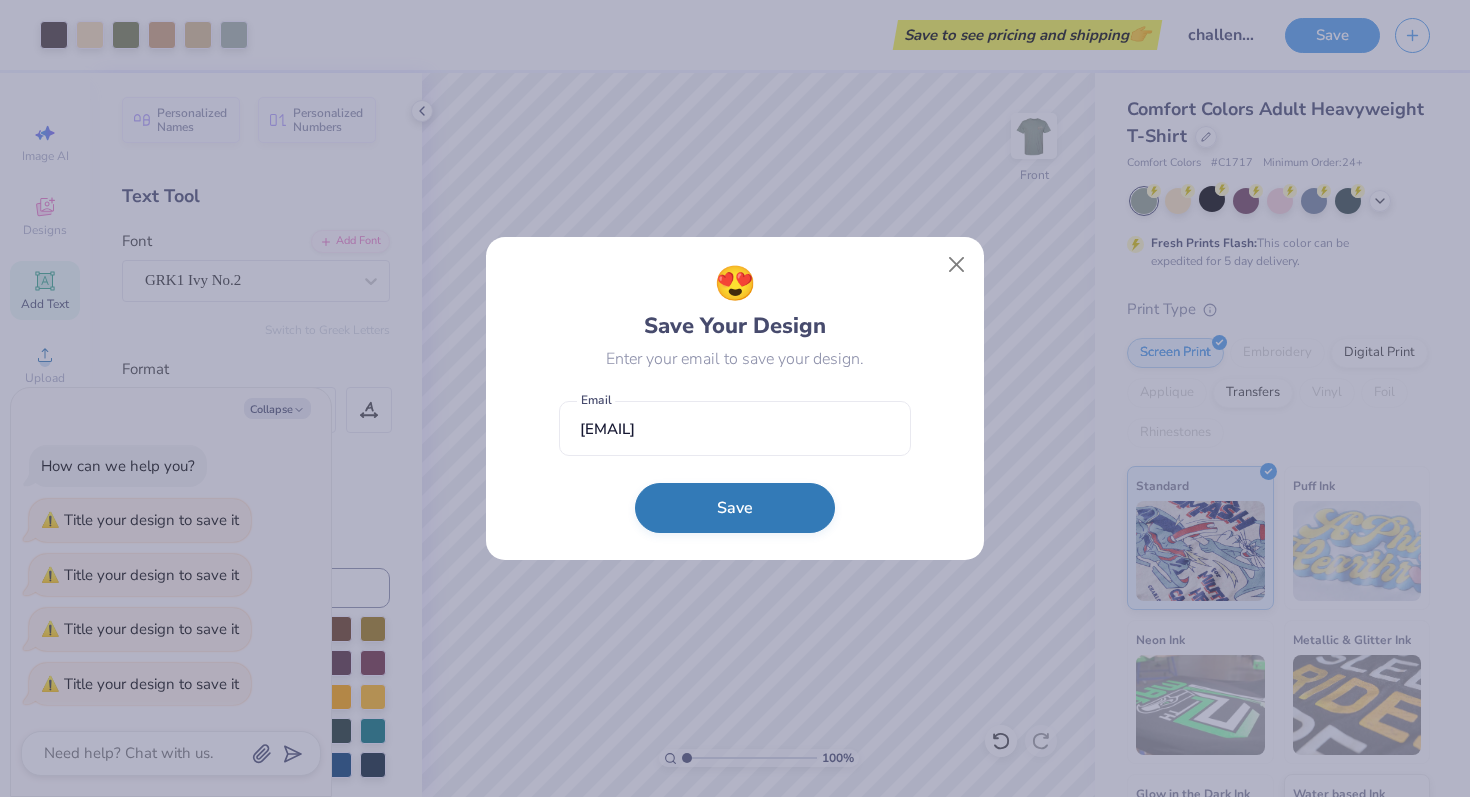 click on "Save" at bounding box center (735, 508) 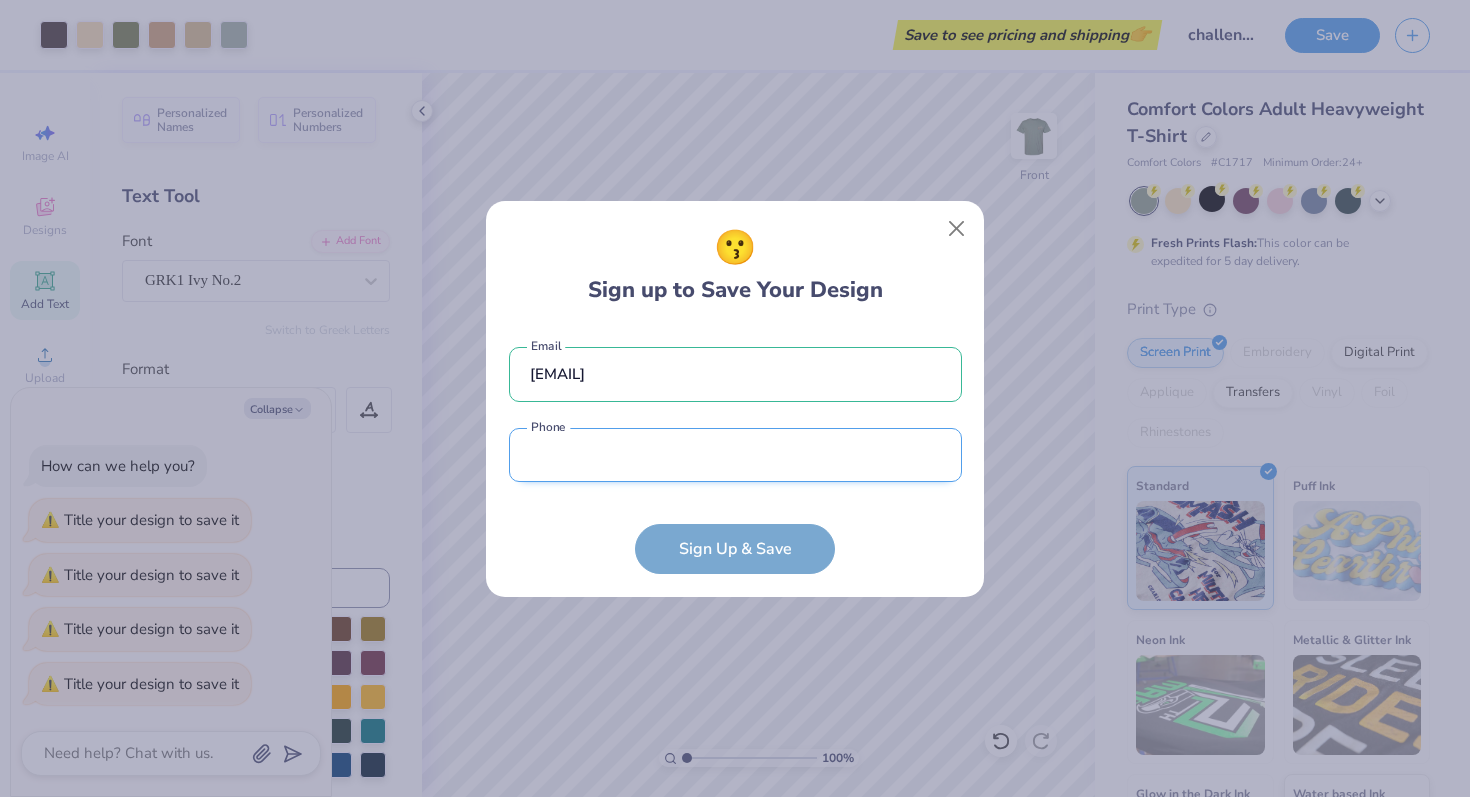 click at bounding box center [735, 455] 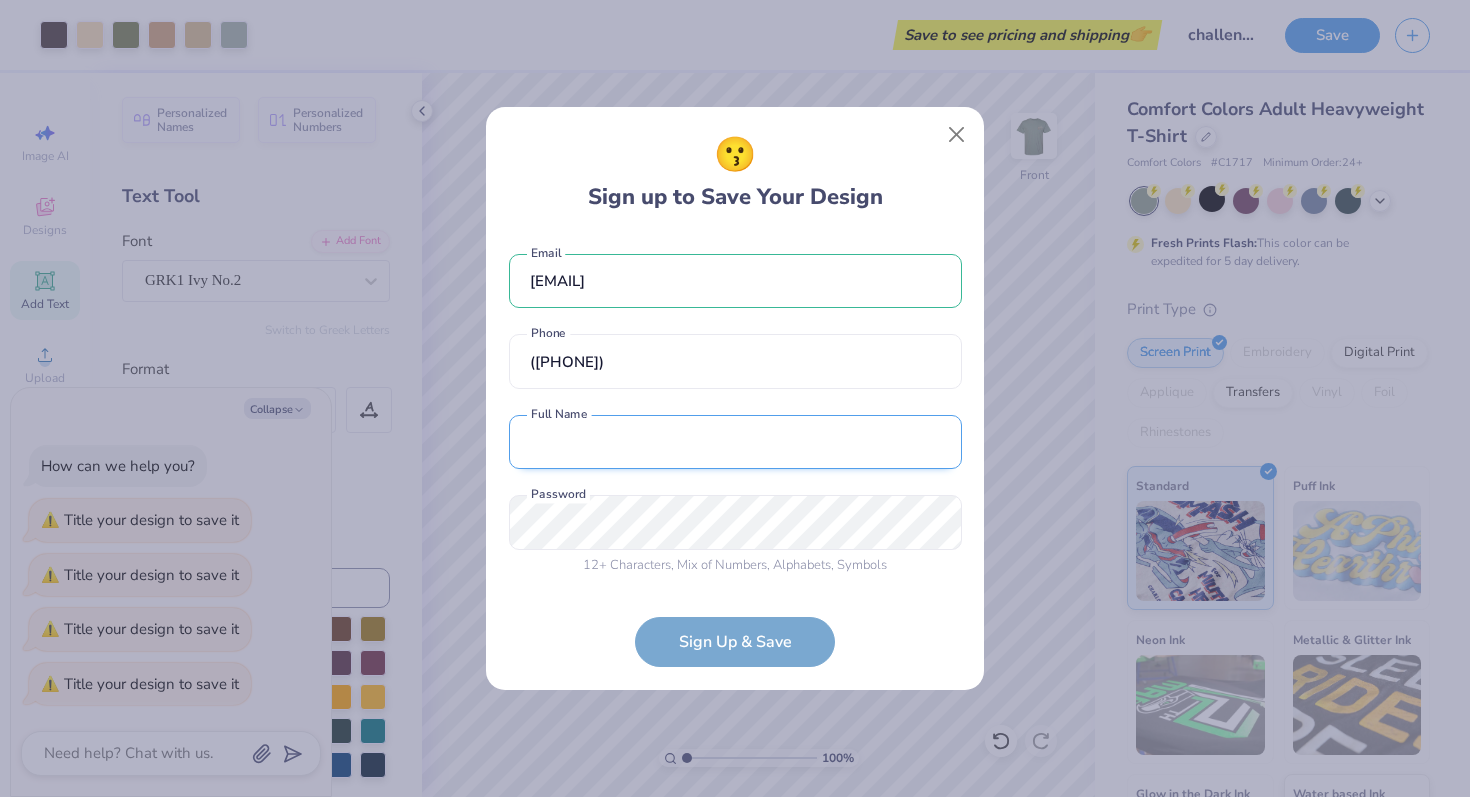 click at bounding box center (735, 442) 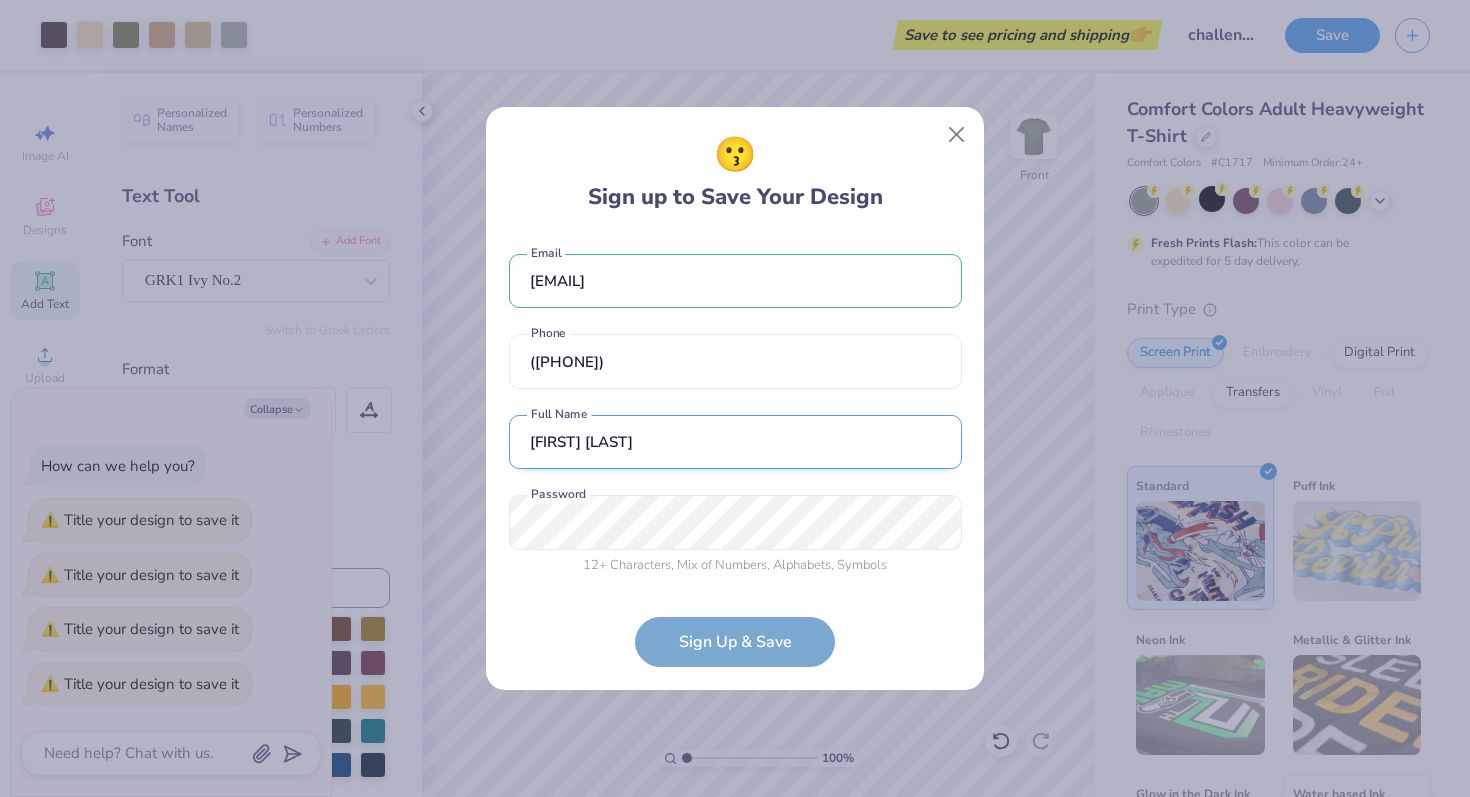 drag, startPoint x: 618, startPoint y: 448, endPoint x: 562, endPoint y: 446, distance: 56.0357 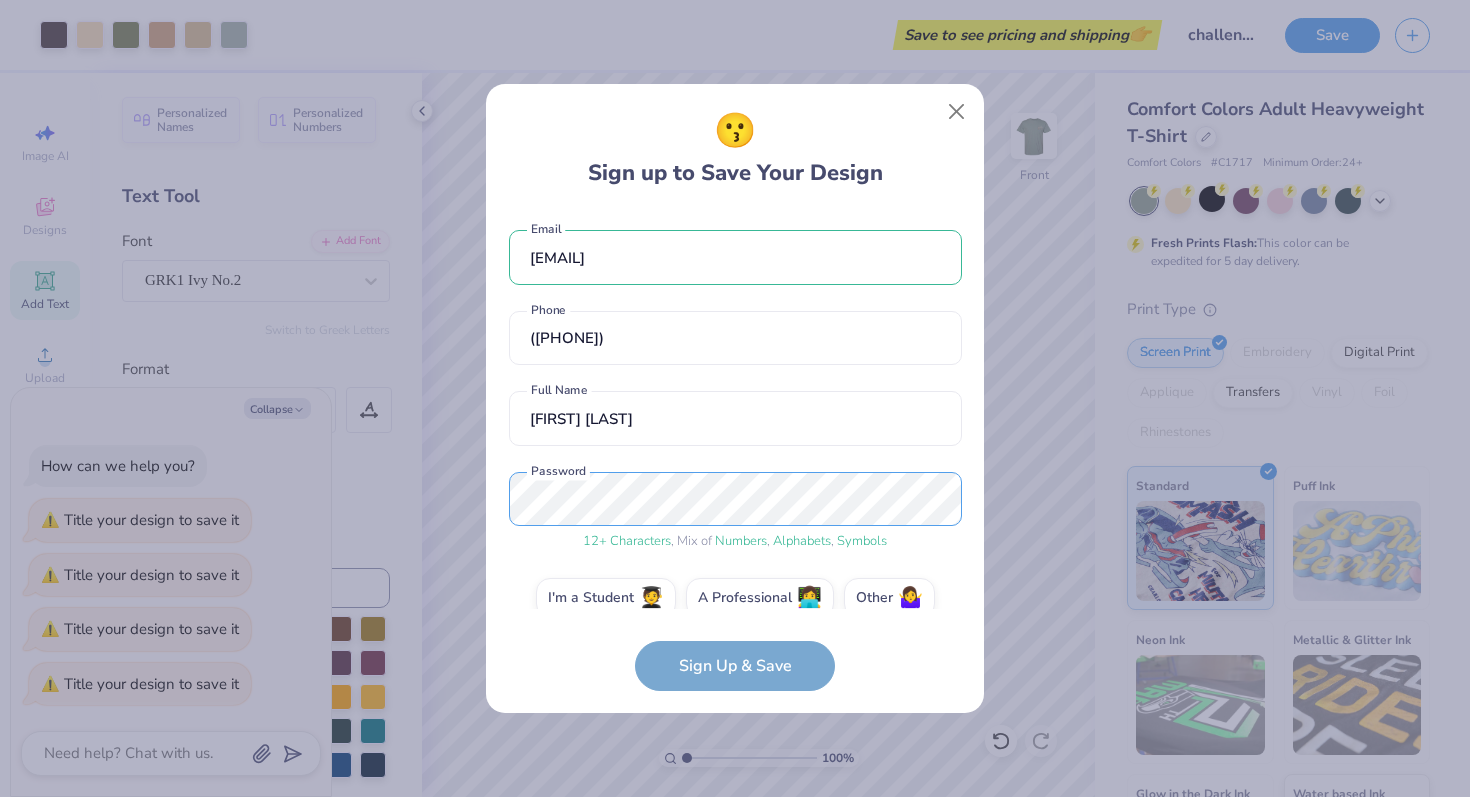scroll, scrollTop: 29, scrollLeft: 0, axis: vertical 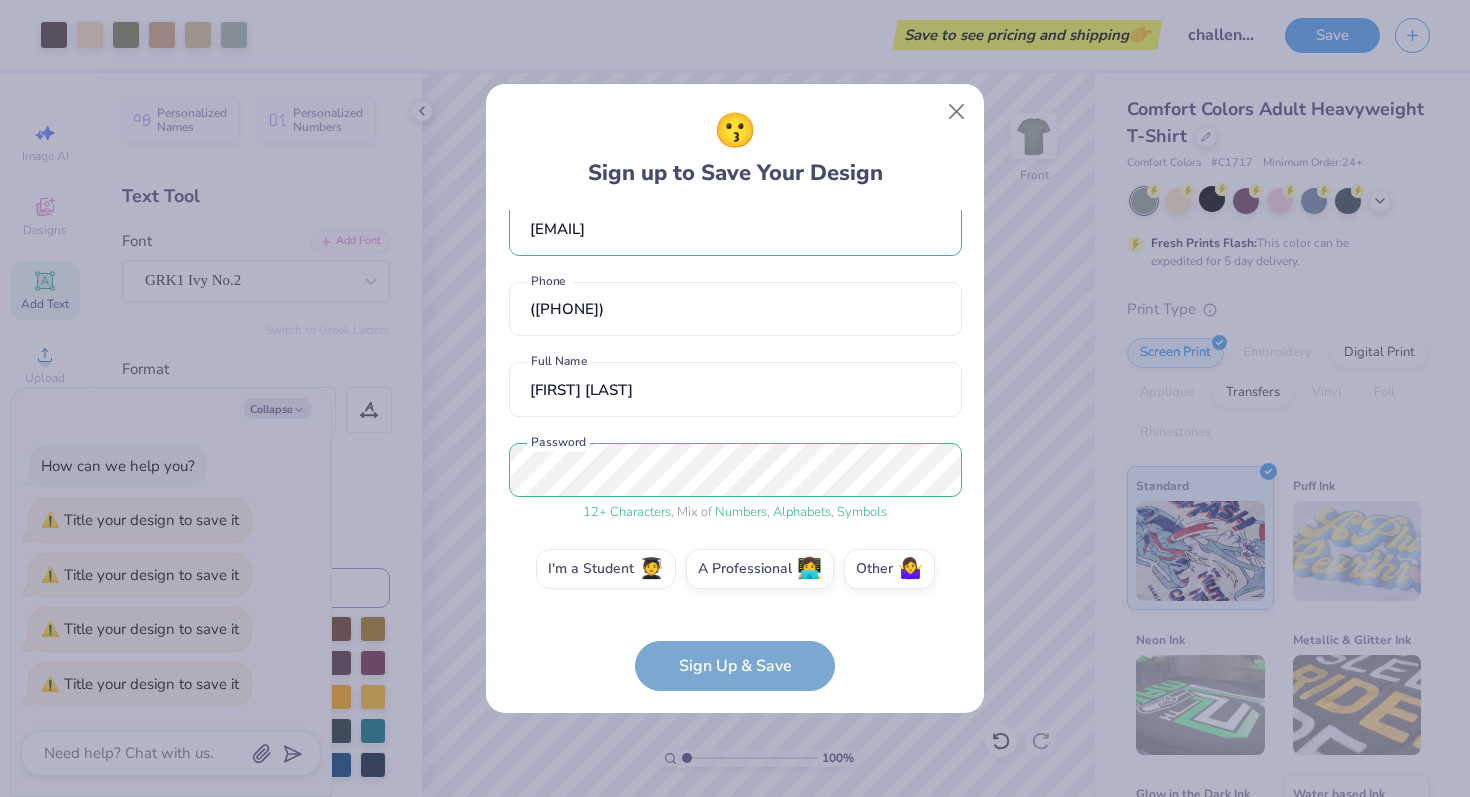 click on "I'm a Student 🧑‍🎓" at bounding box center (606, 569) 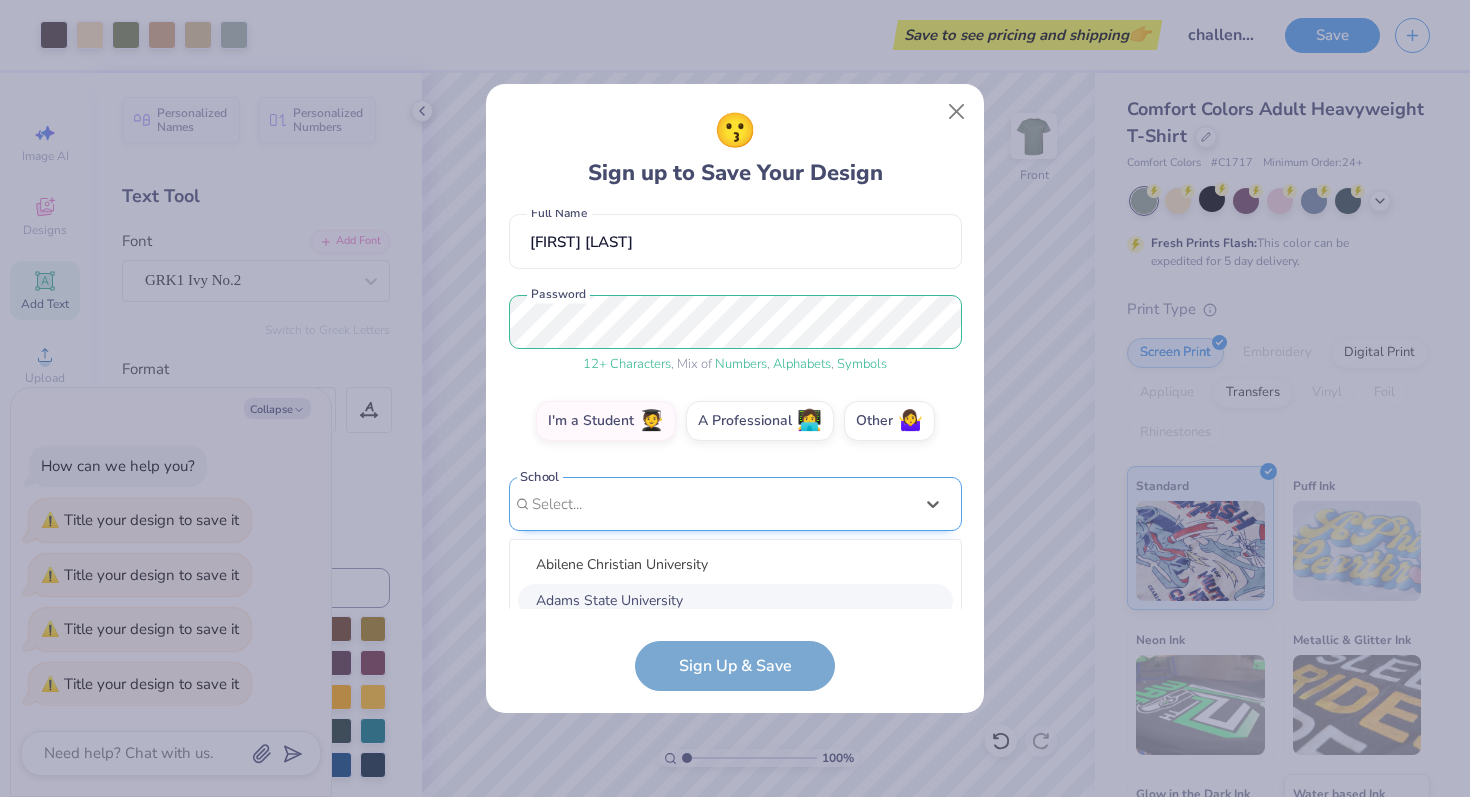 click on "option  focused, 2 of 30. 30 results available. Use Up and Down to choose options, press Enter to select the currently focused option, press Escape to exit the menu, press Tab to select the option and exit the menu. Select... Abilene Christian University Adams State University Adelphi University Adrian College Adventist University of Health Sciences Agnes Scott College Al Akhawayn University Alabama A&M University Alabama State University Alaska Bible College Alaska Pacific University Albany College of Pharmacy and Health Sciences Albany State University Albertus Magnus College Albion College Albright College Alcorn State University Alderson-Broaddus University Alfred University Alice Lloyd College Allegheny College Allegheny Wesleyan College Allen College Allen University Alliant International University Alma College Alvernia University Alverno College Amberton University American Academy of Art" at bounding box center [735, 659] 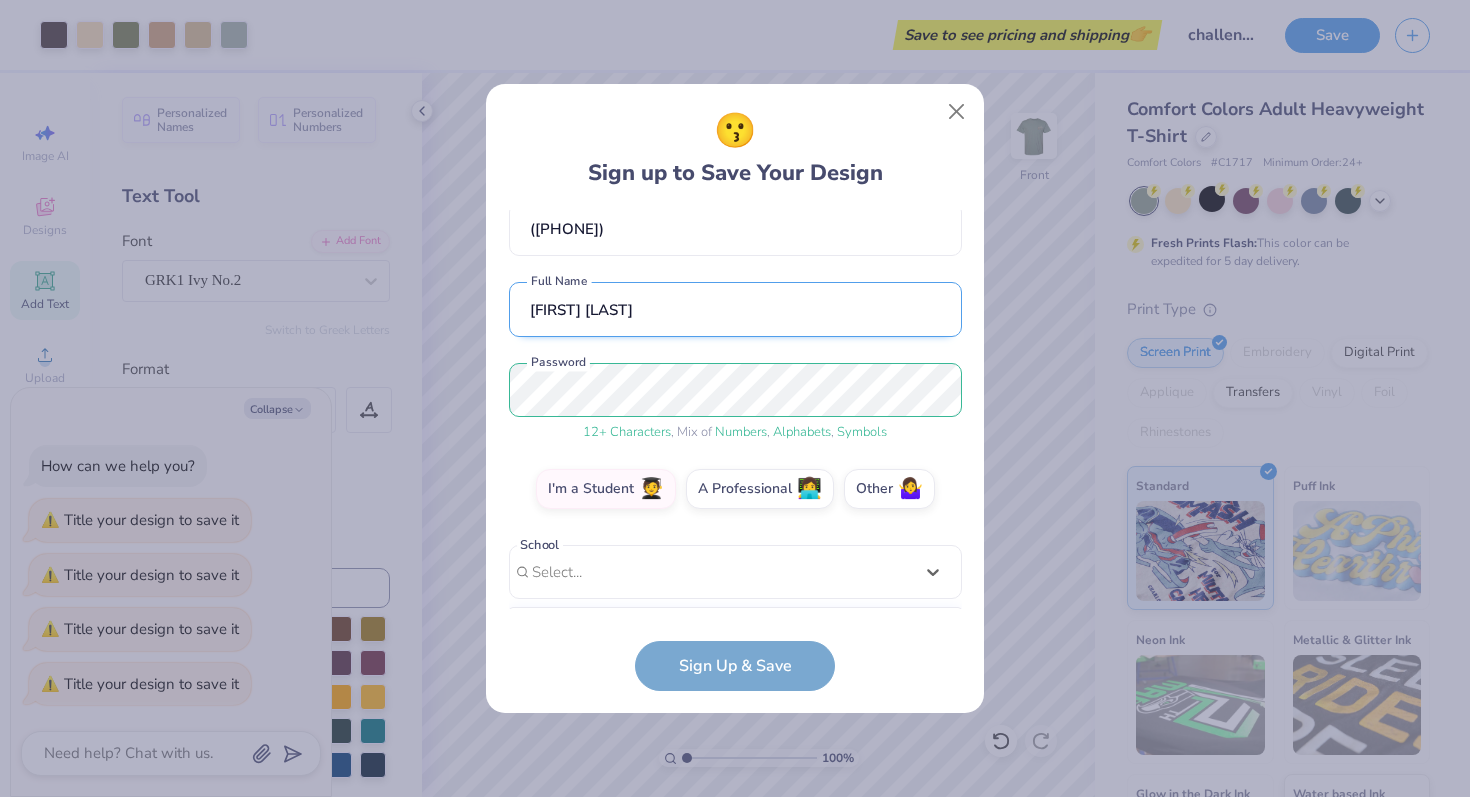 click on "[EMAIL] Email ([PHONE]) Phone [FIRST] [LAST] Full Name 12 + Characters , Mix of   Numbers ,   Alphabets ,   Symbols Password I'm a Student 🧑‍🎓 A Professional 👩‍💻 Other 🤷‍♀️ School option  focused, 1 of 30. 30 results available. Use Up and Down to choose options, press Enter to select the currently focused option, press Escape to exit the menu, press Tab to select the option and exit the menu. Select... Abilene Christian University Adams State University Adelphi University Adrian College Adventist University of Health Sciences Agnes Scott College Al Akhawayn University Alabama A&M University Alabama State University Alaska Bible College Alaska Pacific University Albany College of Pharmacy and Health Sciences Albany State University Albertus Magnus College Albion College Albright College Alcorn State University Alderson-Broaddus University Alfred University Alice Lloyd College Allegheny College Allegheny Wesleyan College Allen College Allen University Alma College" at bounding box center (735, 409) 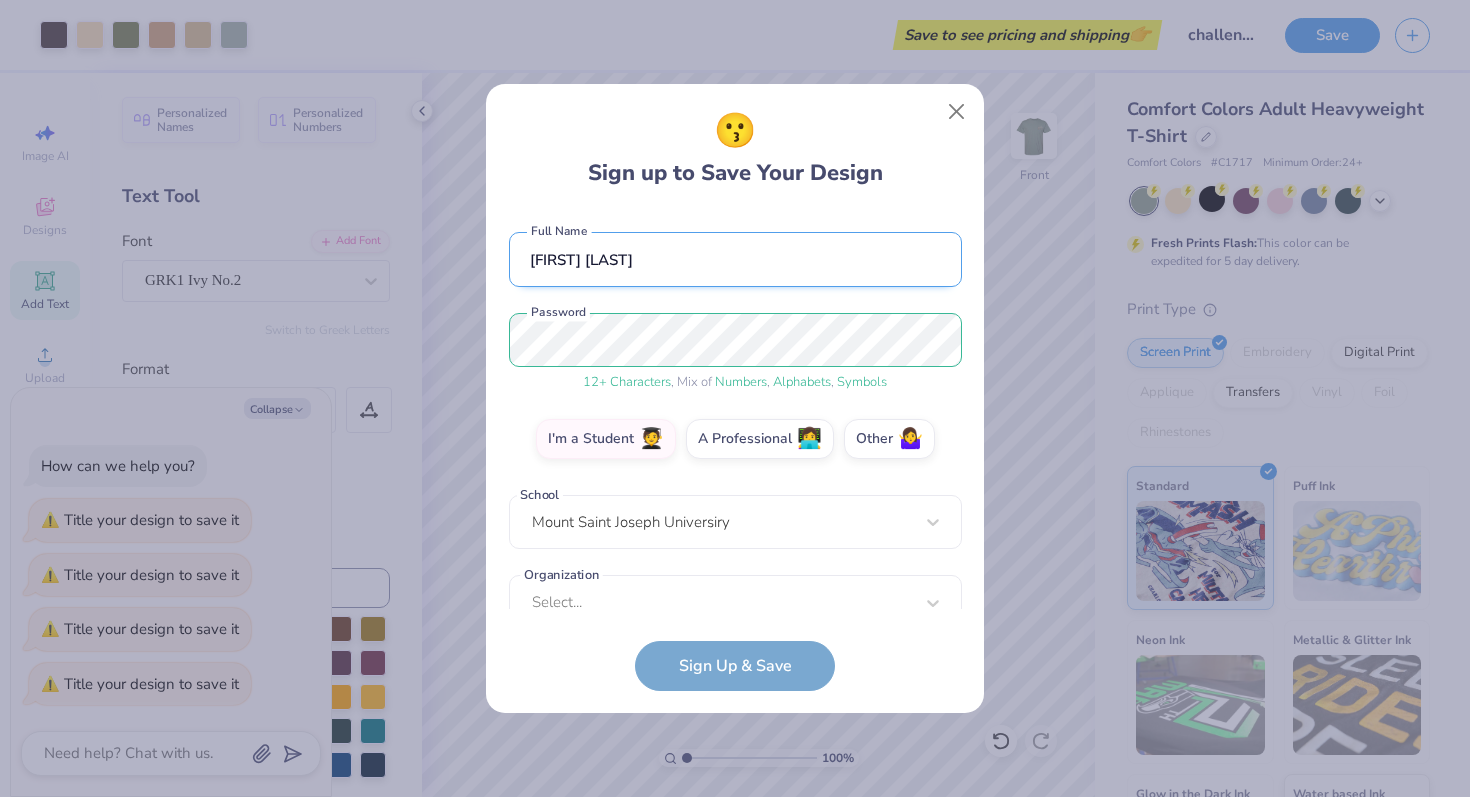 scroll, scrollTop: 190, scrollLeft: 0, axis: vertical 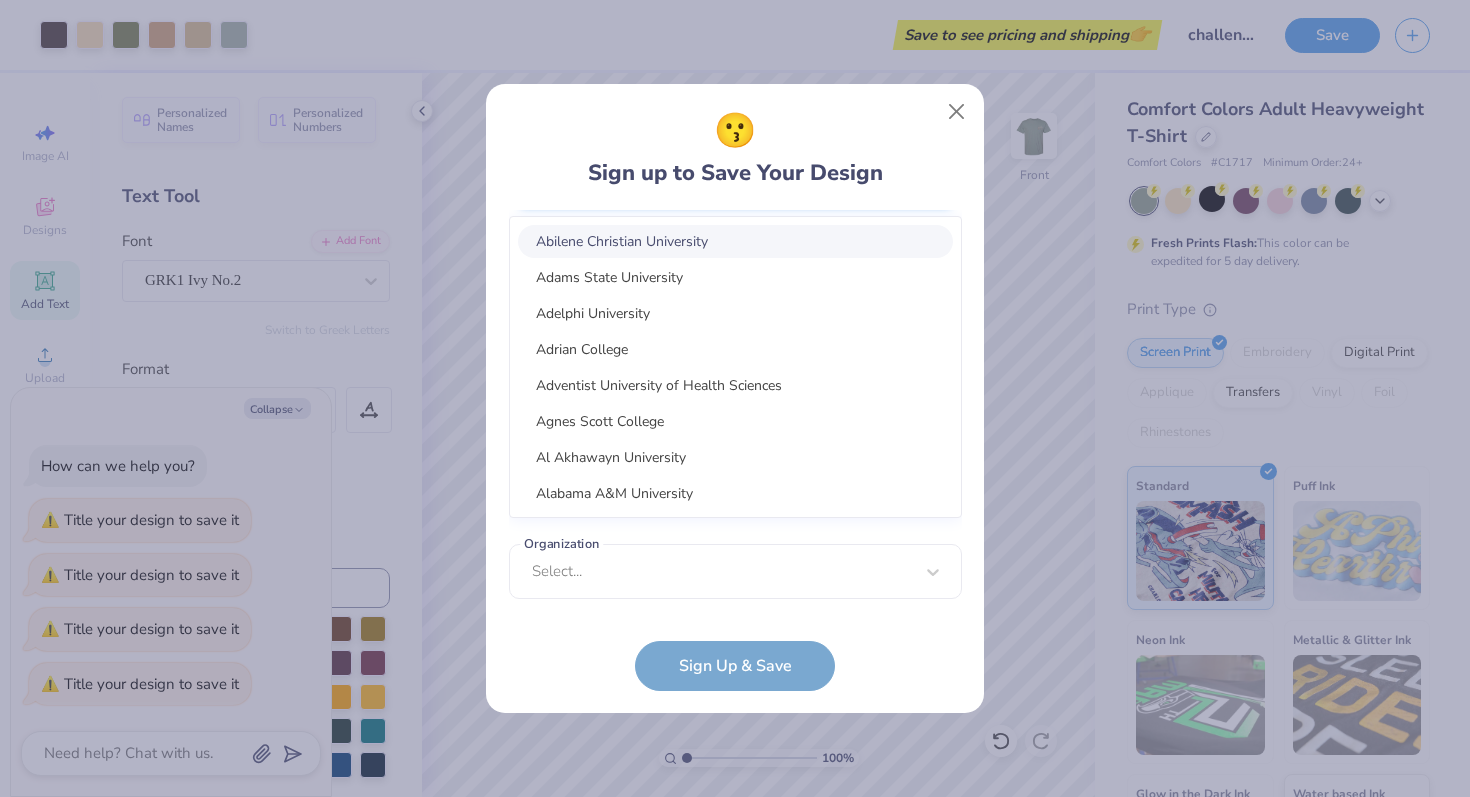click on "option  focused, 1 of 30. 30 results available. Use Up and Down to choose options, press Enter to select the currently focused option, press Escape to exit the menu, press Tab to select the option and exit the menu. Mount Saint Joseph Universiry Abilene Christian University Adams State University Adelphi University Adrian College Adventist University of Health Sciences Agnes Scott College Al Akhawayn University Alabama A&M University Alabama State University Alaska Bible College Alaska Pacific University Albany College of Pharmacy and Health Sciences Albany State University Albertus Magnus College Albion College Albright College Alcorn State University Alderson-Broaddus University Alfred University Alice Lloyd College Allegheny College Allegheny Wesleyan College Allen College Allen University Alliant International University Alma College Alvernia University Alverno College Amberton University American Academy of Art" at bounding box center [735, 336] 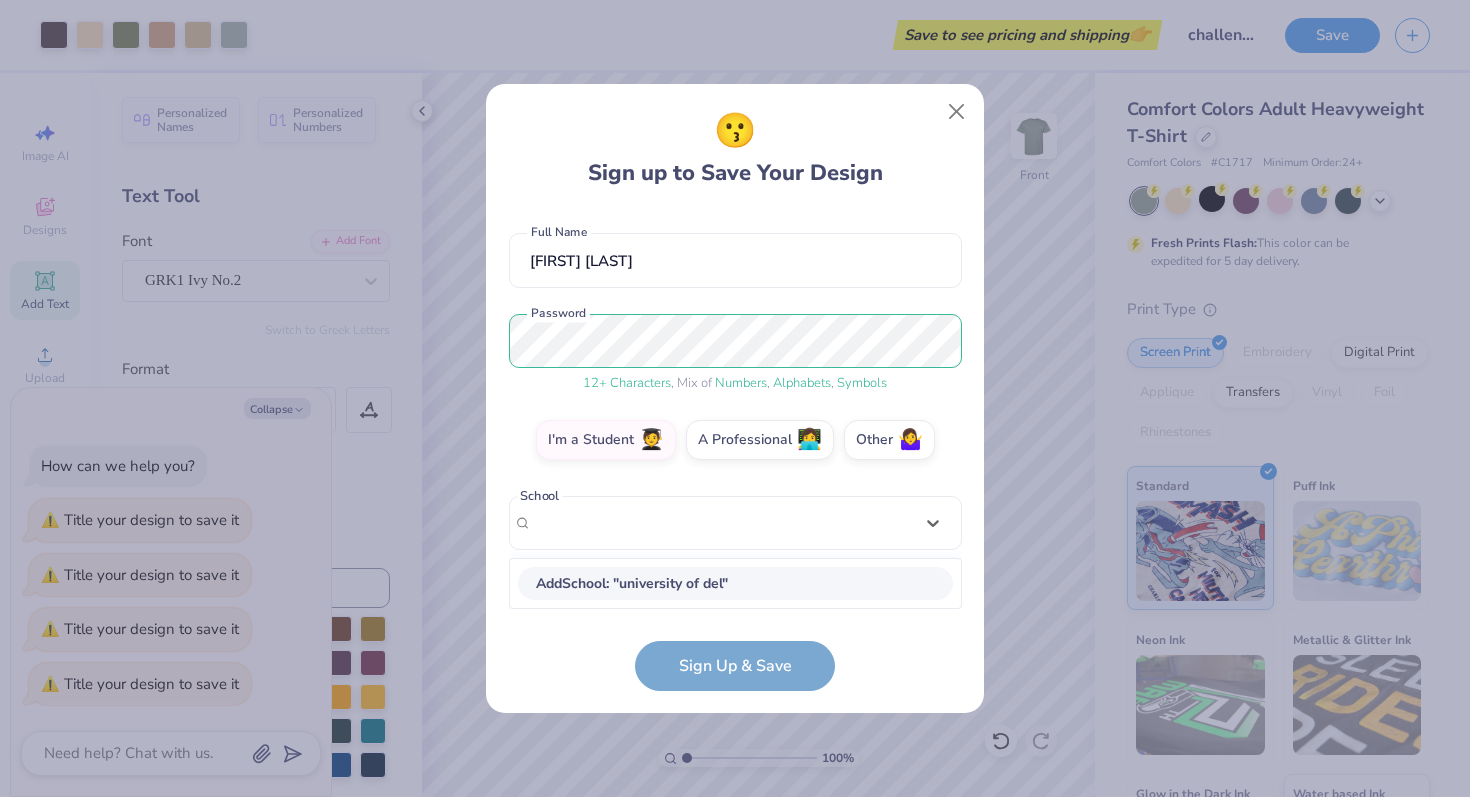 scroll, scrollTop: 99, scrollLeft: 0, axis: vertical 